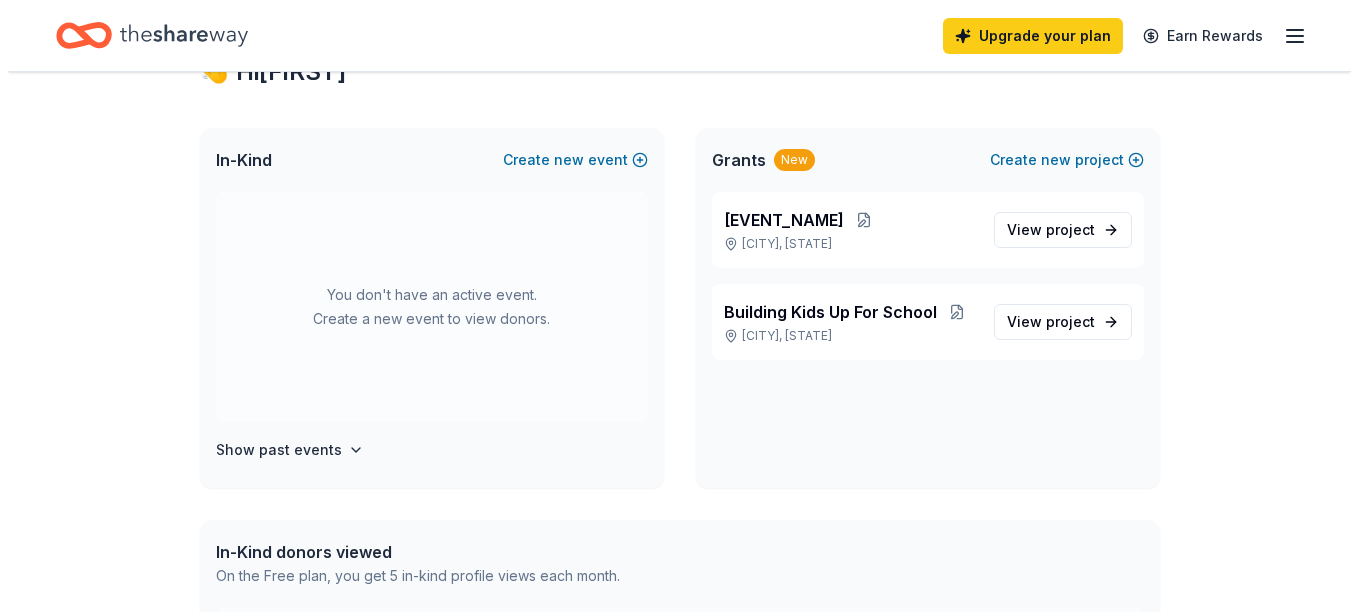 scroll, scrollTop: 0, scrollLeft: 0, axis: both 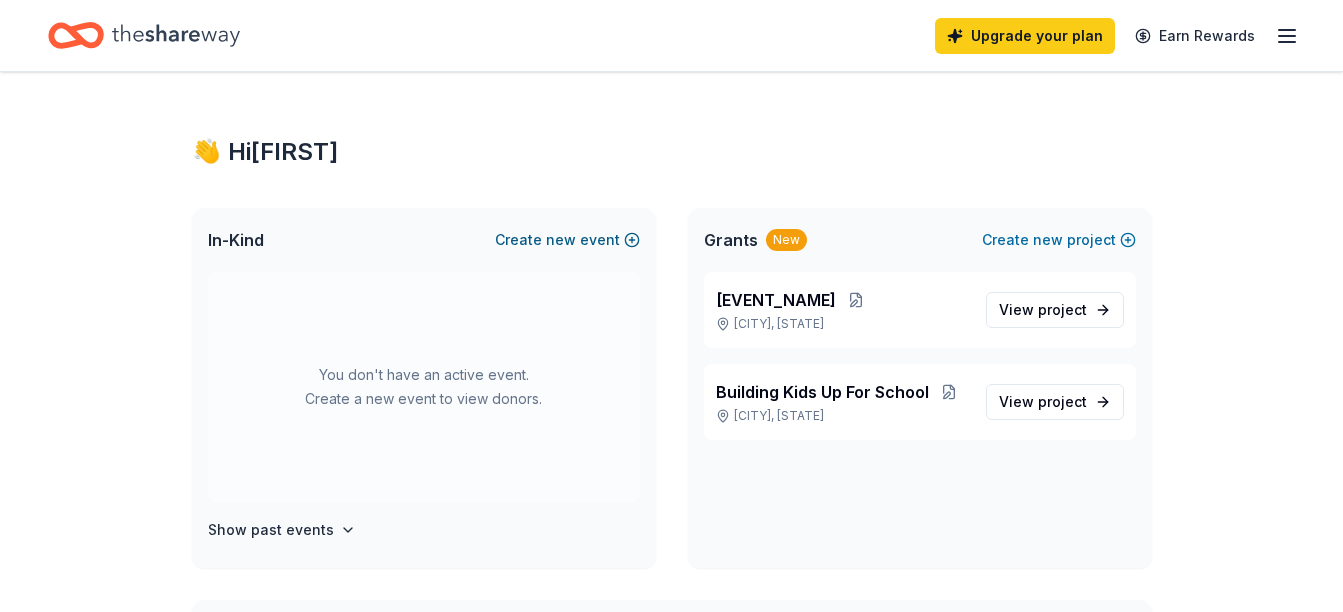 click on "Create  new  event" at bounding box center (567, 240) 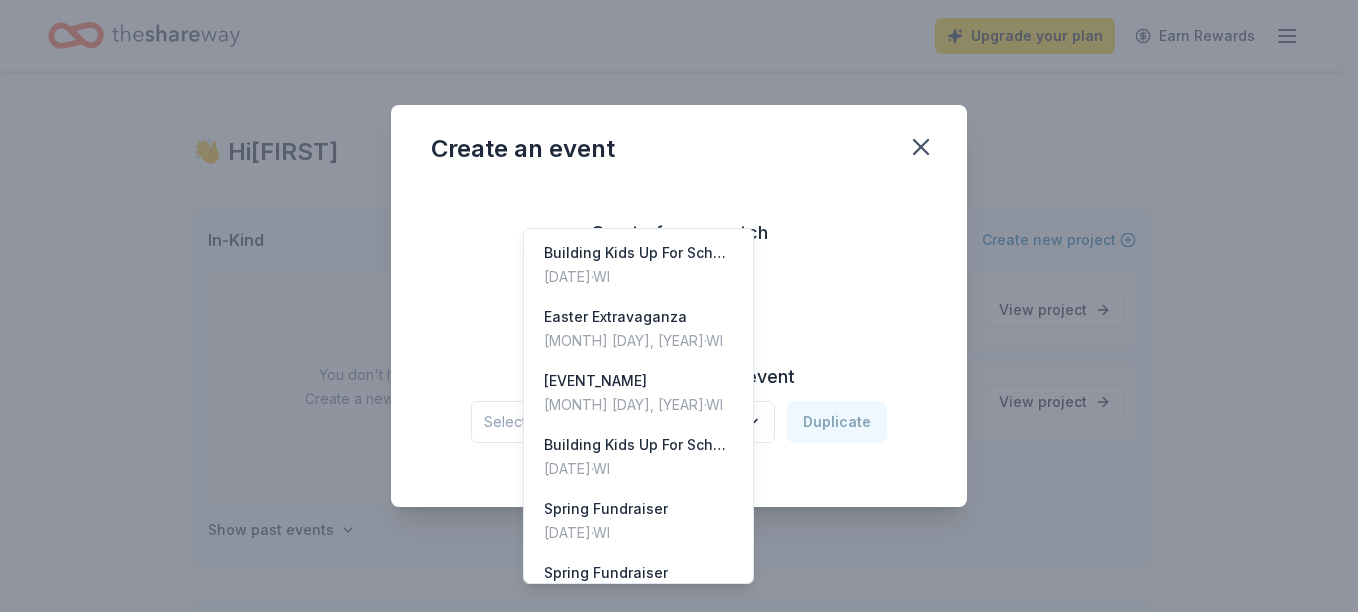 click 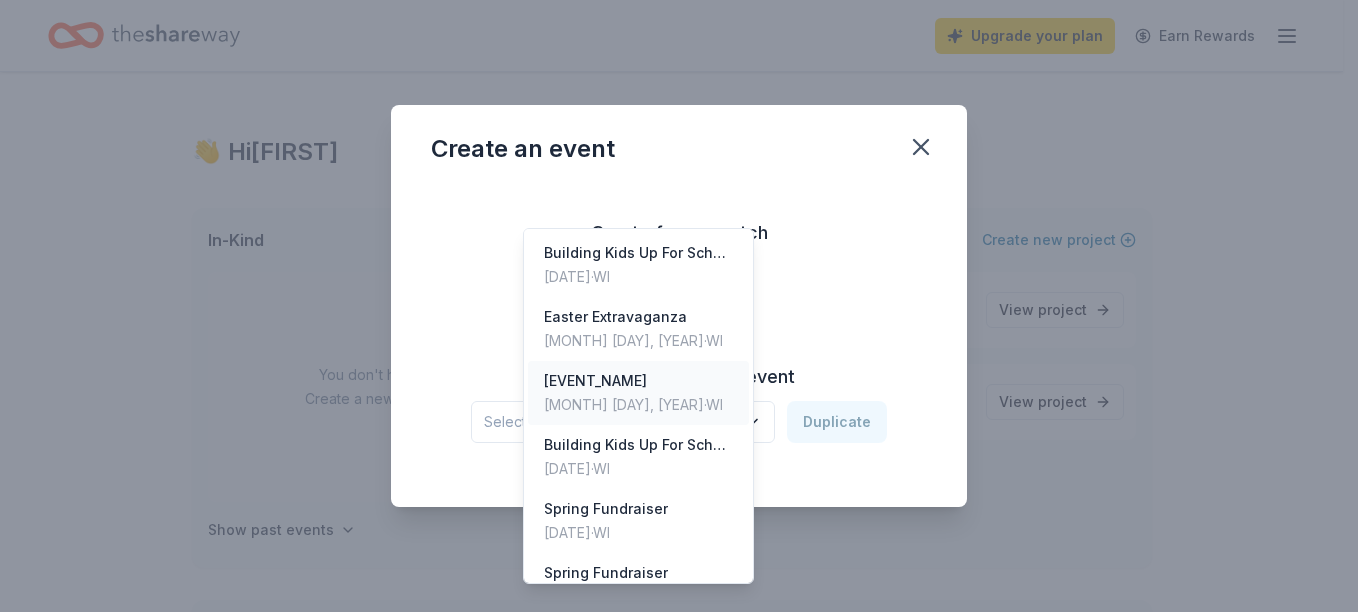 click on "[EVENT_NAME]" at bounding box center (633, 381) 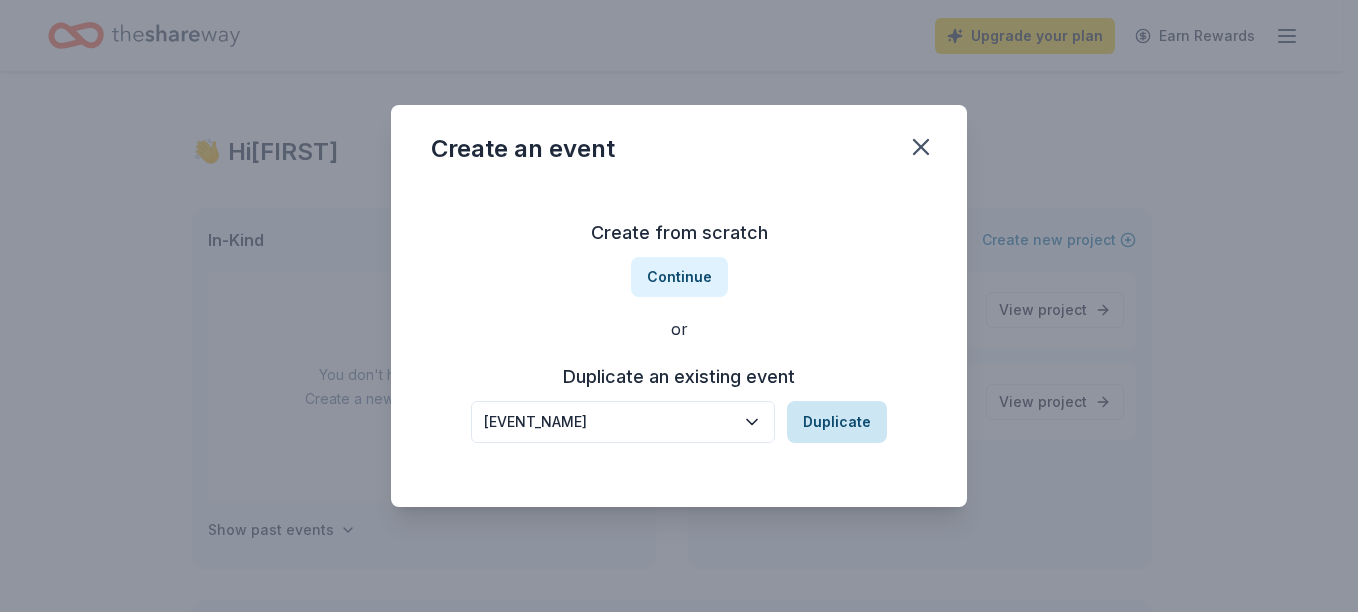 click on "Duplicate" at bounding box center [837, 422] 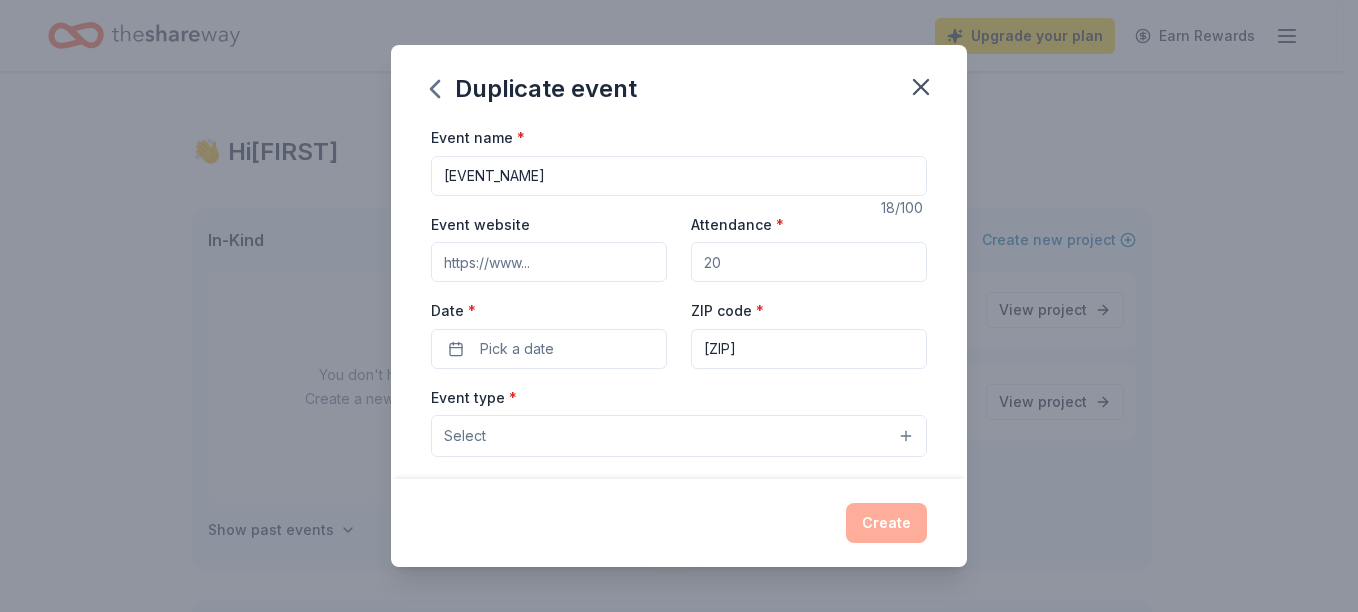 click on "Attendance *" at bounding box center [809, 262] 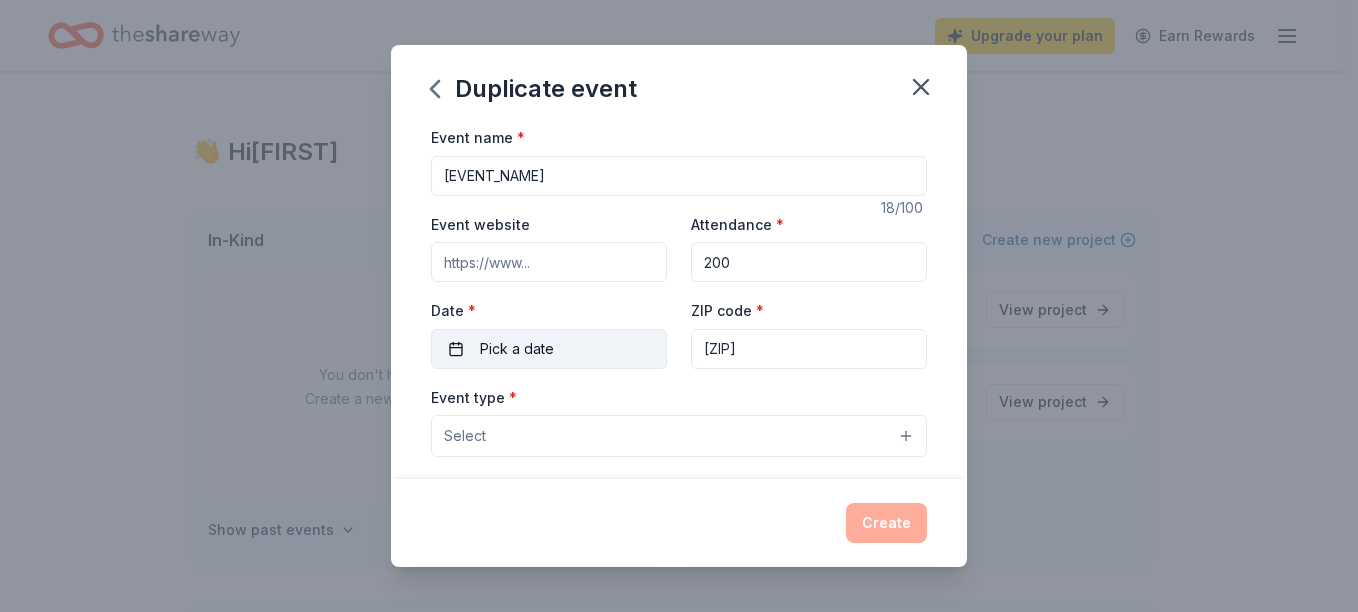 type on "200" 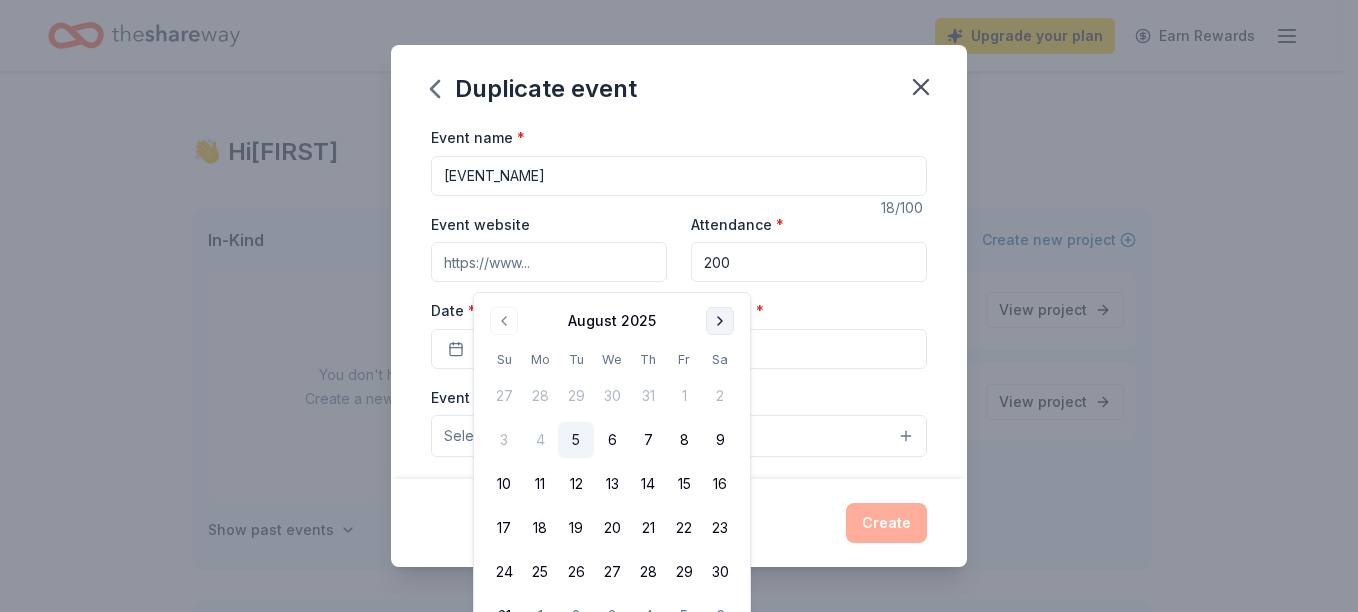 click at bounding box center [720, 321] 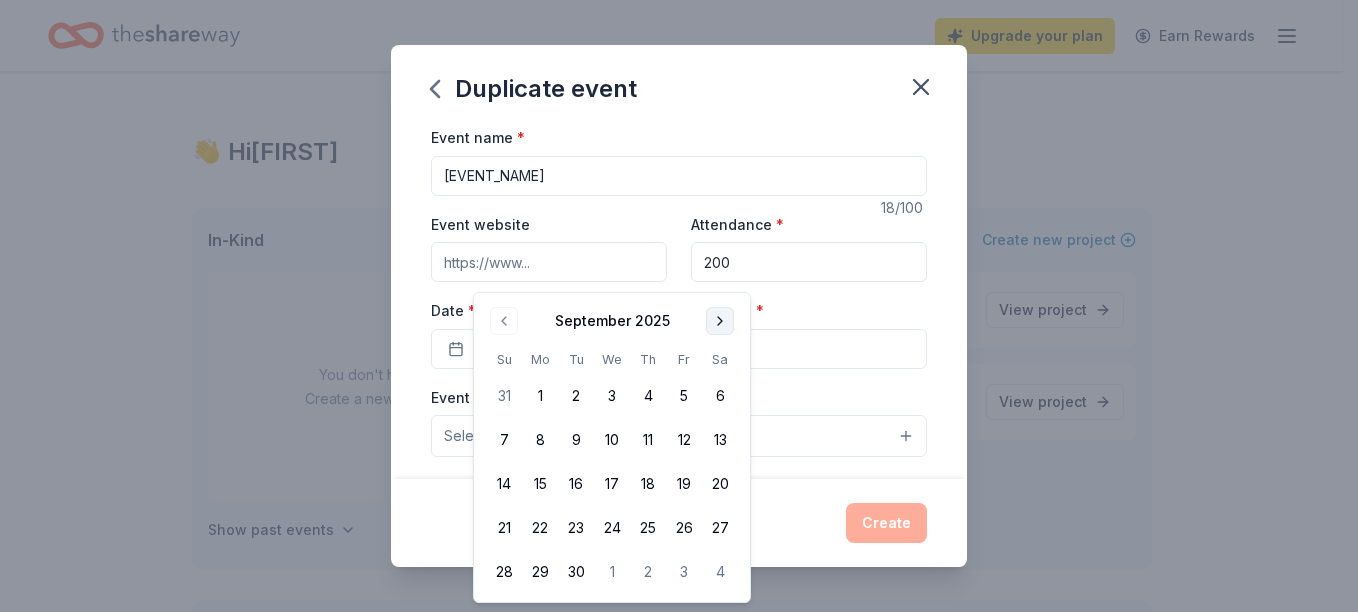 click at bounding box center (720, 321) 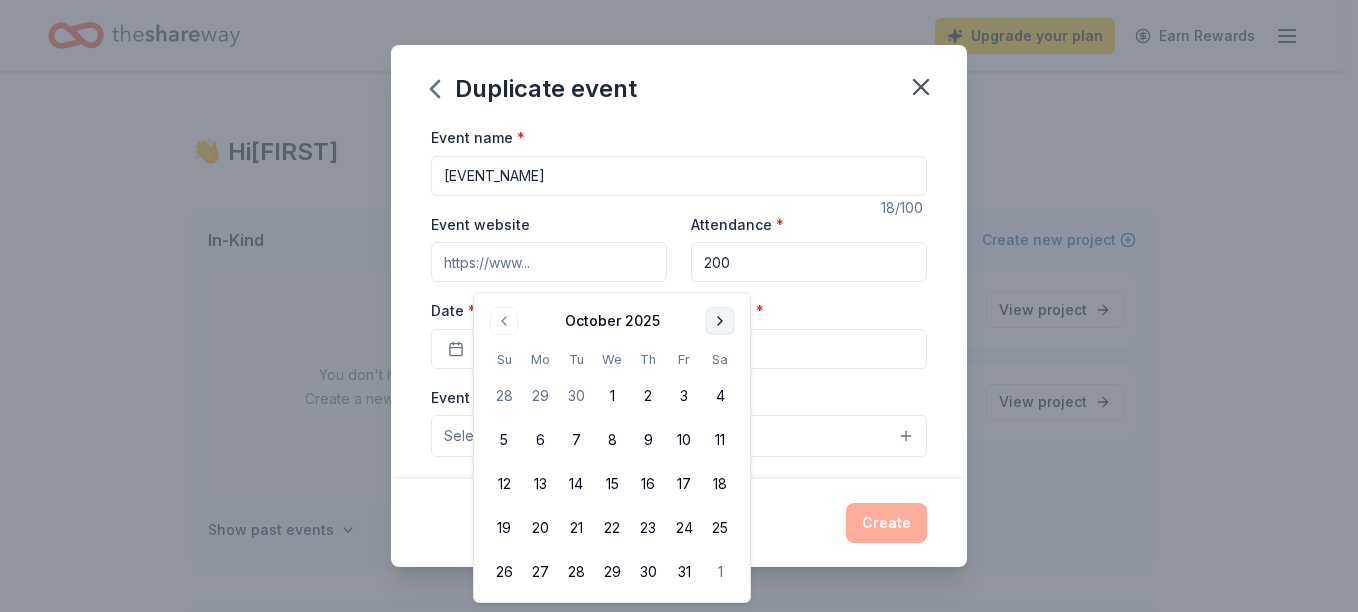 click at bounding box center (720, 321) 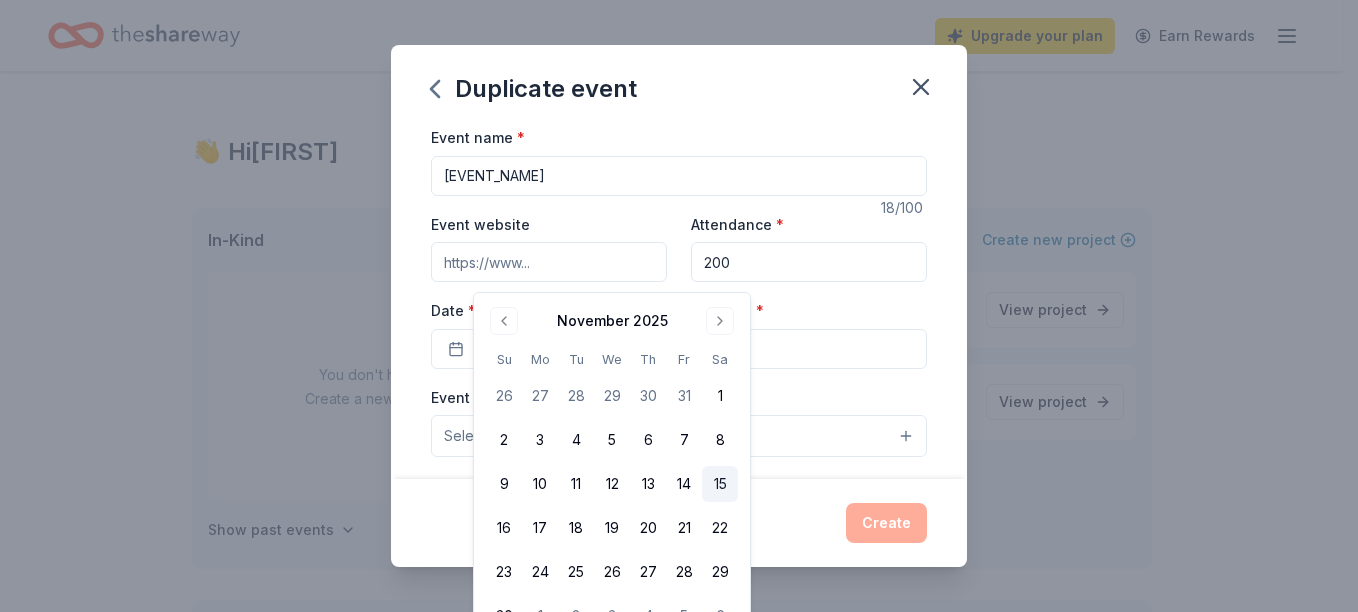 click on "15" at bounding box center [720, 484] 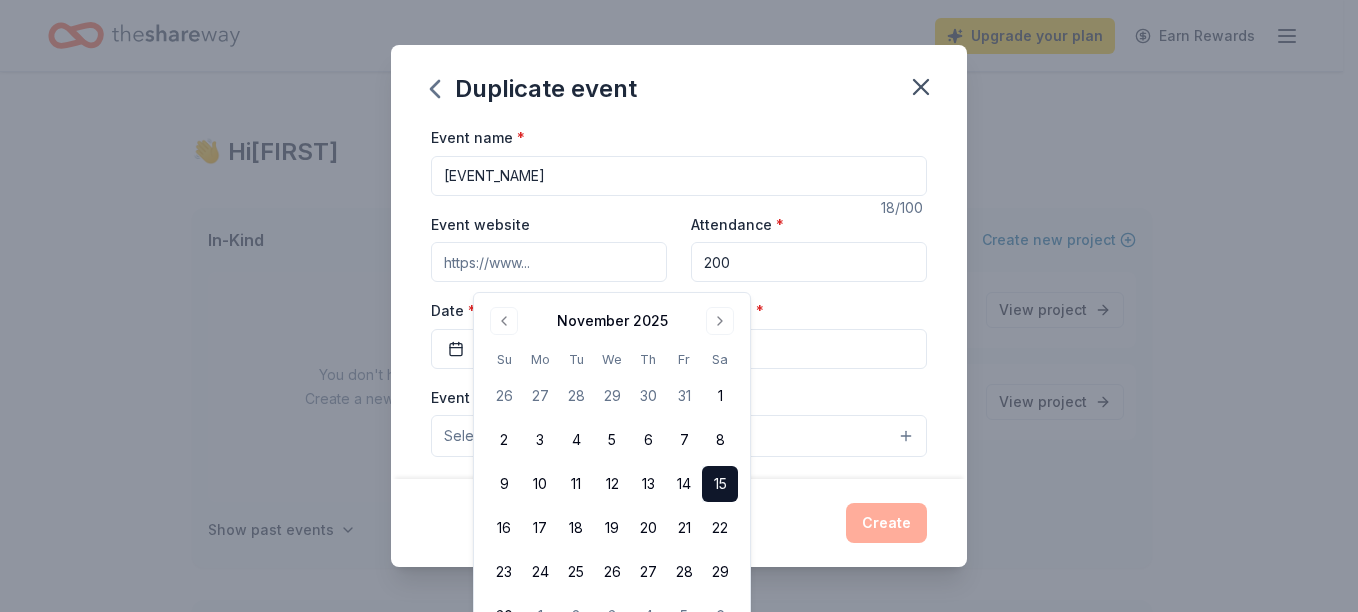 click on "Event type * Select" at bounding box center (679, 421) 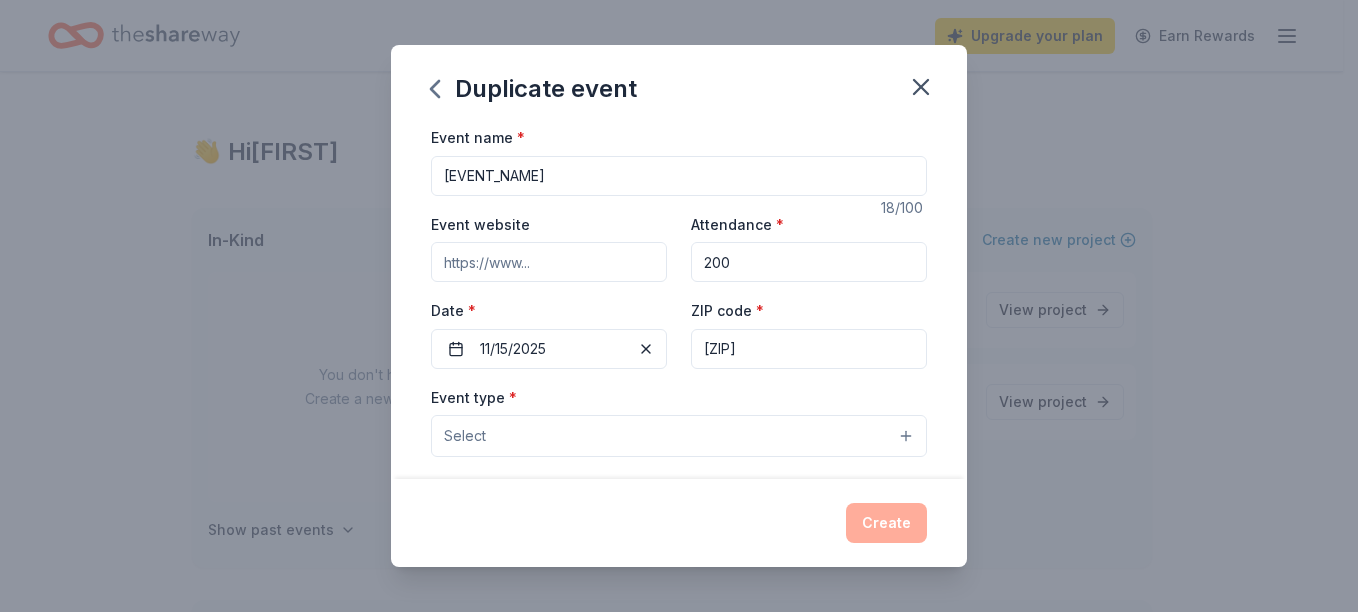 click on "Select" at bounding box center (679, 436) 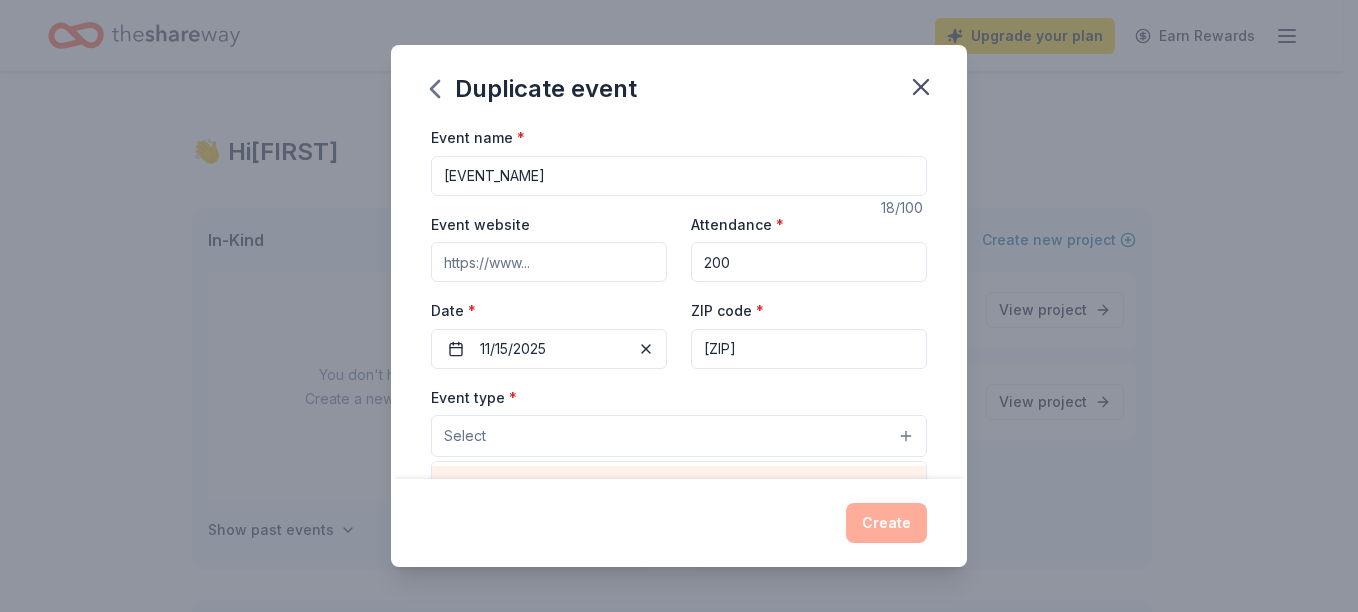 click on "Fundraiser" at bounding box center (679, 487) 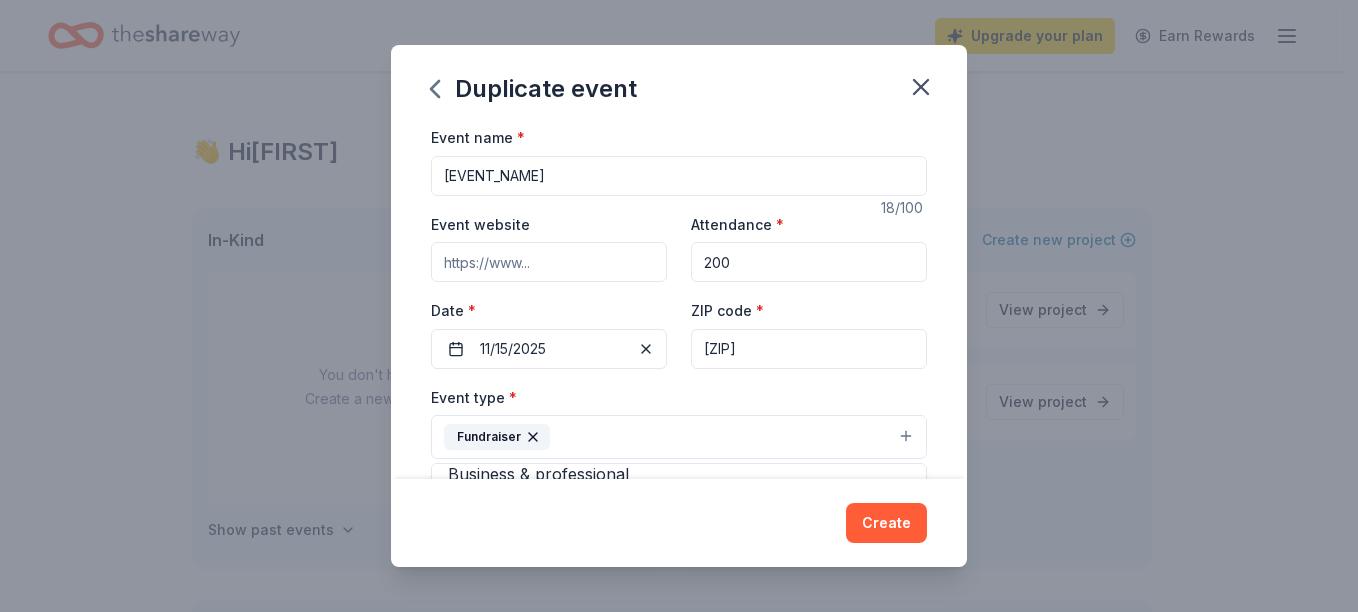 scroll, scrollTop: 19, scrollLeft: 0, axis: vertical 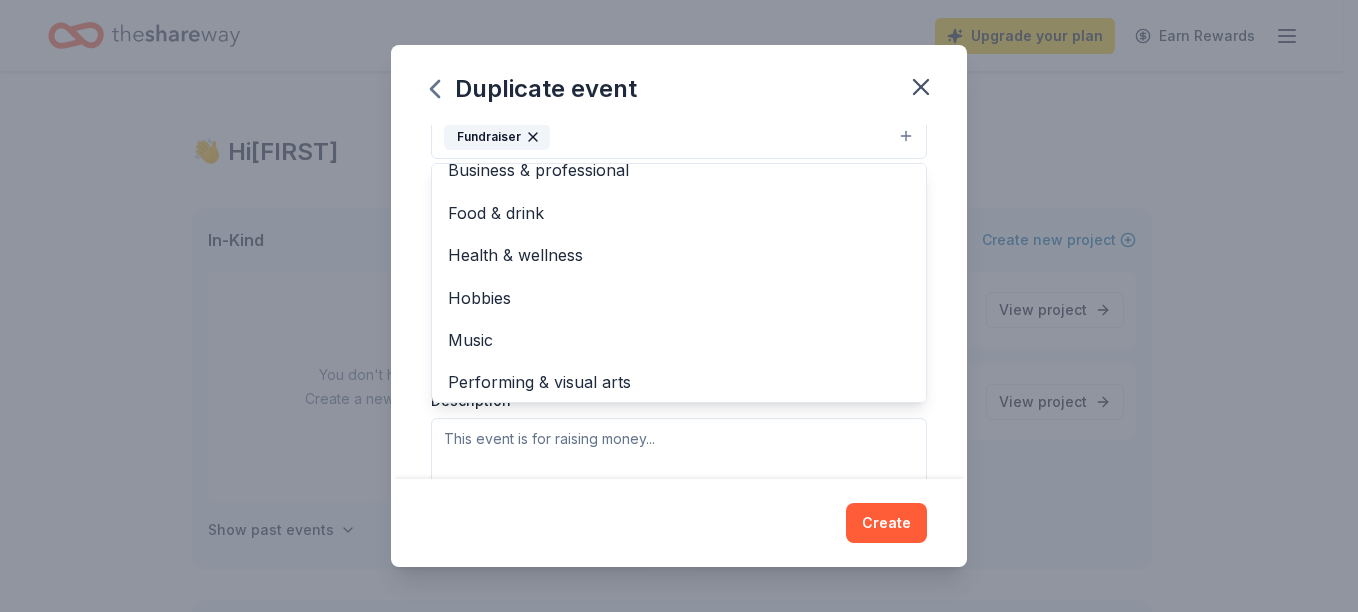 click on "Event name * Evening For Thanks 18 /100 Event website Attendance * 200 Date * 11/15/2025 ZIP code * 54730 Event type * Fundraiser Business & professional Food & drink Health & wellness Hobbies Music Performing & visual arts Demographic Select We use this information to help brands find events with their target demographic to sponsor their products. Mailing address Apt/unit Description What are you looking for? * Auction & raffle Meals Snacks Desserts Alcohol Beverages Send me reminders Email me reminders of donor application deadlines Recurring event Copy donors Saved Applied Approved Received Declined Not interested All copied donors will be given "saved" status in your new event. Companies that are no longer donating will not be copied." at bounding box center [679, 302] 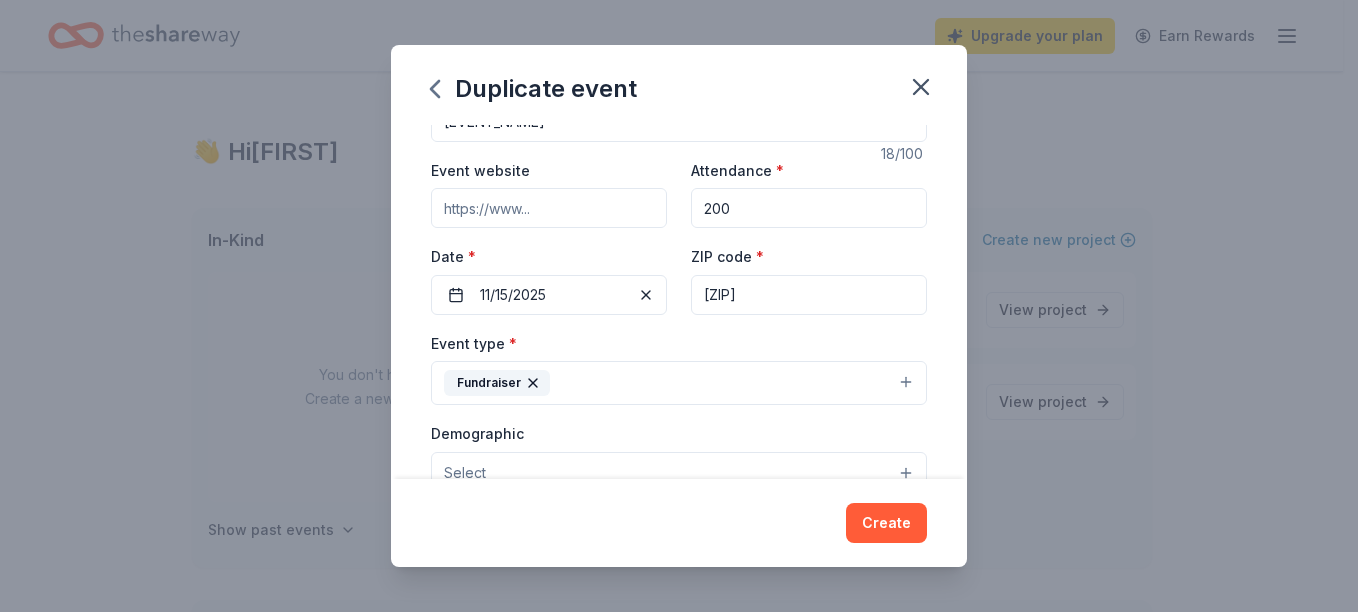scroll, scrollTop: 100, scrollLeft: 0, axis: vertical 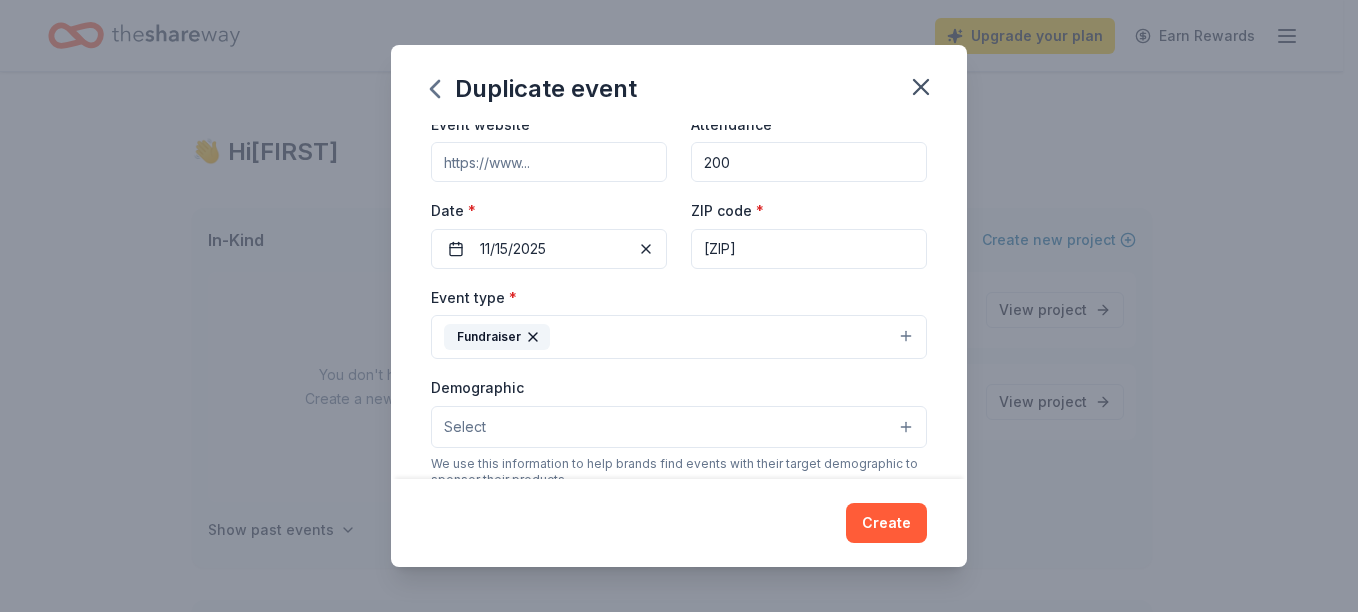 click on "Select" at bounding box center (679, 427) 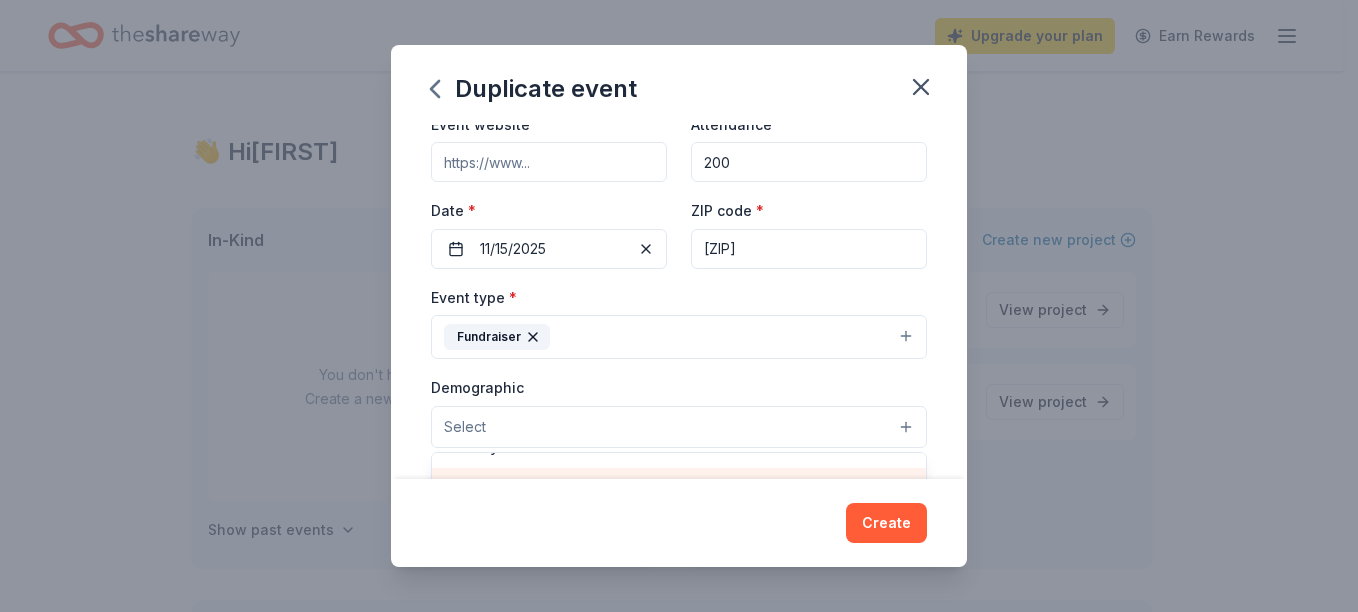 scroll, scrollTop: 0, scrollLeft: 0, axis: both 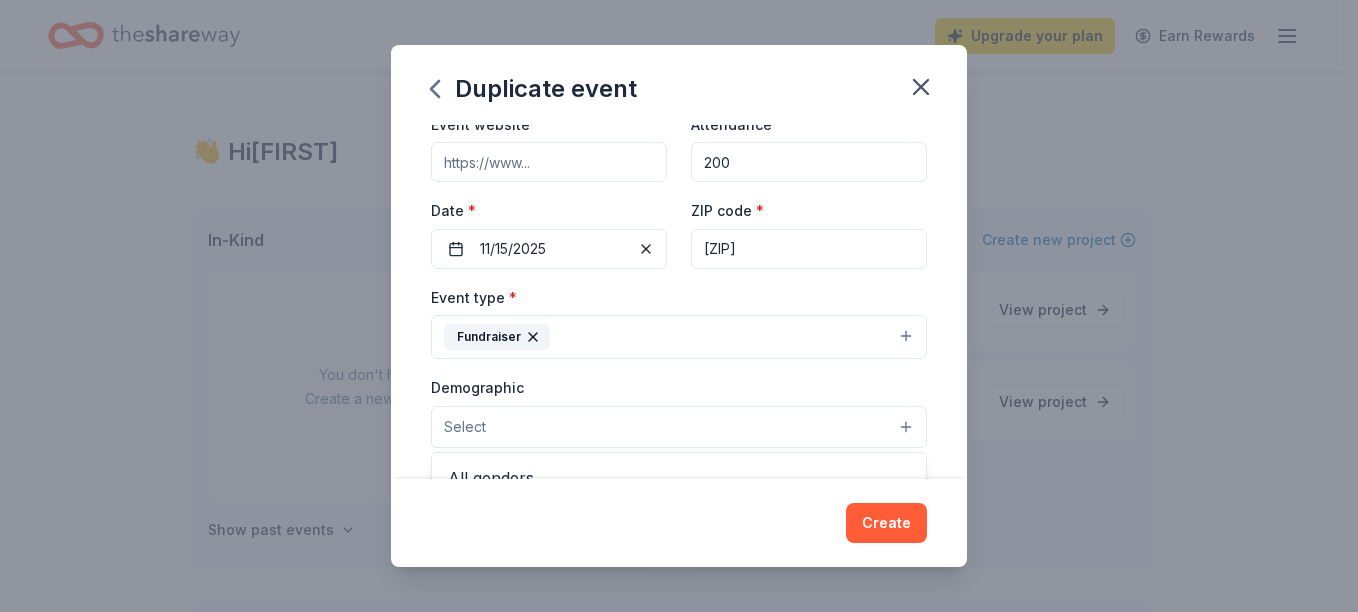click on "All ages" at bounding box center [679, 605] 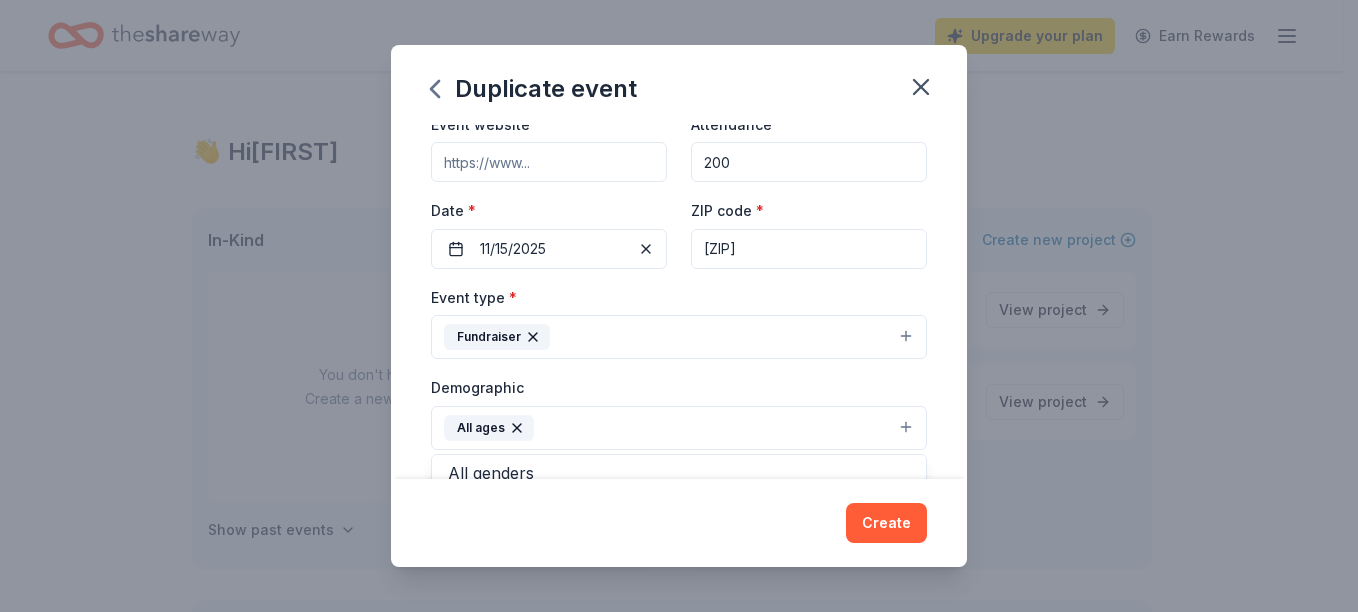 scroll, scrollTop: 0, scrollLeft: 0, axis: both 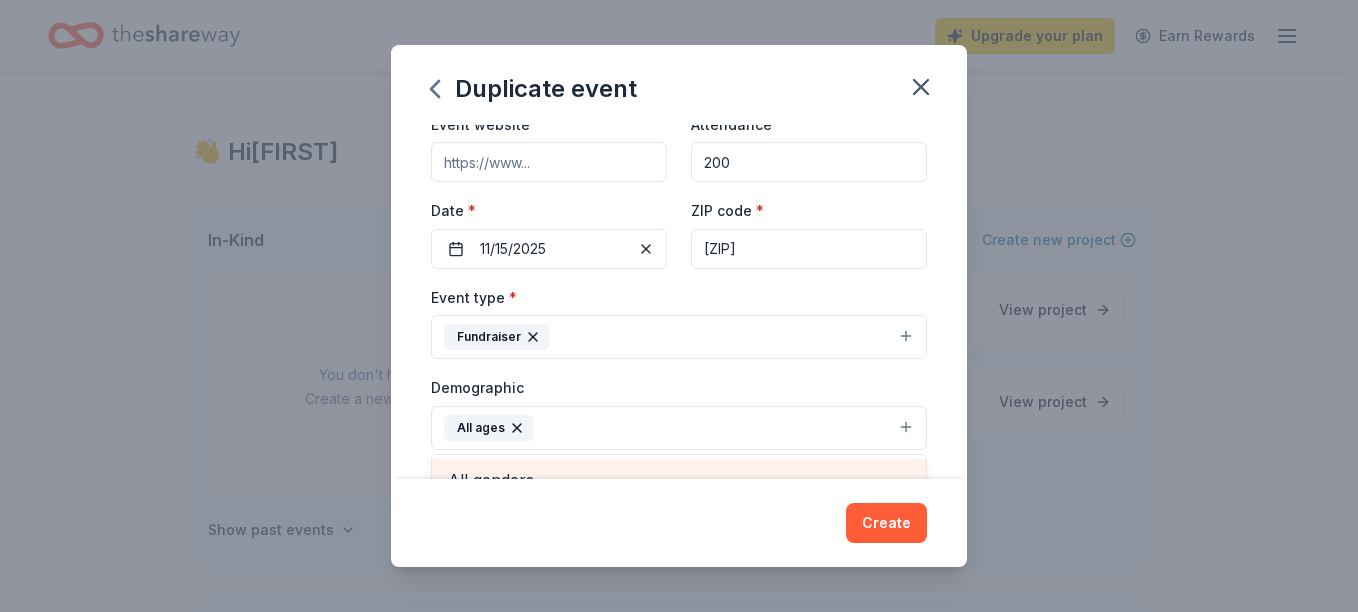 click on "All genders" at bounding box center (679, 480) 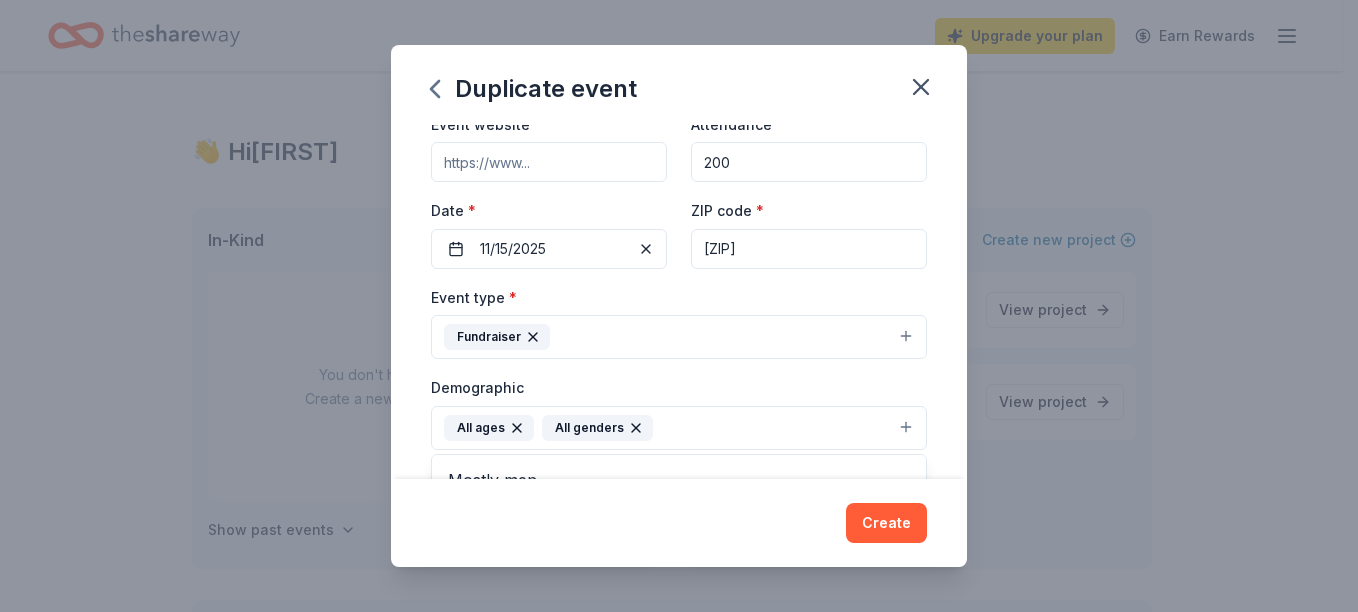 click on "Event name * Evening For Thanks 18 /100 Event website Attendance * 200 Date * 11/15/2025 ZIP code * 54730 Event type * Fundraiser Demographic All ages All genders Mostly men Mostly women 0-10 yrs 10-20 yrs 20-30 yrs 30-40 yrs 40-50 yrs 50-60 yrs 60-70 yrs 70-80 yrs 80+ yrs We use this information to help brands find events with their target demographic to sponsor their products. Mailing address Apt/unit Description What are you looking for? * Auction & raffle Meals Snacks Desserts Alcohol Beverages Send me reminders Email me reminders of donor application deadlines Recurring event Copy donors Saved Applied Approved Received Declined Not interested All copied donors will be given "saved" status in your new event. Companies that are no longer donating will not be copied." at bounding box center (679, 302) 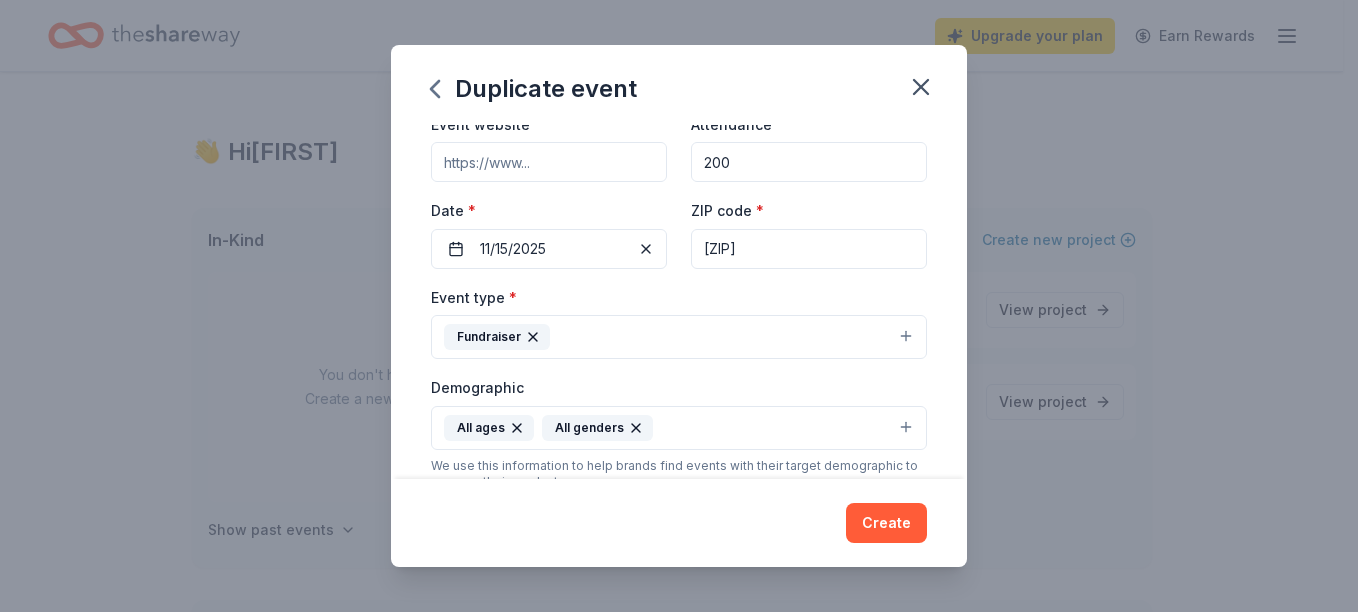 click on "Mailing address" at bounding box center [621, 557] 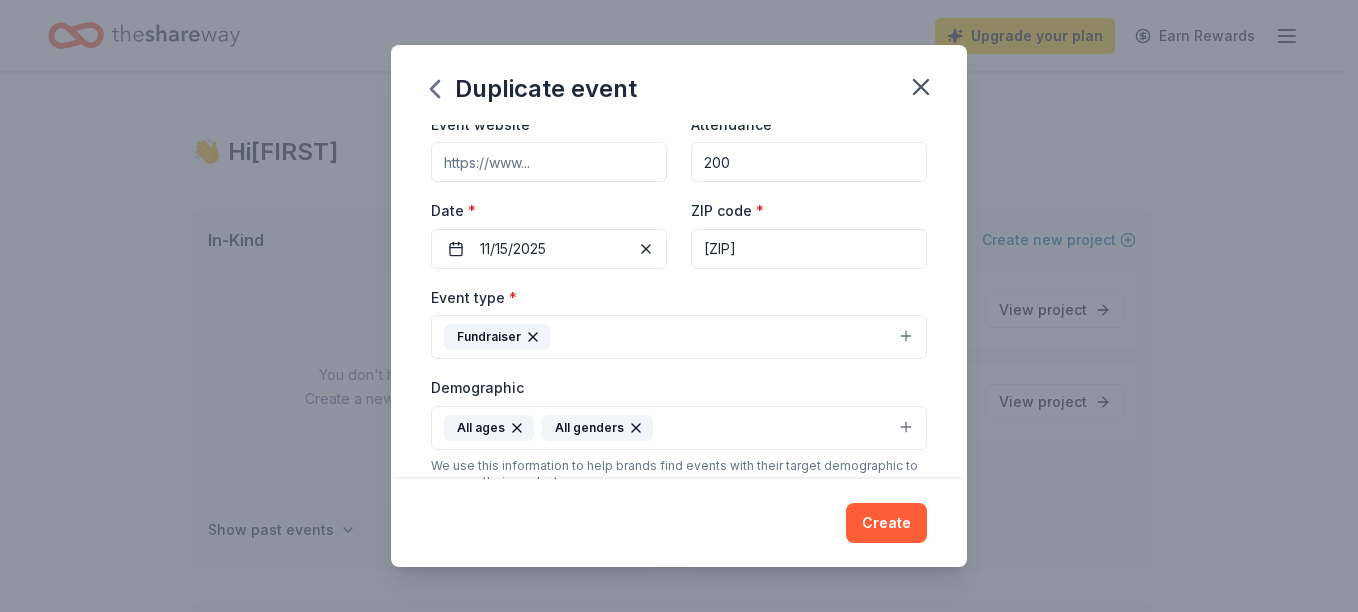 click at bounding box center [679, 665] 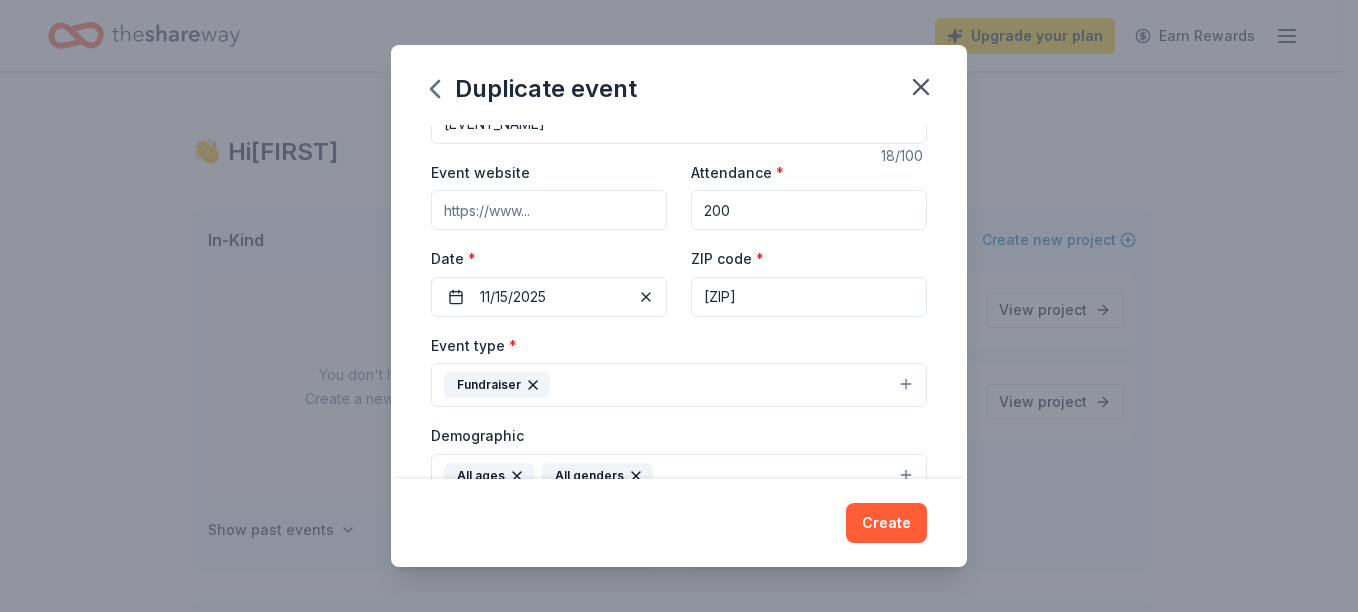 scroll, scrollTop: 18, scrollLeft: 0, axis: vertical 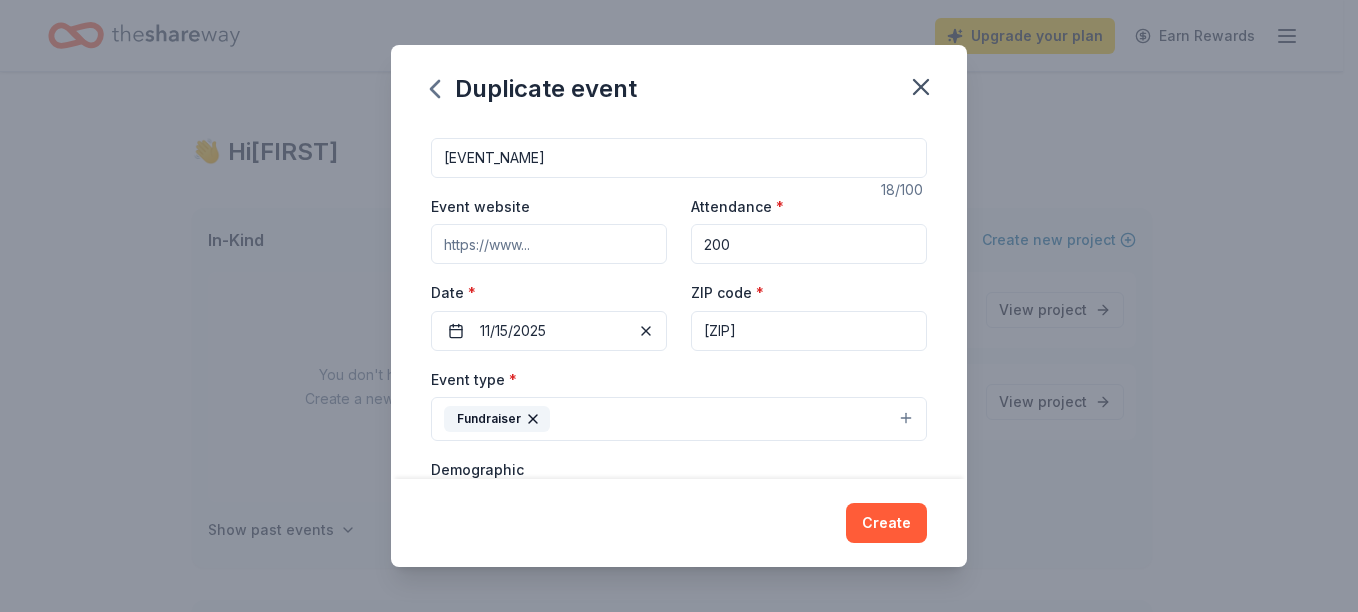 type on "This event is held annually to raise money to help us provide Thanksgiving & Christmas Dinner Boxes for families as well as Christmas Gifts For Children." 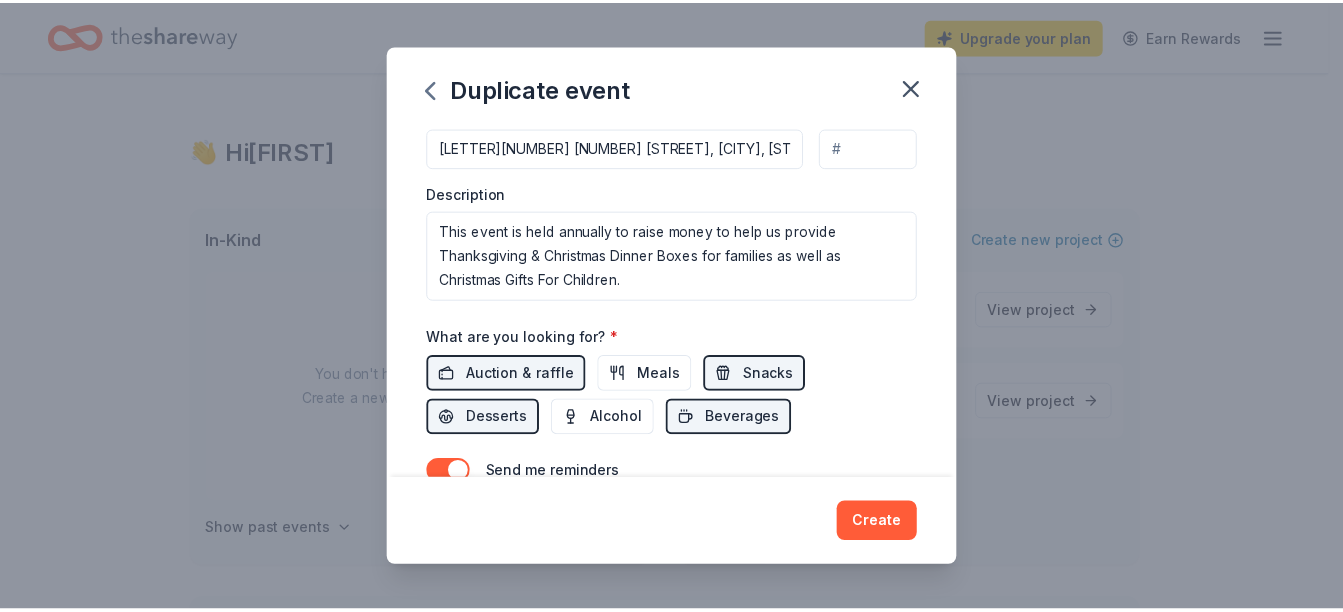 scroll, scrollTop: 511, scrollLeft: 0, axis: vertical 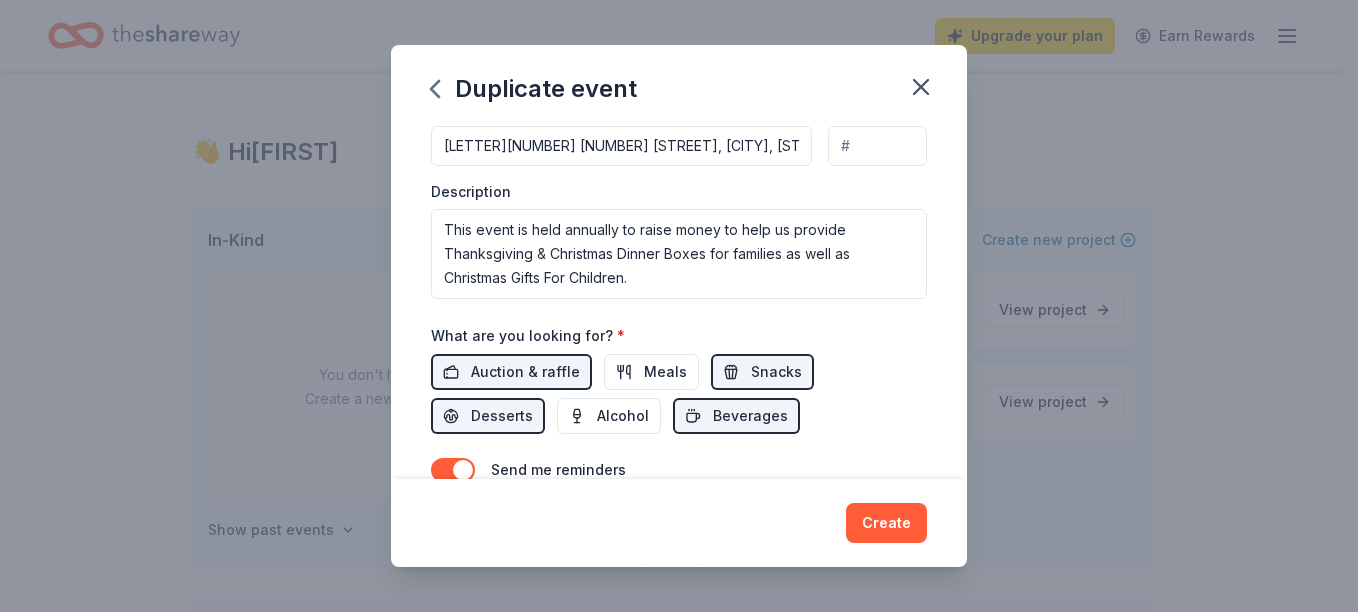 click at bounding box center (453, 570) 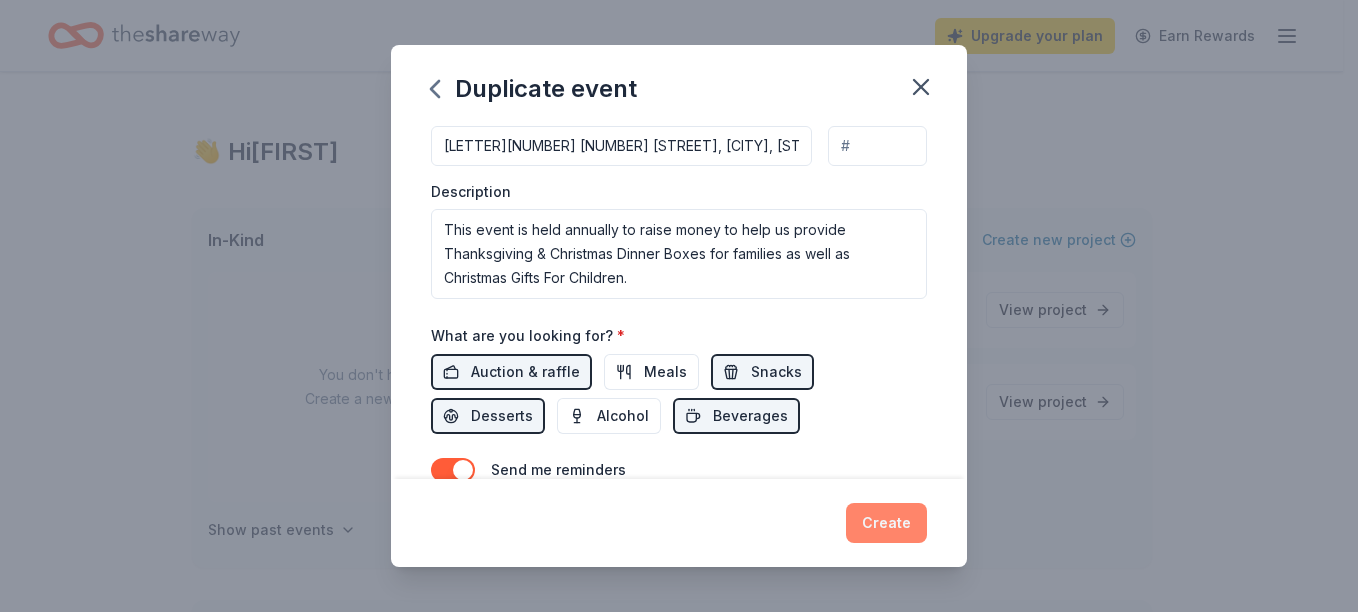click on "Create" at bounding box center [886, 523] 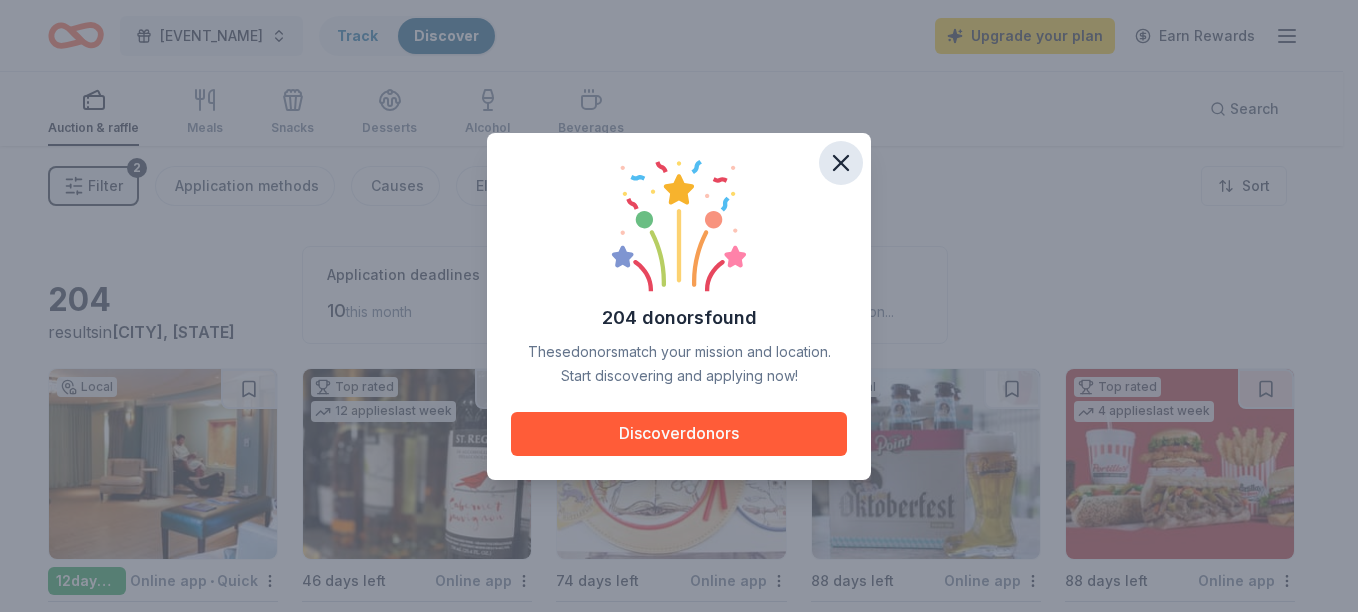 click 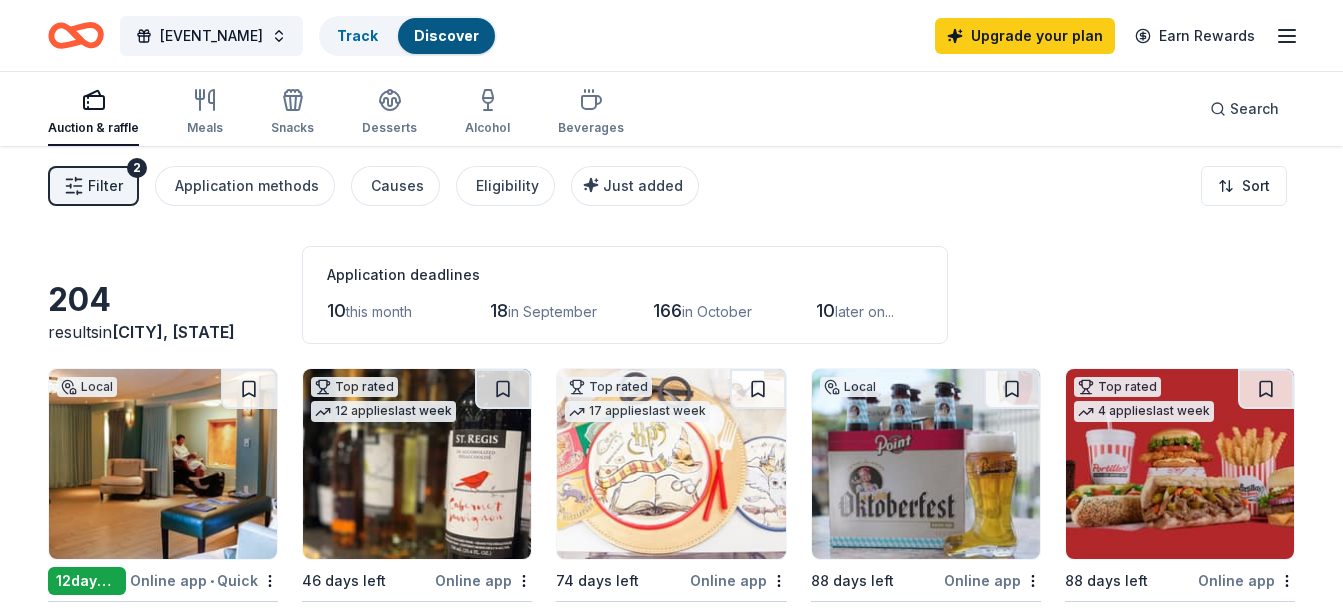 scroll, scrollTop: 100, scrollLeft: 0, axis: vertical 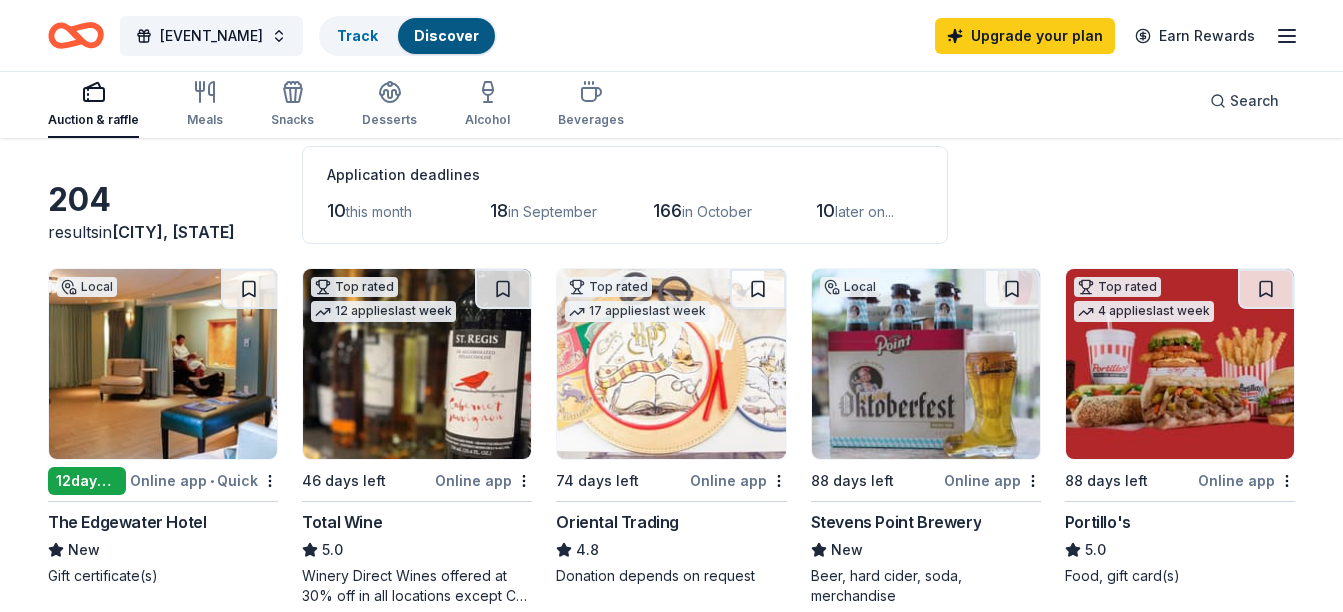 click at bounding box center (163, 364) 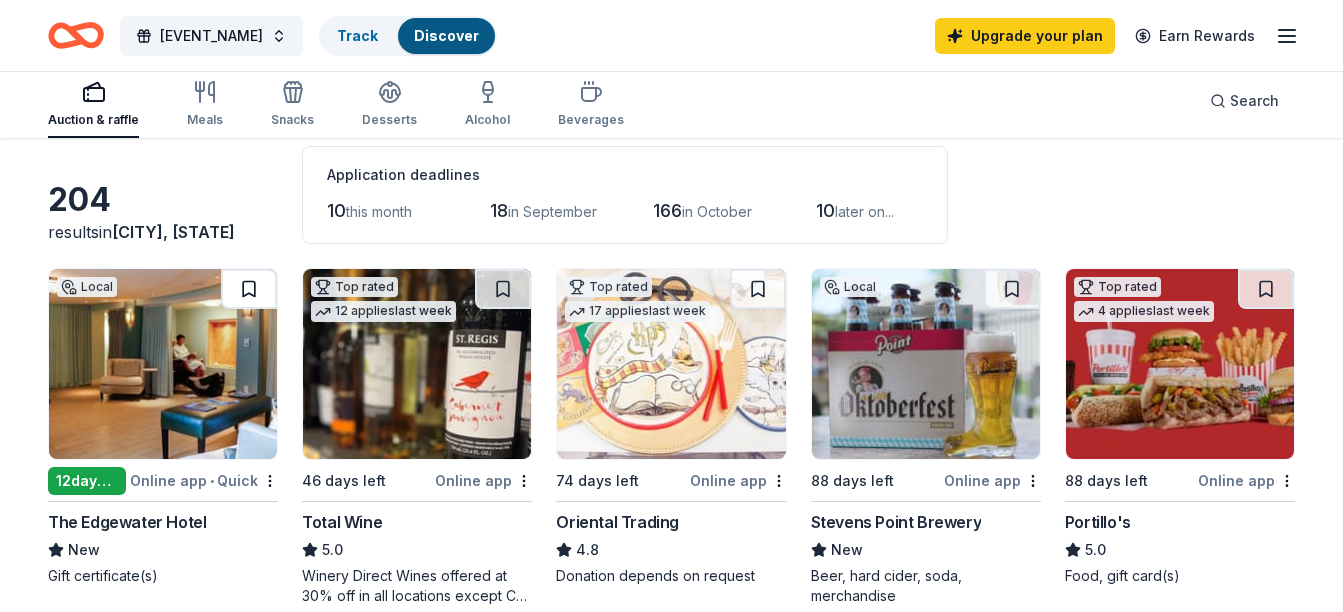 click at bounding box center (249, 289) 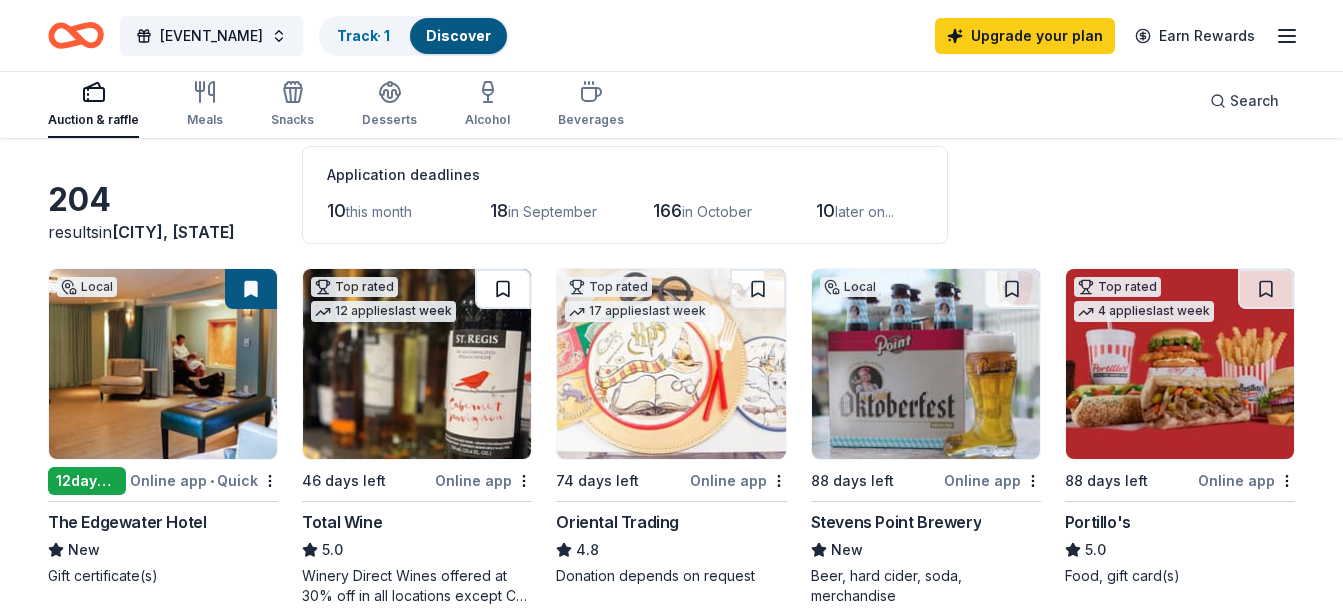 click at bounding box center (503, 289) 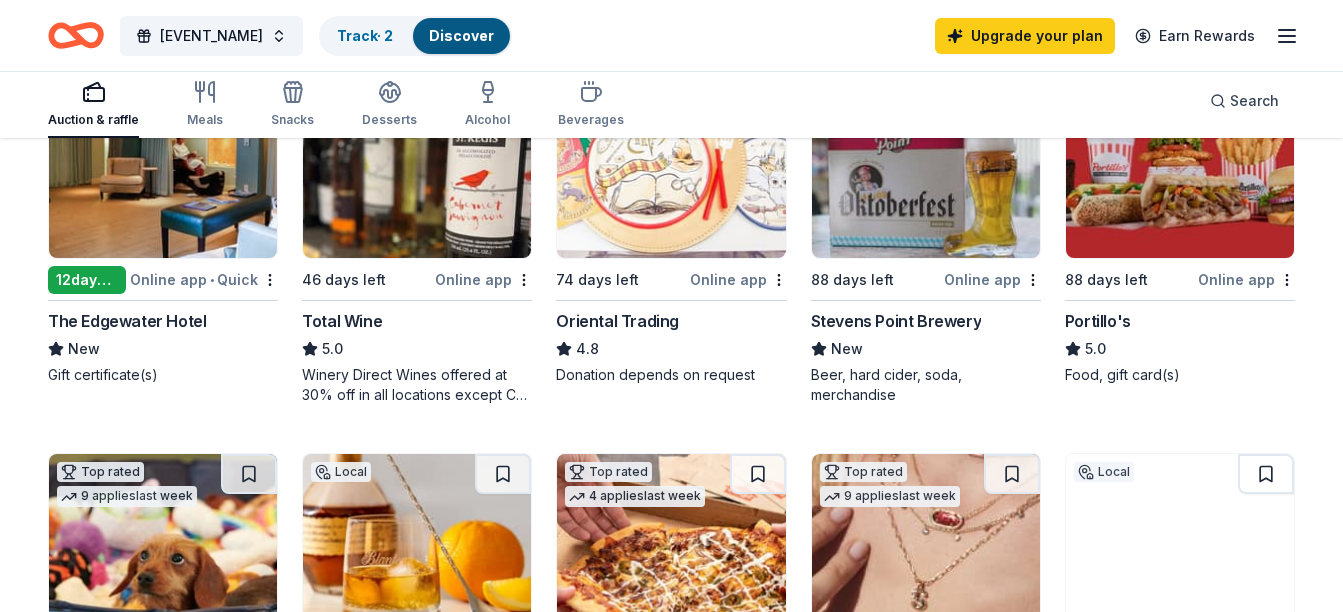 scroll, scrollTop: 400, scrollLeft: 0, axis: vertical 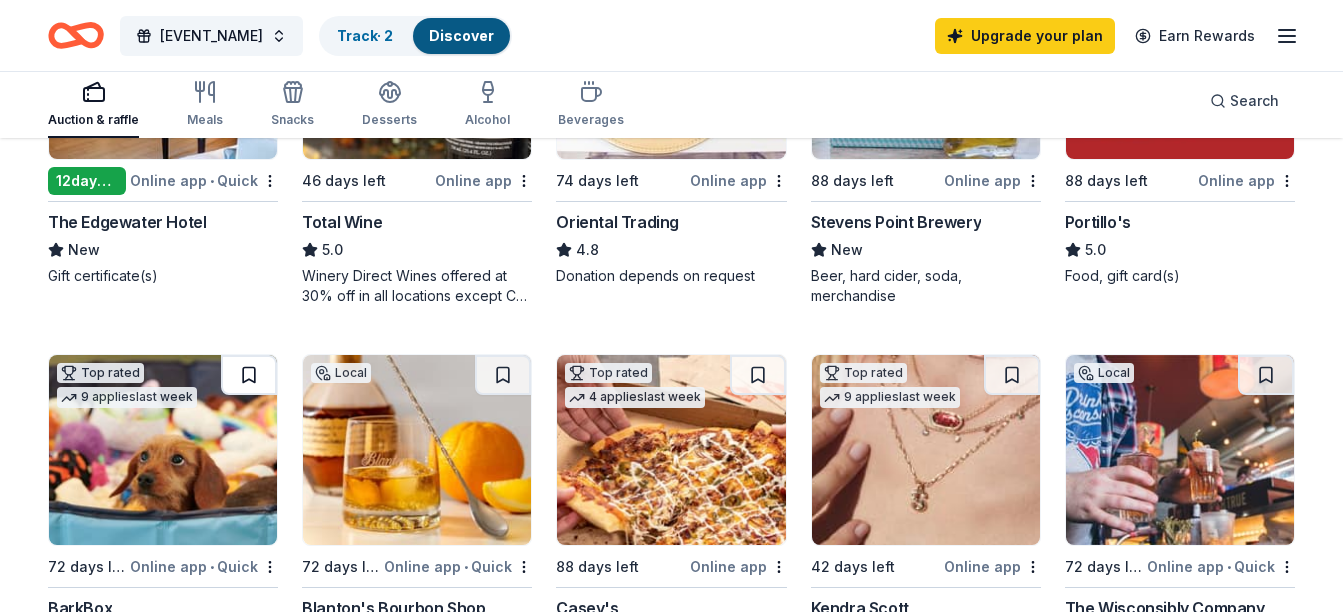 click at bounding box center (249, 375) 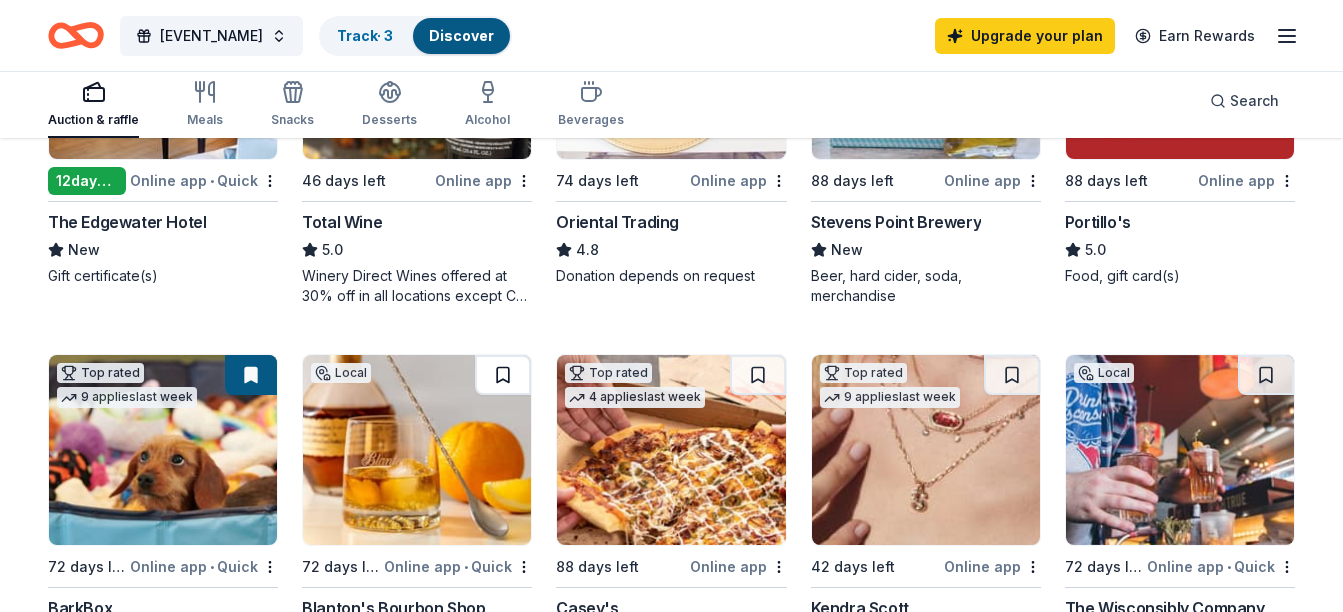 click at bounding box center [503, 375] 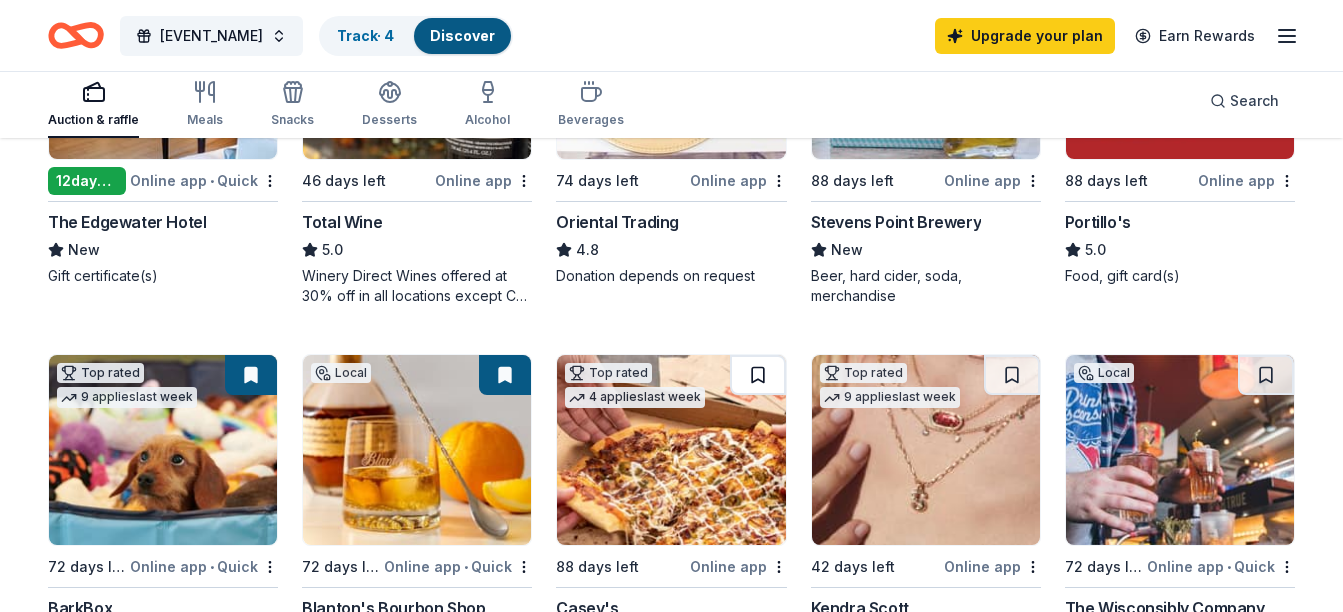 click at bounding box center (758, 375) 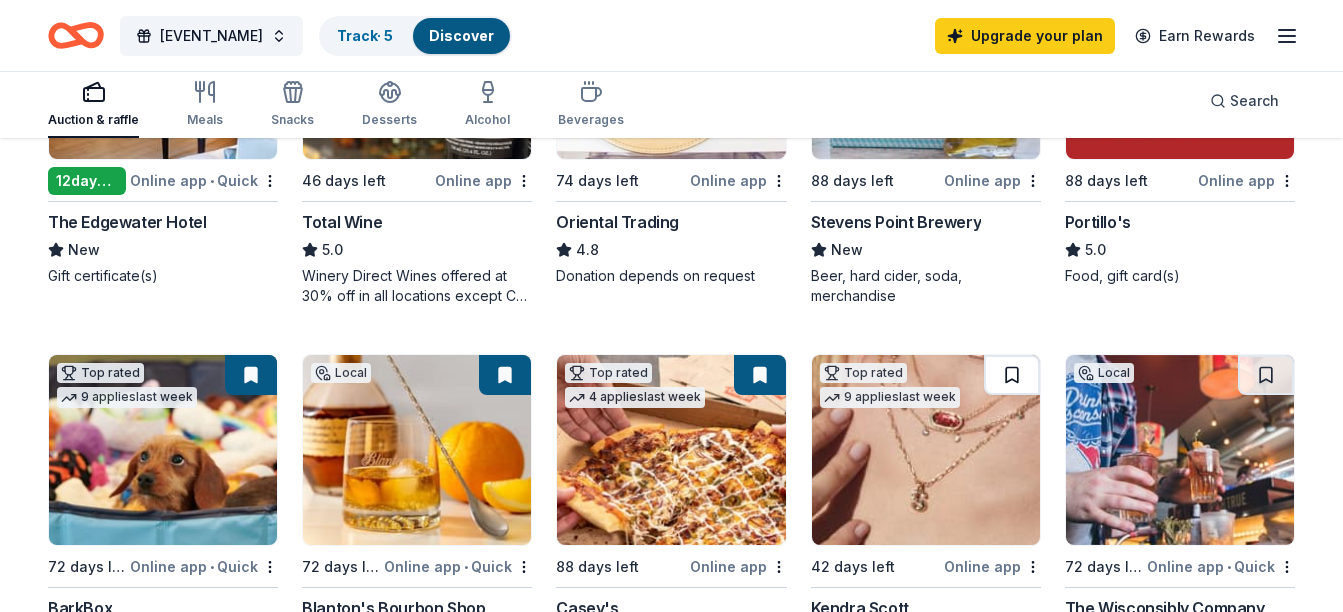 click at bounding box center [1012, 375] 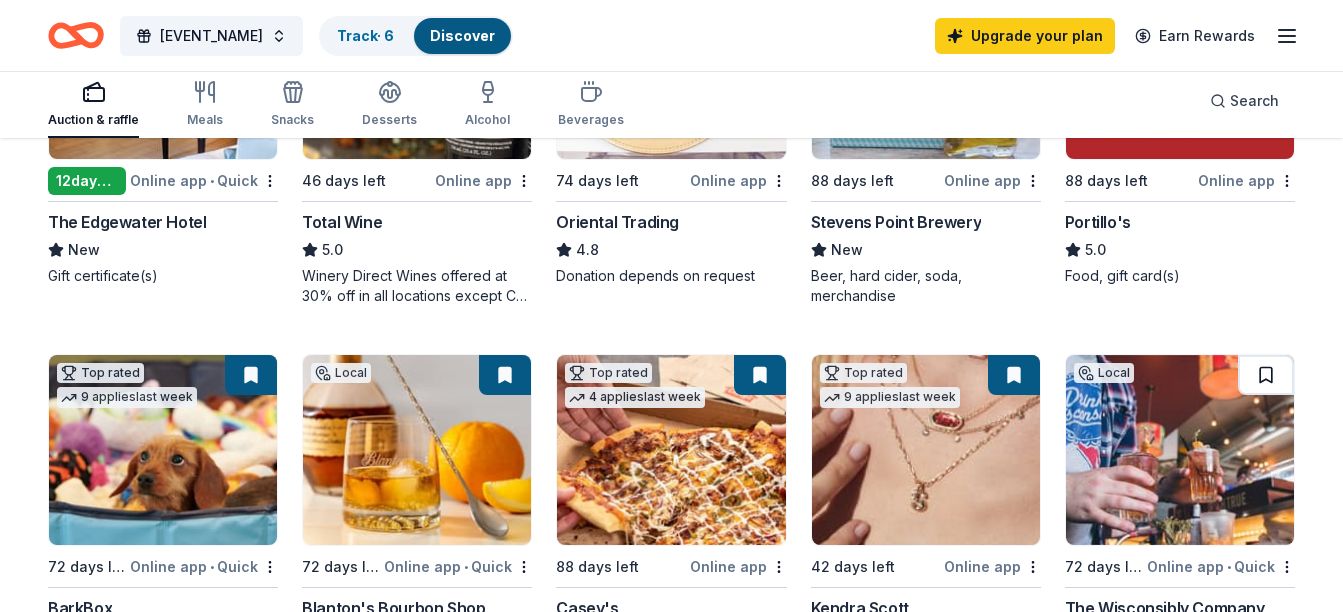 click at bounding box center (1266, 375) 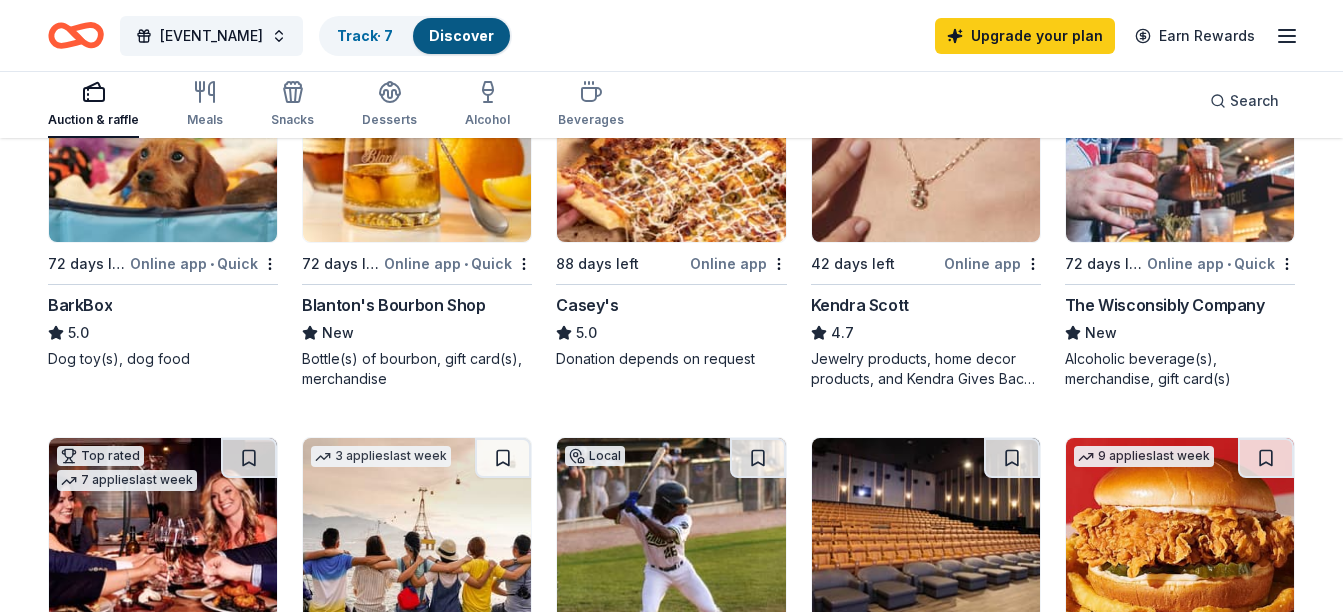 scroll, scrollTop: 700, scrollLeft: 0, axis: vertical 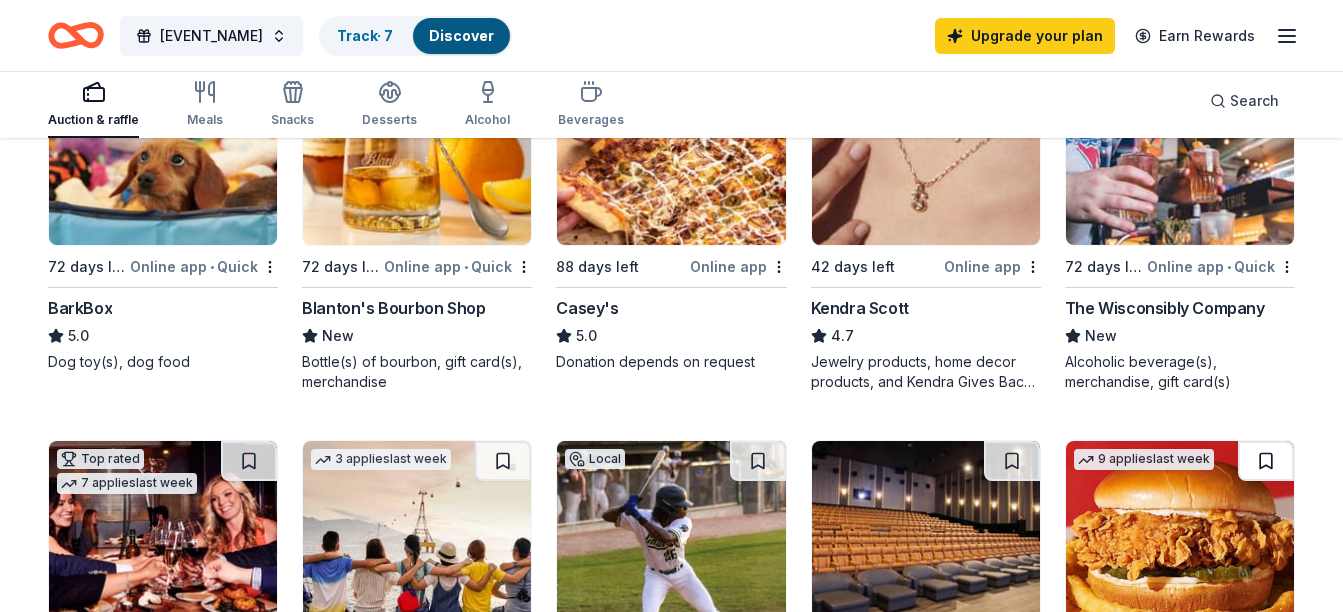 click at bounding box center (1266, 461) 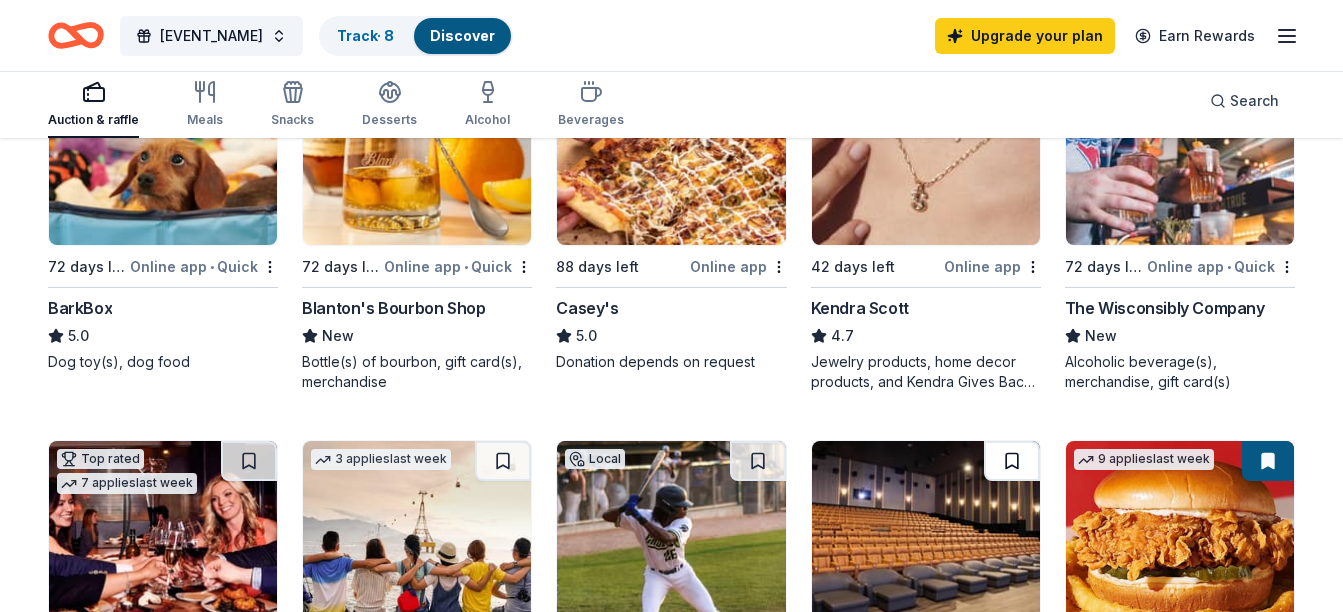 click at bounding box center [1012, 461] 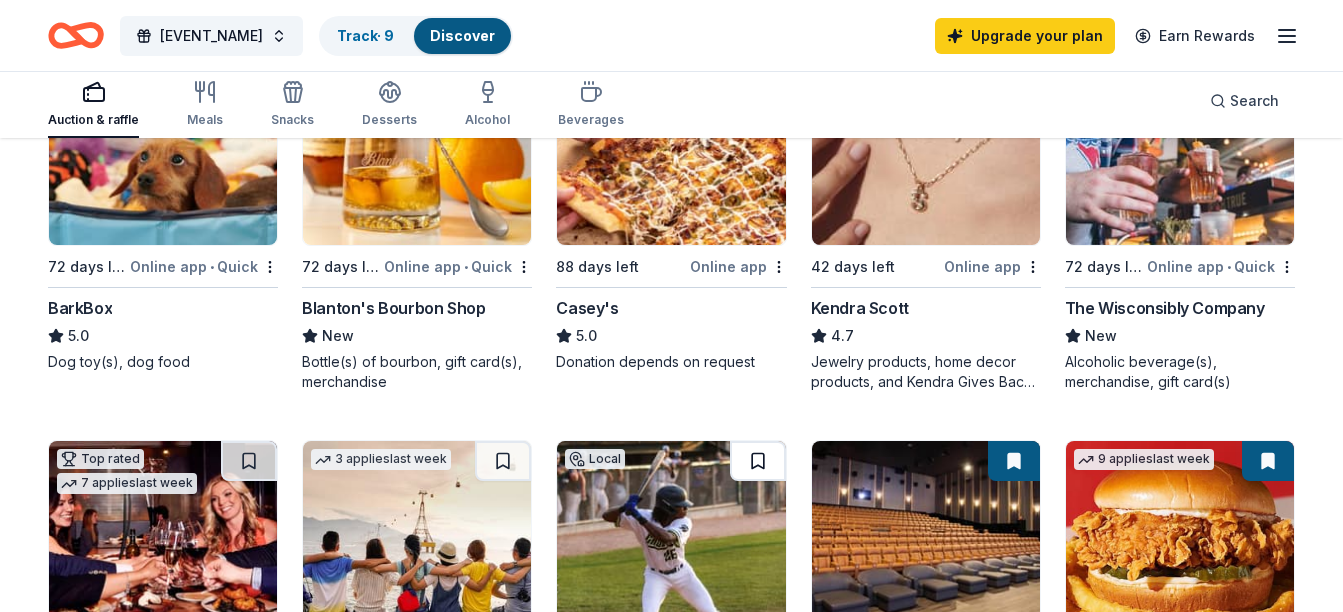 click at bounding box center (758, 461) 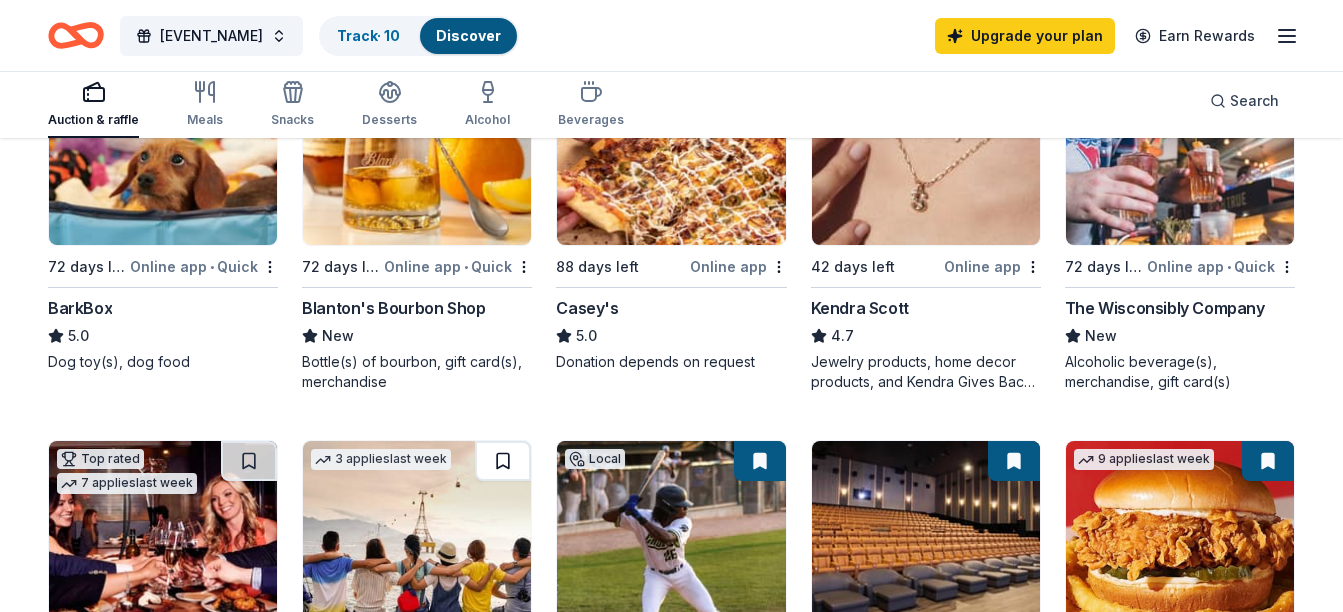 click at bounding box center [503, 461] 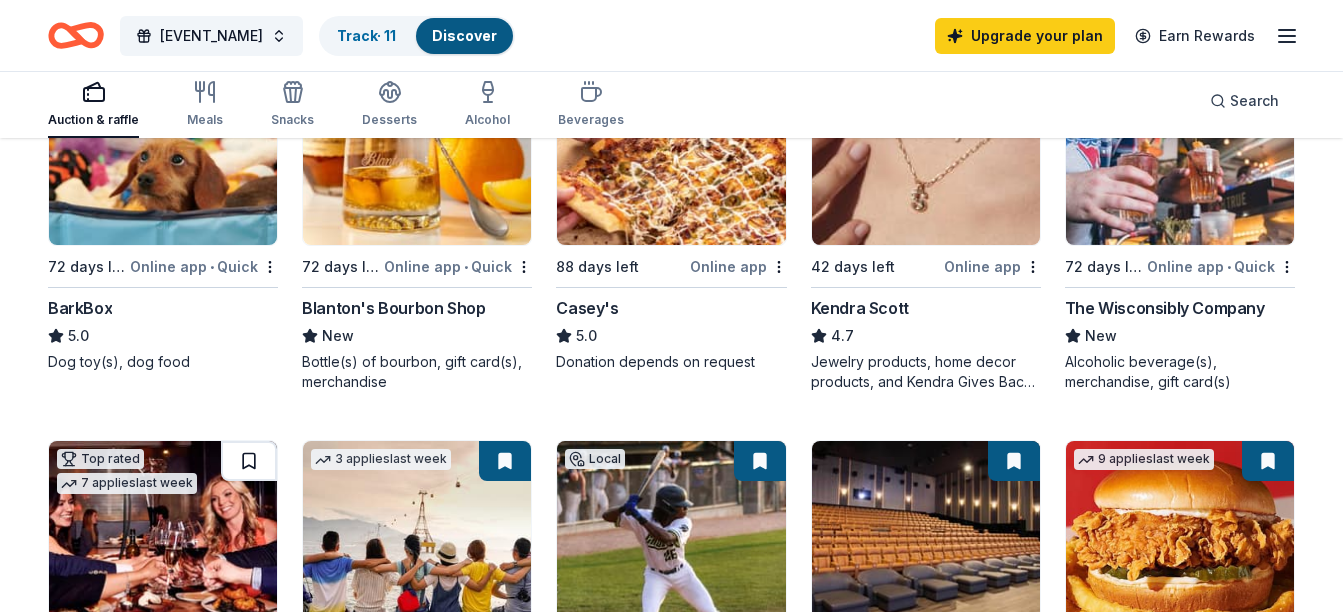 click at bounding box center [249, 461] 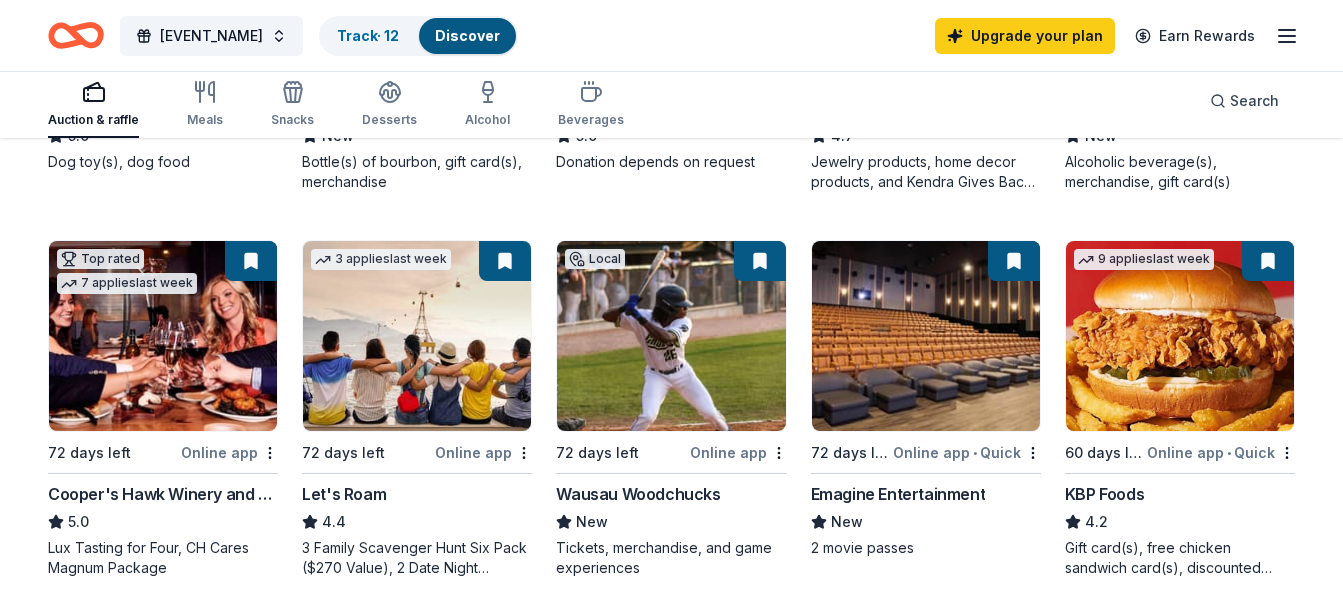scroll, scrollTop: 1000, scrollLeft: 0, axis: vertical 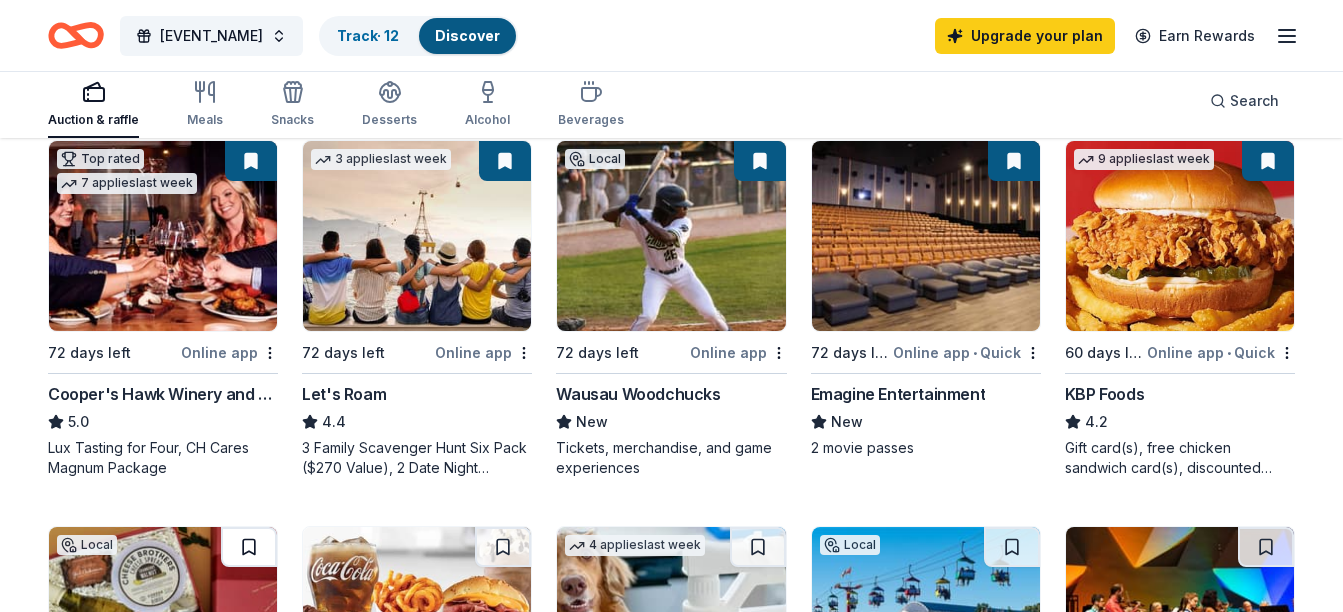 click at bounding box center [249, 547] 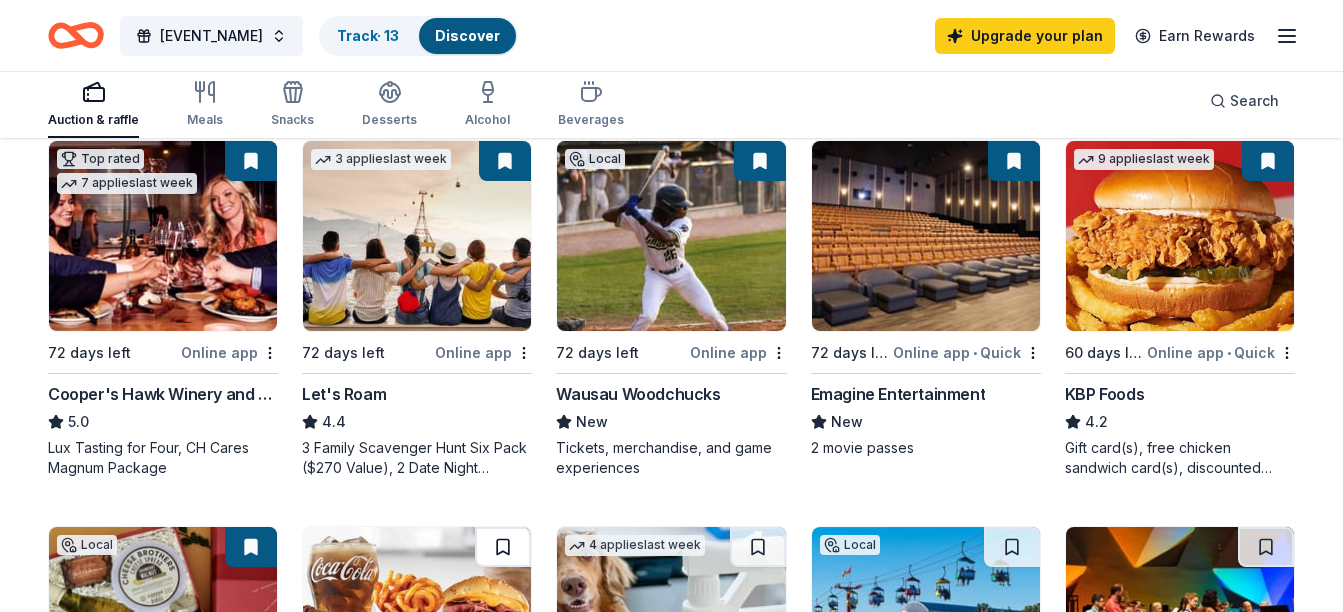 click at bounding box center [503, 547] 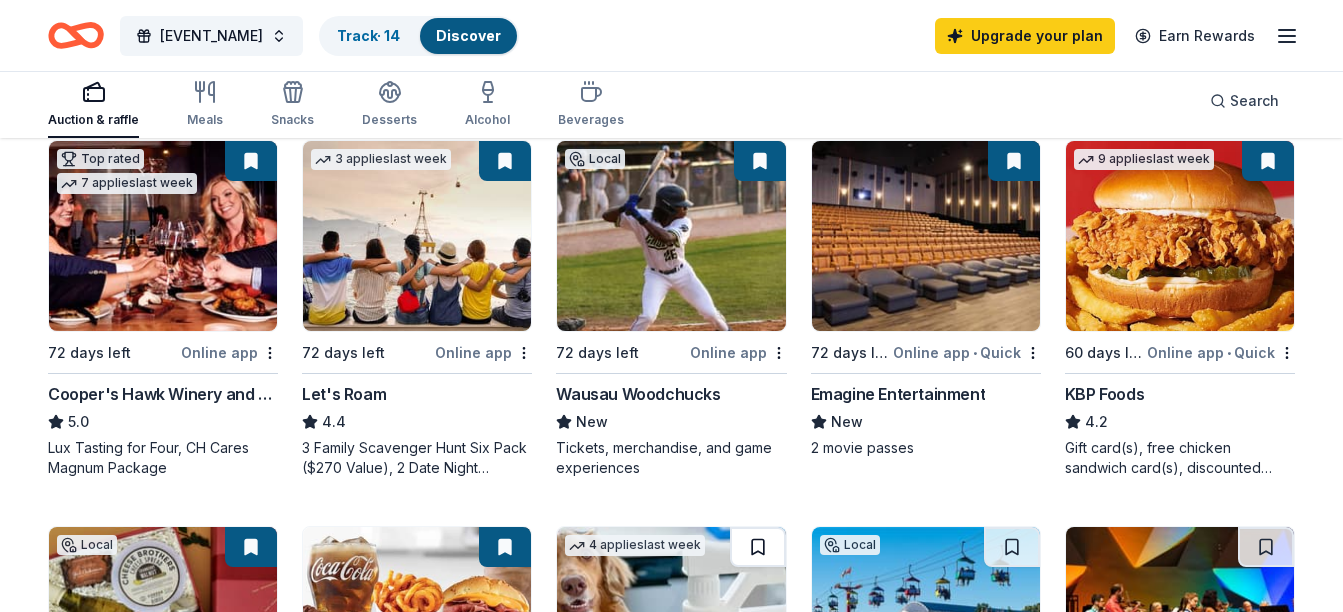 click at bounding box center (758, 547) 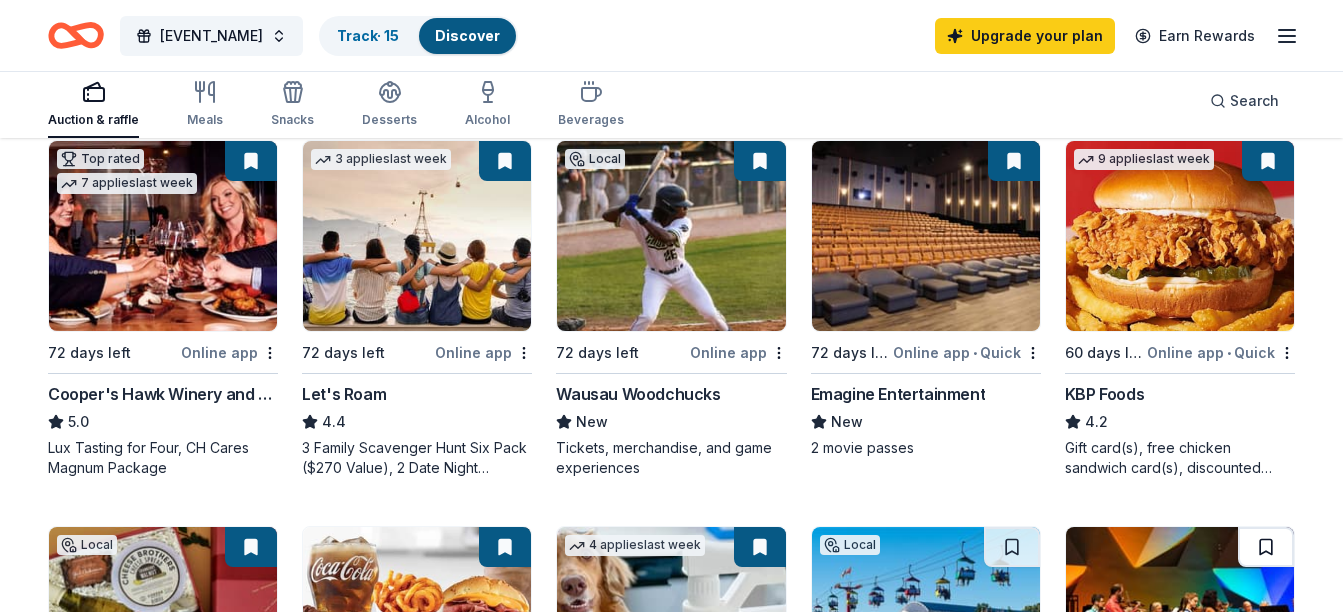 click at bounding box center [1266, 547] 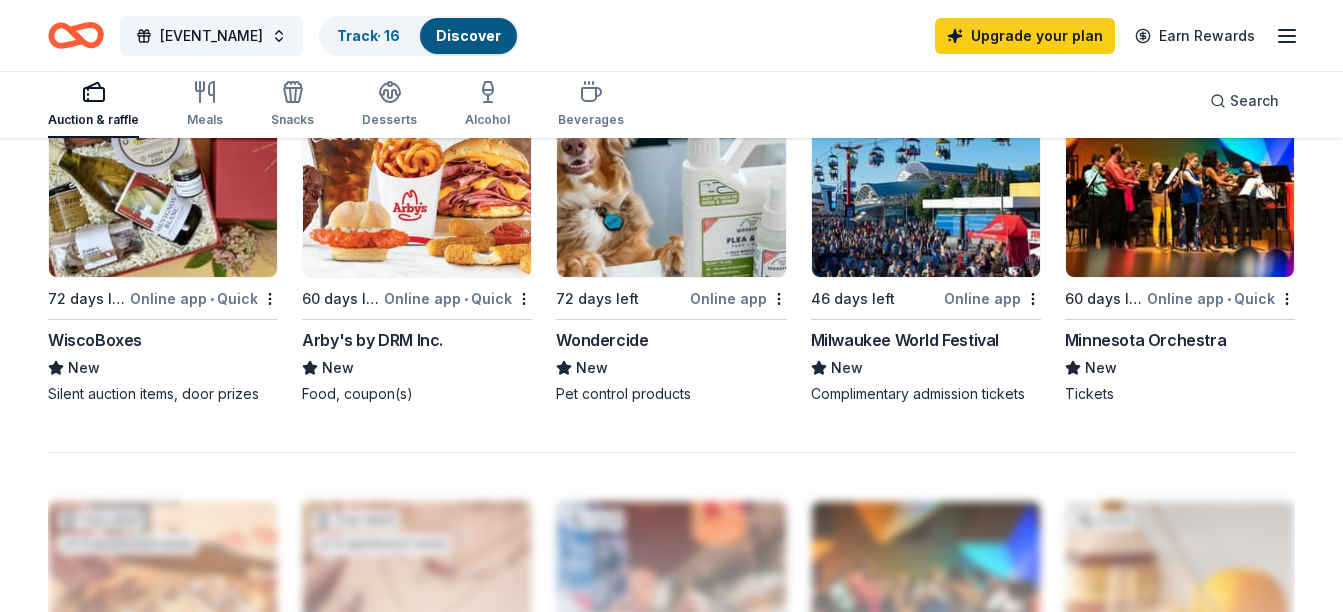 scroll, scrollTop: 1461, scrollLeft: 0, axis: vertical 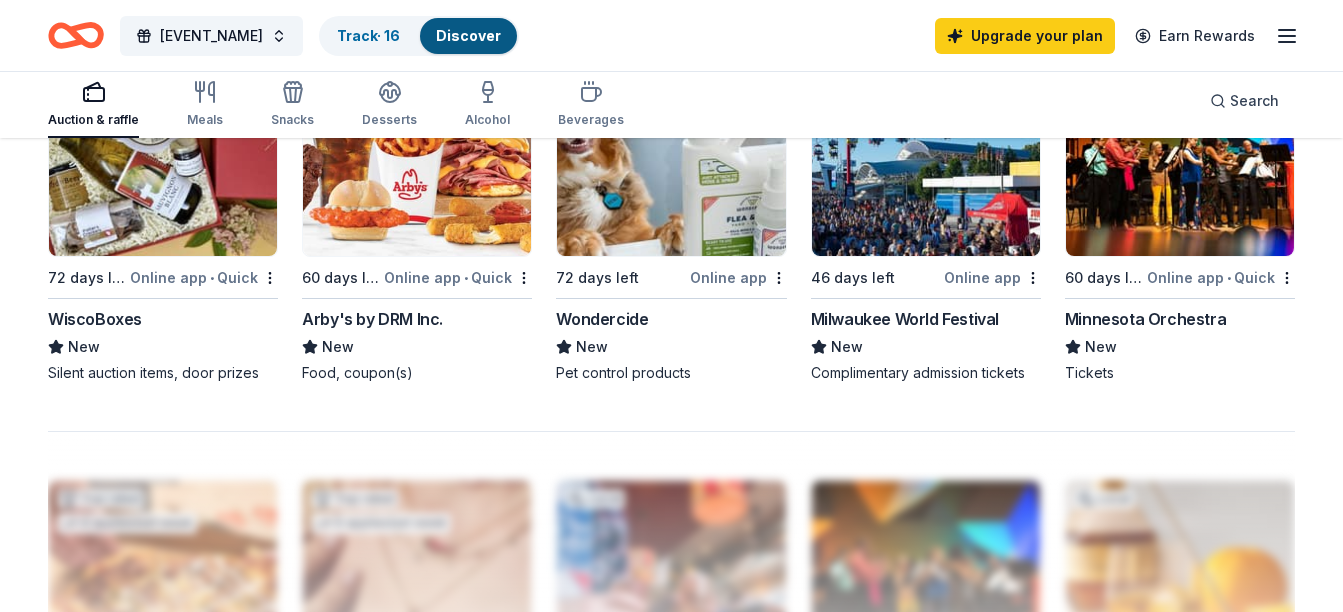 click on "Upgrade your plan" at bounding box center (672, 935) 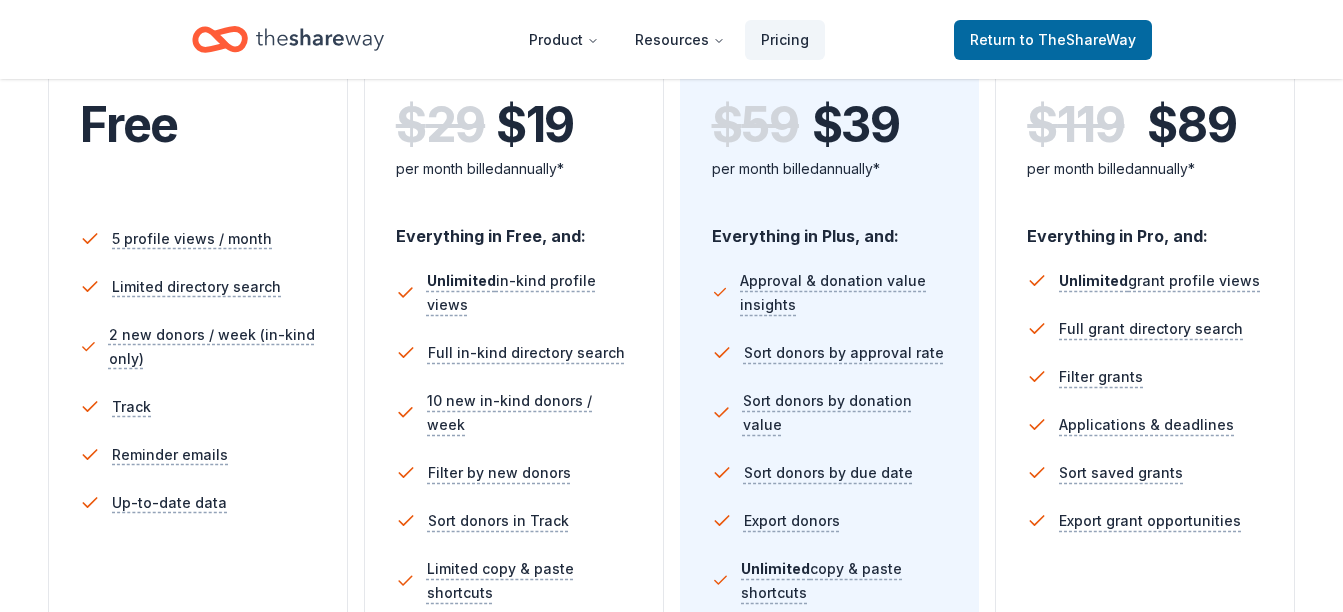 scroll, scrollTop: 500, scrollLeft: 0, axis: vertical 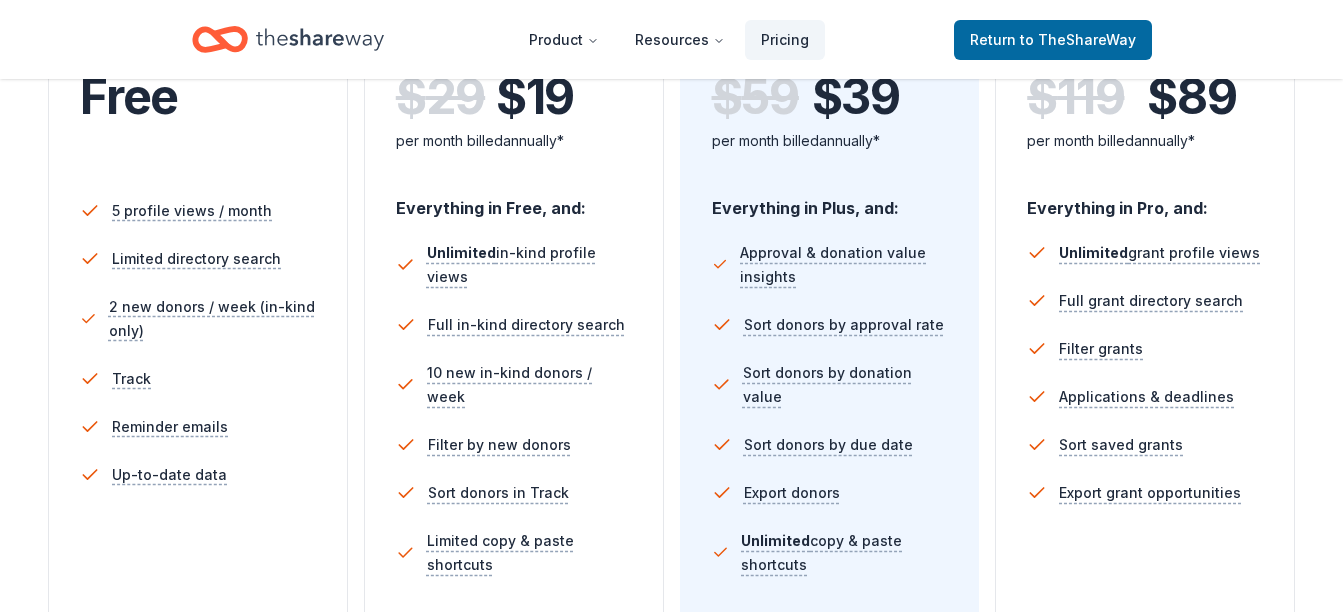 click on "Upgrade" at bounding box center [830, 692] 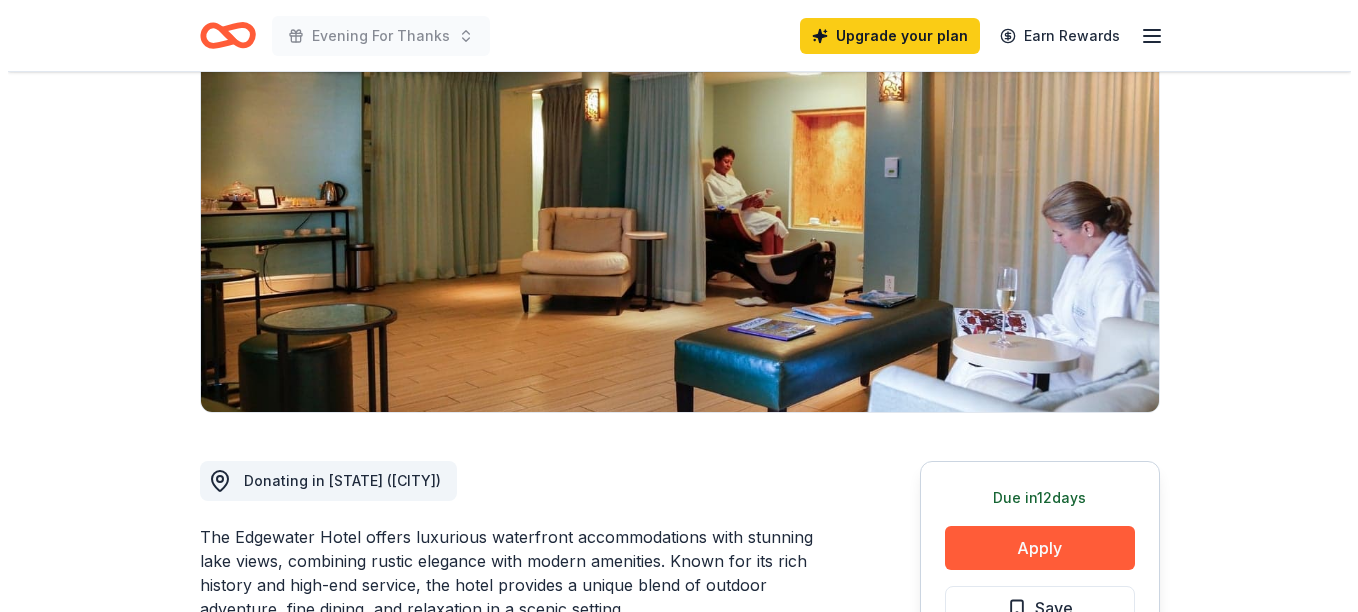 scroll, scrollTop: 200, scrollLeft: 0, axis: vertical 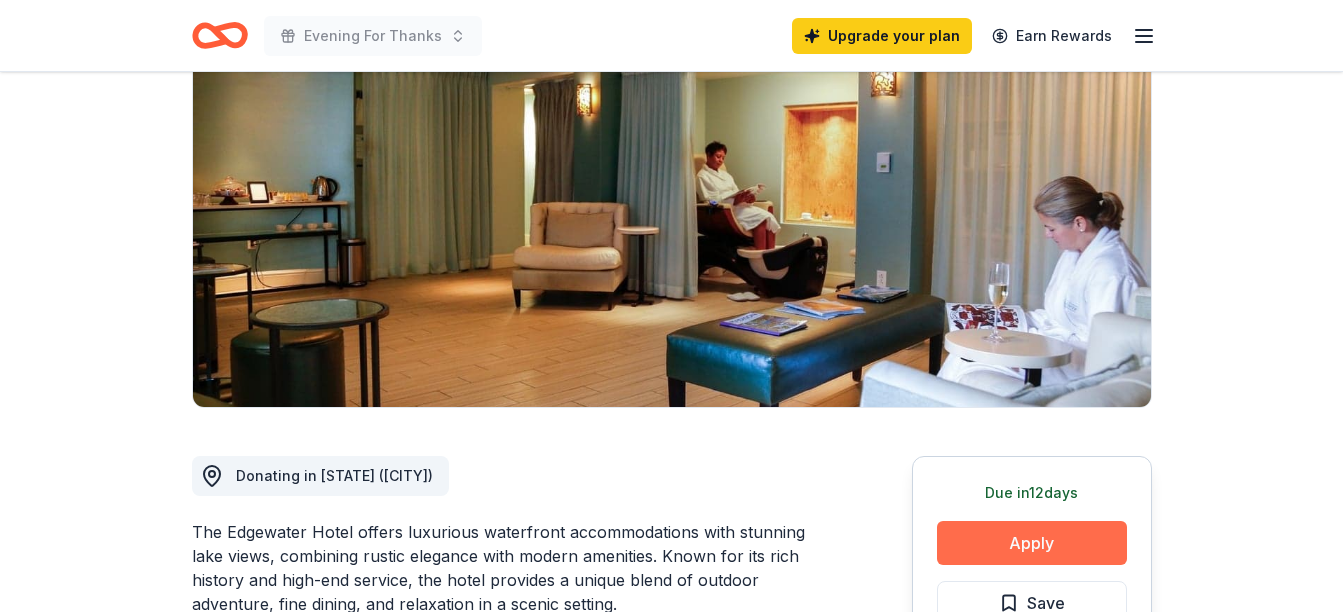 click on "Apply" at bounding box center [1032, 543] 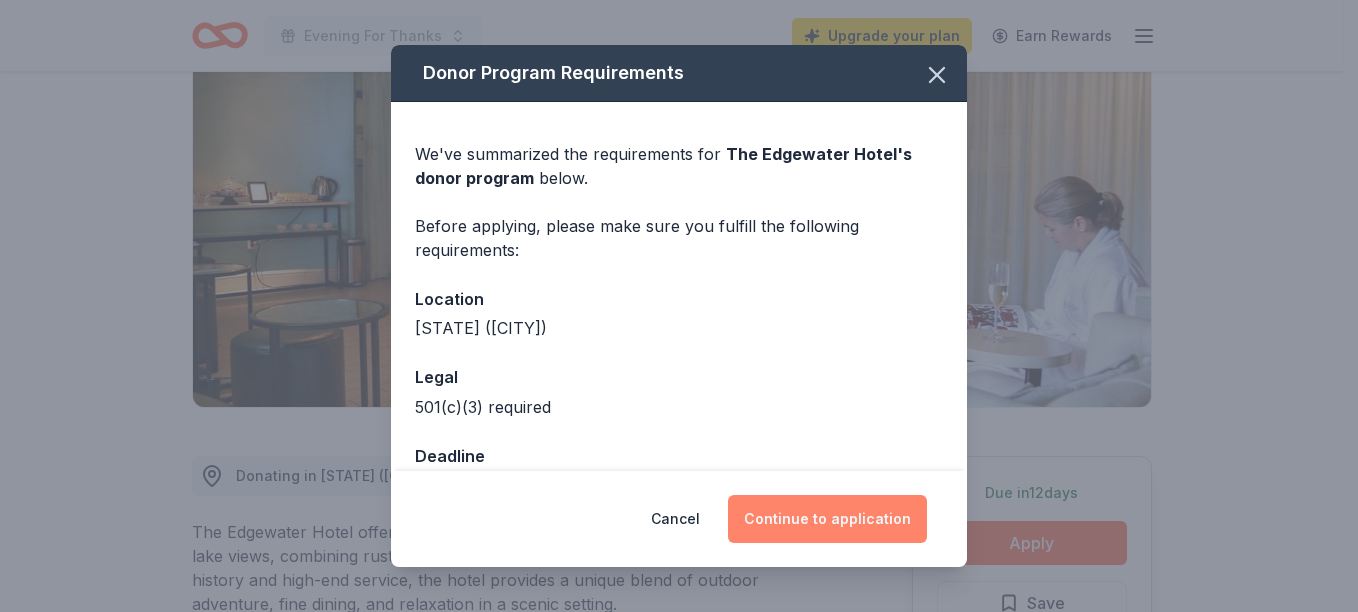 click on "Continue to application" at bounding box center [827, 519] 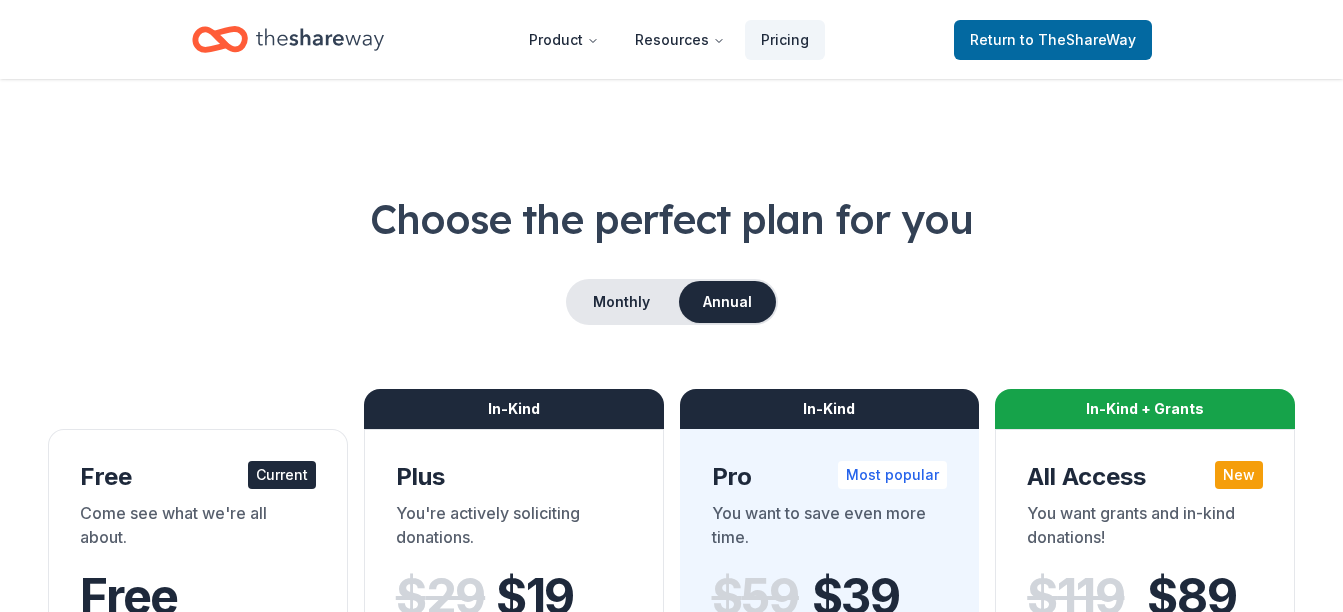 scroll, scrollTop: 0, scrollLeft: 0, axis: both 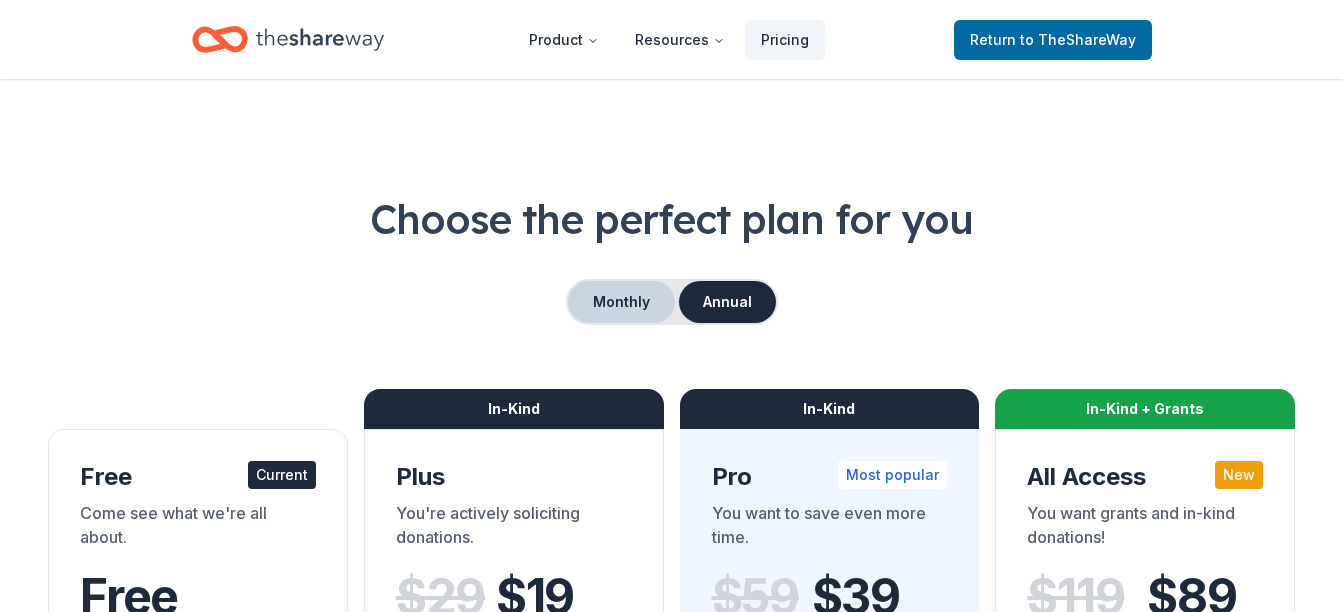 drag, startPoint x: 604, startPoint y: 242, endPoint x: 604, endPoint y: 253, distance: 11 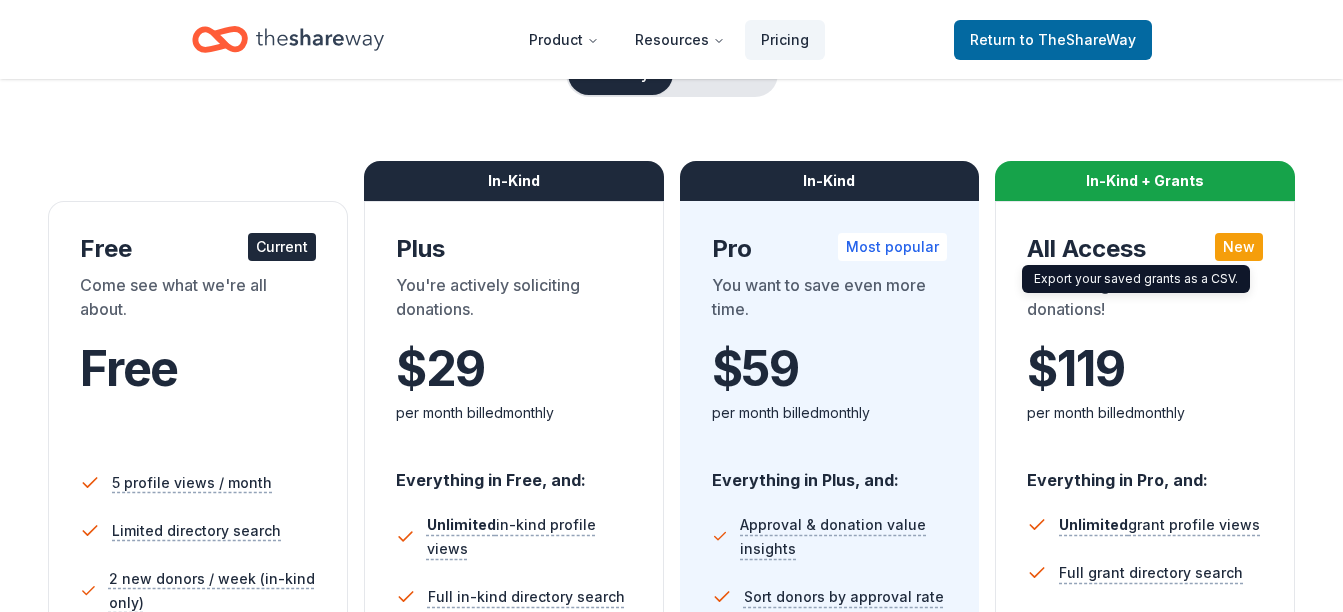 scroll, scrollTop: 500, scrollLeft: 0, axis: vertical 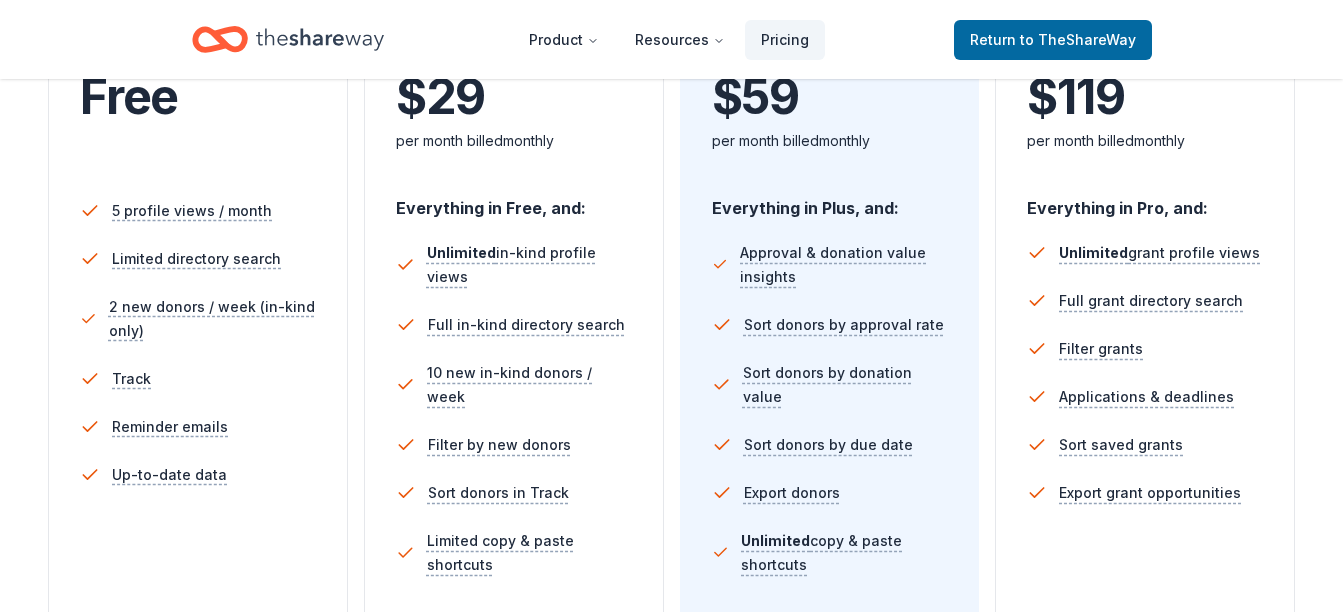 click on "Try for free" at bounding box center [1145, 692] 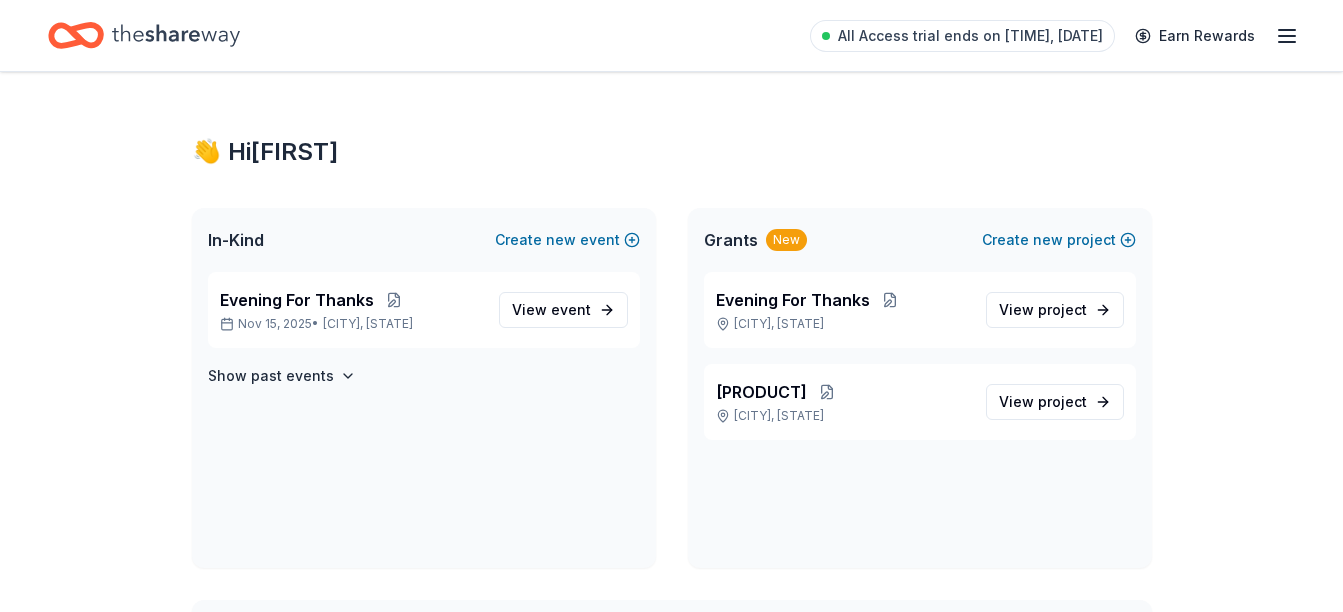 scroll, scrollTop: 0, scrollLeft: 0, axis: both 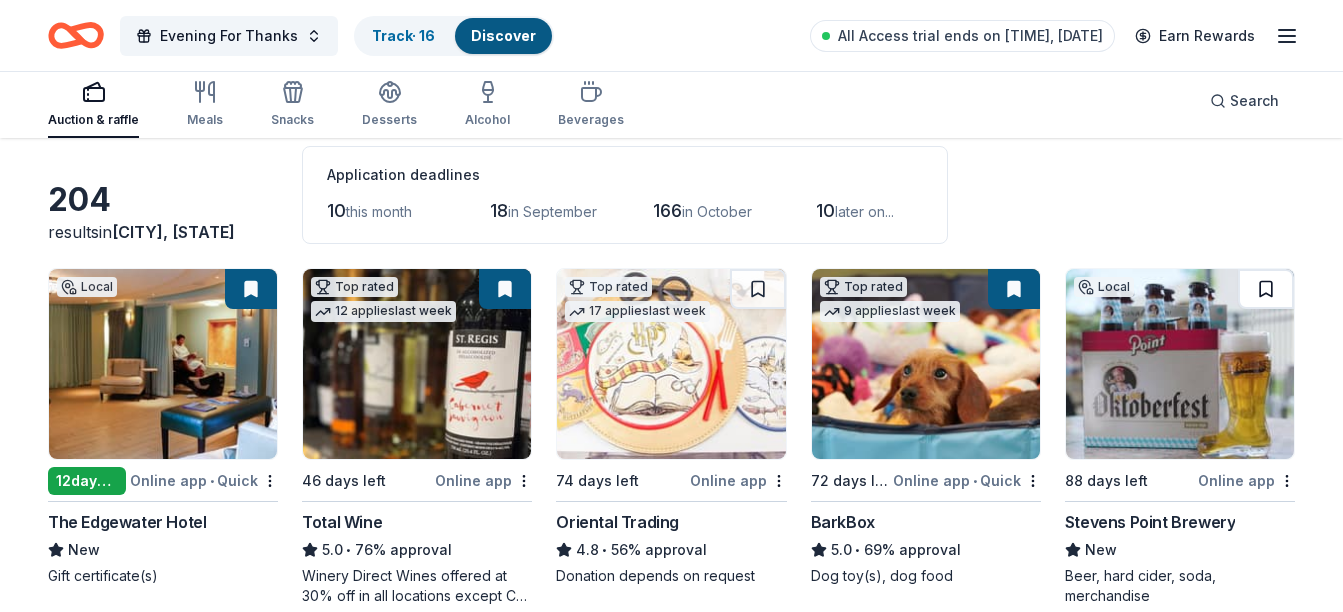 click at bounding box center [1266, 289] 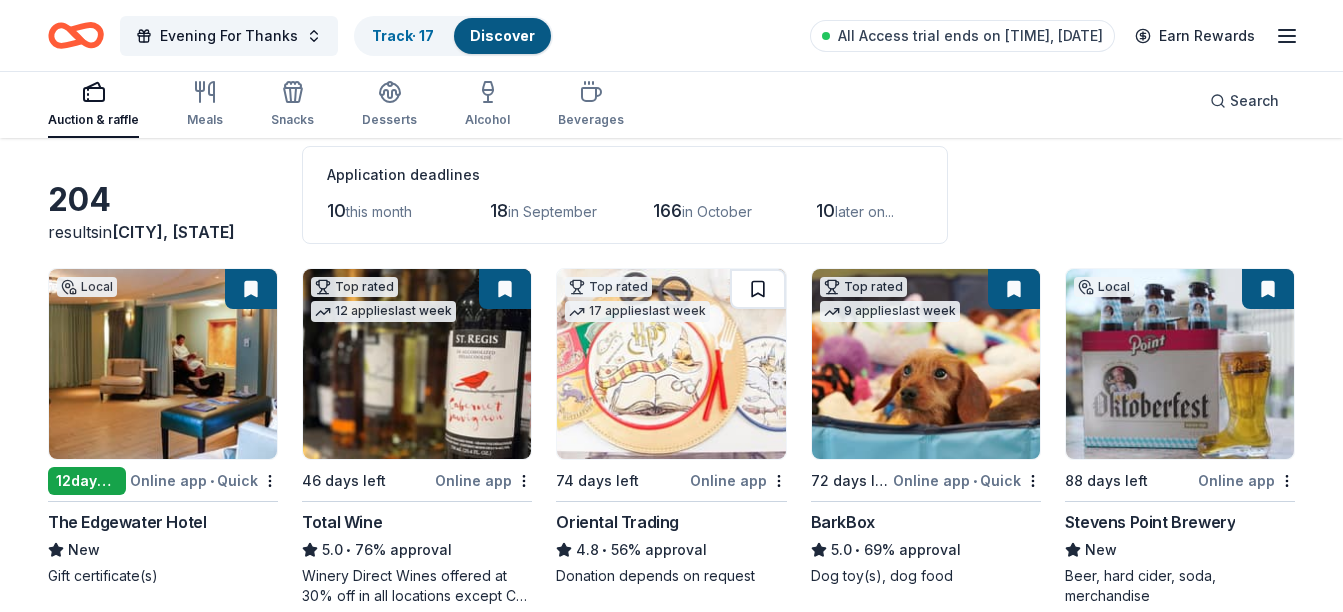 click at bounding box center [758, 289] 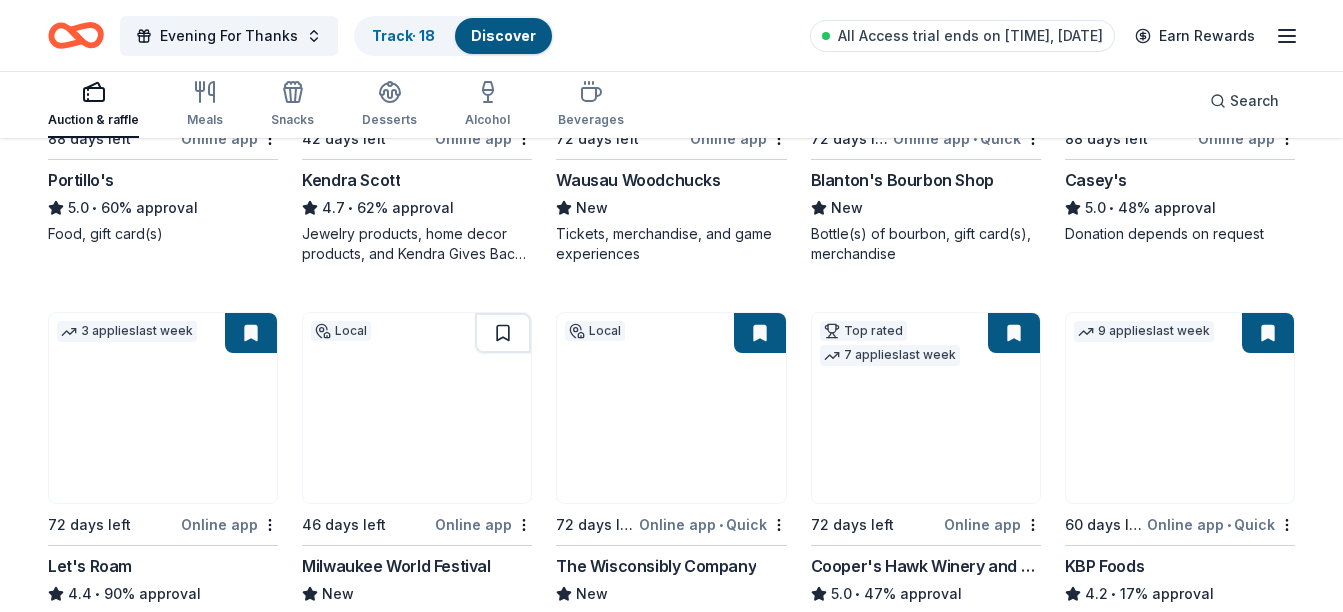 scroll, scrollTop: 986, scrollLeft: 0, axis: vertical 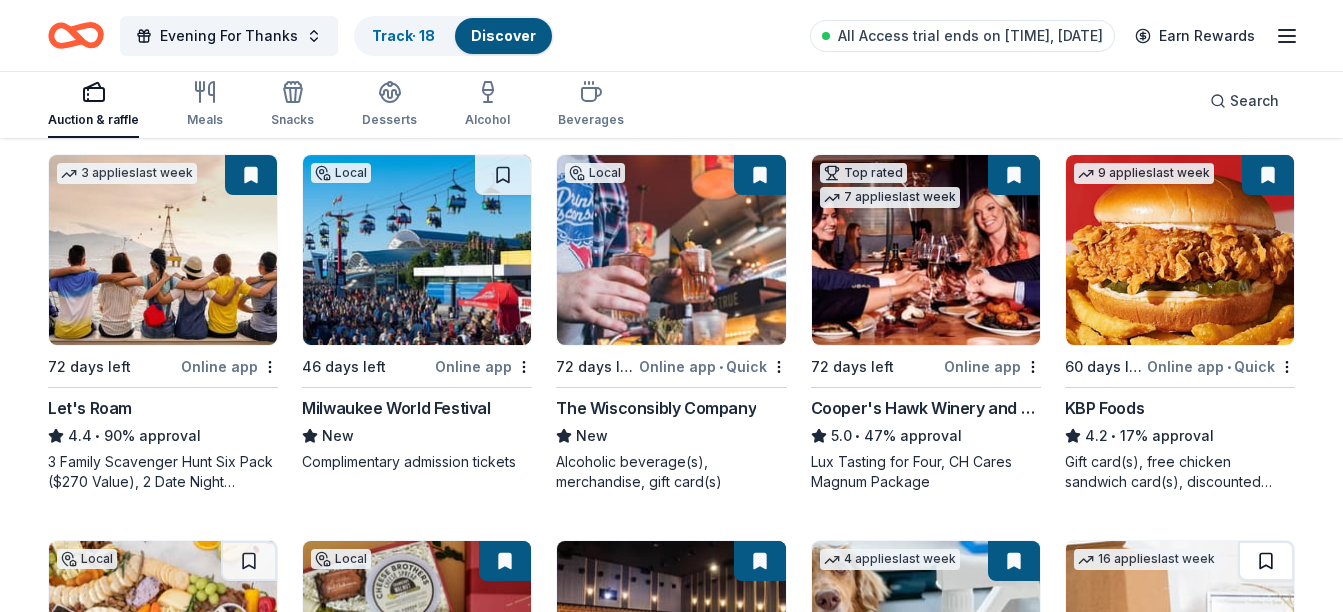 click at bounding box center [1266, 561] 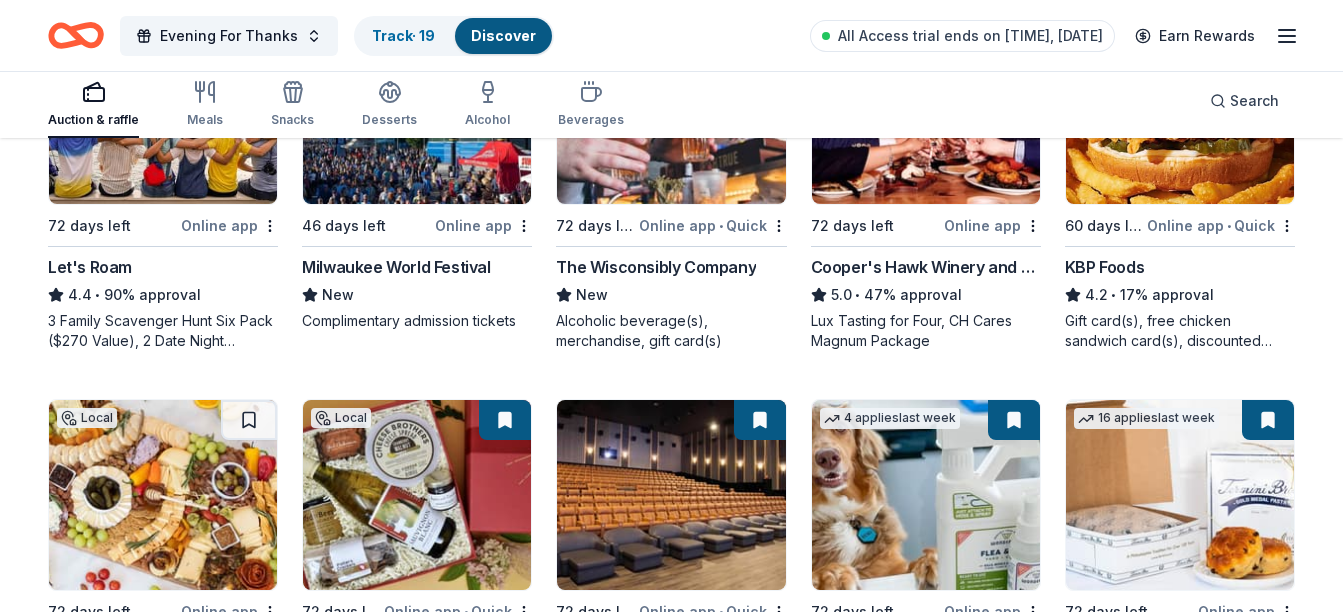 scroll, scrollTop: 1186, scrollLeft: 0, axis: vertical 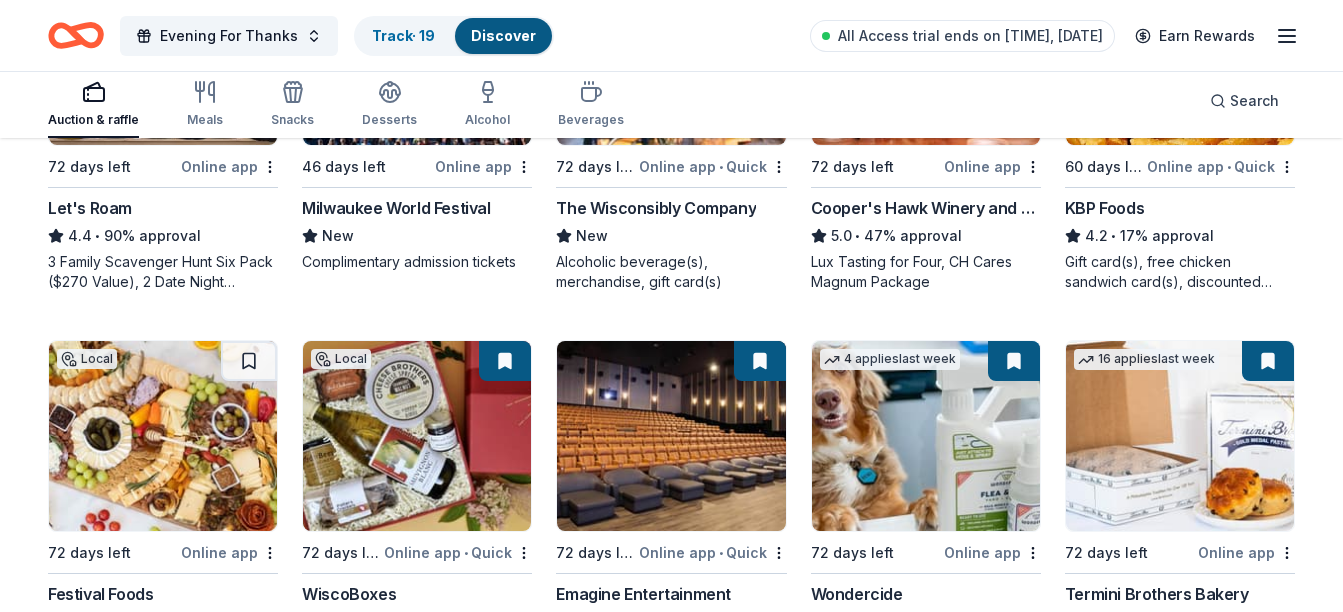 click at bounding box center (1266, 747) 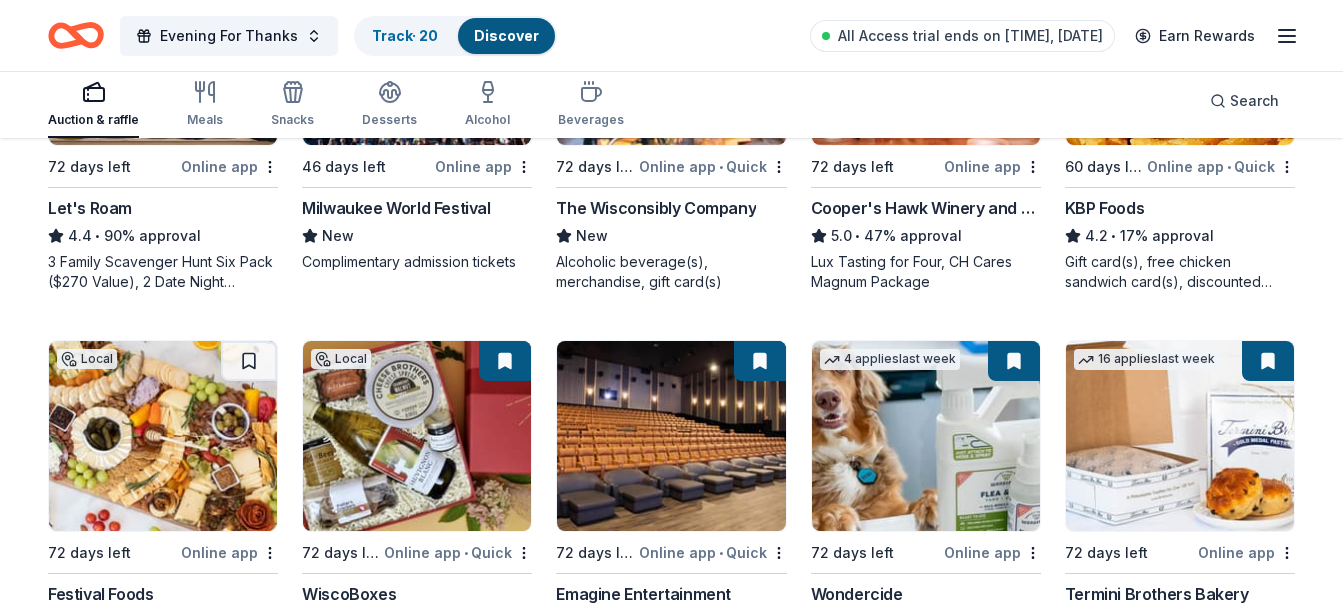 click at bounding box center [1012, 747] 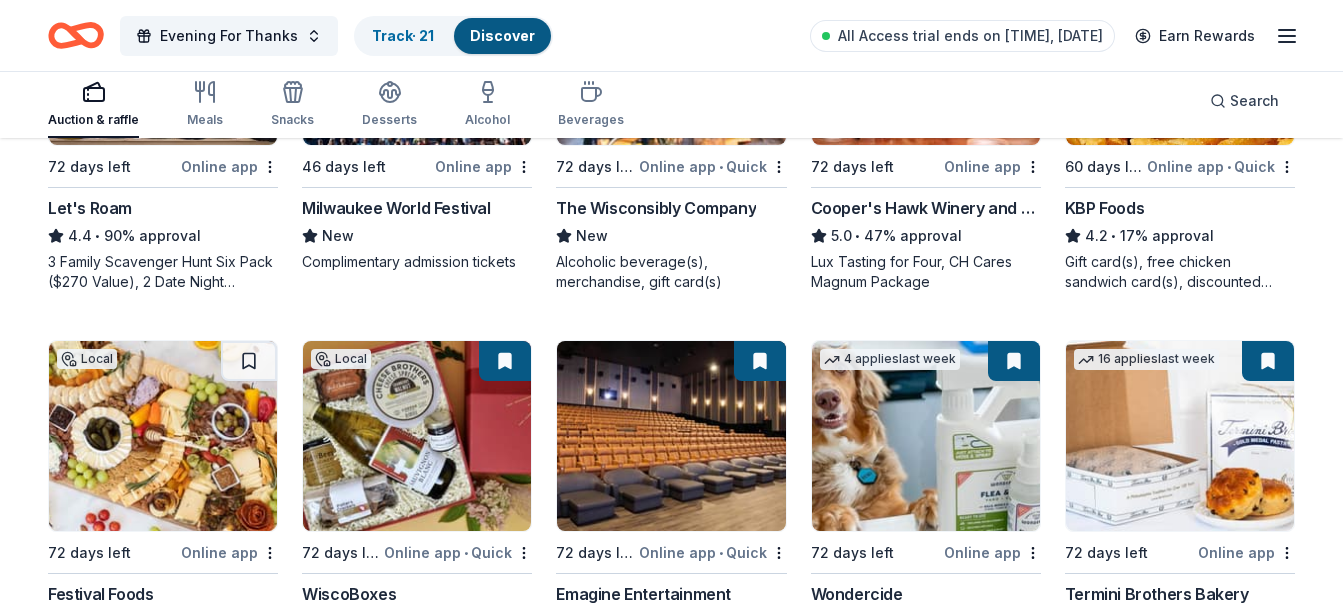 click at bounding box center (249, 747) 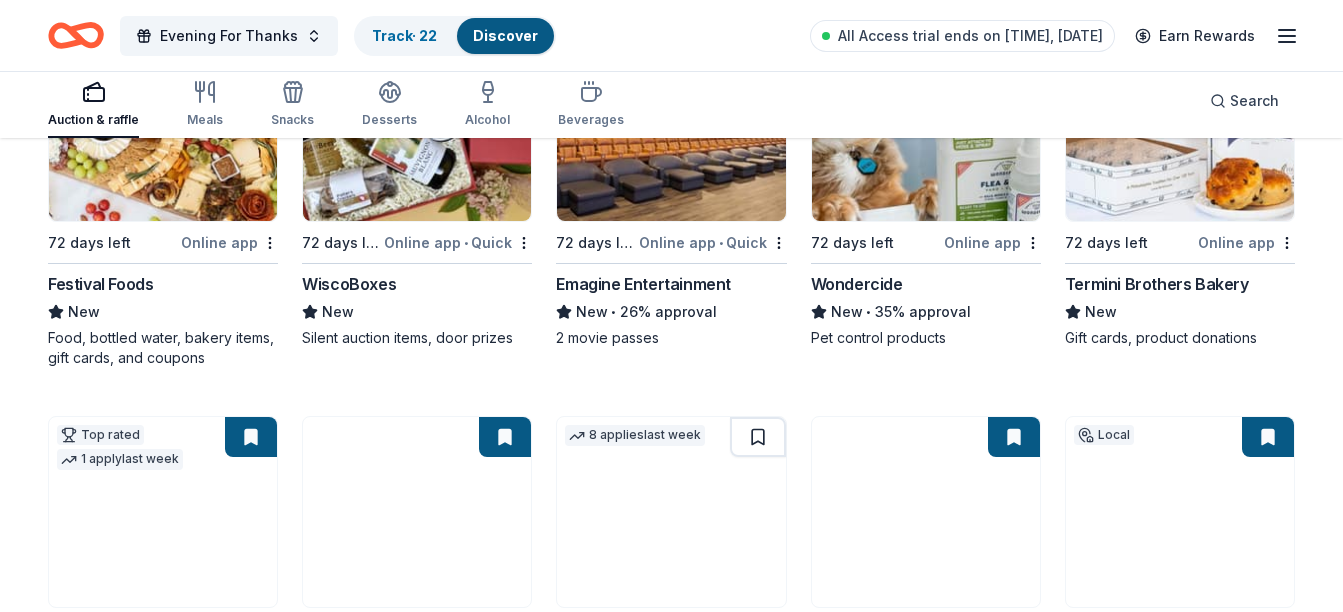 scroll, scrollTop: 1563, scrollLeft: 0, axis: vertical 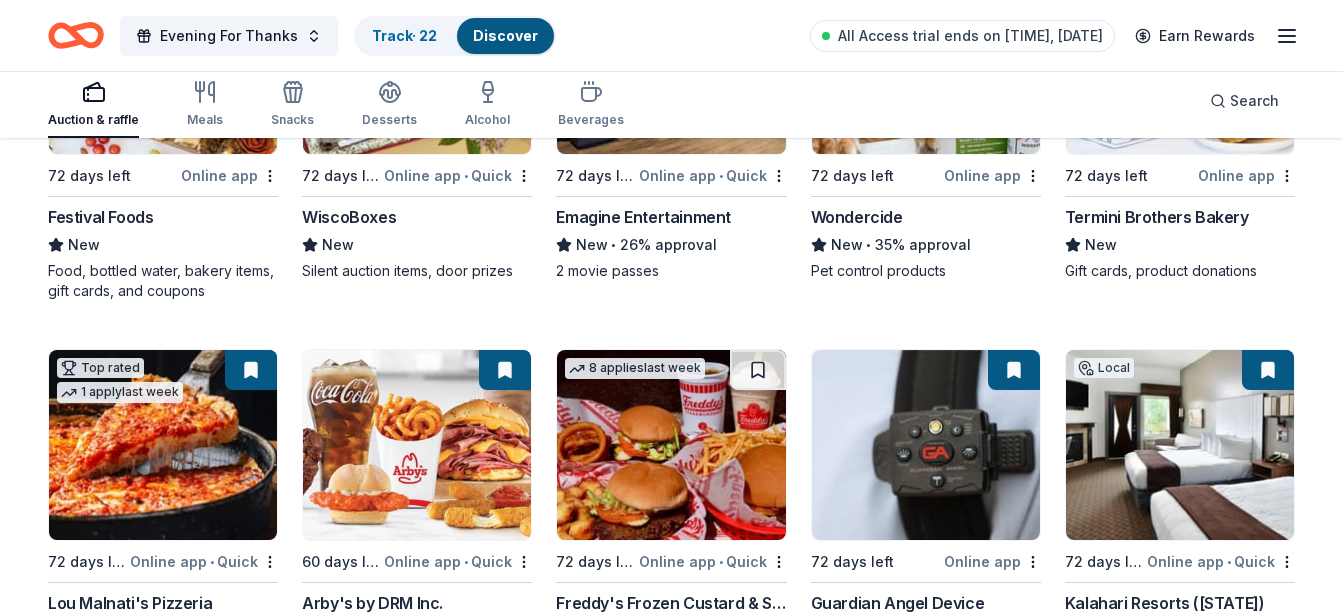 click at bounding box center (251, 756) 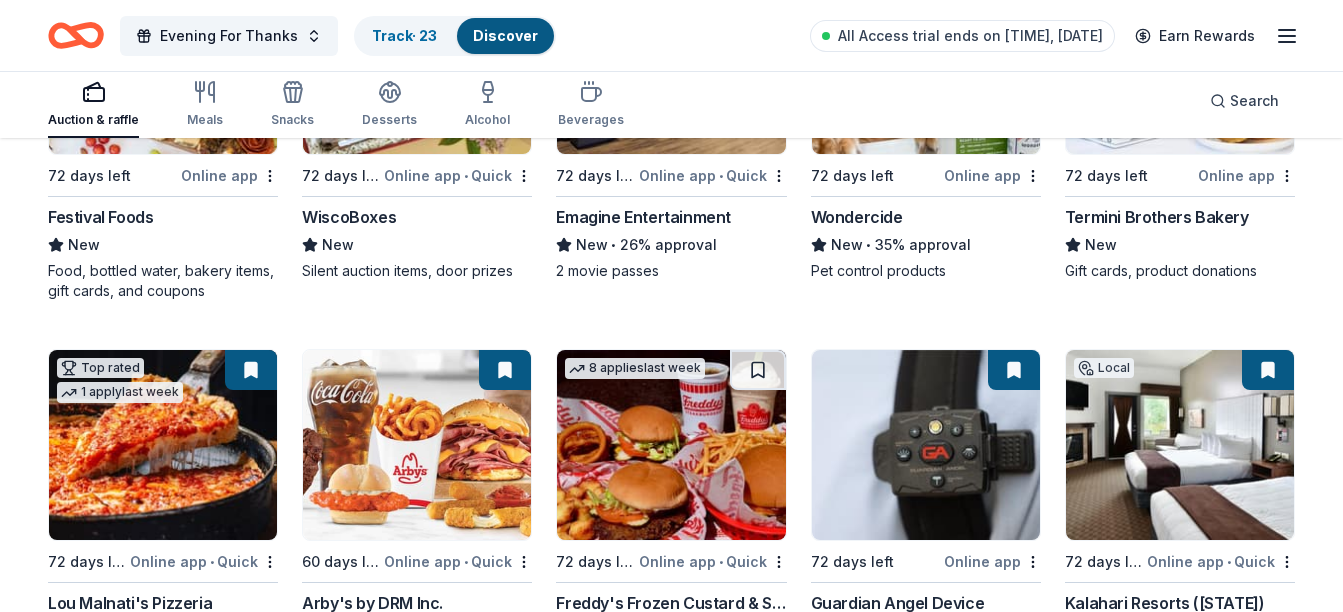 click at bounding box center [758, 756] 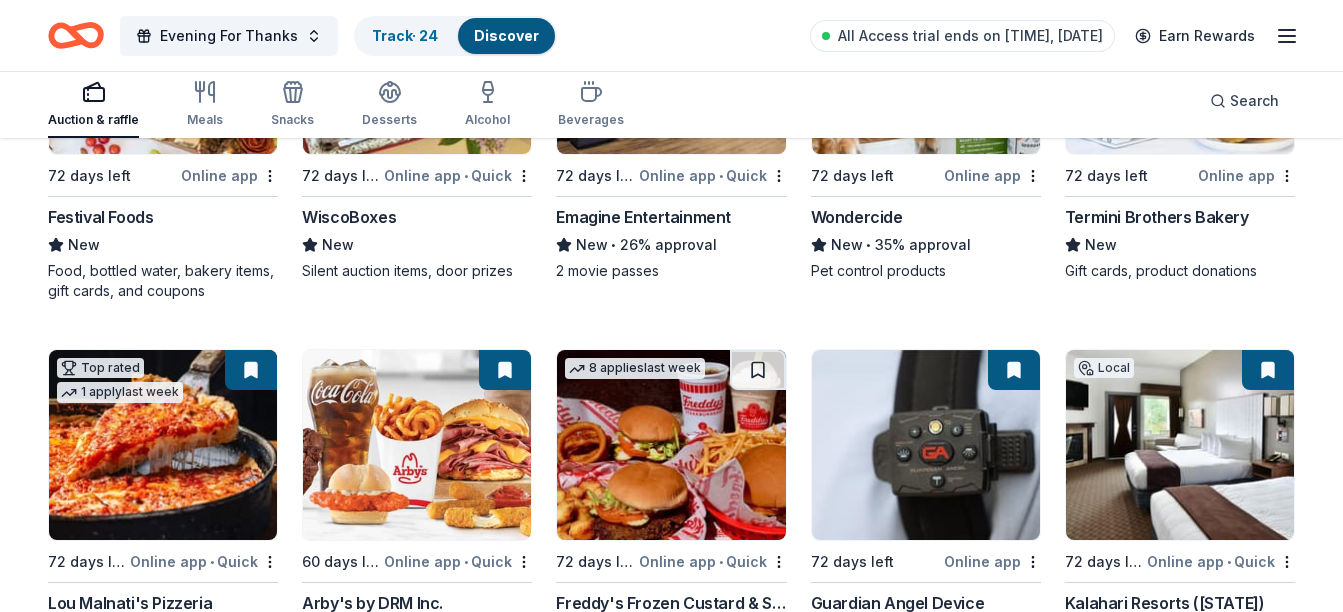 drag, startPoint x: 1035, startPoint y: 251, endPoint x: 1048, endPoint y: 252, distance: 13.038404 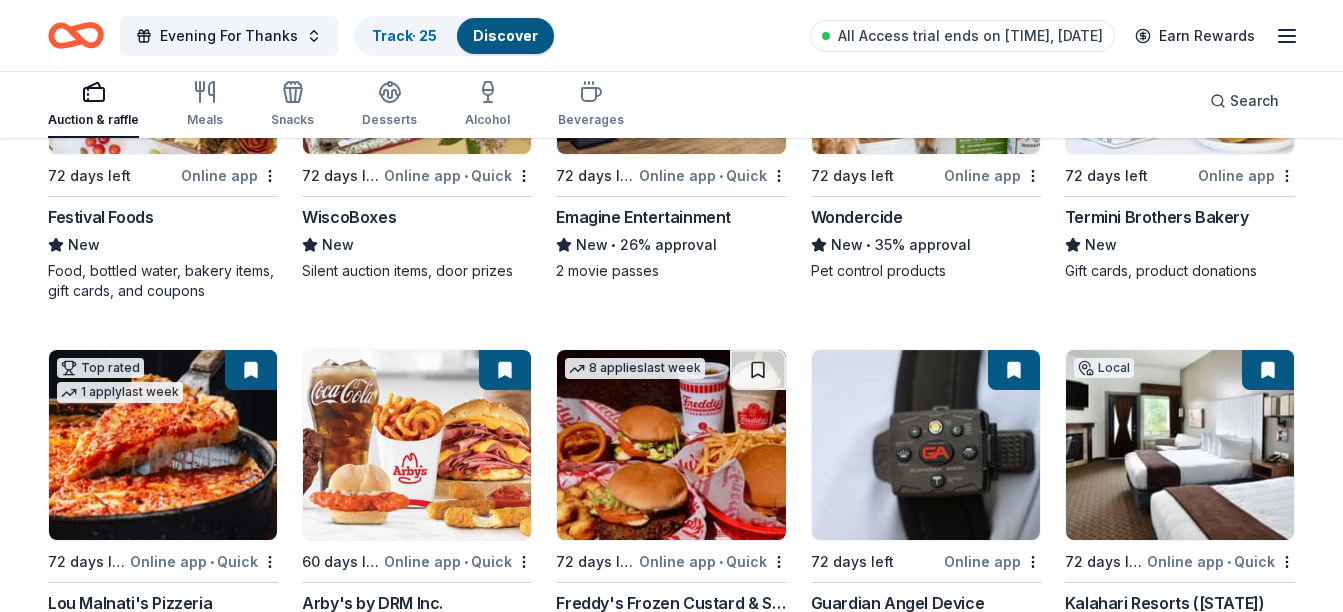 click at bounding box center (1266, 756) 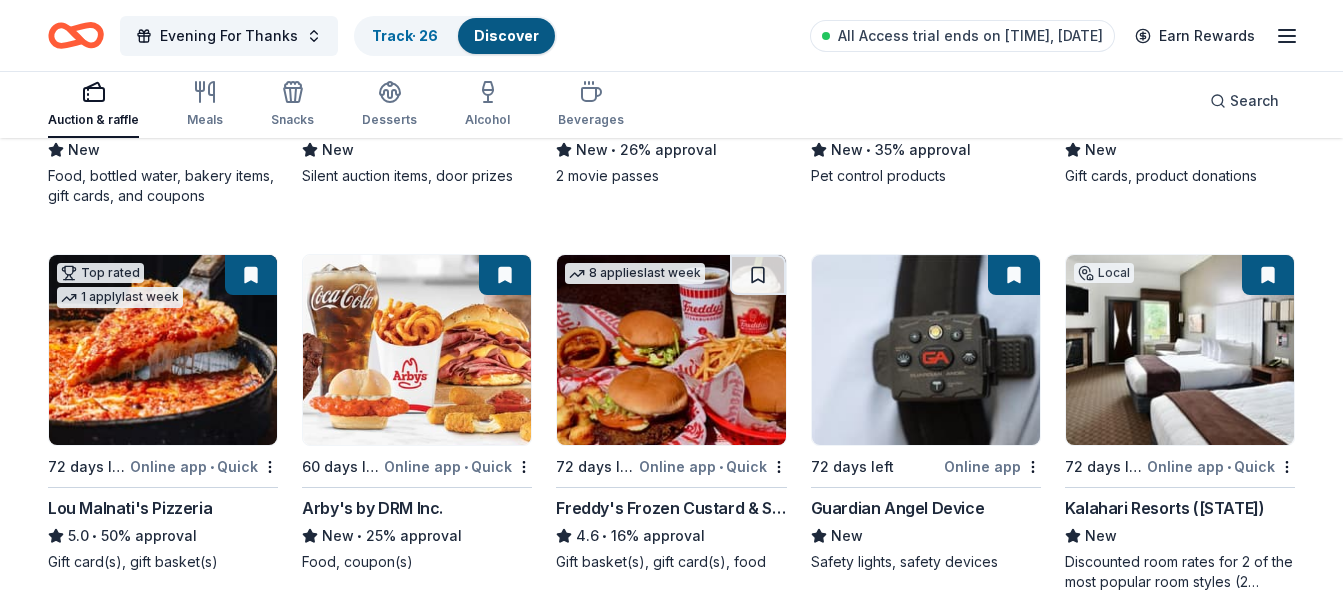 scroll, scrollTop: 1663, scrollLeft: 0, axis: vertical 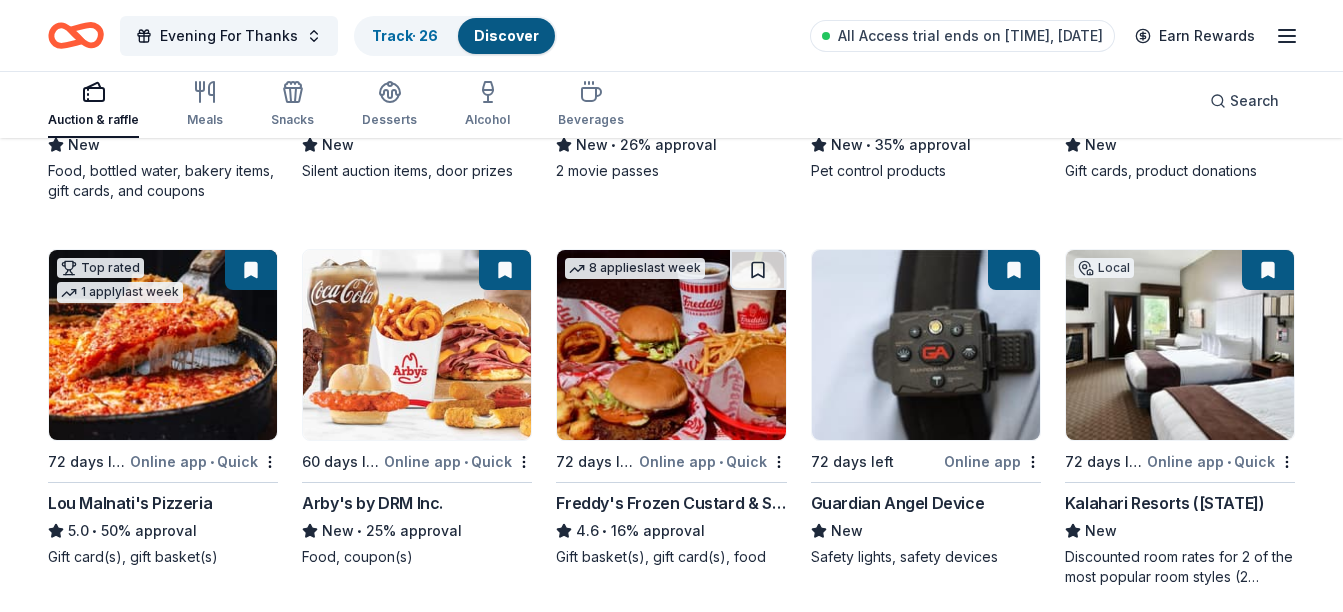 drag, startPoint x: 1294, startPoint y: 426, endPoint x: 1283, endPoint y: 427, distance: 11.045361 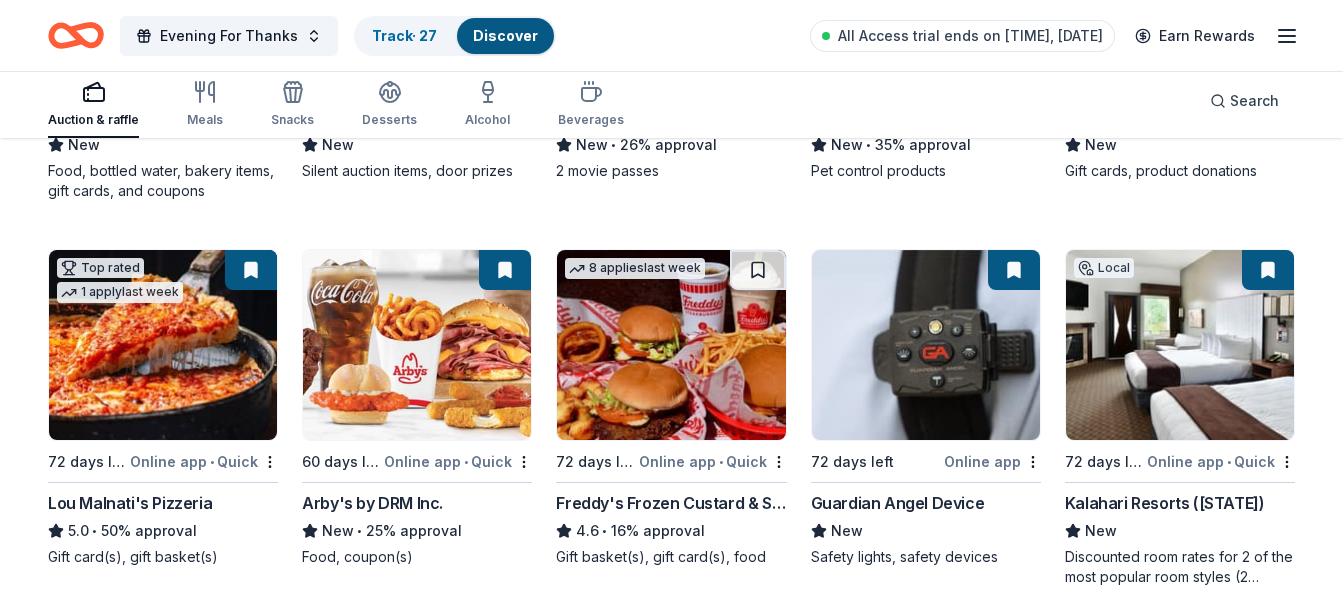 click at bounding box center [1012, 1022] 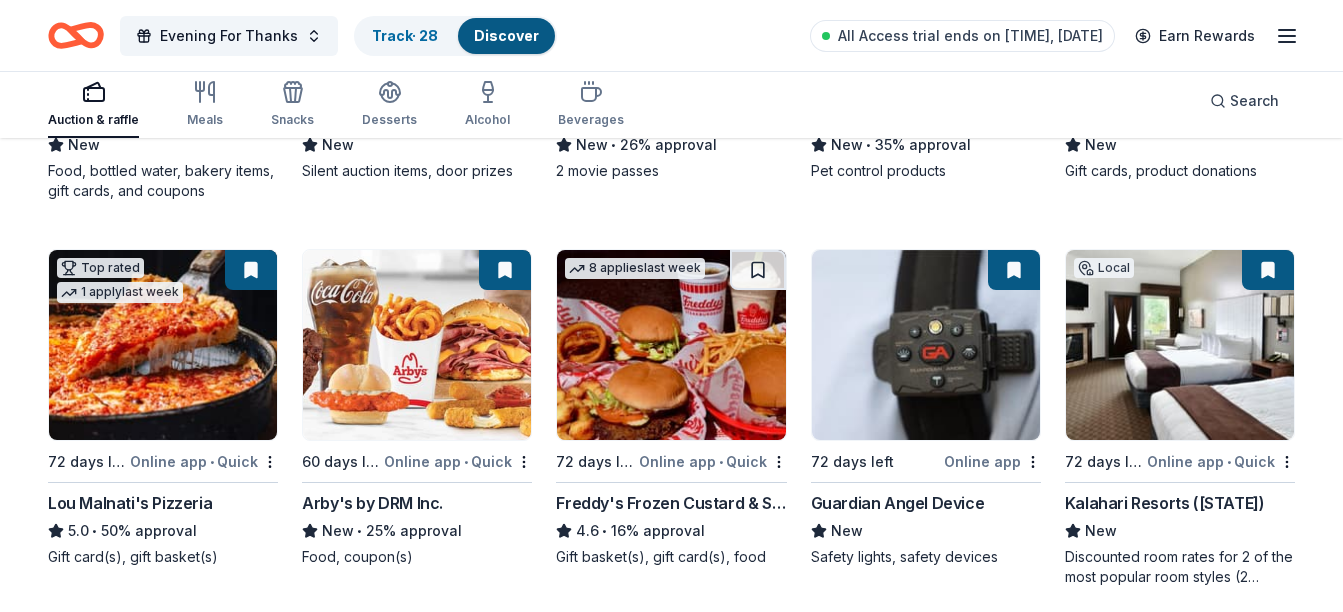 click at bounding box center [758, 1022] 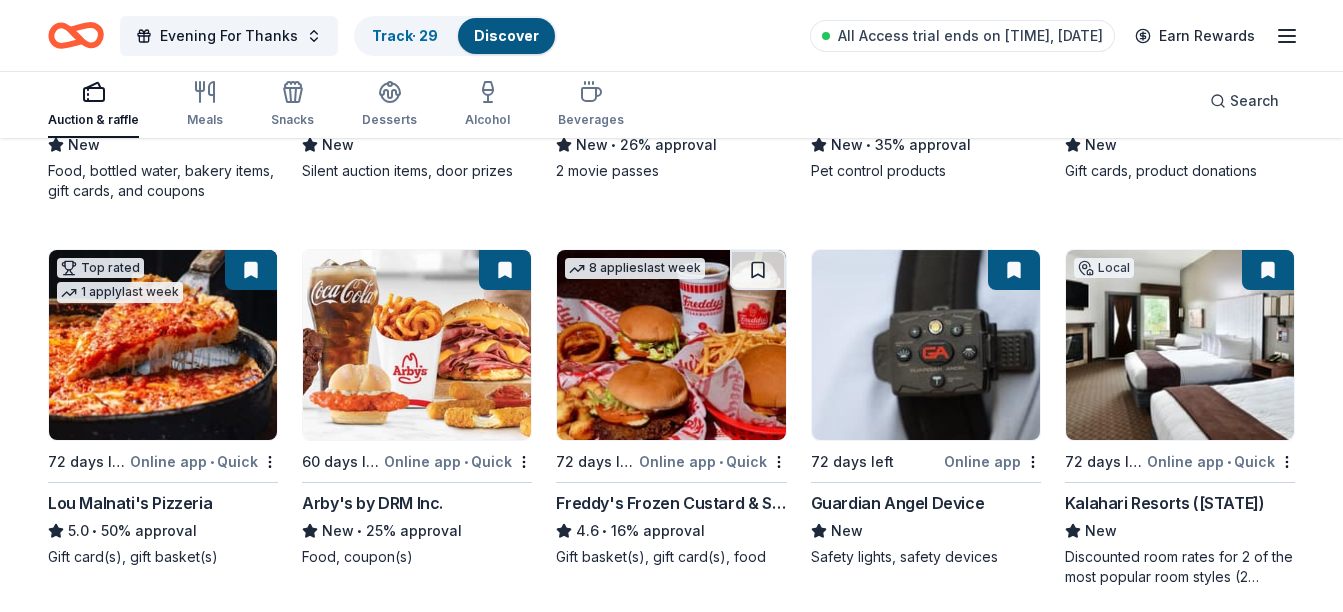 click at bounding box center [503, 1022] 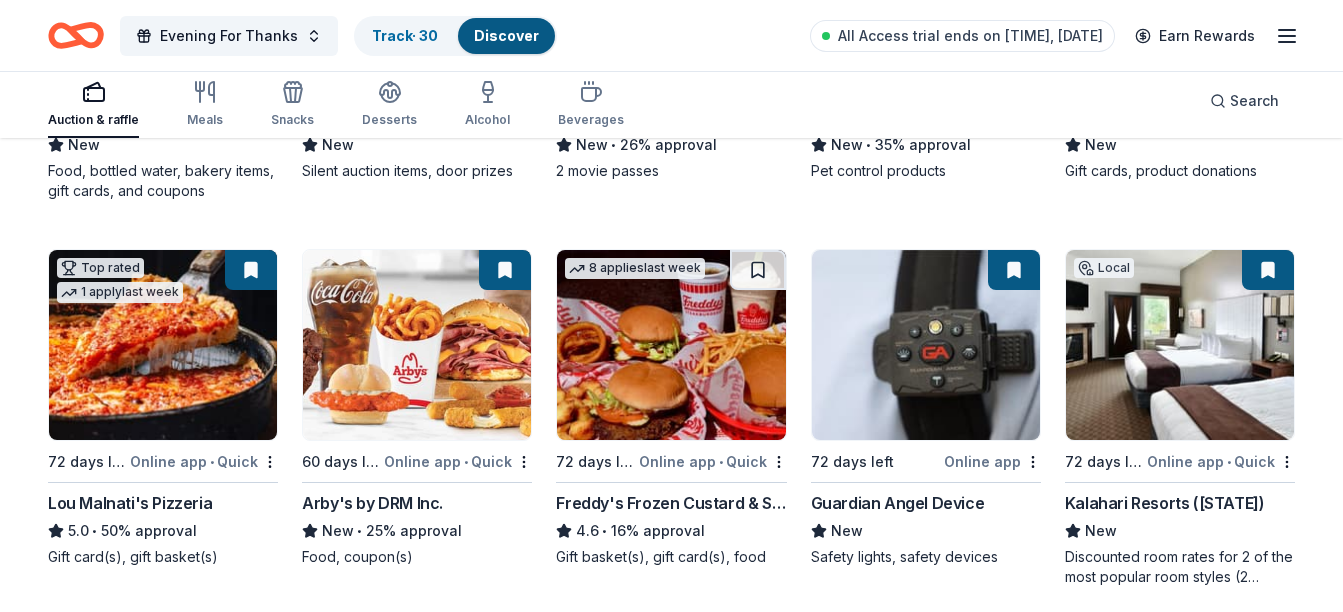click at bounding box center [249, 1022] 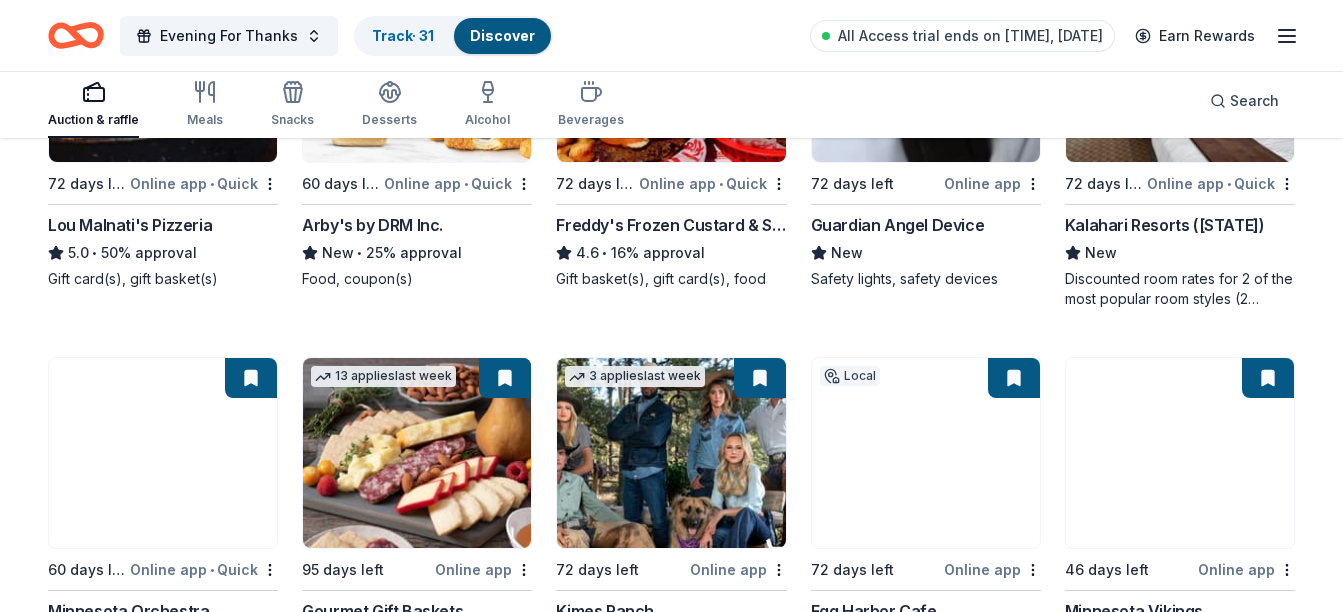 scroll, scrollTop: 2140, scrollLeft: 0, axis: vertical 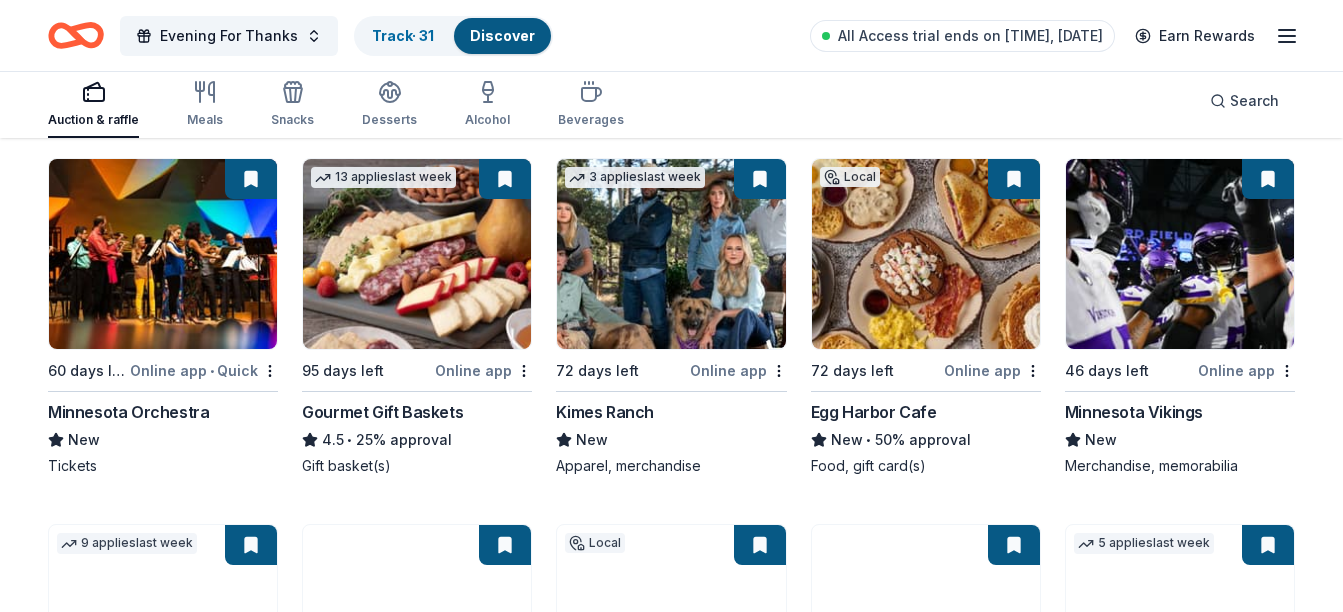 click on "Local 12 days left Online app • Quick The Edgewater Hotel New Gift certificate(s) Top rated 12 applies last week 46 days left Online app Total Wine 5.0 • 76% approval Winery Direct Wines offered at 30% off in all locations except [STATE], [STATE], and other select markets; Private Wine Class for 20 people in all locations except available in [STATE], [STATE], and other select markets Top rated 17 applies last week 74 days left Online app Oriental Trading 4.8 • 56% approval Donation depends on request Top rated 9 applies last week 72 days left Online app • Quick BarkBox 5.0 • 69% approval Dog toy(s), dog food Local 88 days left Online app Stevens Point Brewery New Beer, hard cider, soda, merchandise Top rated 4 applies last week 88 days left Online app Portillo's 5.0 • 60% approval Food, gift card(s) Top rated 9 applies last week 42 days left Online app Kendra Scott 4.7 • 62% approval Local 72 days left Online app Wausau Woodchucks New Tickets, merchandise, and game experiences Local 72 days left •" at bounding box center (671, -262) 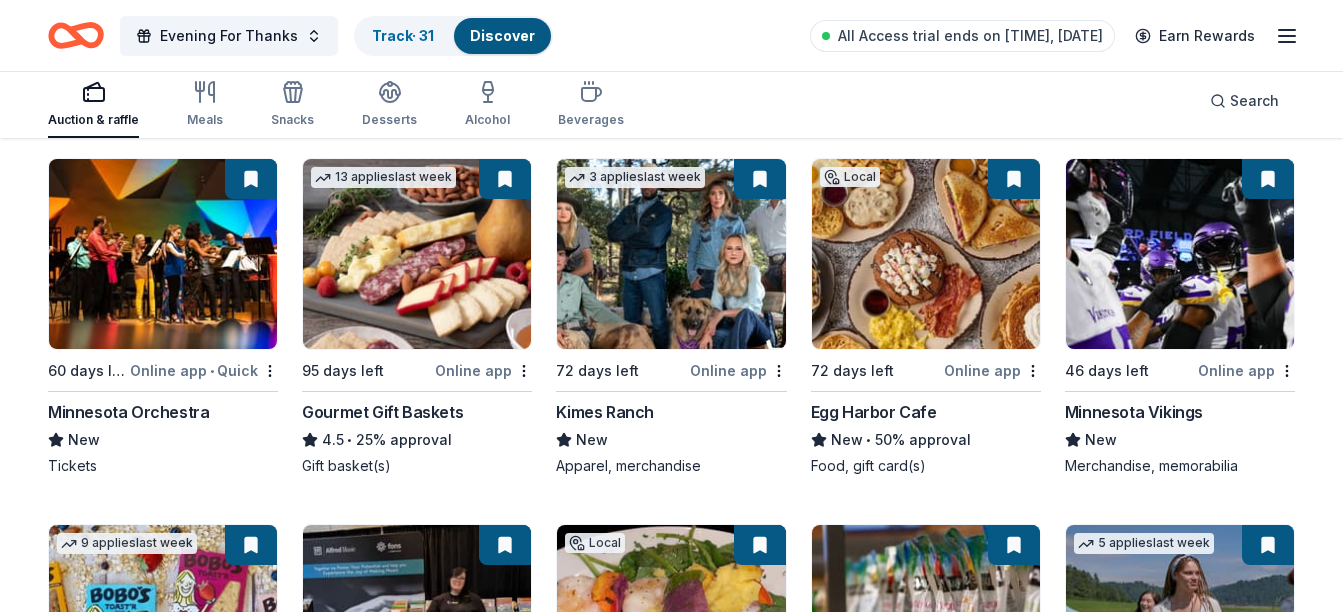 click at bounding box center (249, 931) 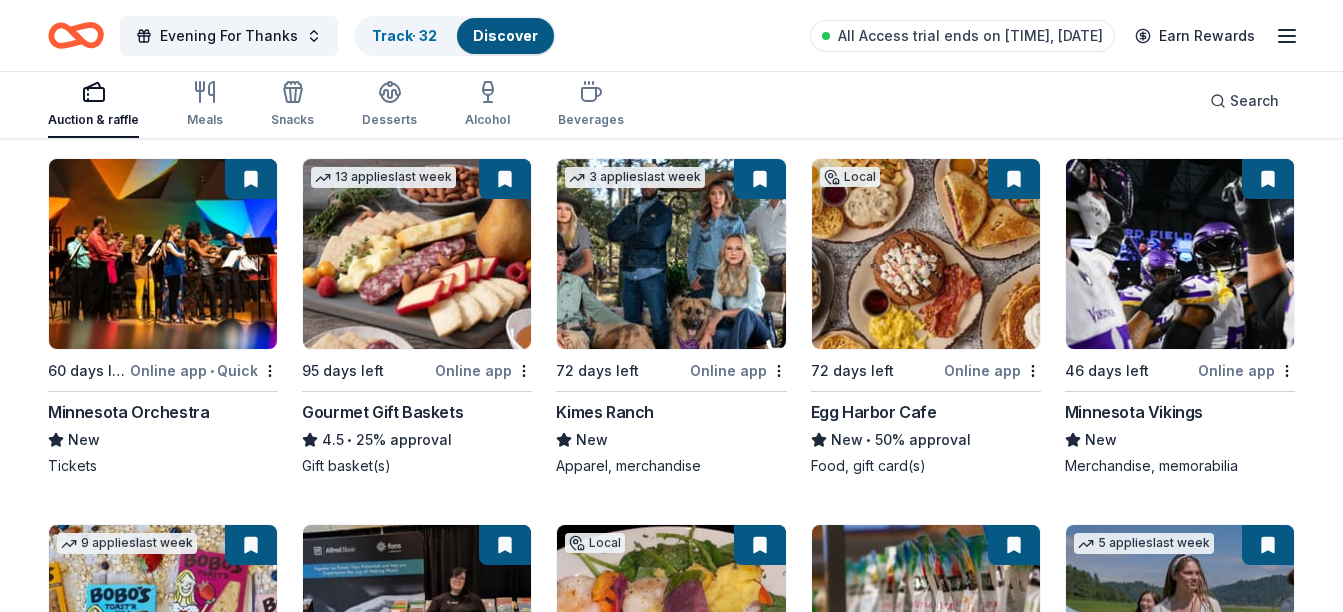 click at bounding box center [503, 931] 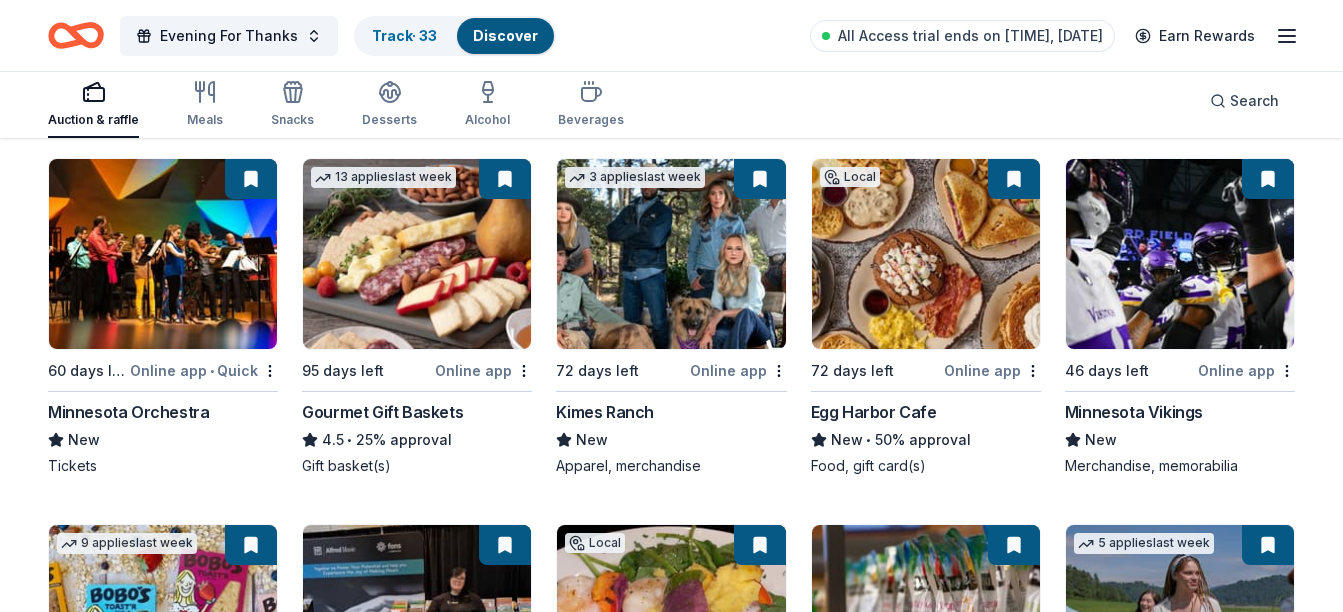 click at bounding box center (758, 931) 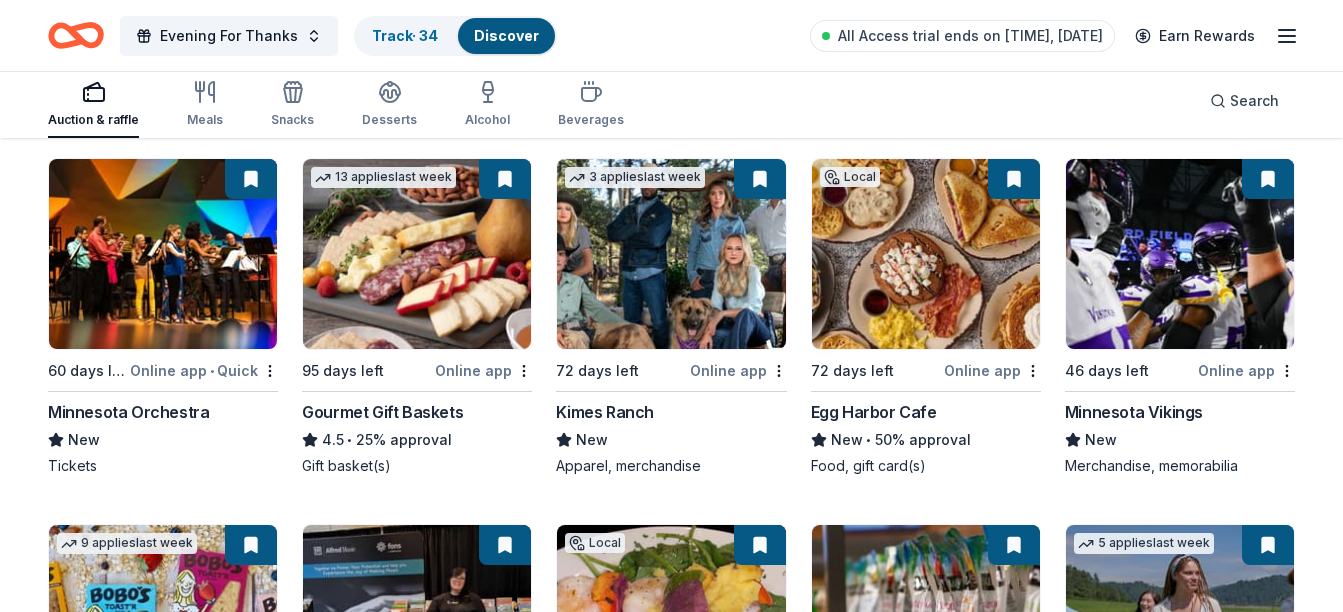 click at bounding box center [1012, 931] 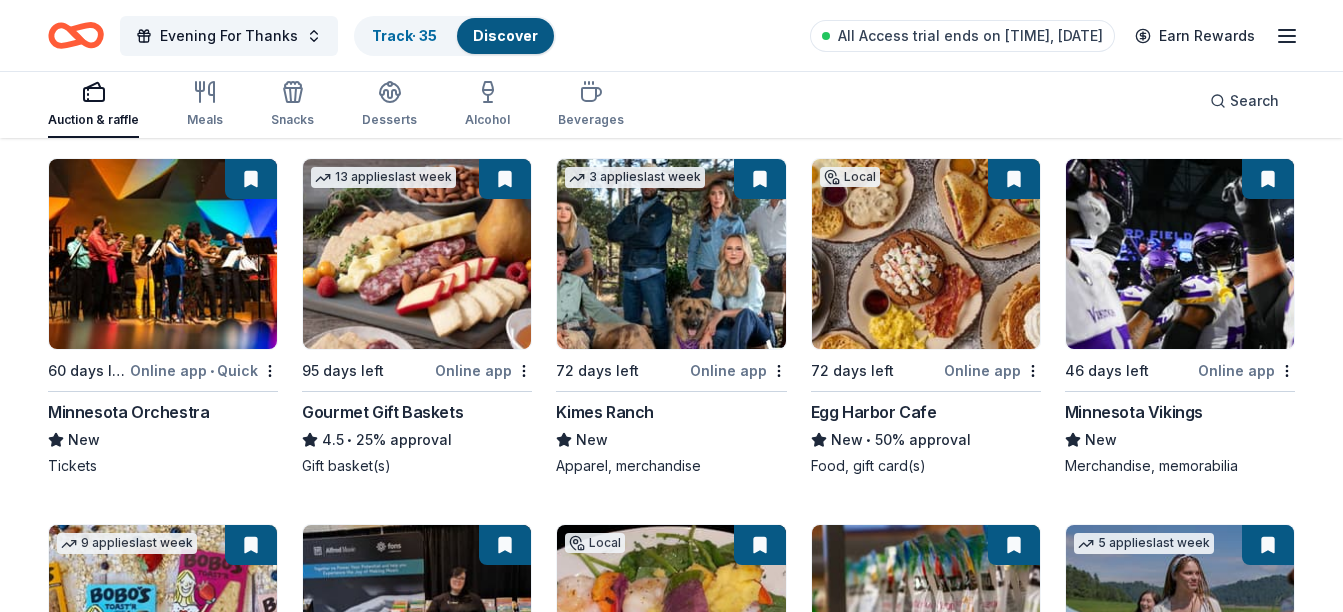 click at bounding box center (1266, 931) 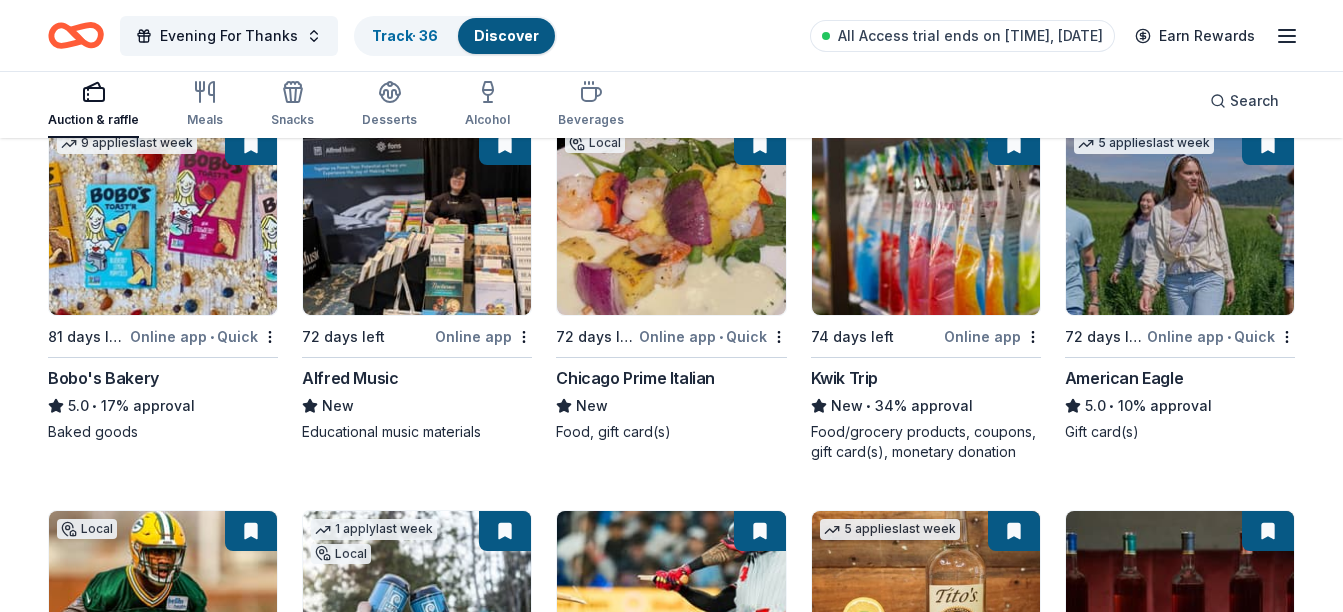 scroll, scrollTop: 2440, scrollLeft: 0, axis: vertical 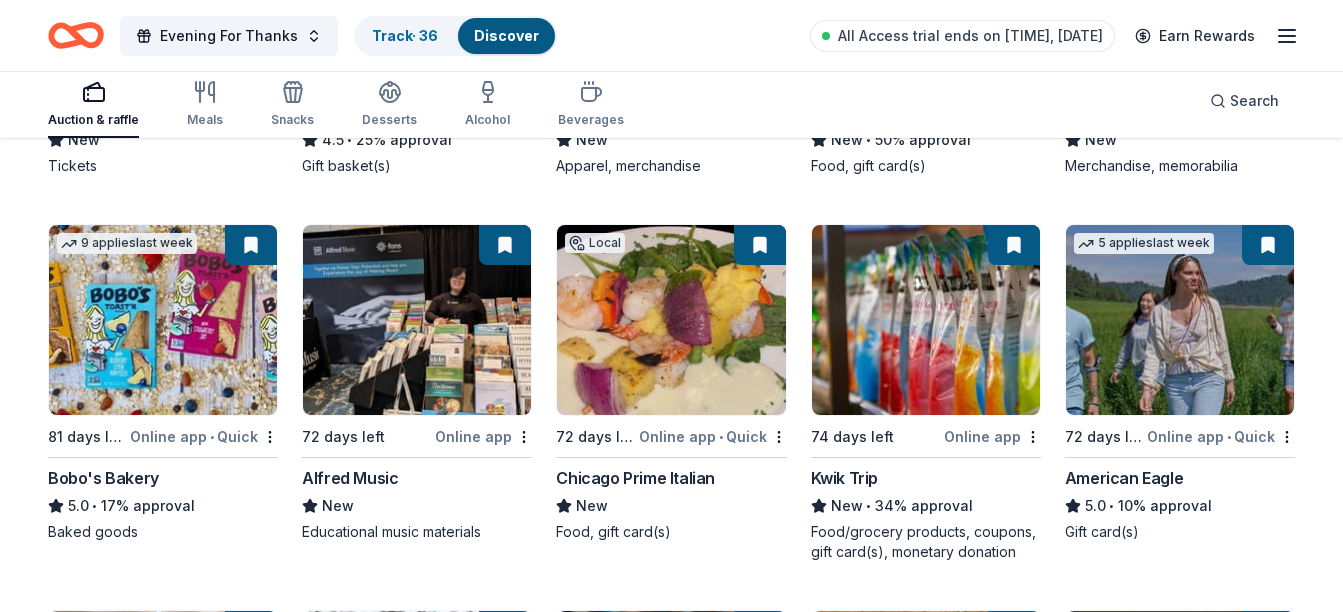 click at bounding box center [1266, 1017] 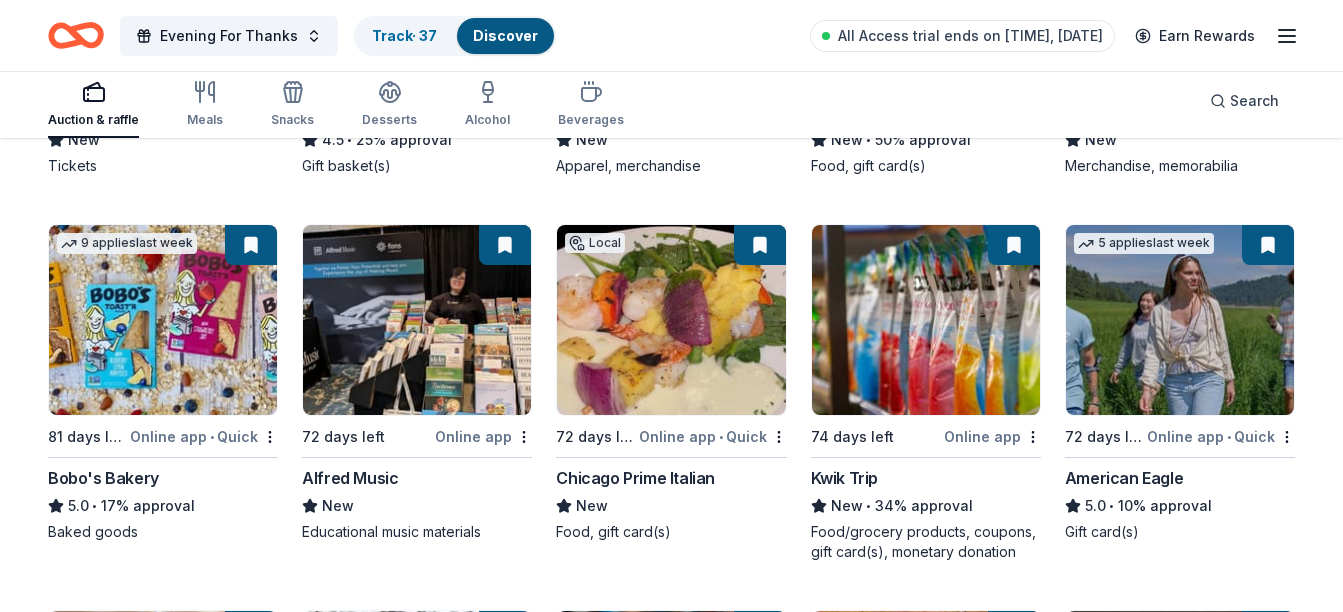 click at bounding box center [1012, 1017] 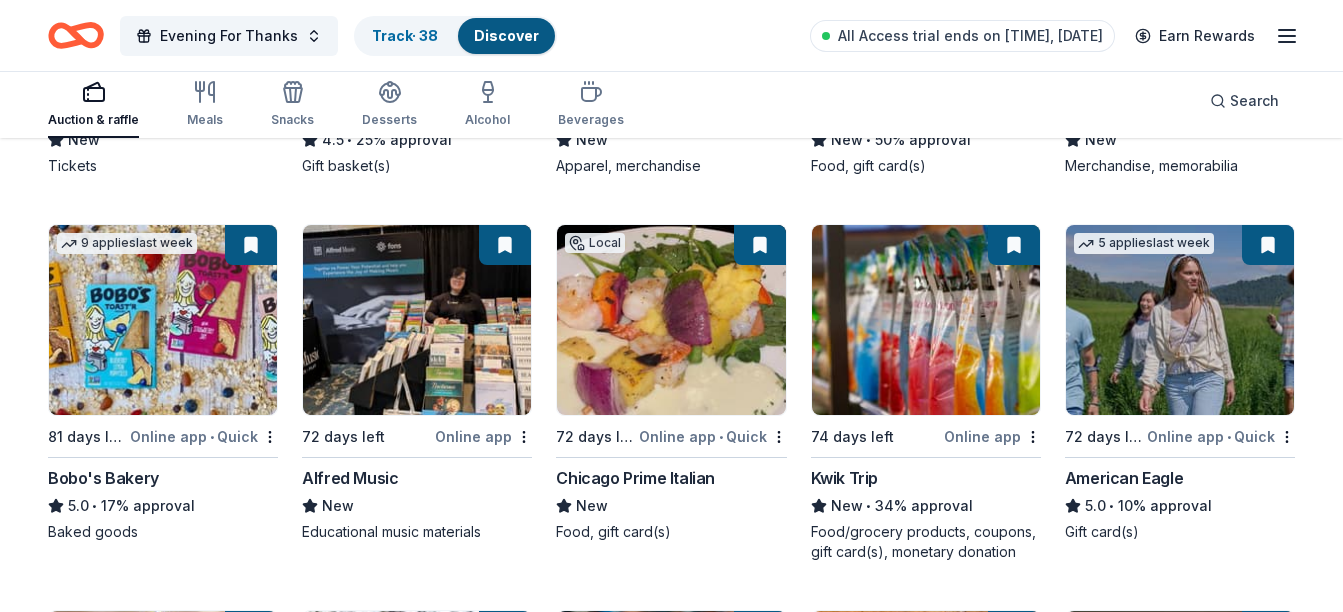 click at bounding box center (758, 1017) 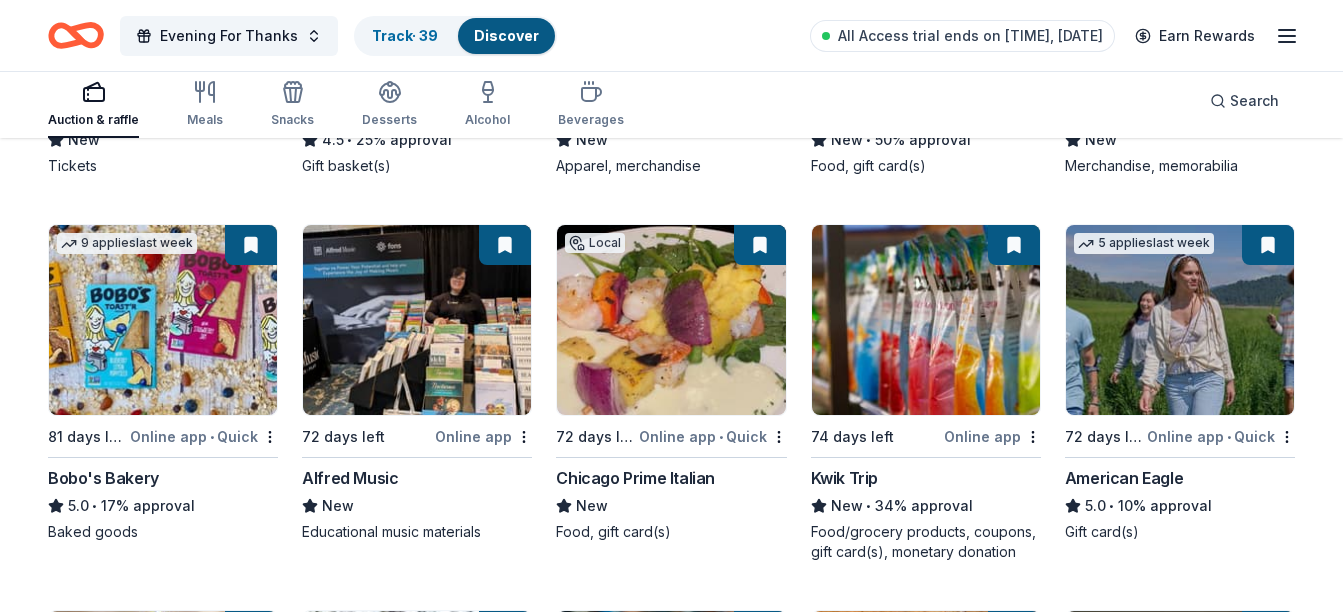 click at bounding box center [503, 1017] 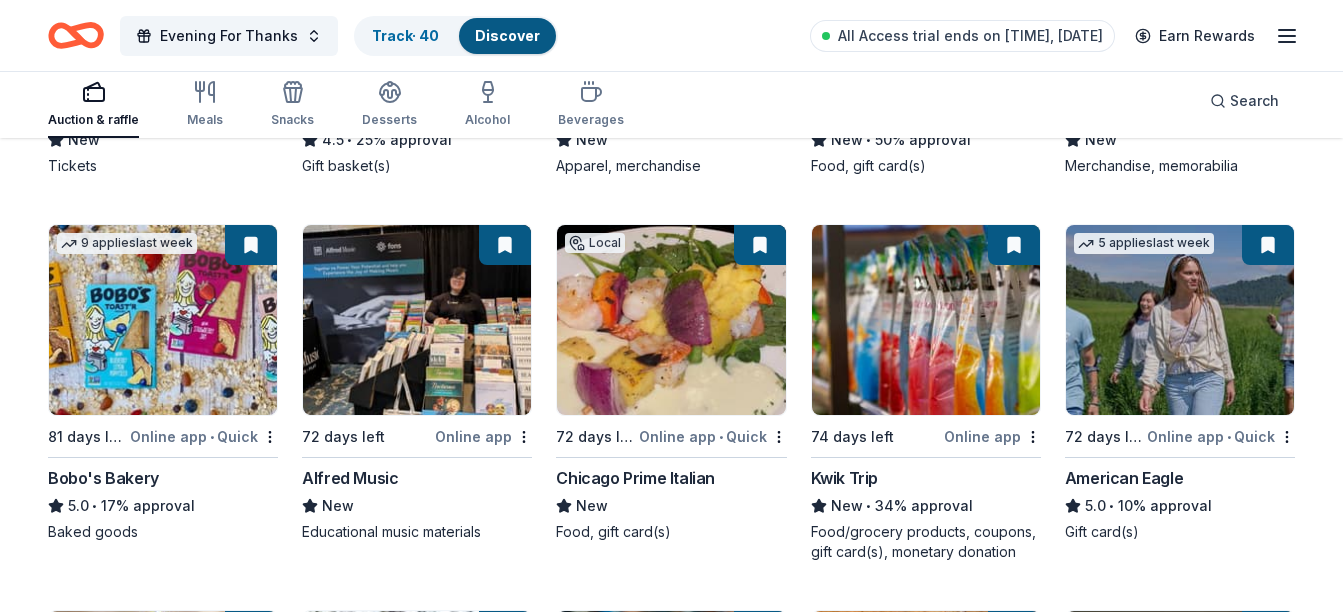 click at bounding box center (249, 1017) 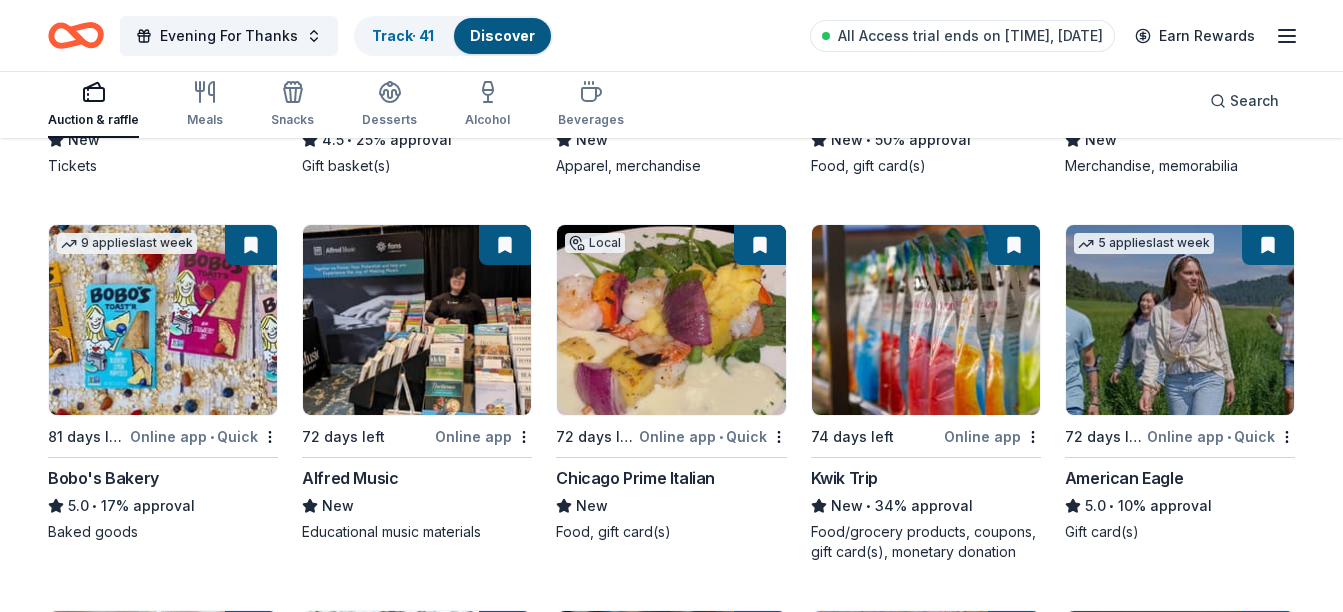 click at bounding box center [249, 1383] 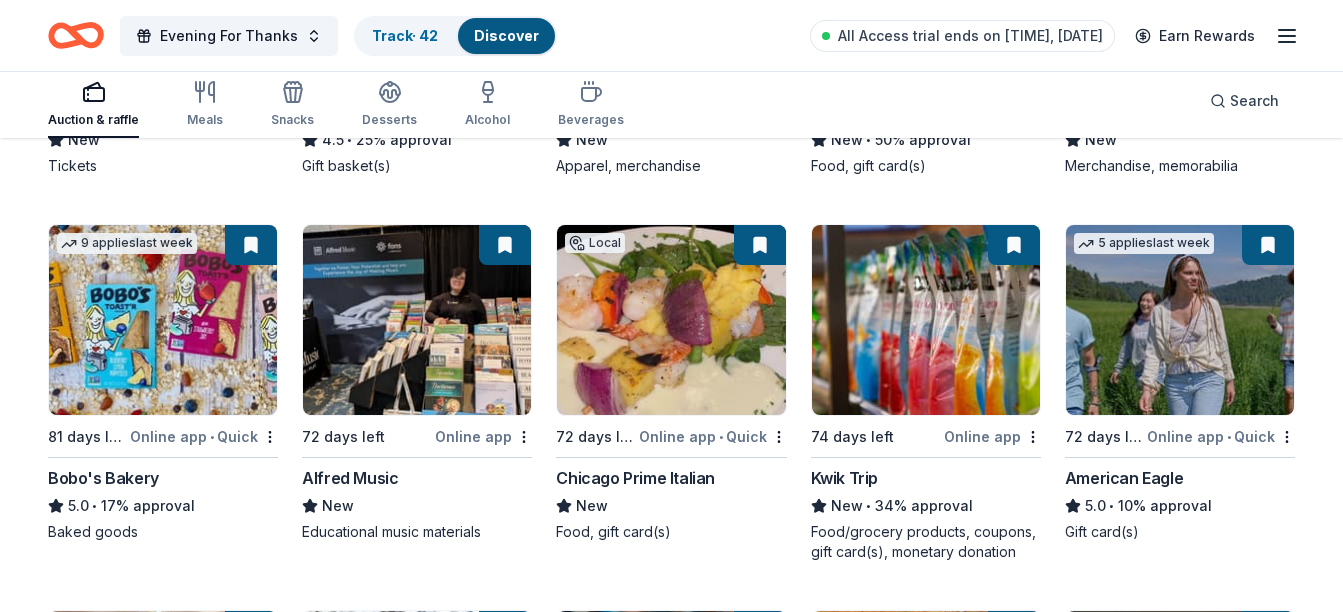 click at bounding box center [503, 1383] 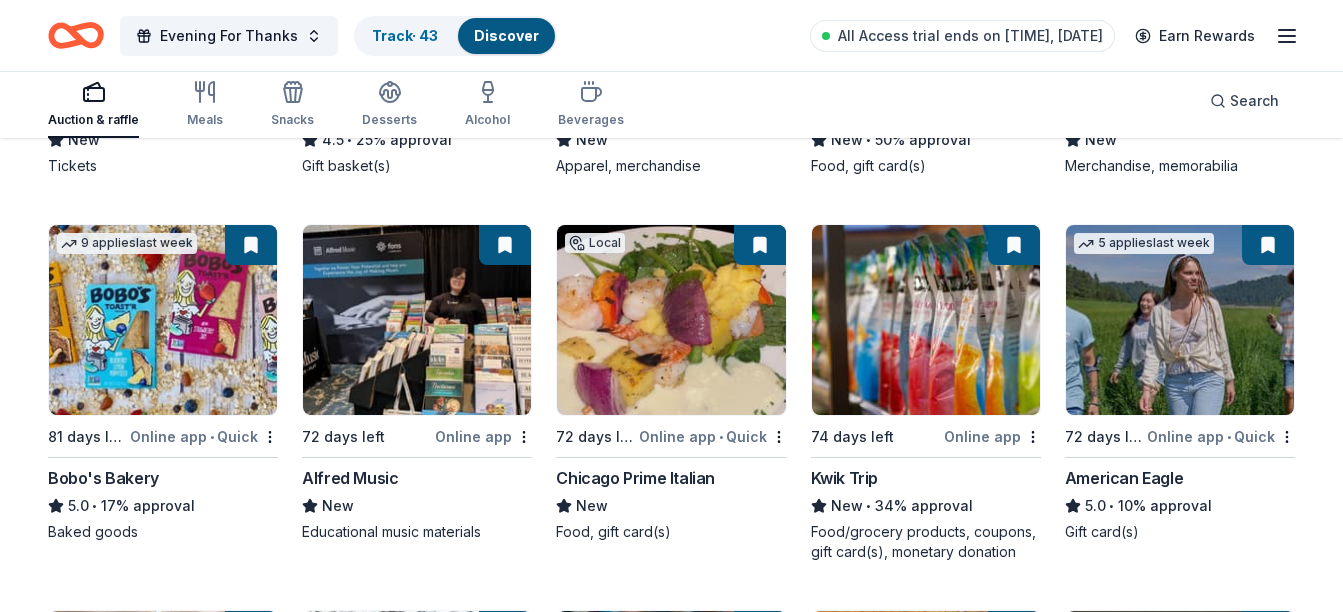 click at bounding box center (758, 1383) 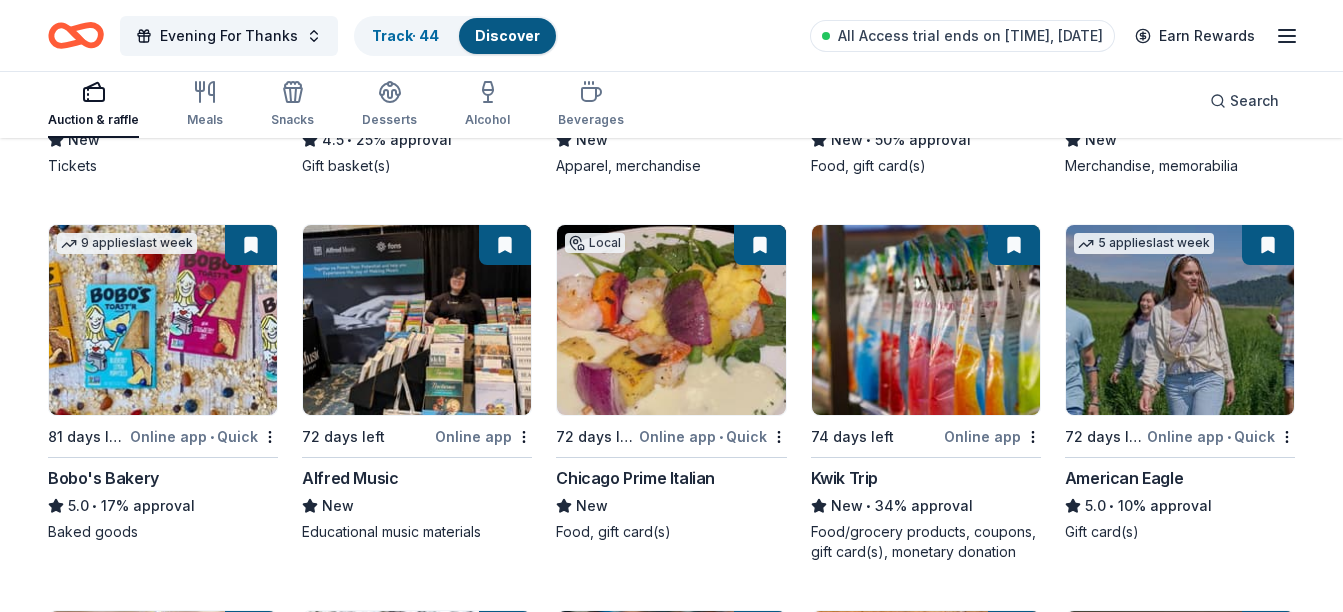 click at bounding box center (1012, 1383) 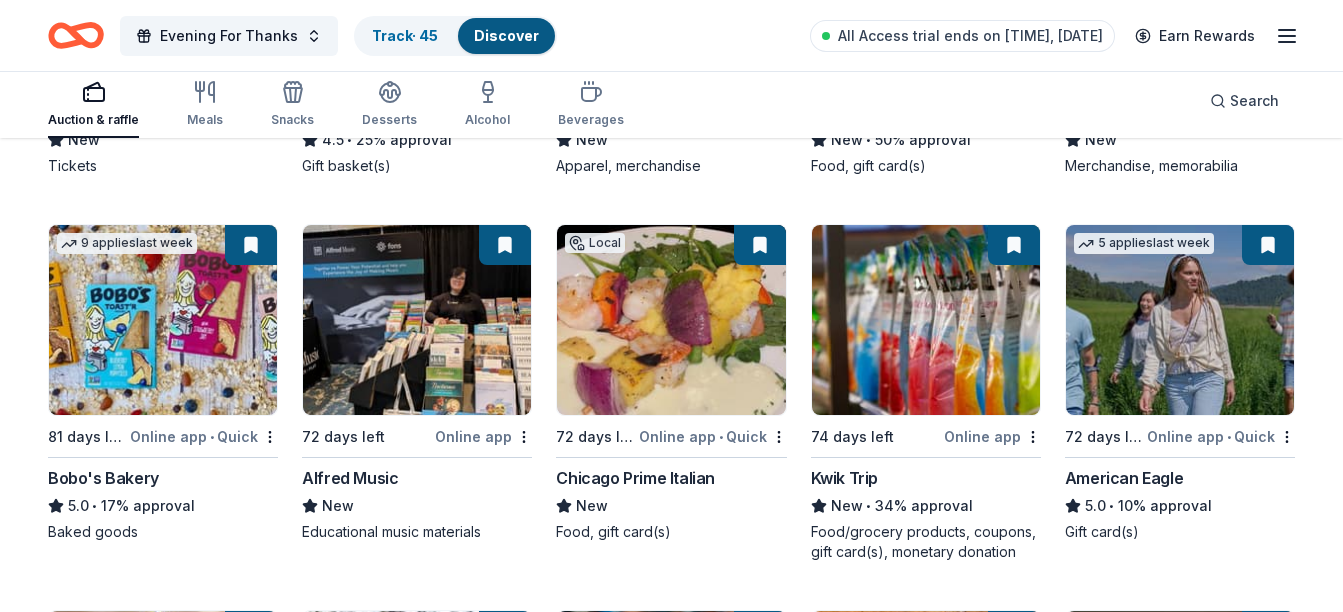 click at bounding box center [1266, 1383] 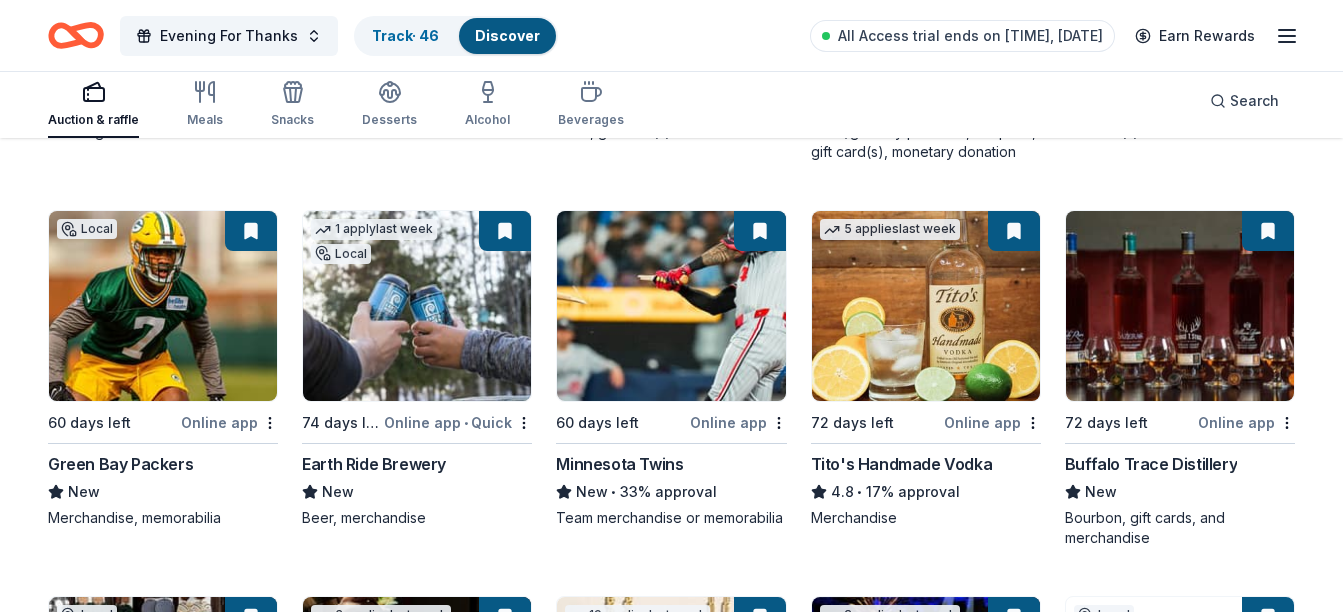 scroll, scrollTop: 2940, scrollLeft: 0, axis: vertical 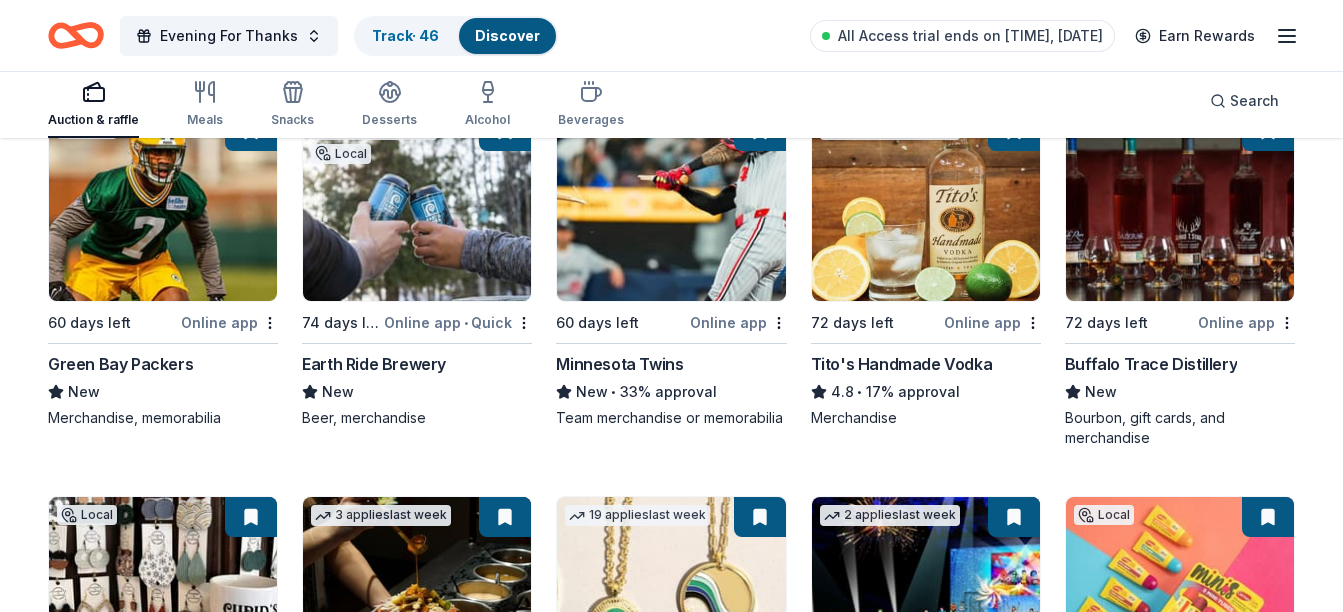 click at bounding box center [249, 1269] 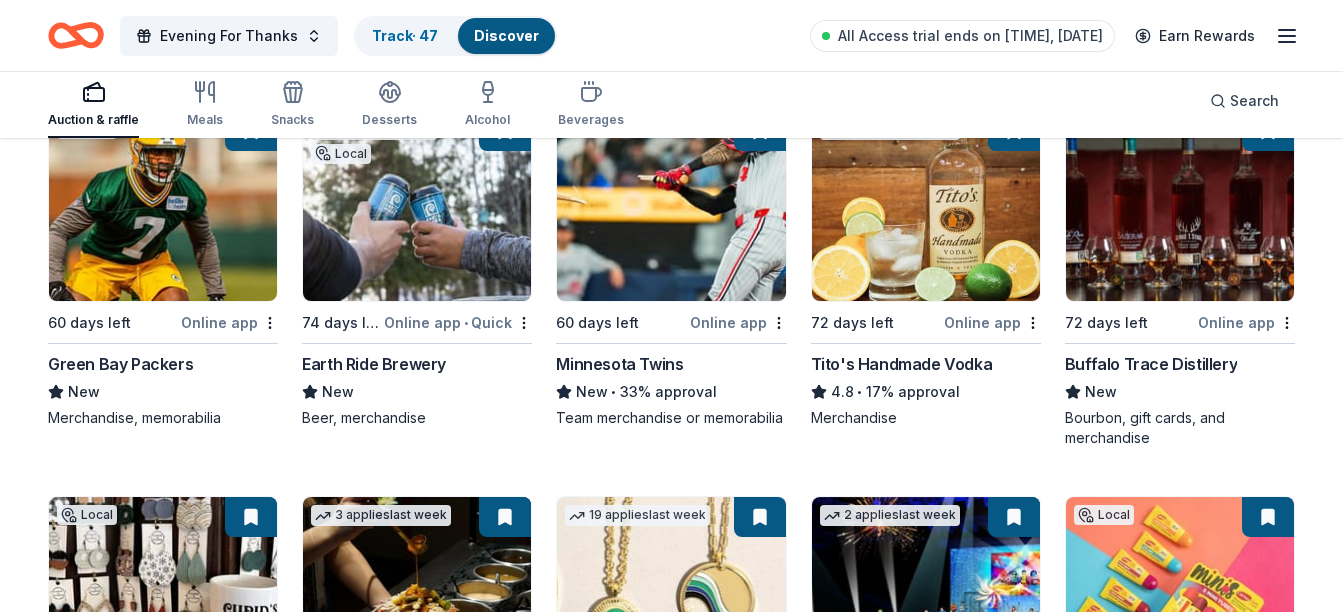 click at bounding box center [503, 1269] 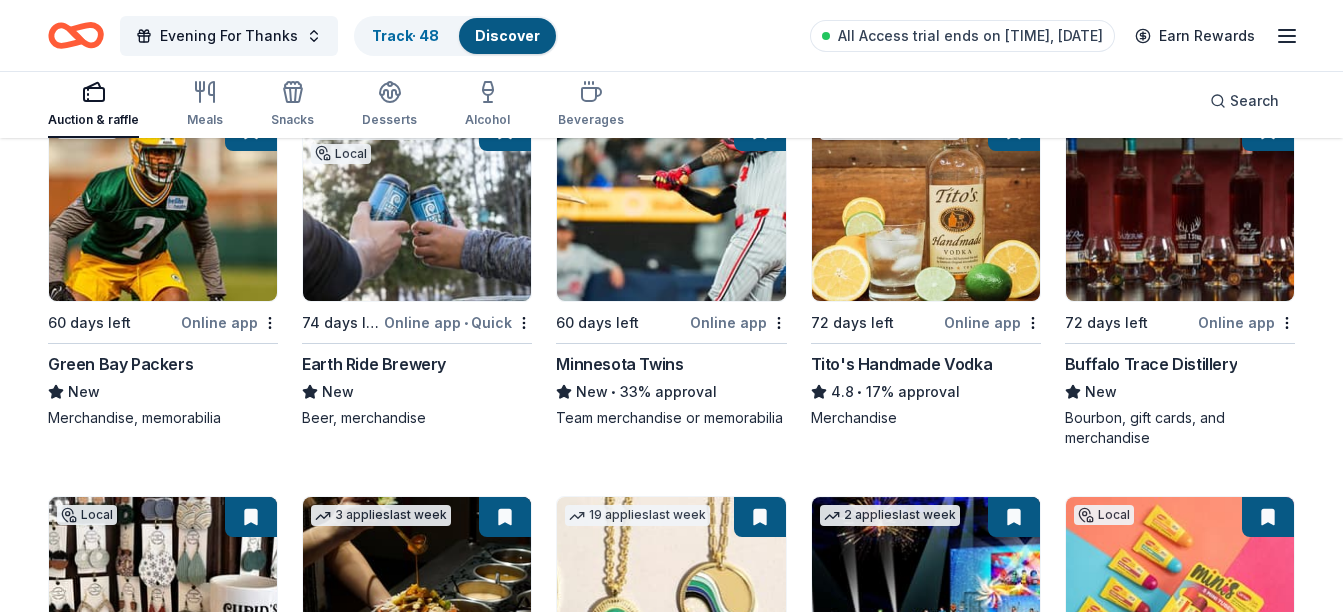 click at bounding box center [758, 1269] 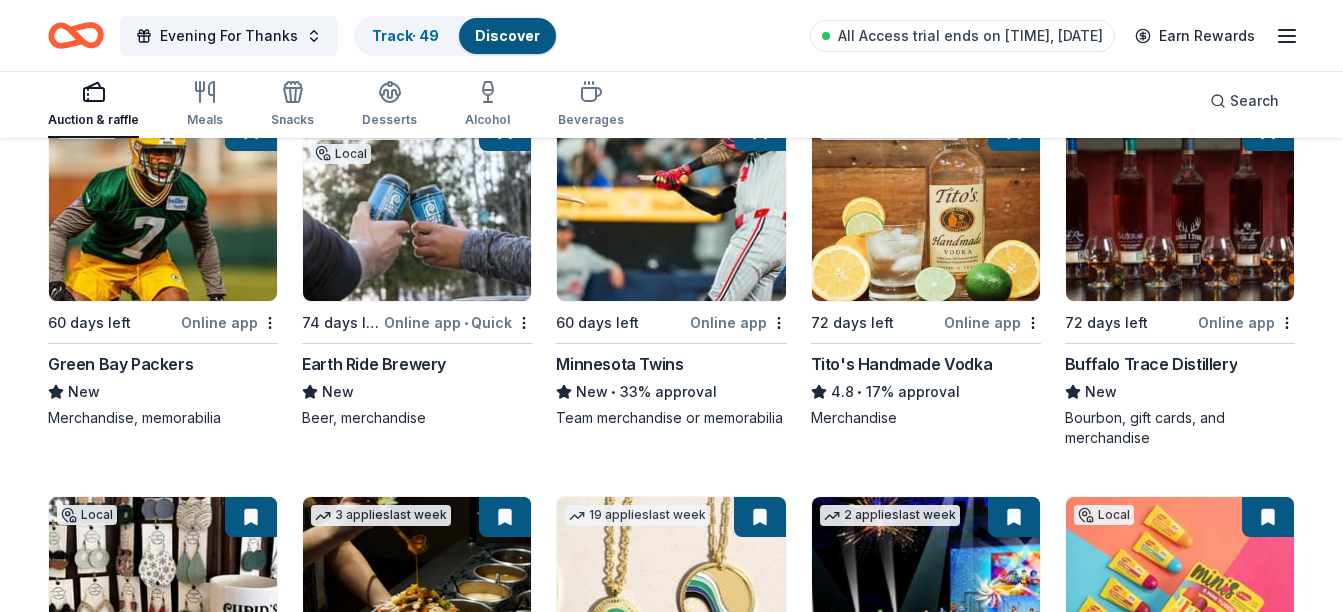 click at bounding box center (1012, 1269) 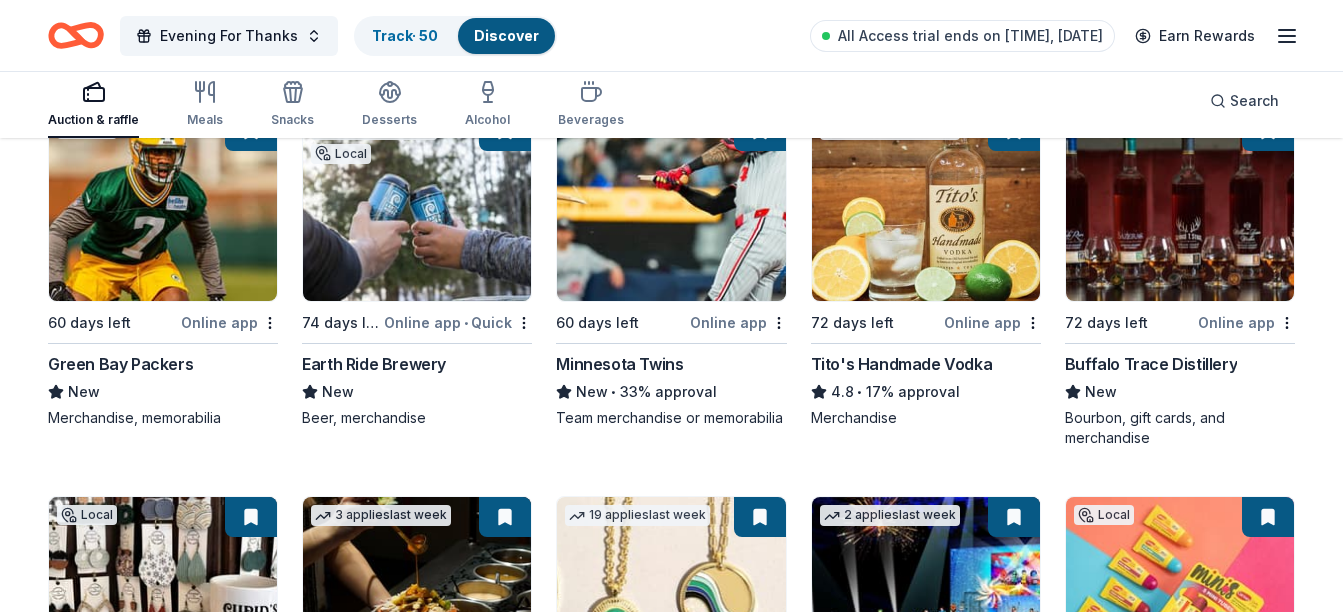 click at bounding box center [1266, 1269] 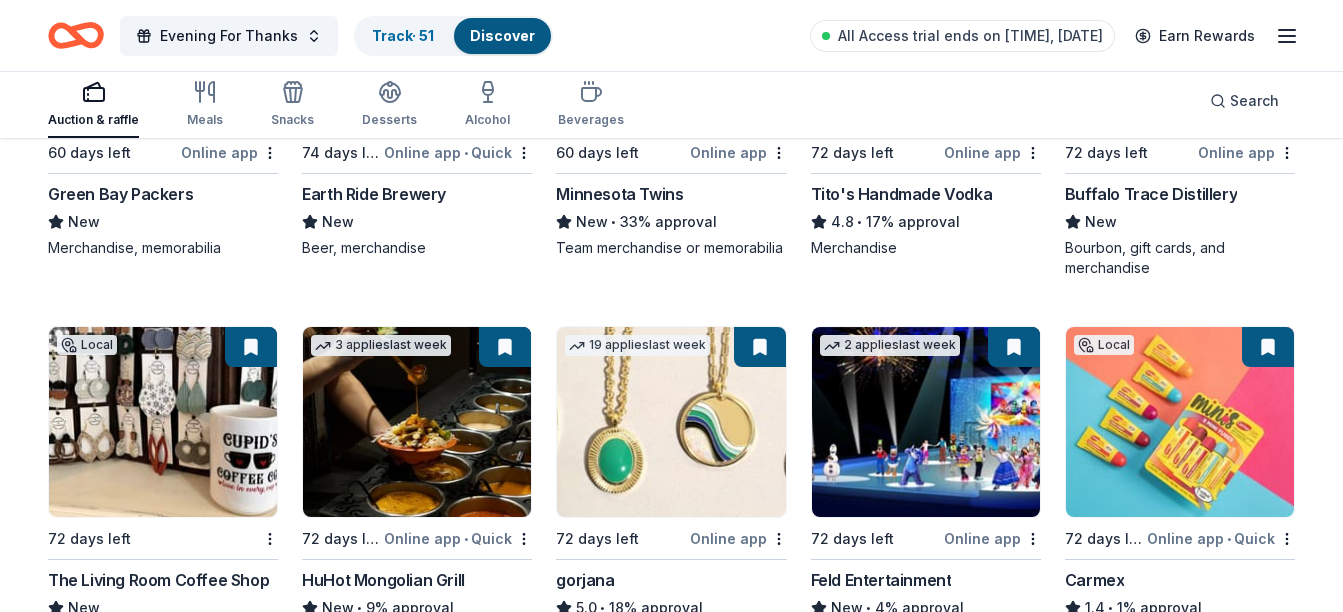 scroll, scrollTop: 3140, scrollLeft: 0, axis: vertical 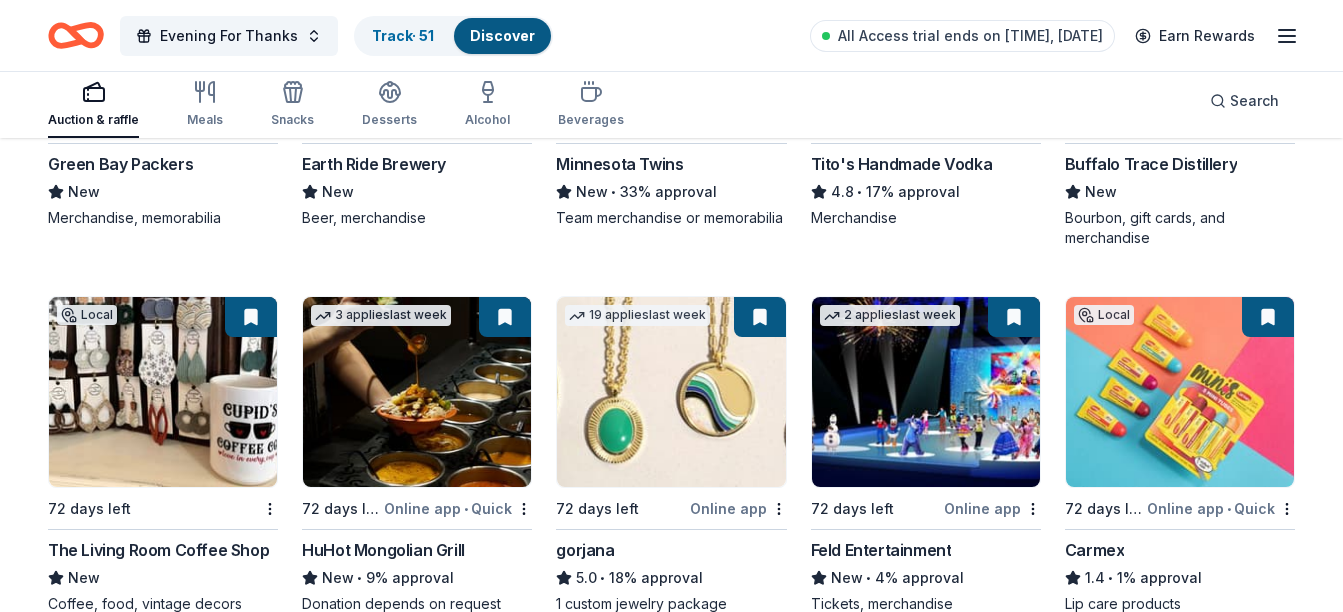 drag, startPoint x: 257, startPoint y: 406, endPoint x: 276, endPoint y: 399, distance: 20.248457 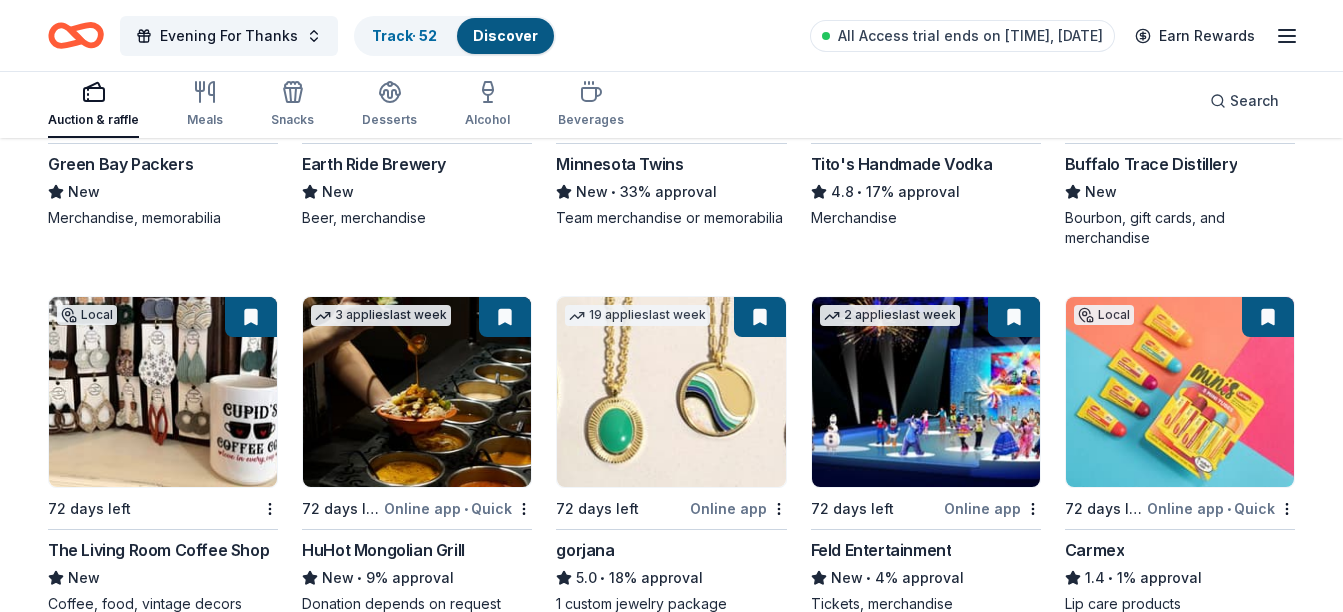 click at bounding box center [503, 1455] 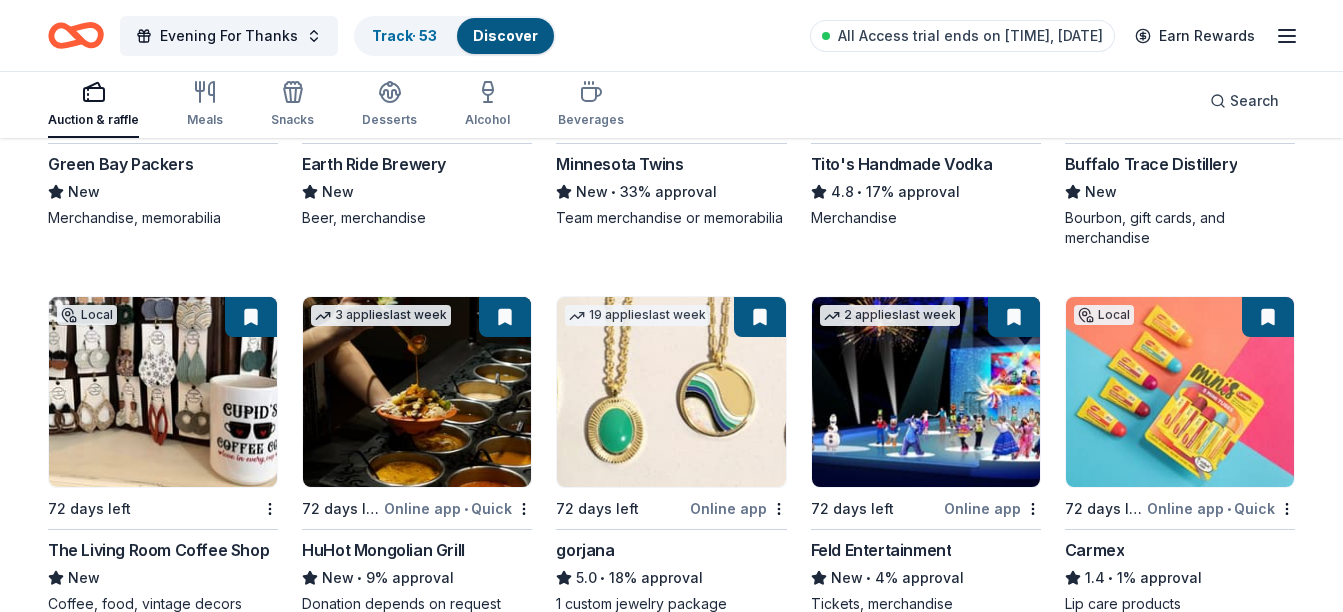 click at bounding box center (758, 1455) 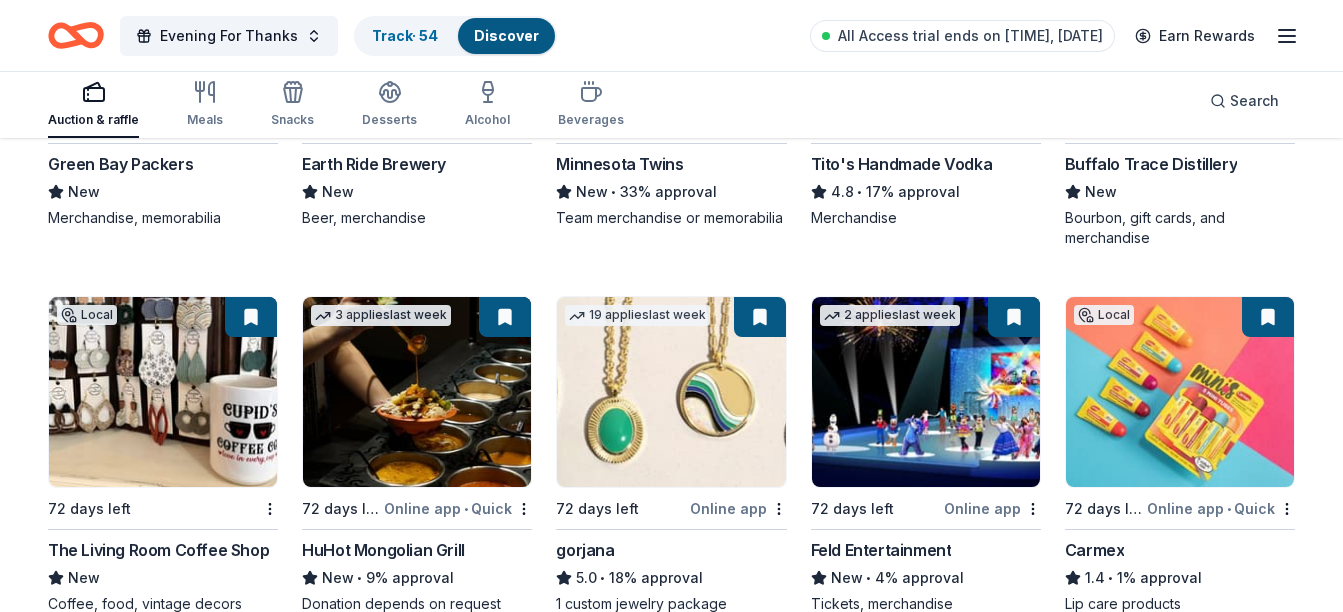 click at bounding box center (1012, 1455) 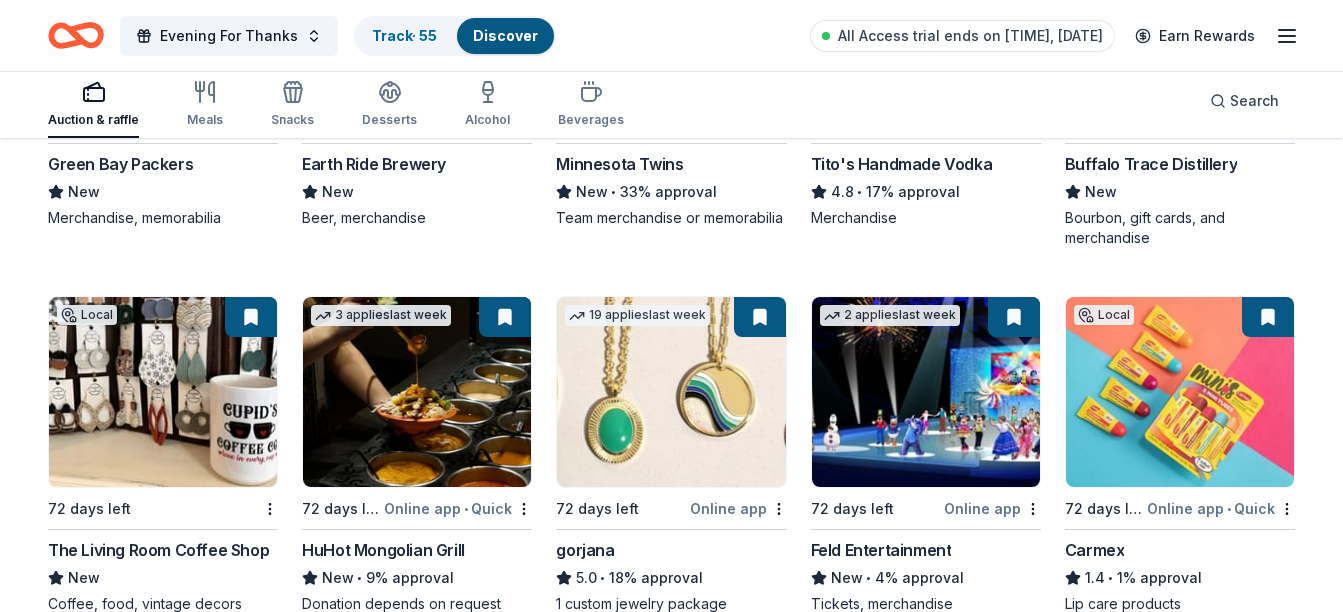 click at bounding box center [1266, 1455] 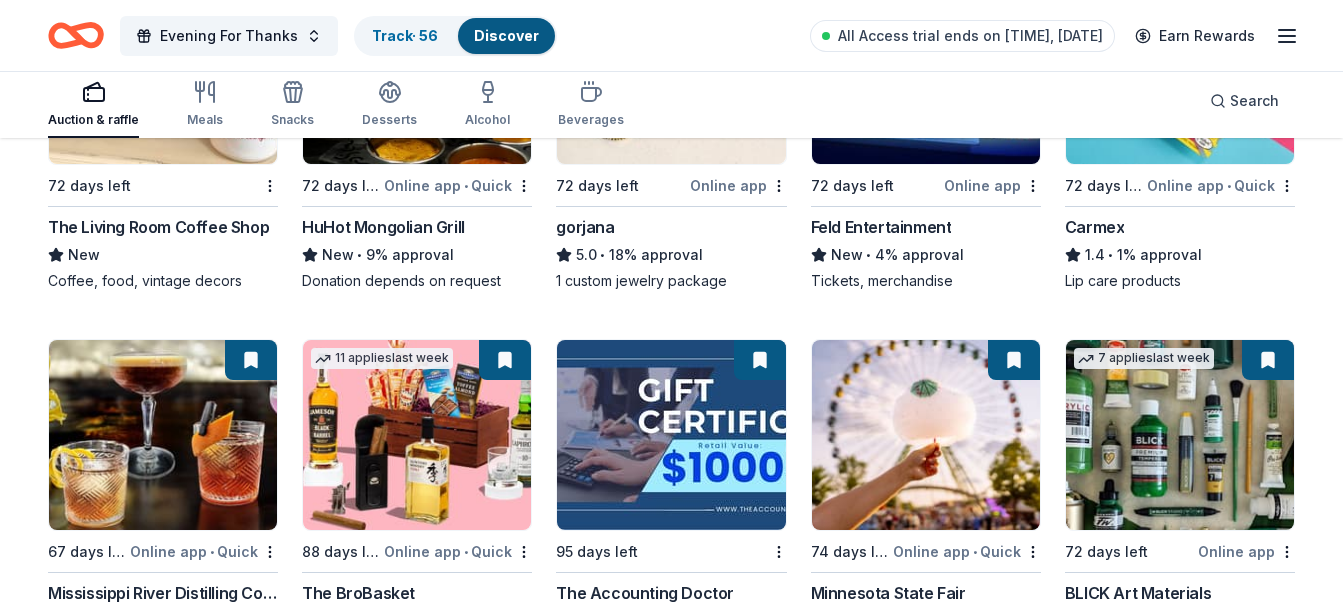 scroll, scrollTop: 3509, scrollLeft: 0, axis: vertical 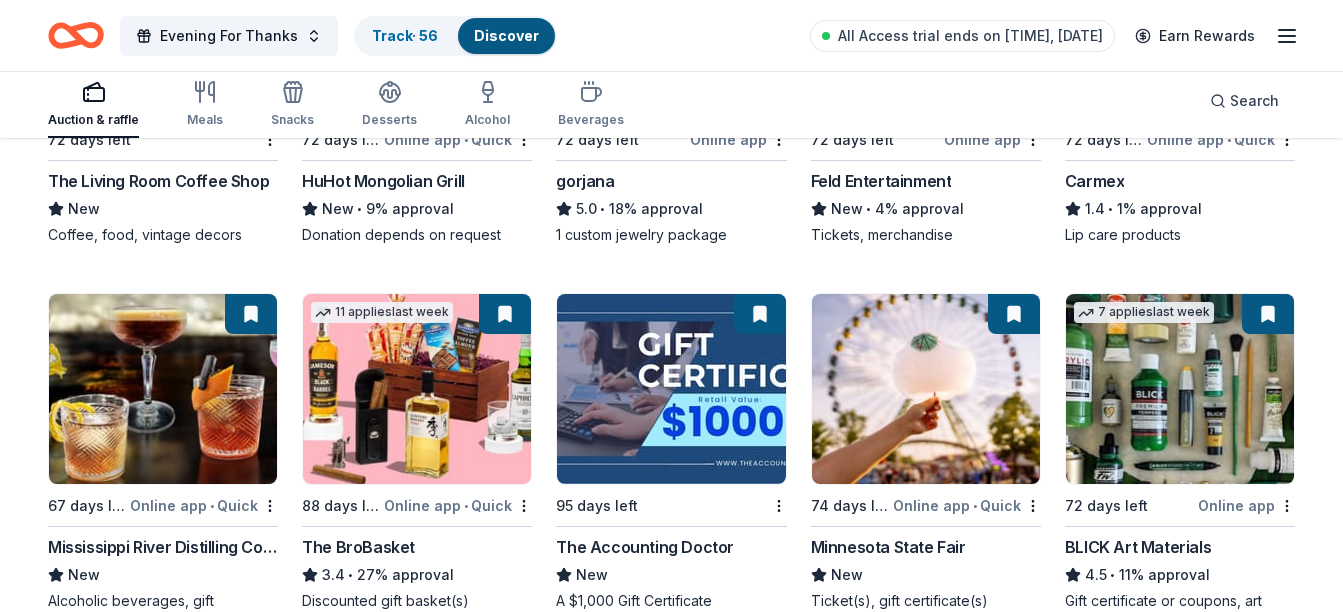click at bounding box center (249, 1472) 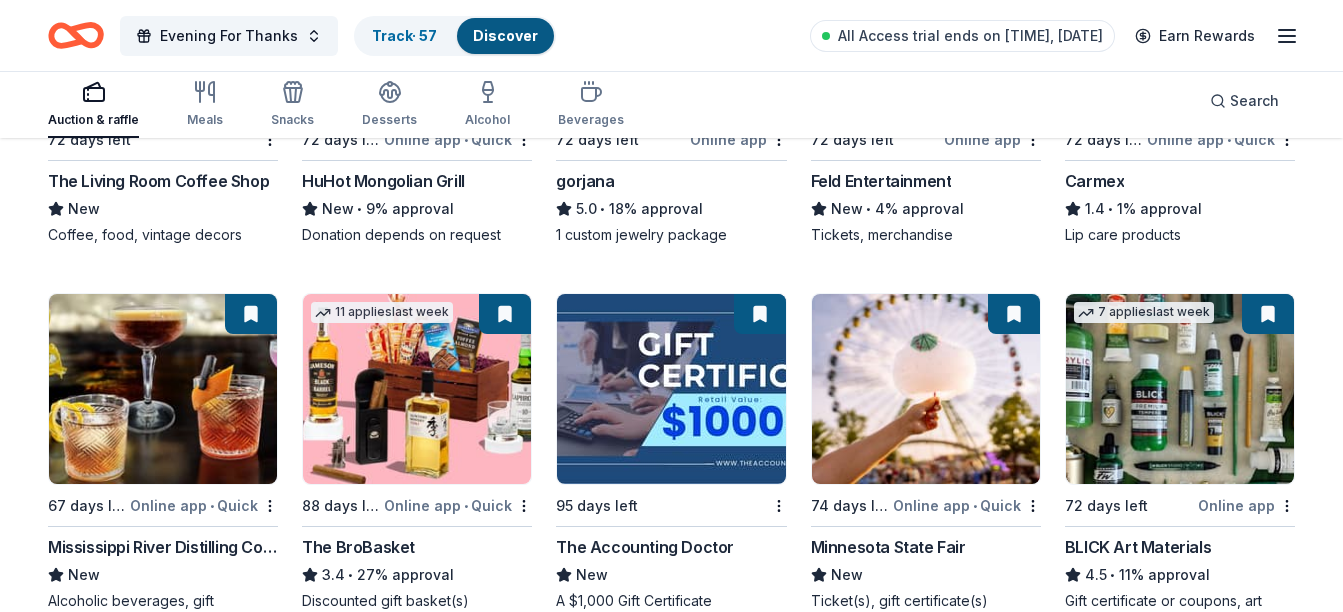 click at bounding box center [503, 1472] 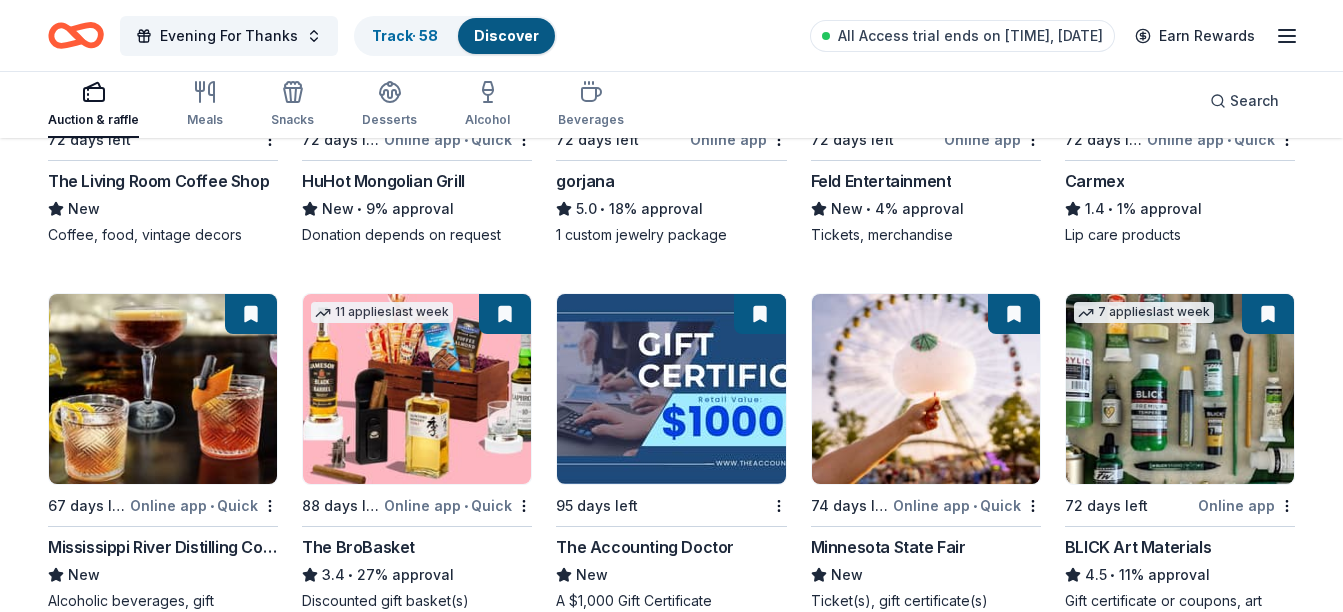 click at bounding box center [758, 1472] 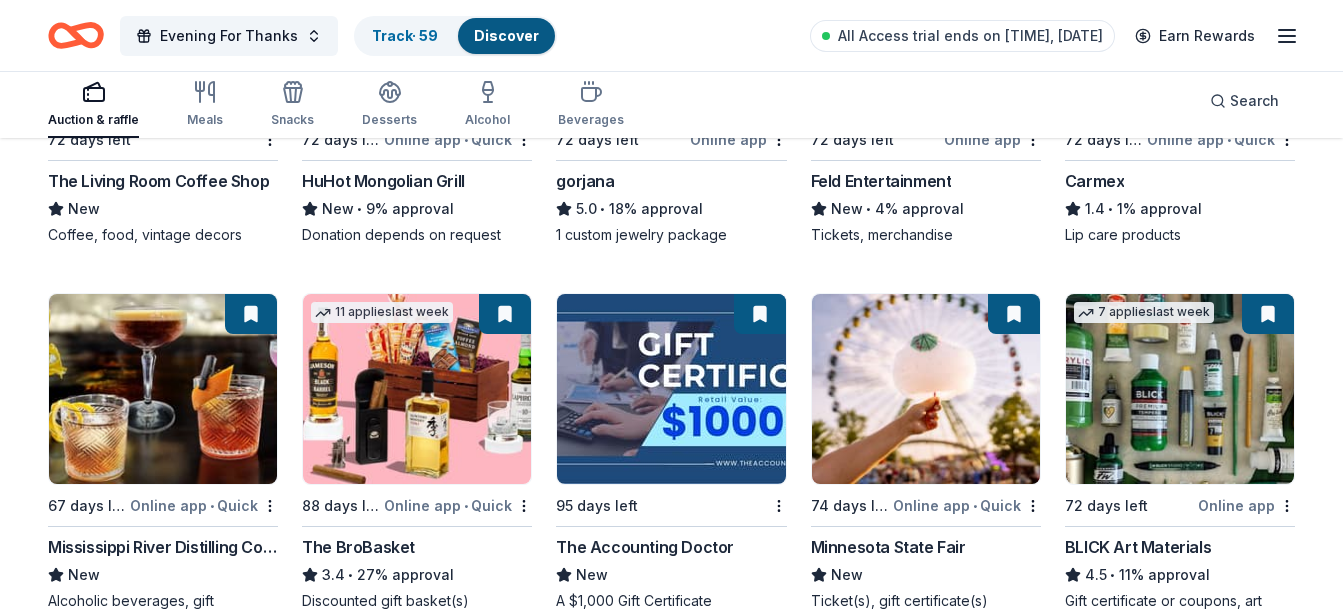 drag, startPoint x: 1026, startPoint y: 329, endPoint x: 1050, endPoint y: 330, distance: 24.020824 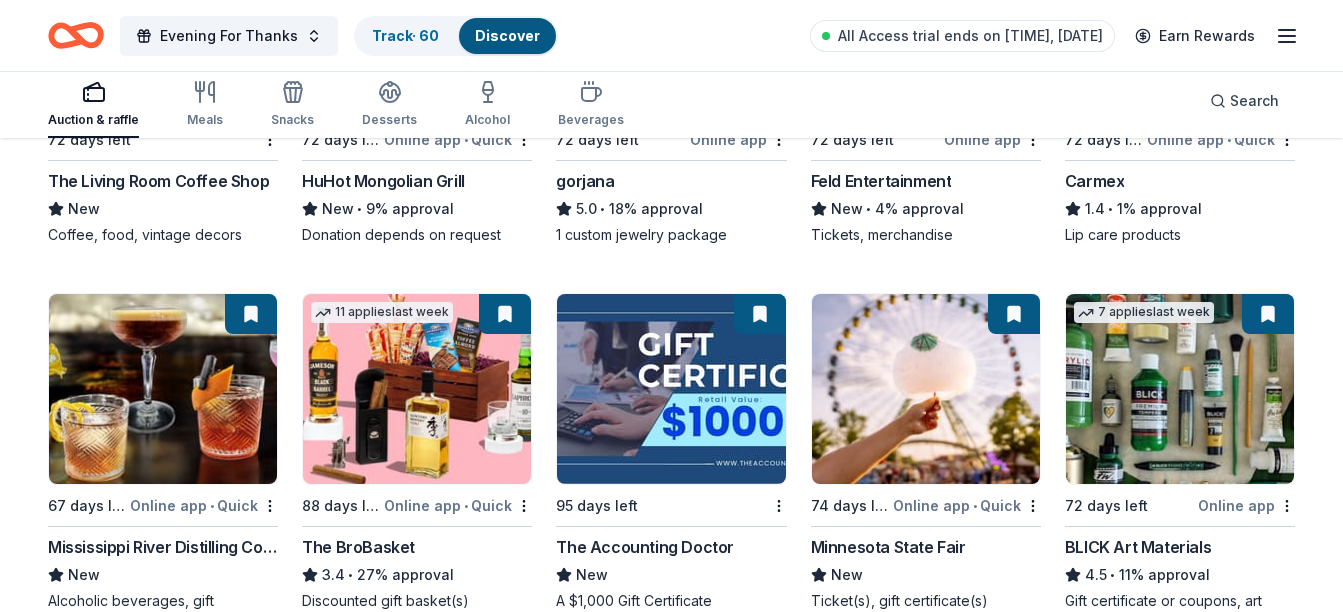 click at bounding box center (1266, 1472) 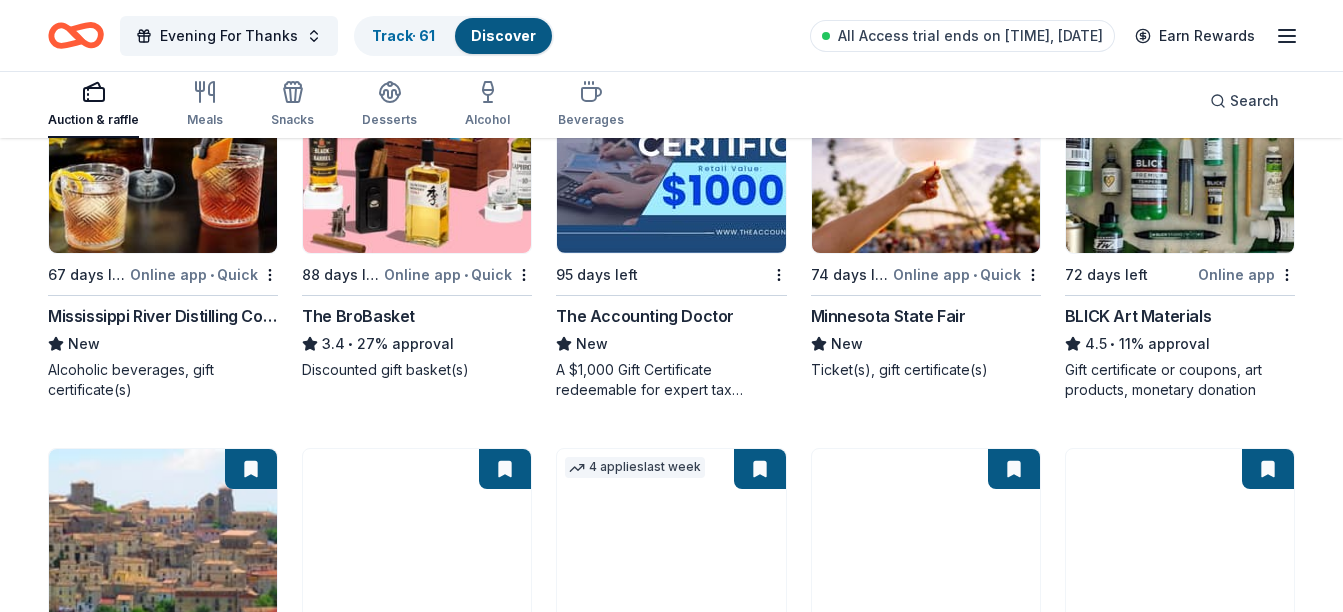 scroll, scrollTop: 3809, scrollLeft: 0, axis: vertical 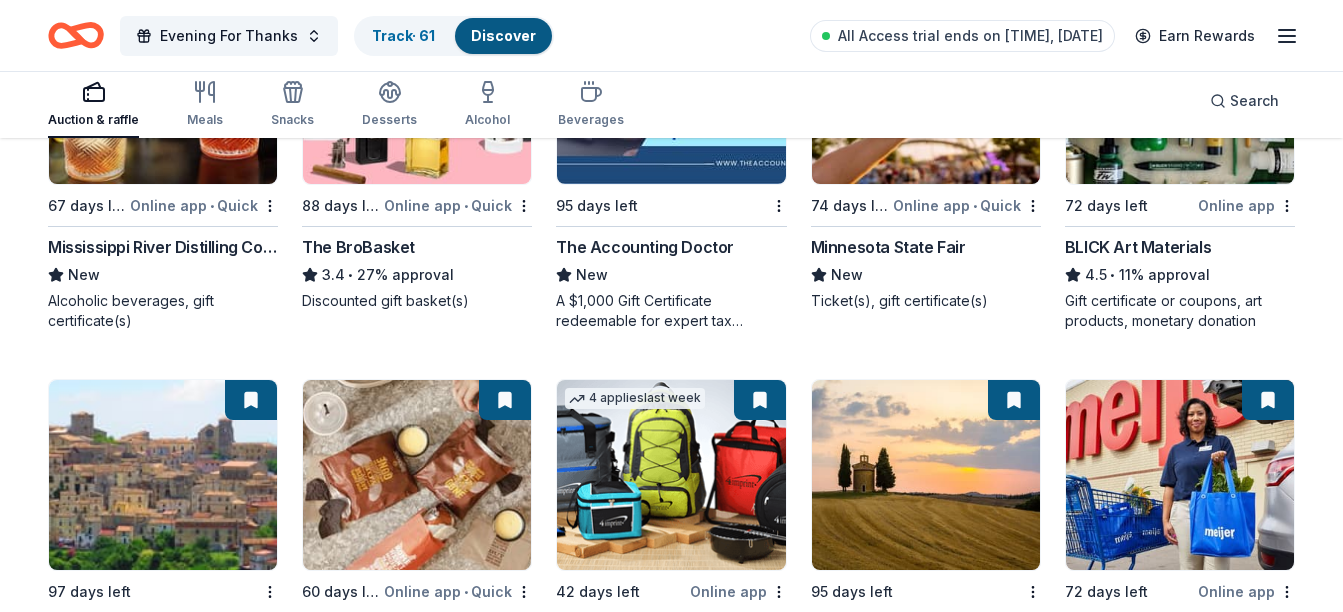 click at bounding box center (1266, 1558) 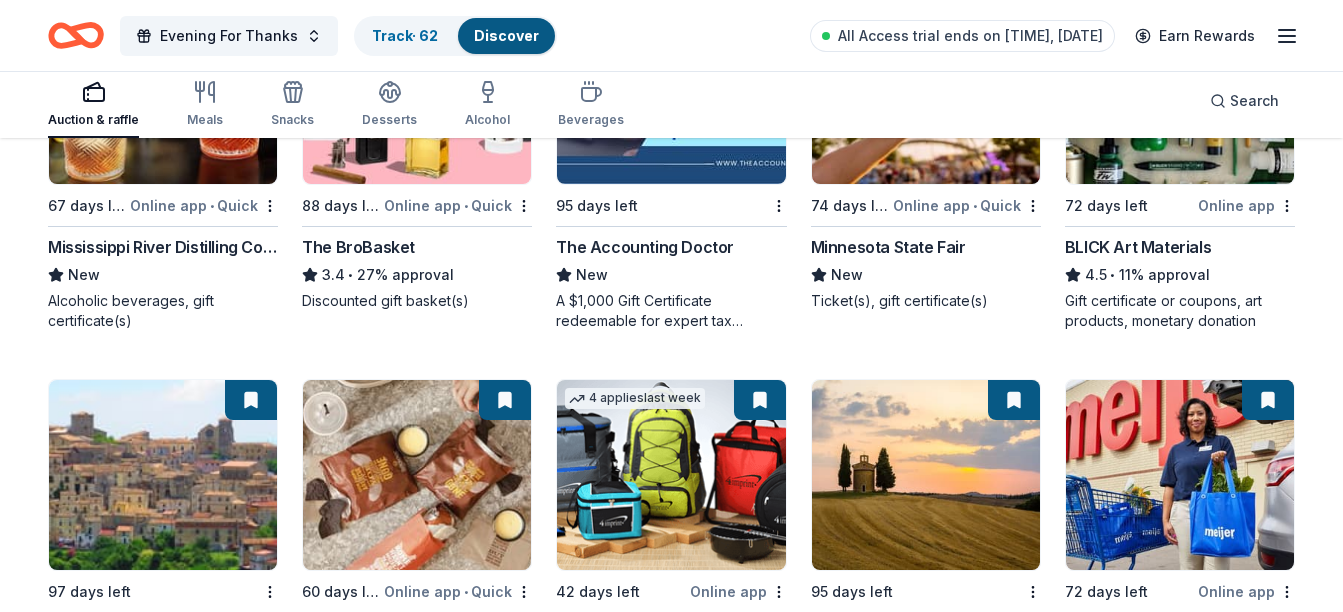 drag, startPoint x: 1024, startPoint y: 322, endPoint x: 934, endPoint y: 354, distance: 95.51963 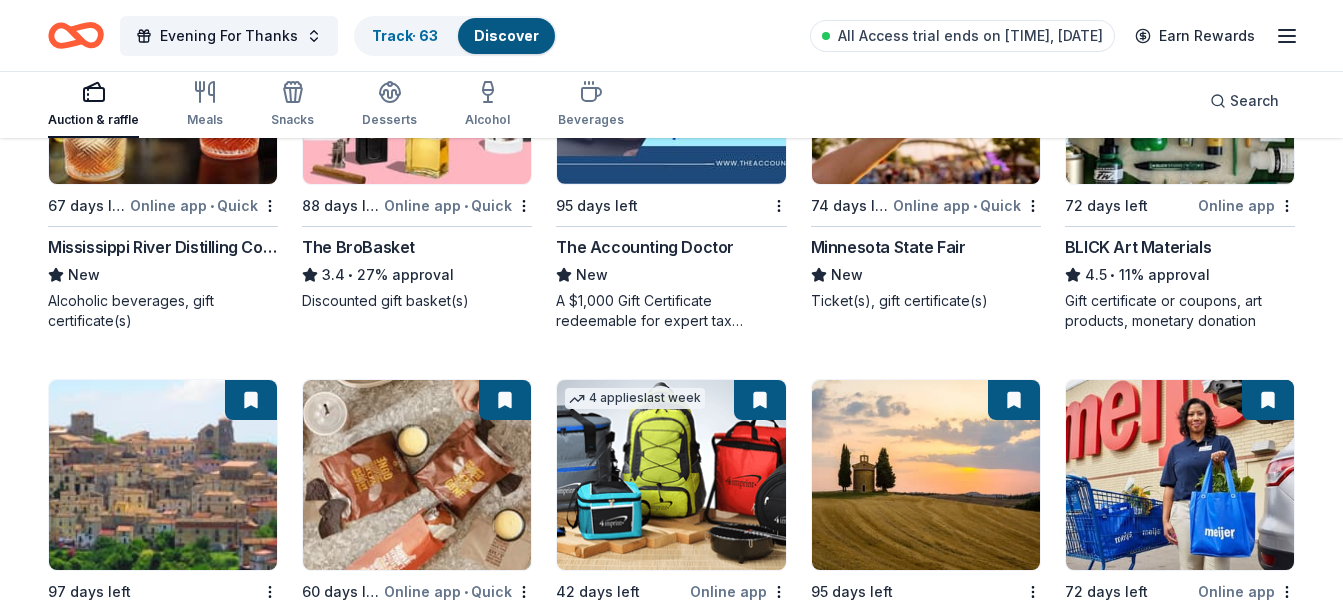 click at bounding box center [758, 1558] 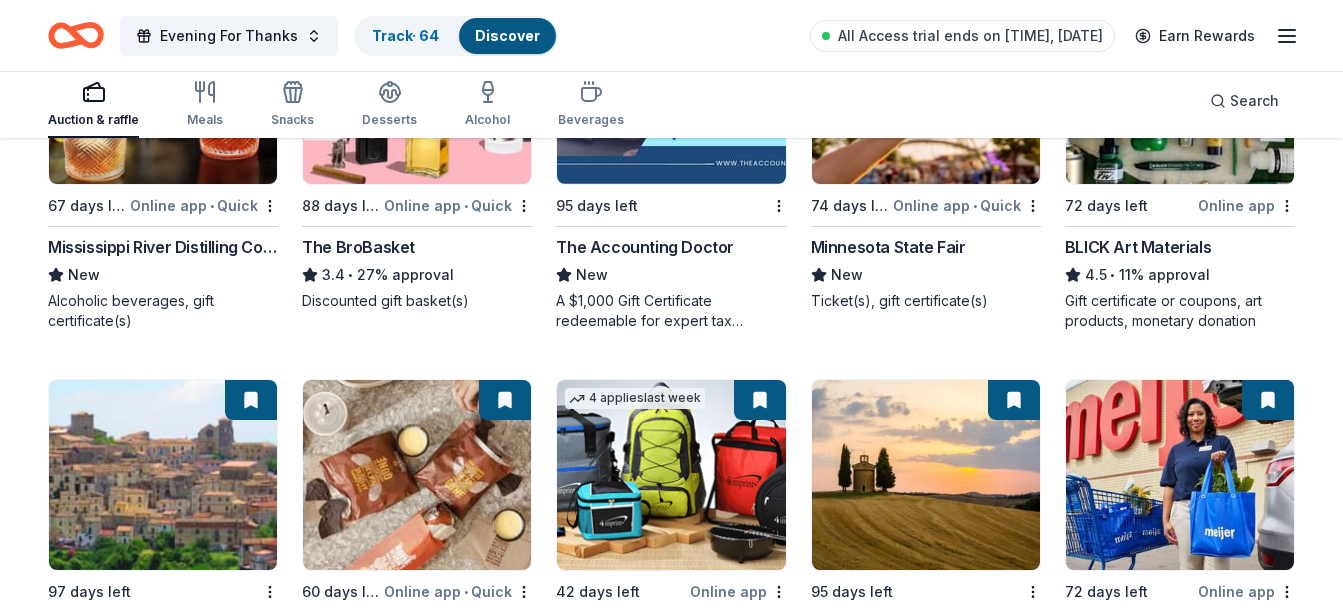 click at bounding box center [503, 1558] 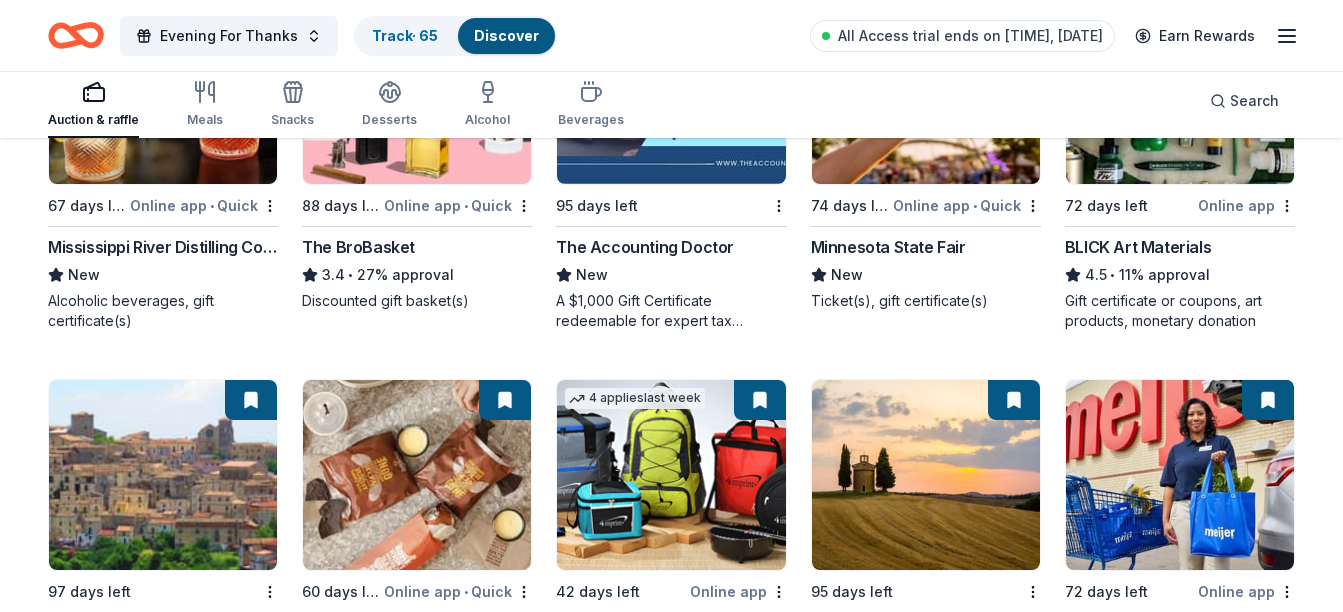 click at bounding box center (249, 1558) 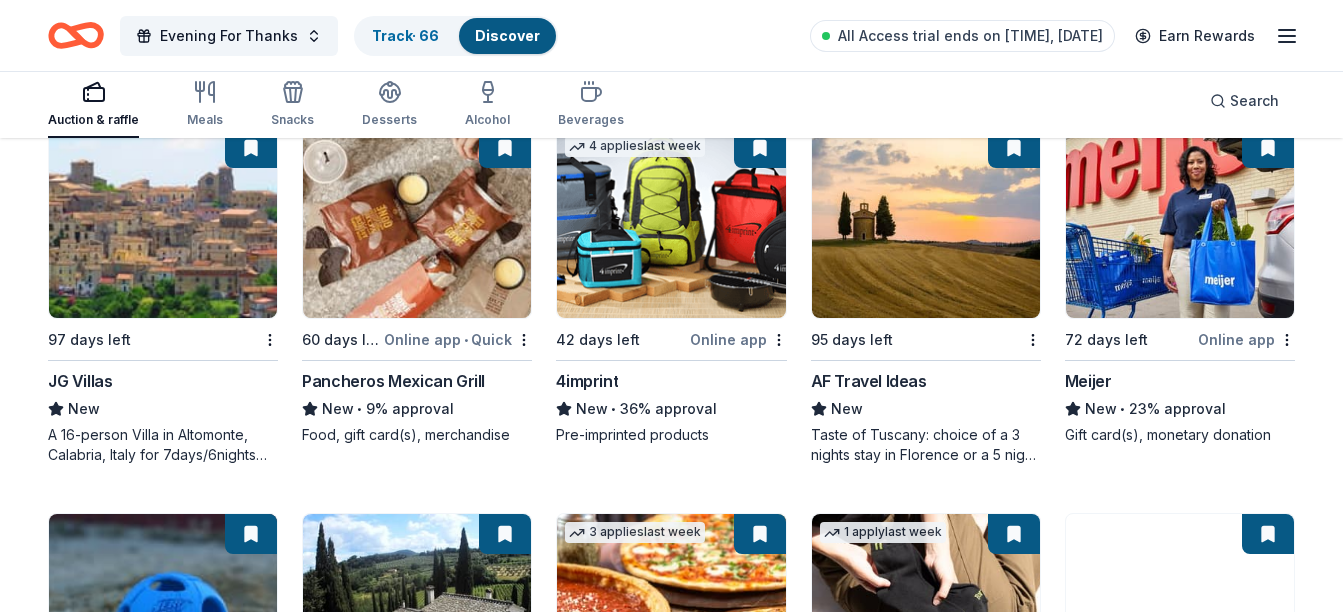 scroll, scrollTop: 4109, scrollLeft: 0, axis: vertical 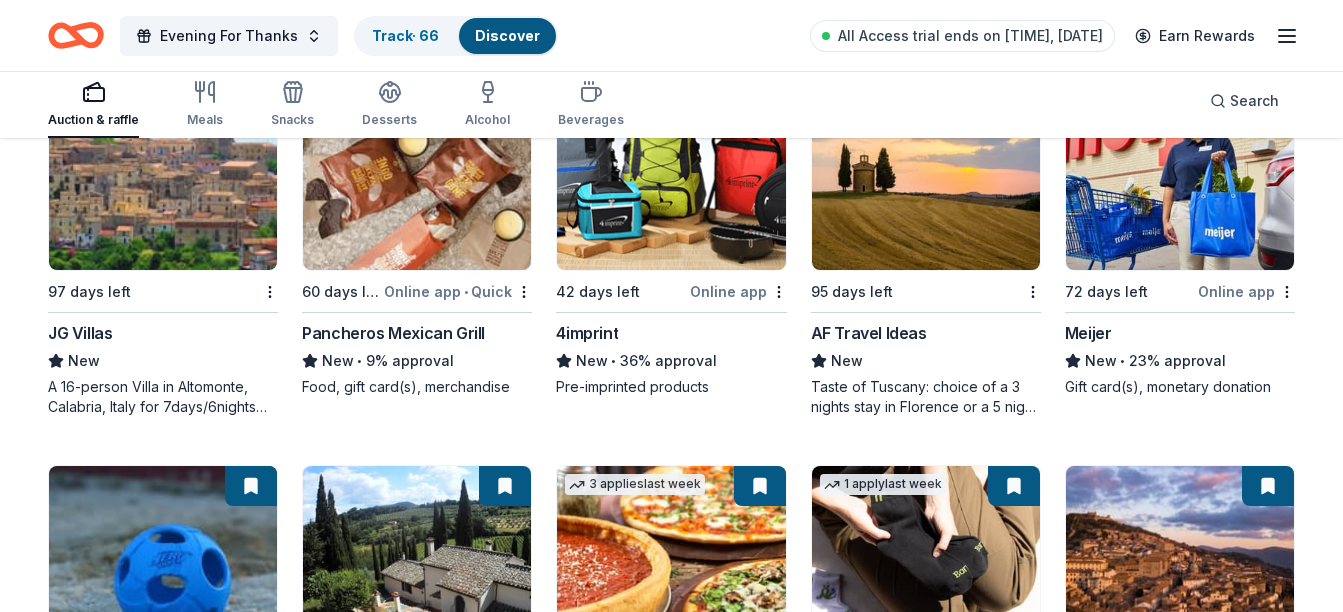 click at bounding box center [249, 1644] 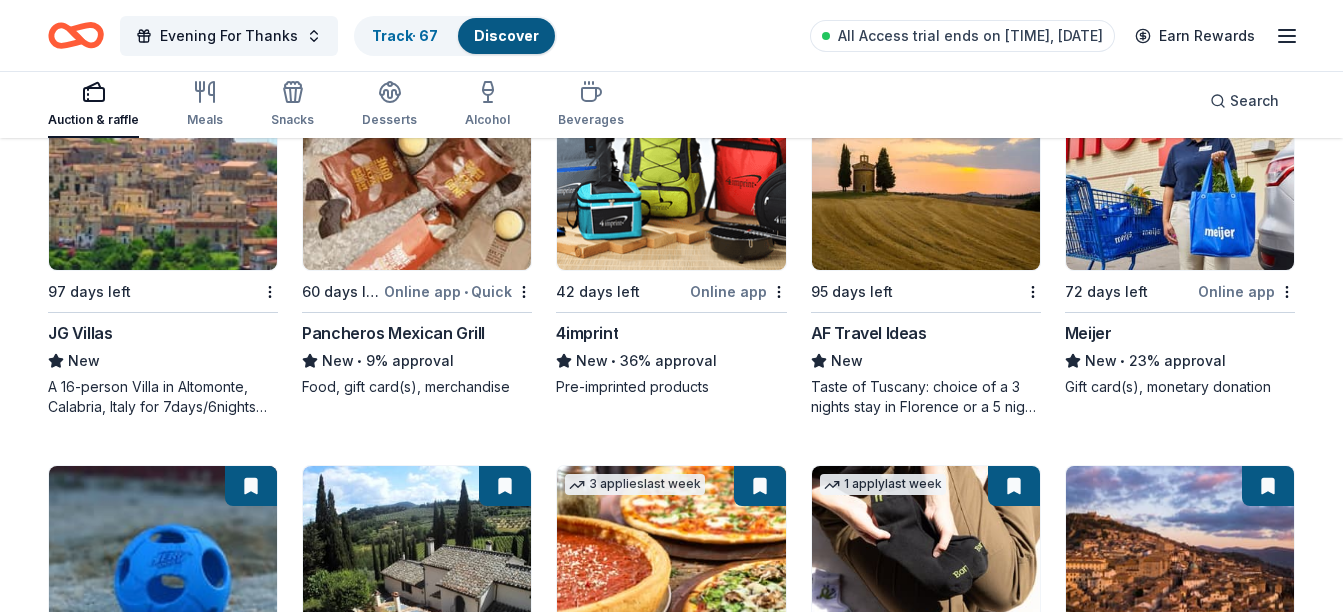 click at bounding box center (503, 1644) 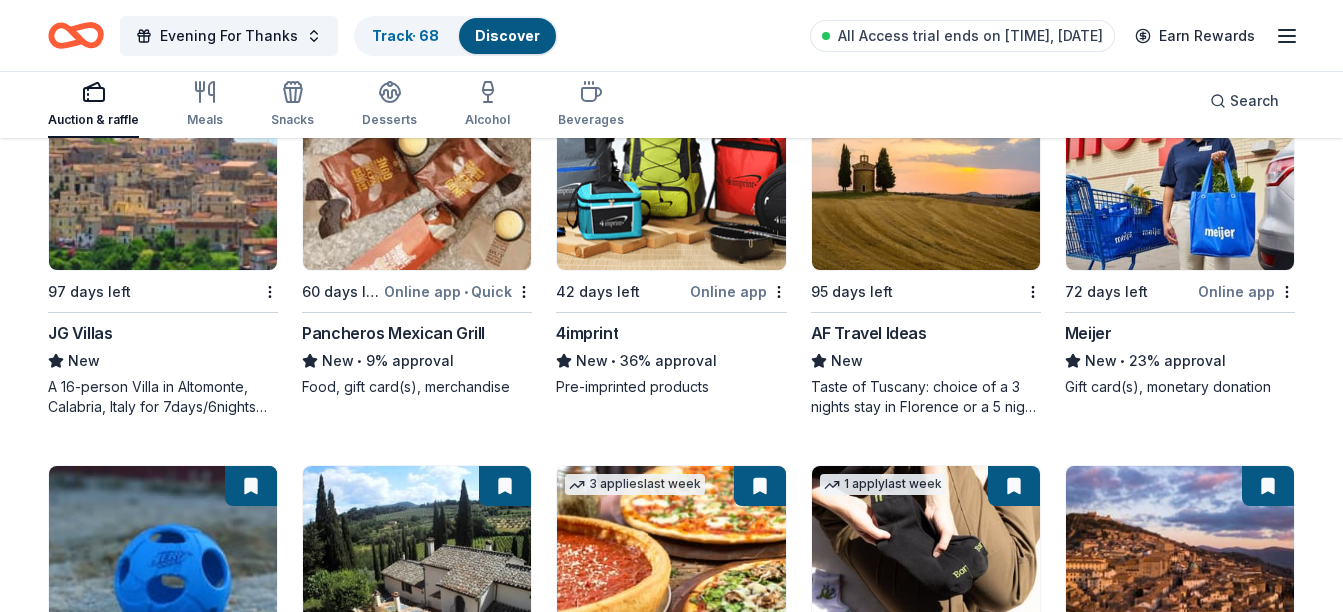 click at bounding box center (758, 1644) 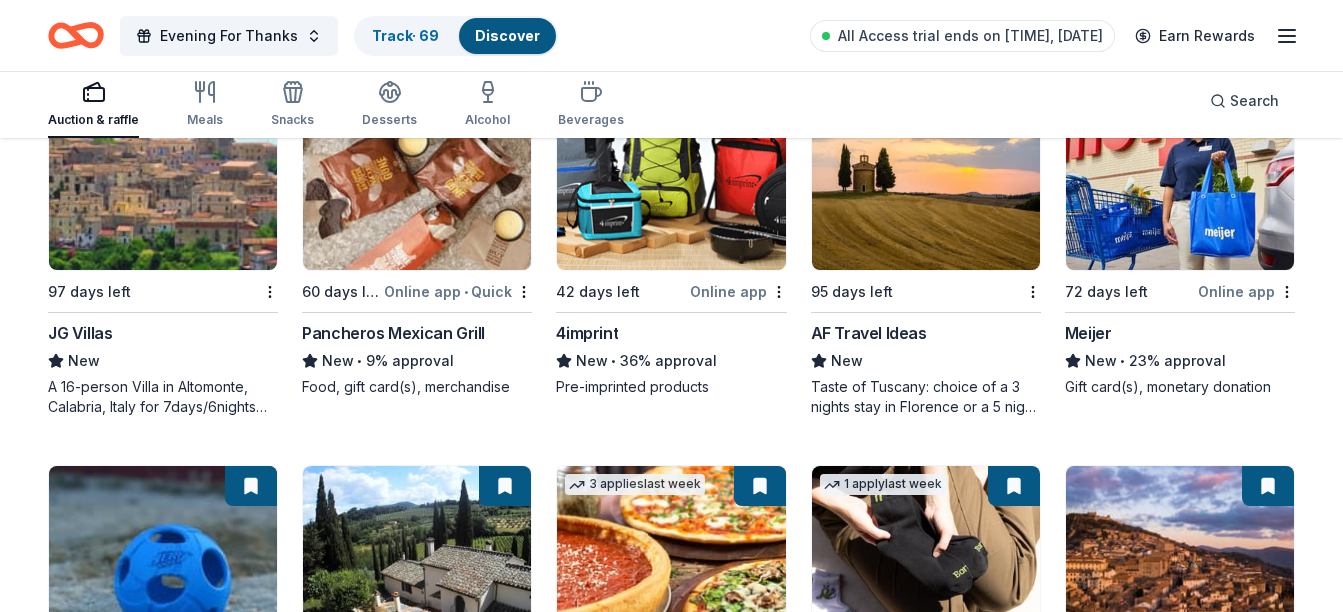 click at bounding box center (1012, 1644) 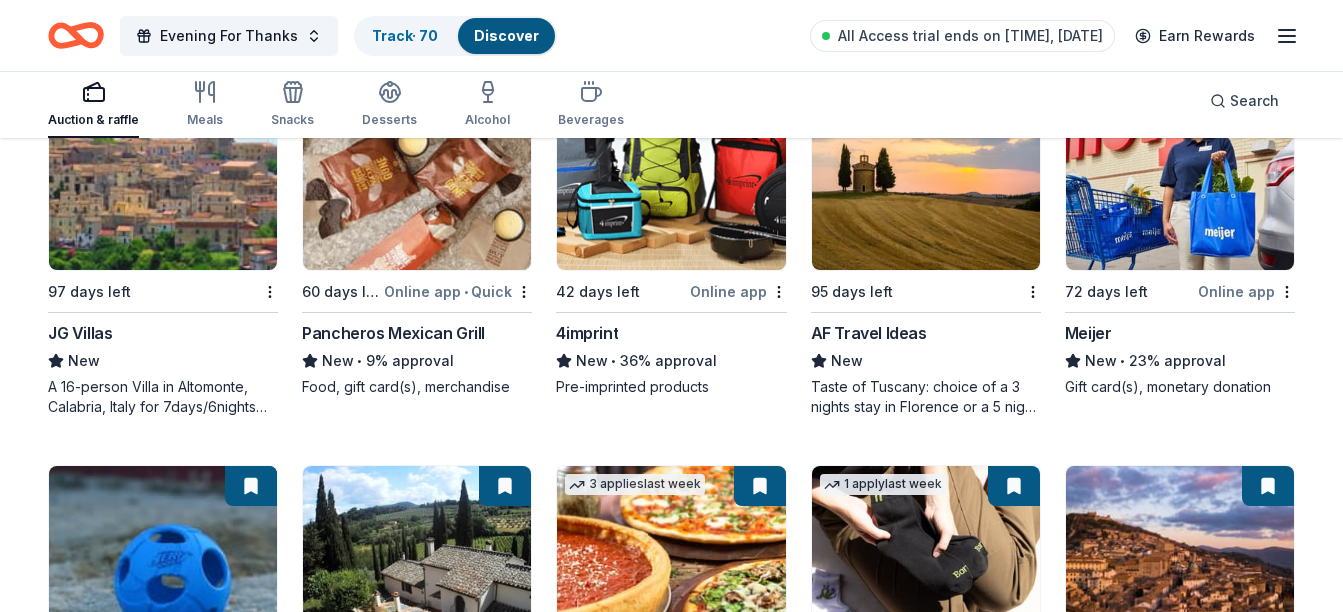 click at bounding box center (1266, 1644) 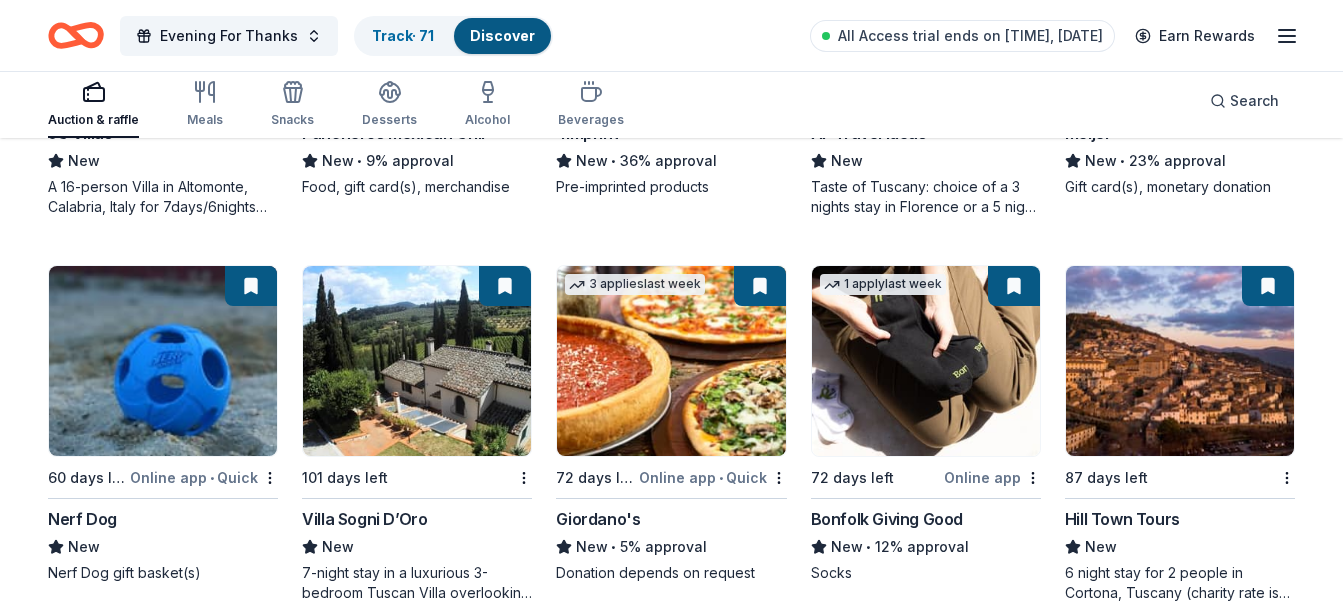 scroll, scrollTop: 4409, scrollLeft: 0, axis: vertical 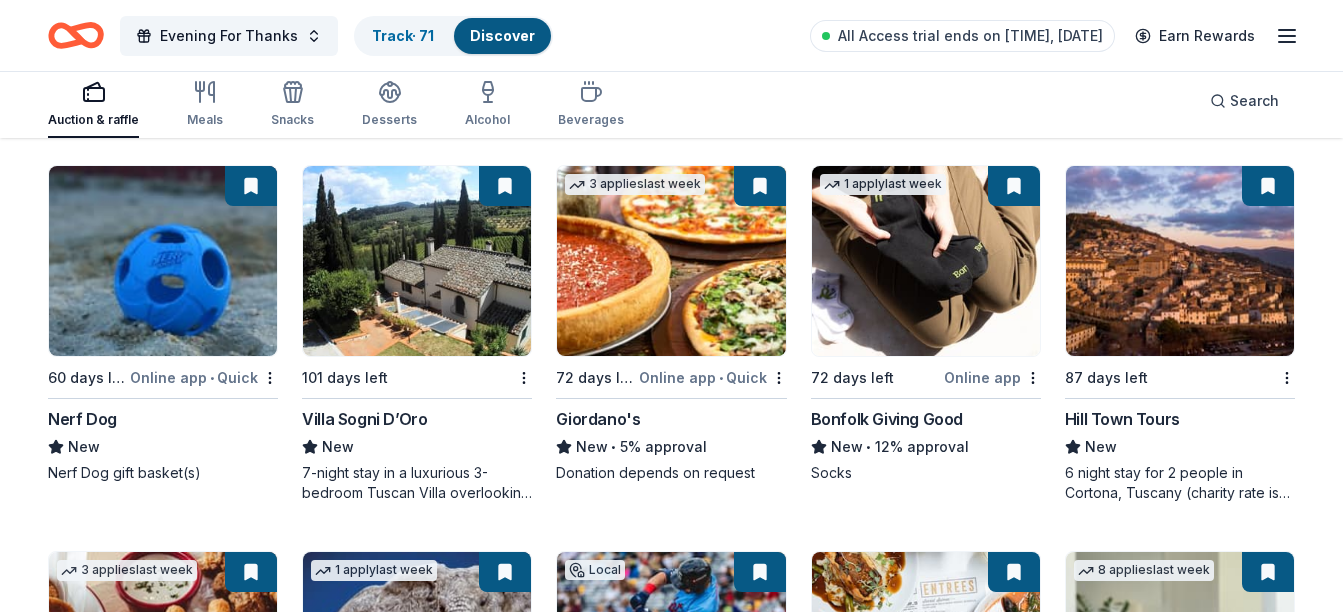 click at bounding box center (1266, 1730) 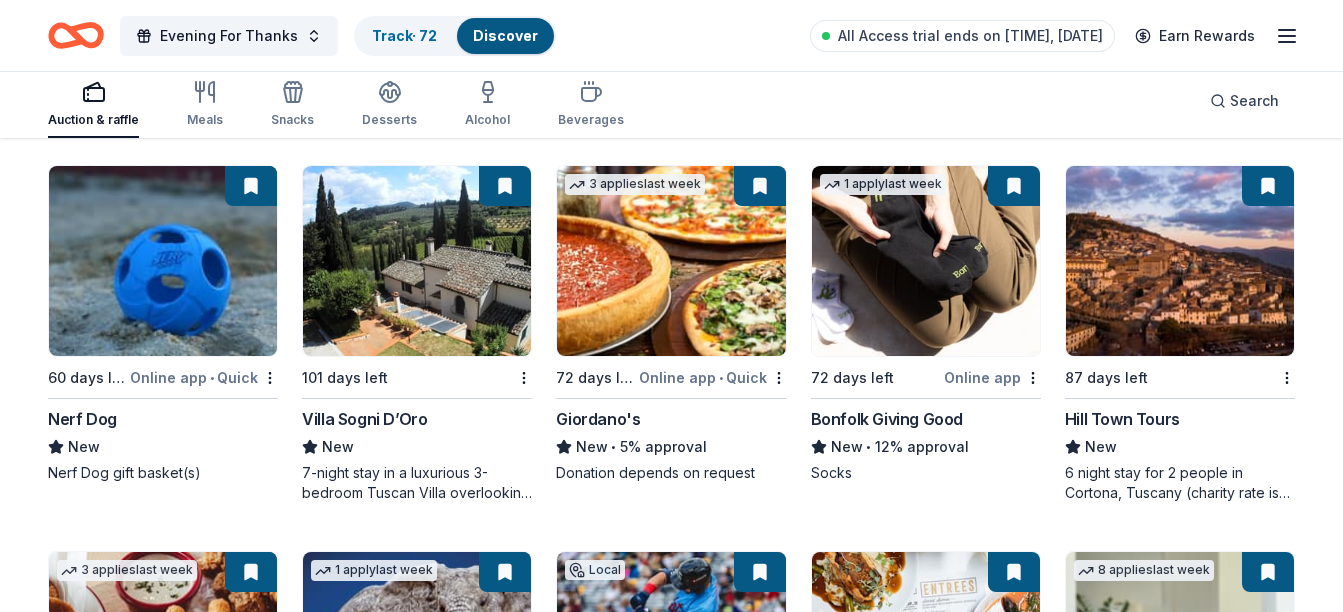 click at bounding box center (1012, 1730) 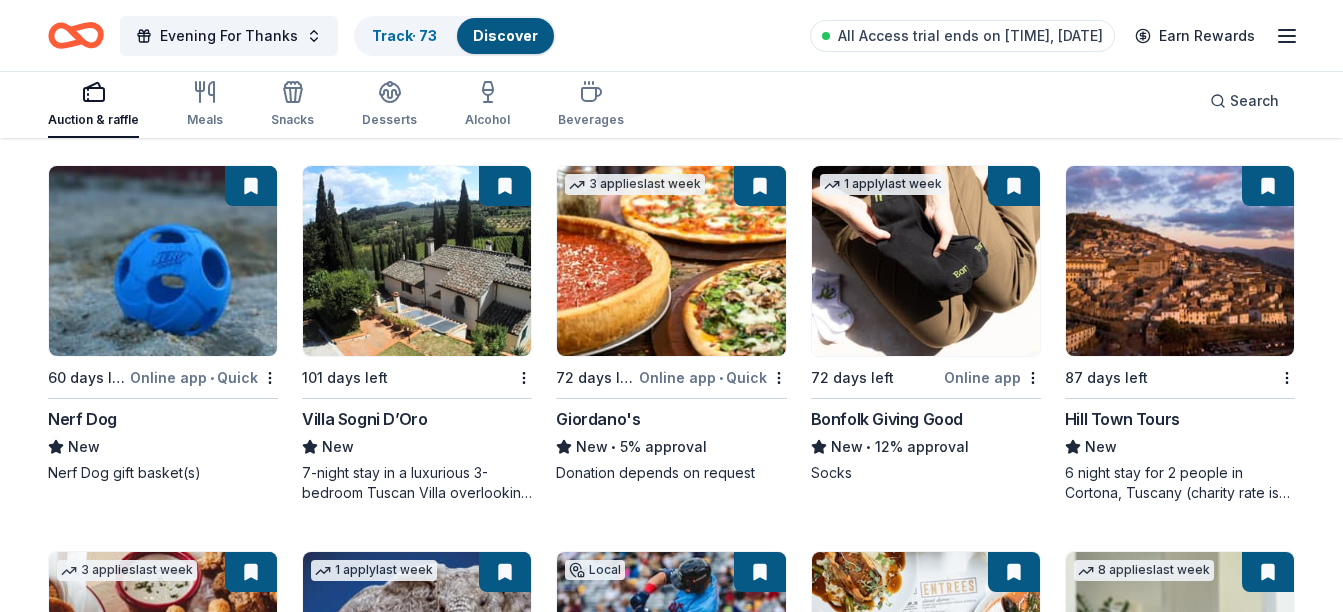 click at bounding box center (758, 1730) 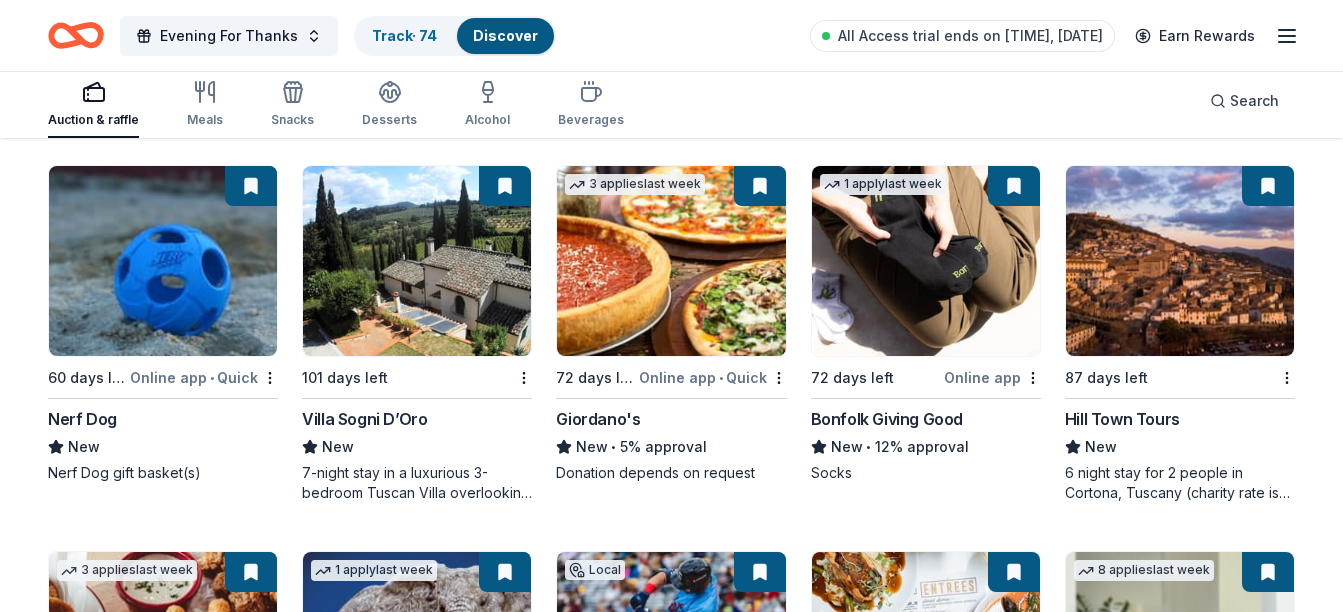 click at bounding box center [503, 1730] 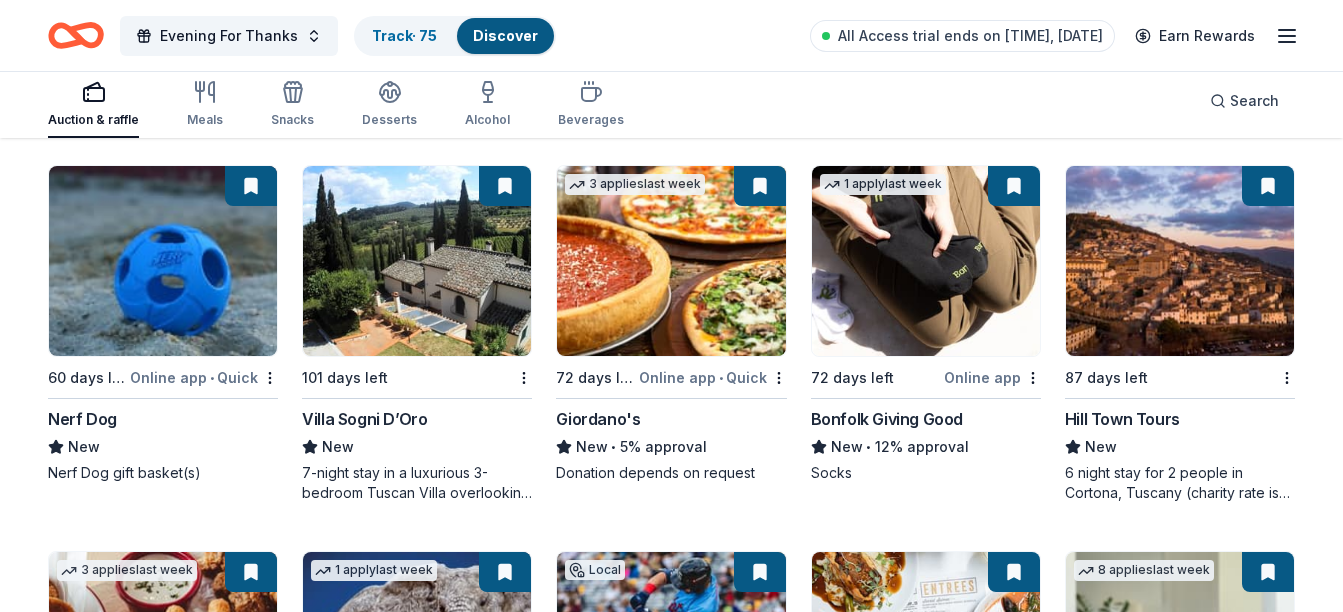 click at bounding box center (249, 1730) 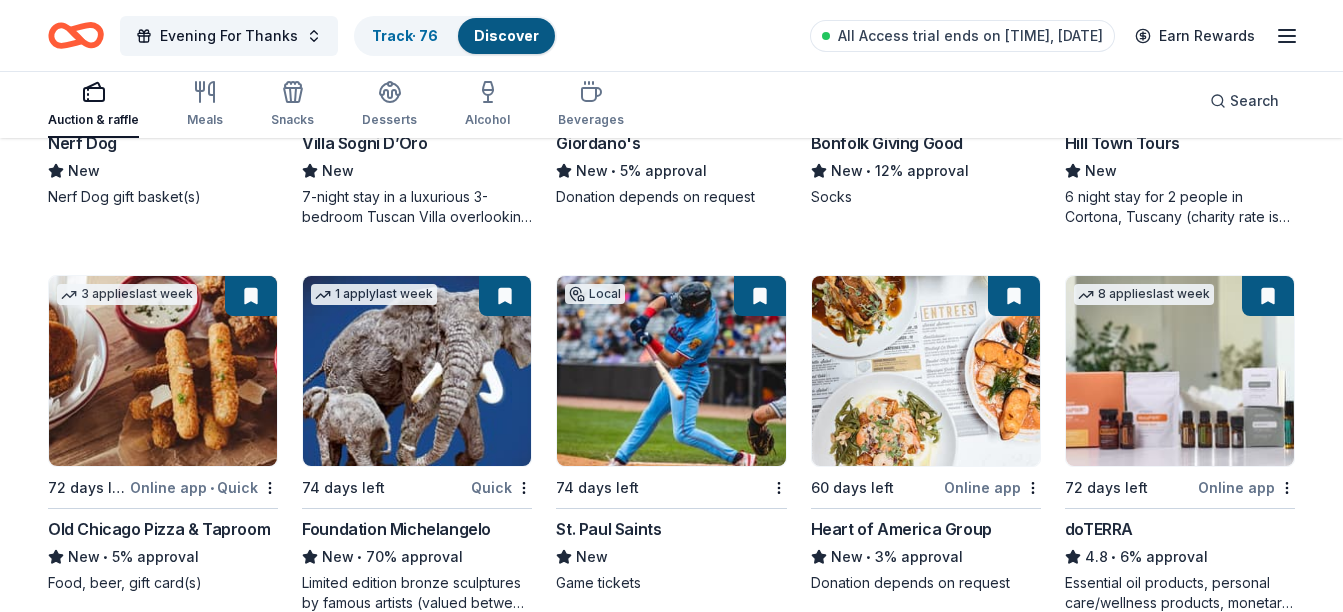 scroll, scrollTop: 4709, scrollLeft: 0, axis: vertical 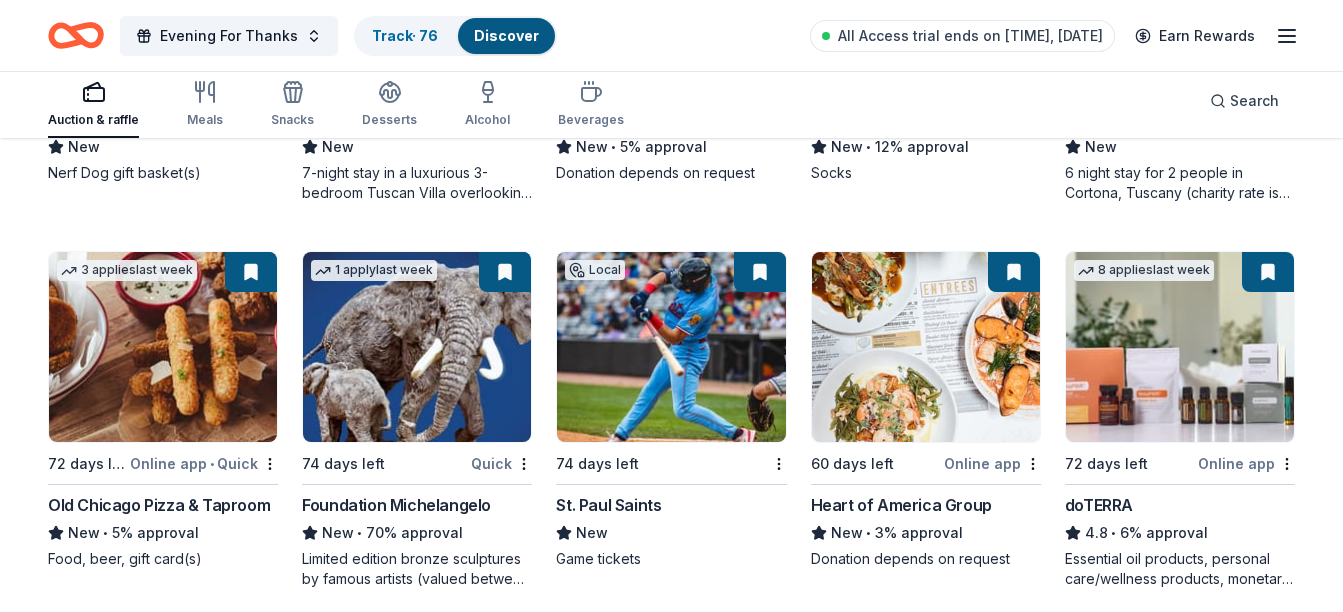 click at bounding box center [249, 1816] 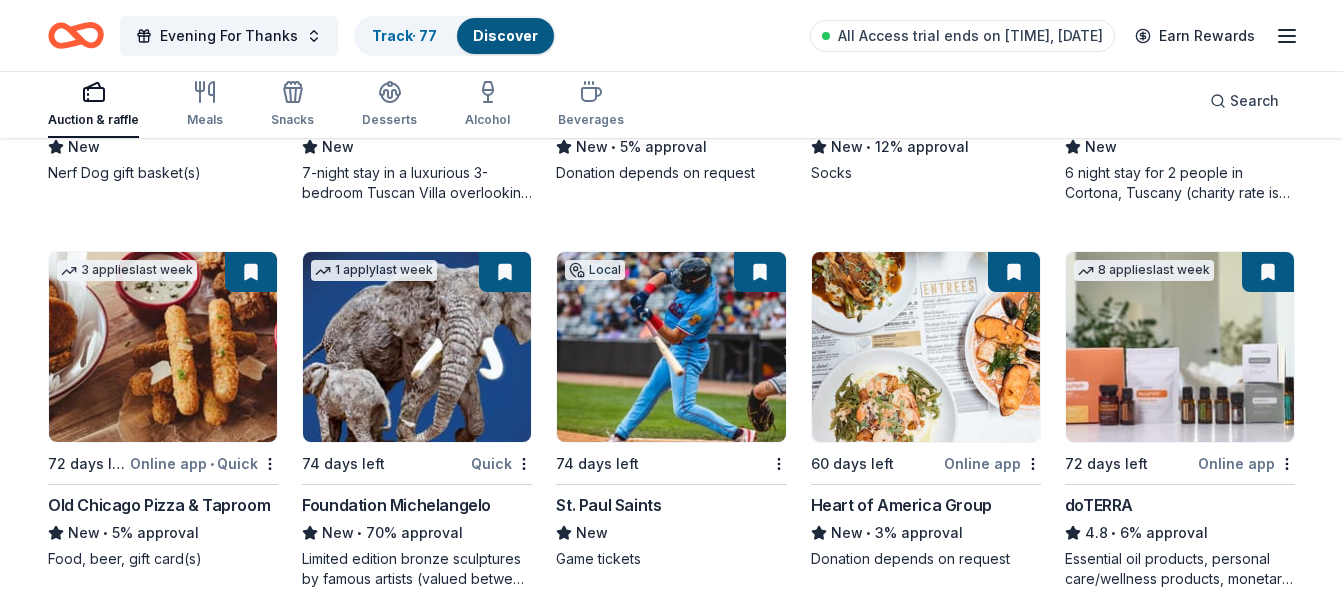 click at bounding box center (503, 1816) 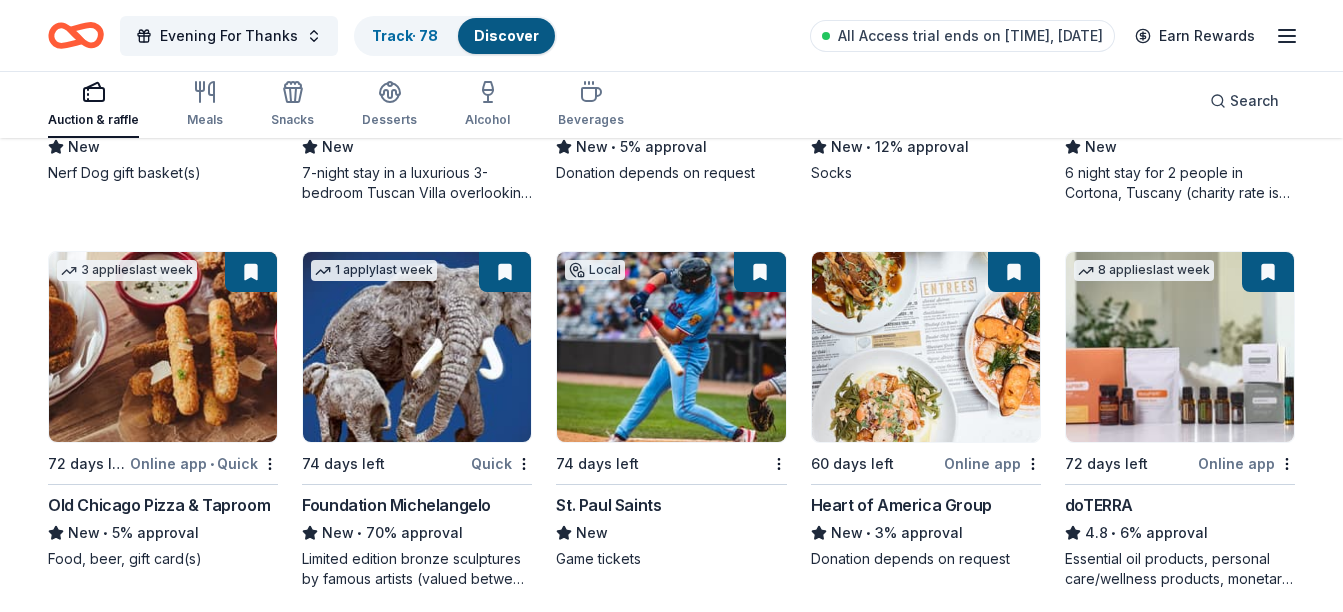 click at bounding box center [758, 1816] 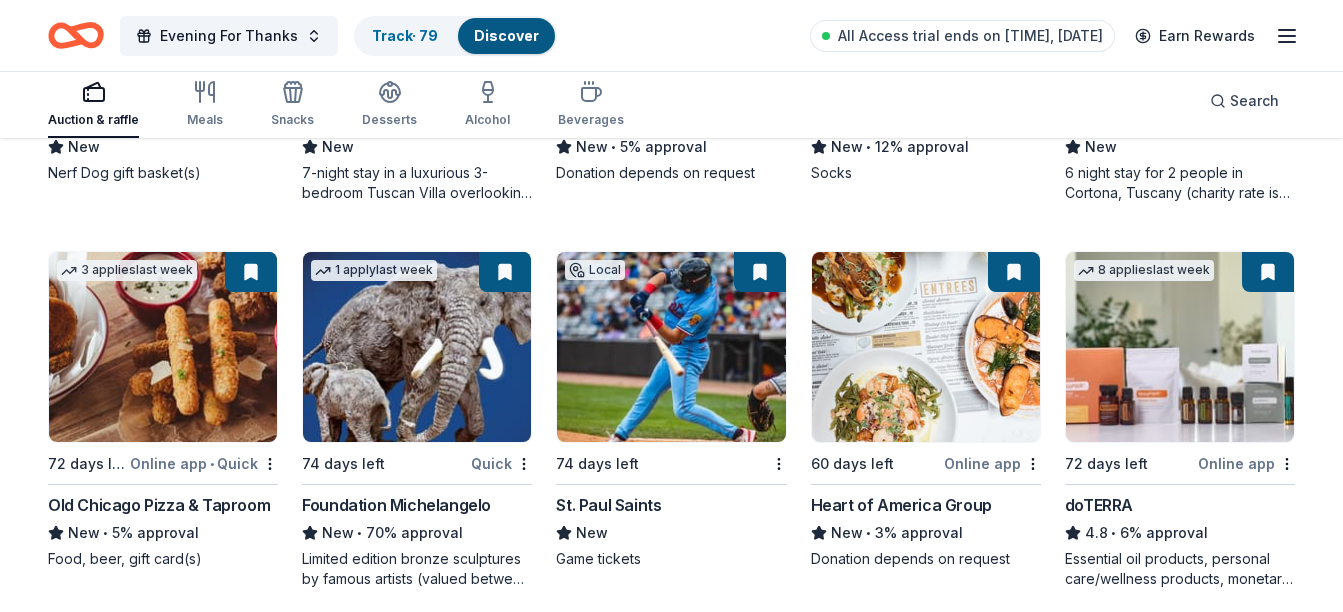 click at bounding box center (1266, 1816) 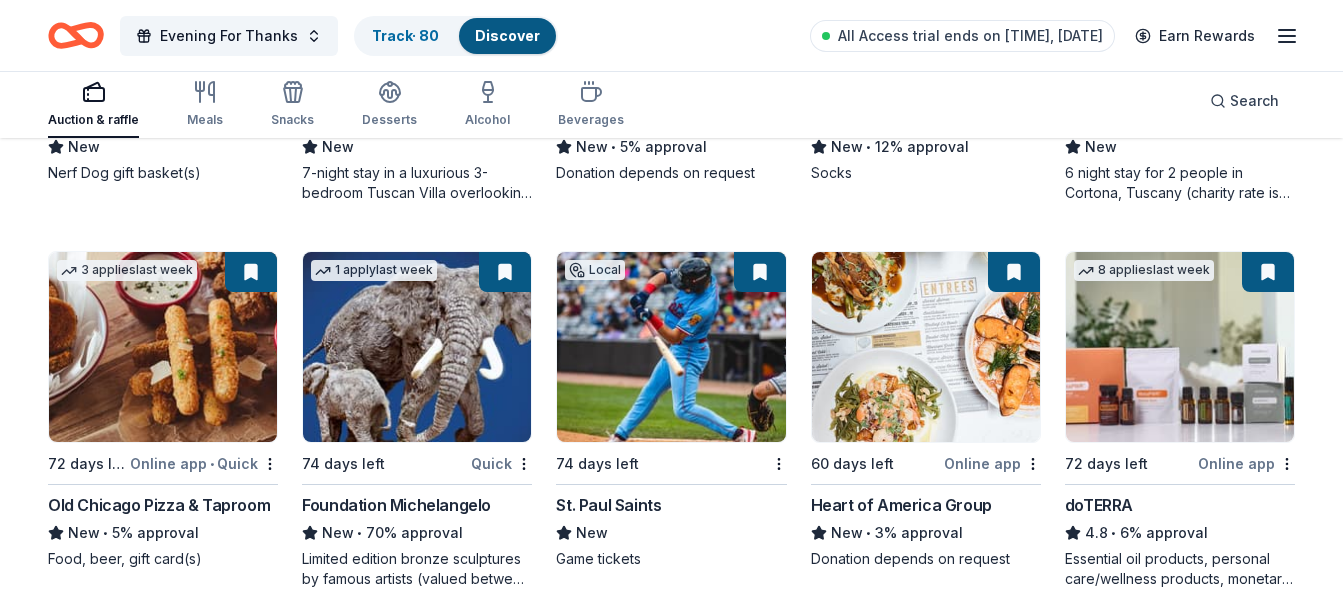 click at bounding box center (758, 1816) 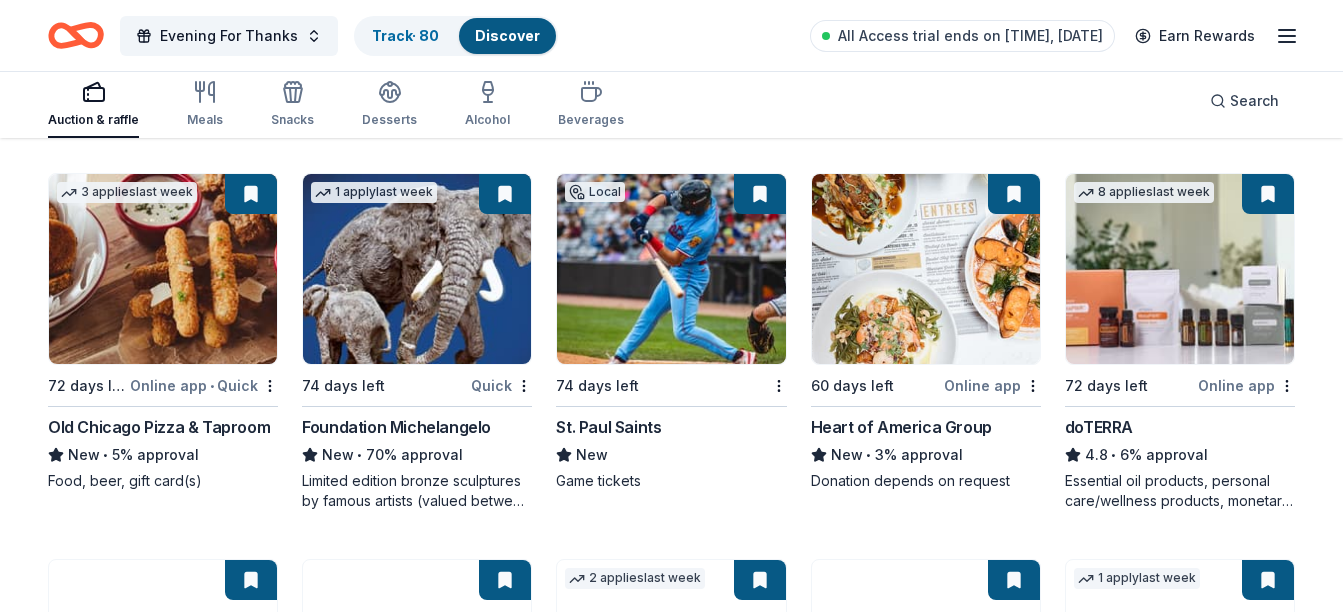scroll, scrollTop: 4909, scrollLeft: 0, axis: vertical 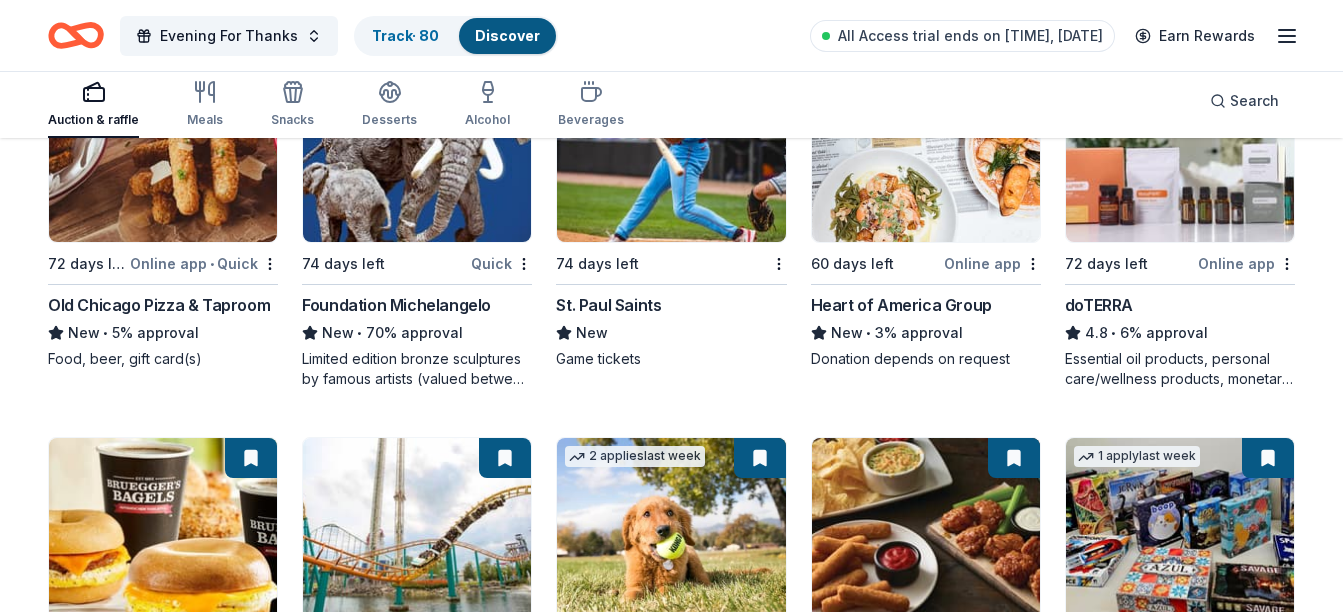 click at bounding box center [1266, 2002] 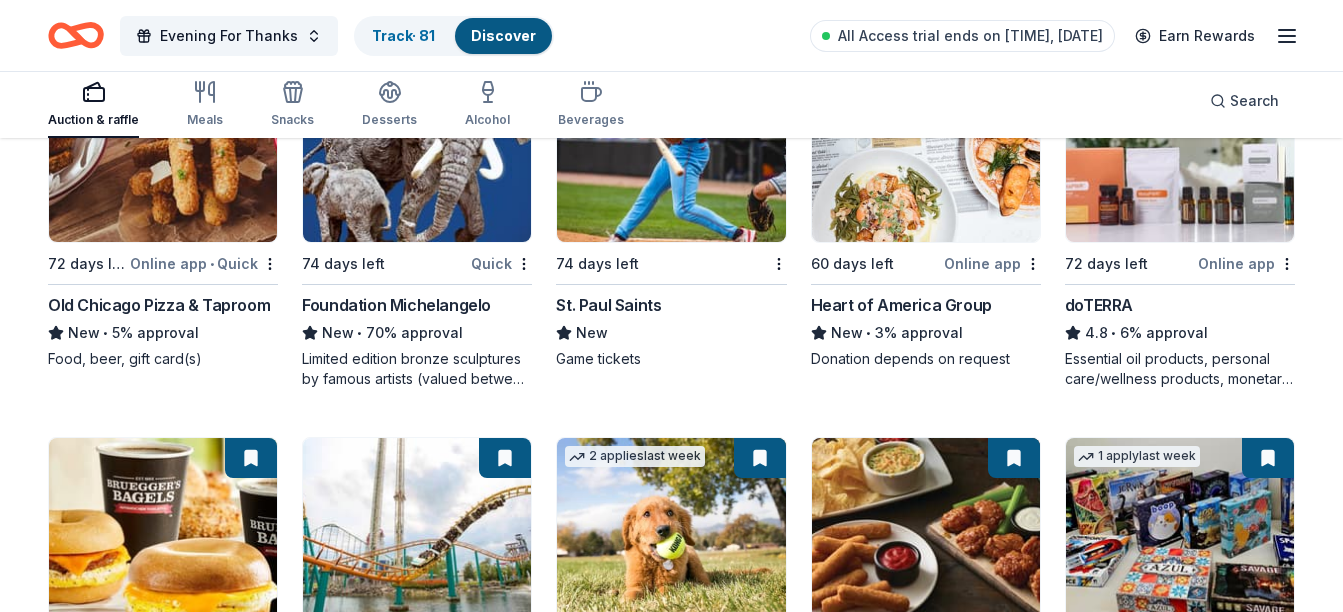 click at bounding box center [1012, 2002] 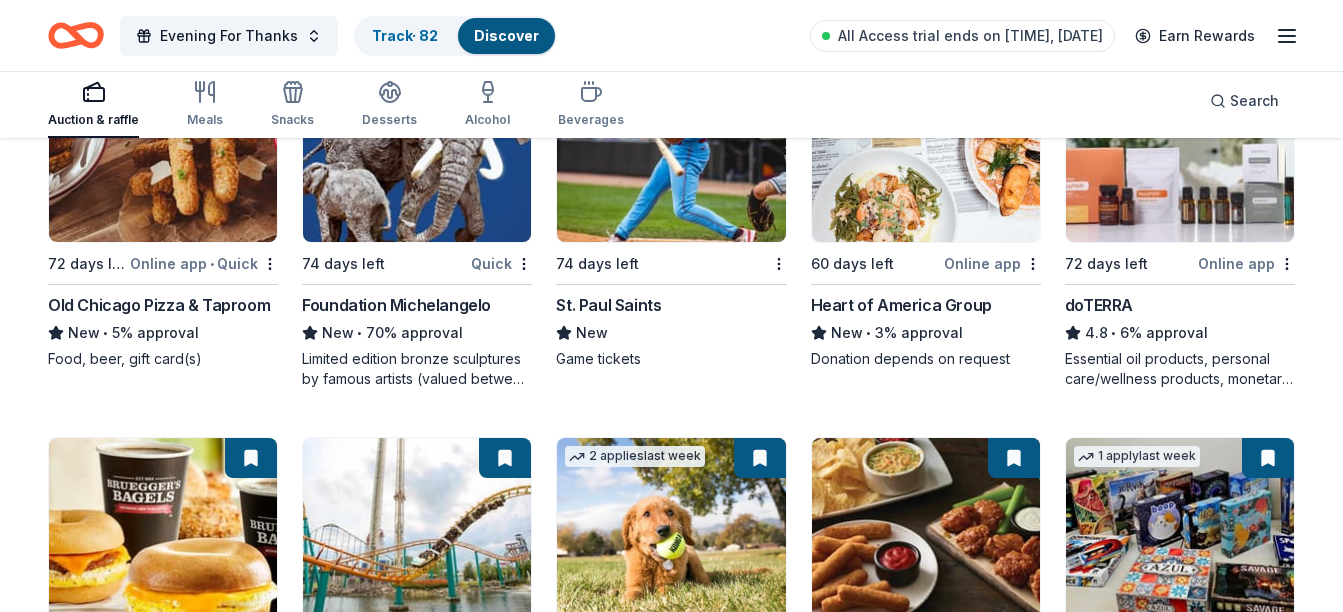 click at bounding box center [758, 2002] 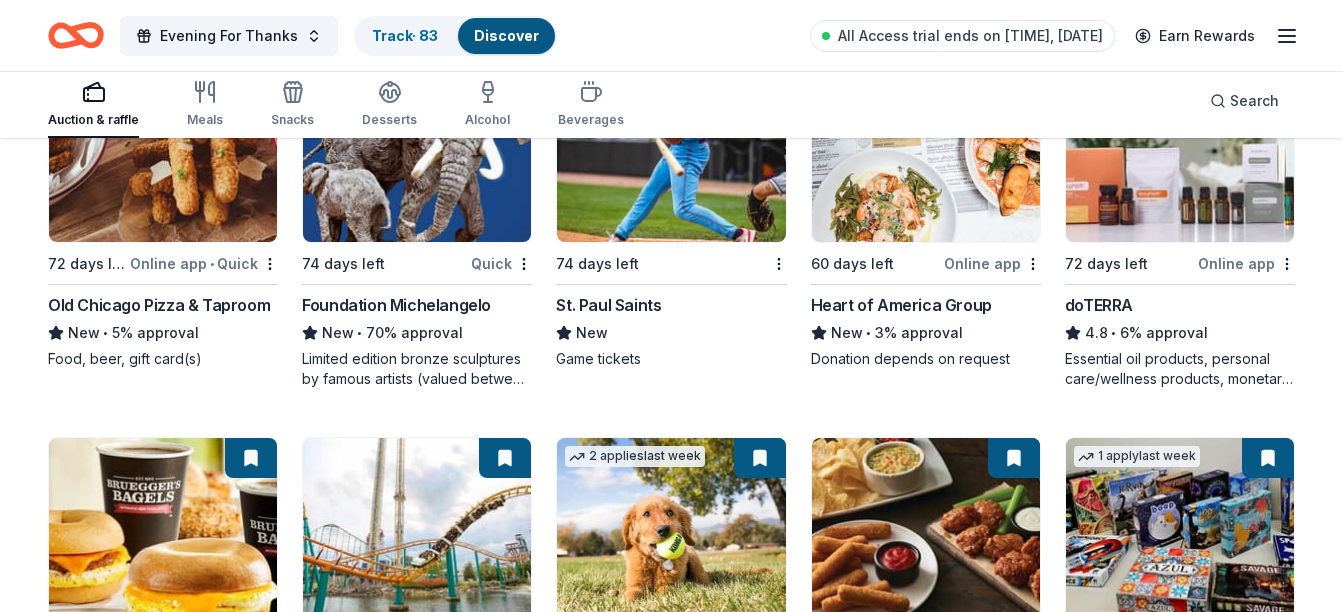 click at bounding box center [503, 2002] 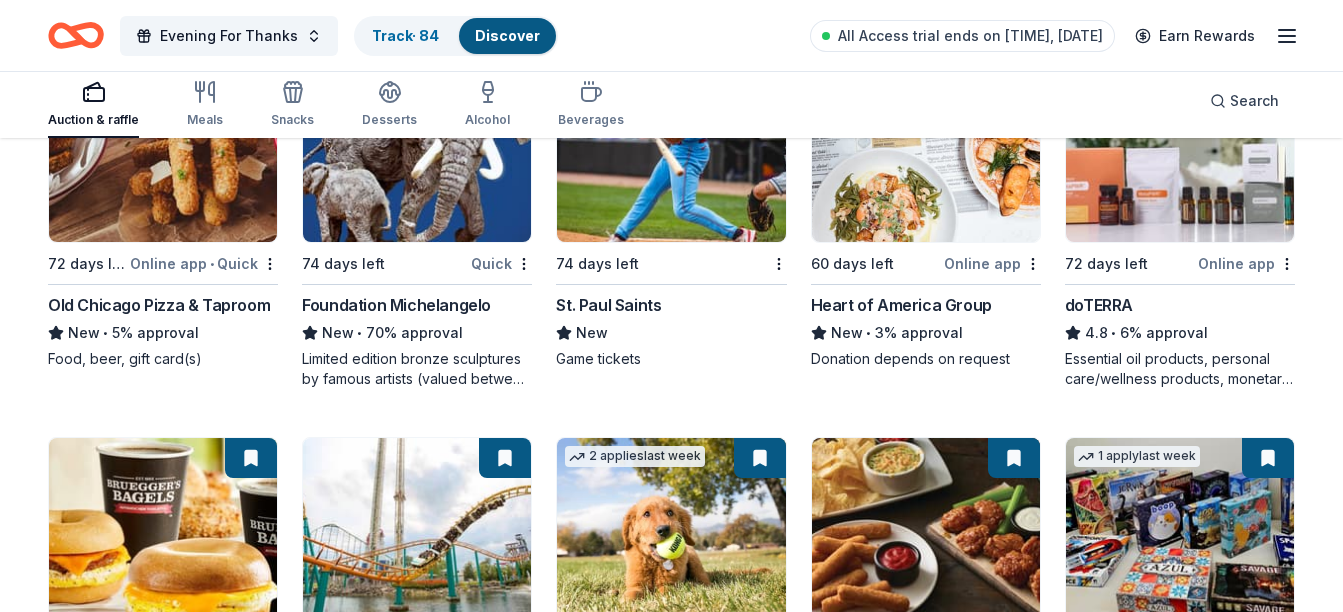click at bounding box center (249, 2002) 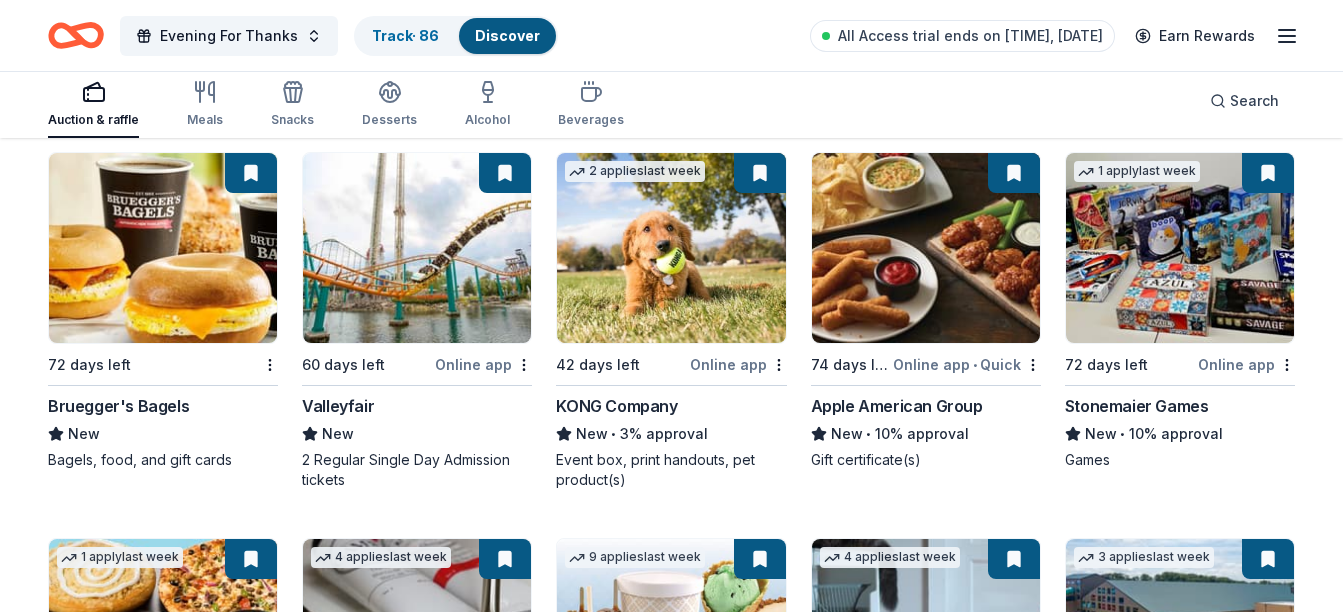 scroll, scrollTop: 5240, scrollLeft: 0, axis: vertical 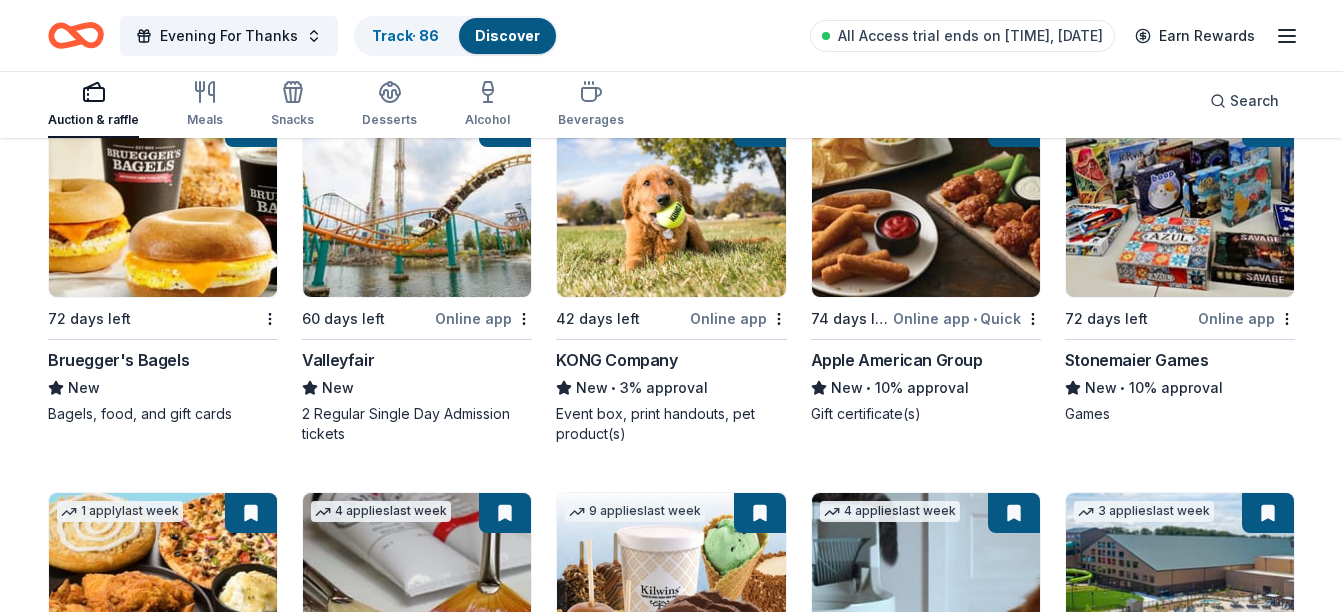 click at bounding box center (249, 2057) 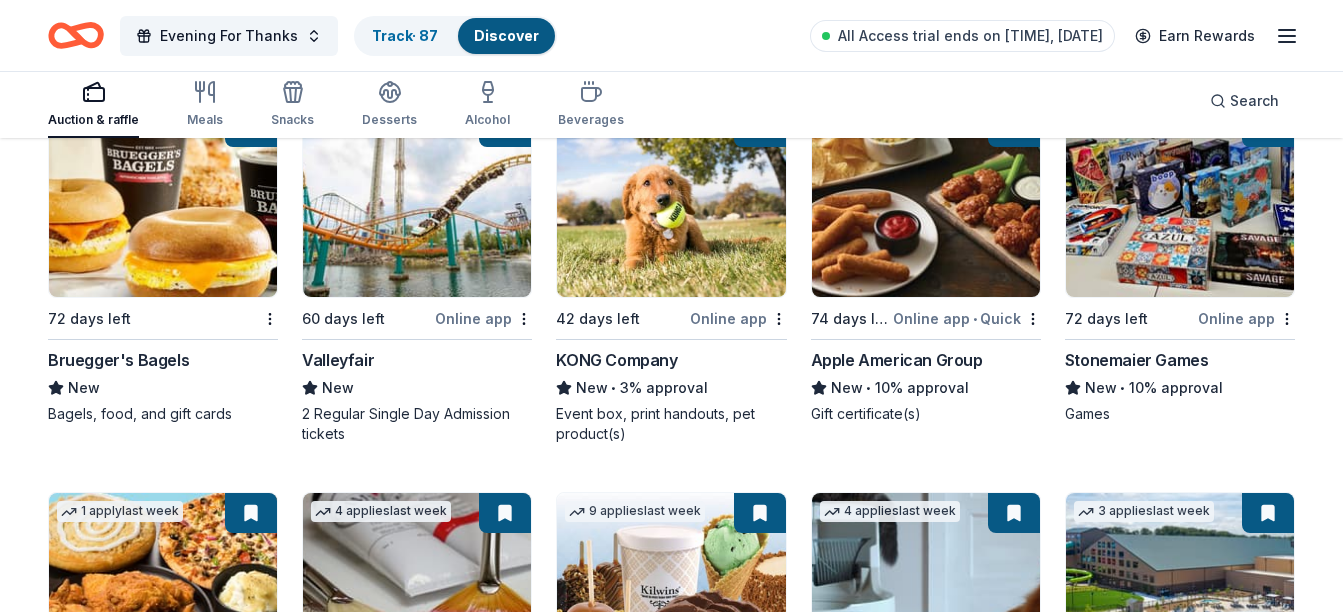 click at bounding box center (503, 2057) 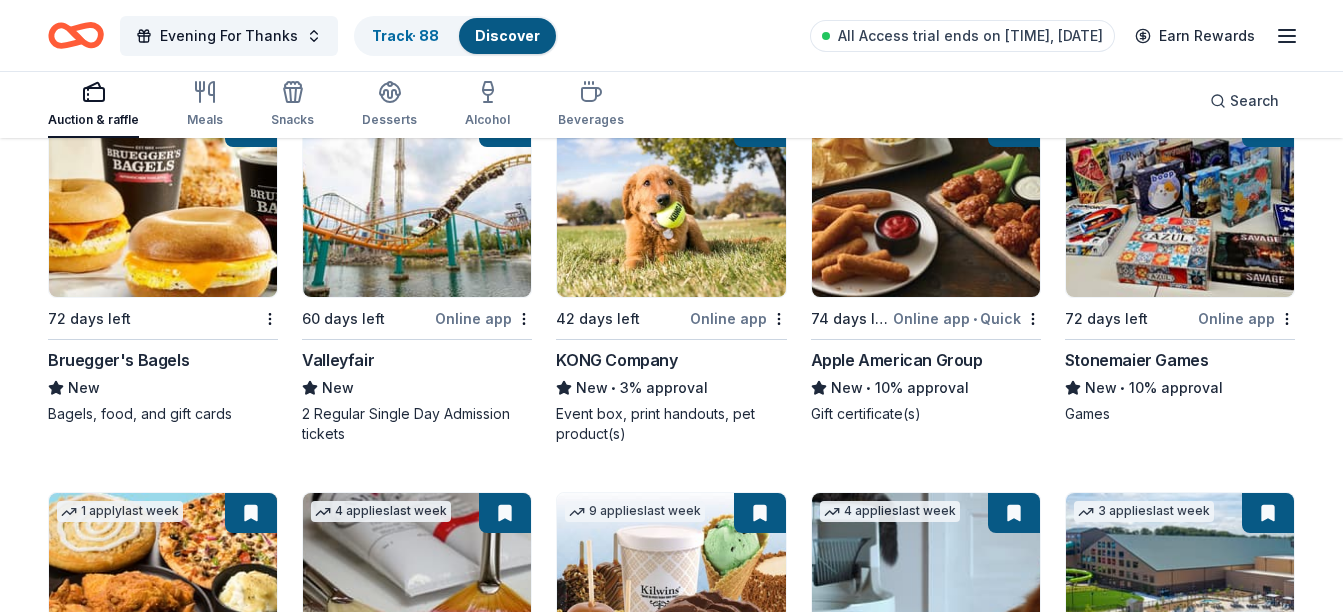 click at bounding box center [758, 2057] 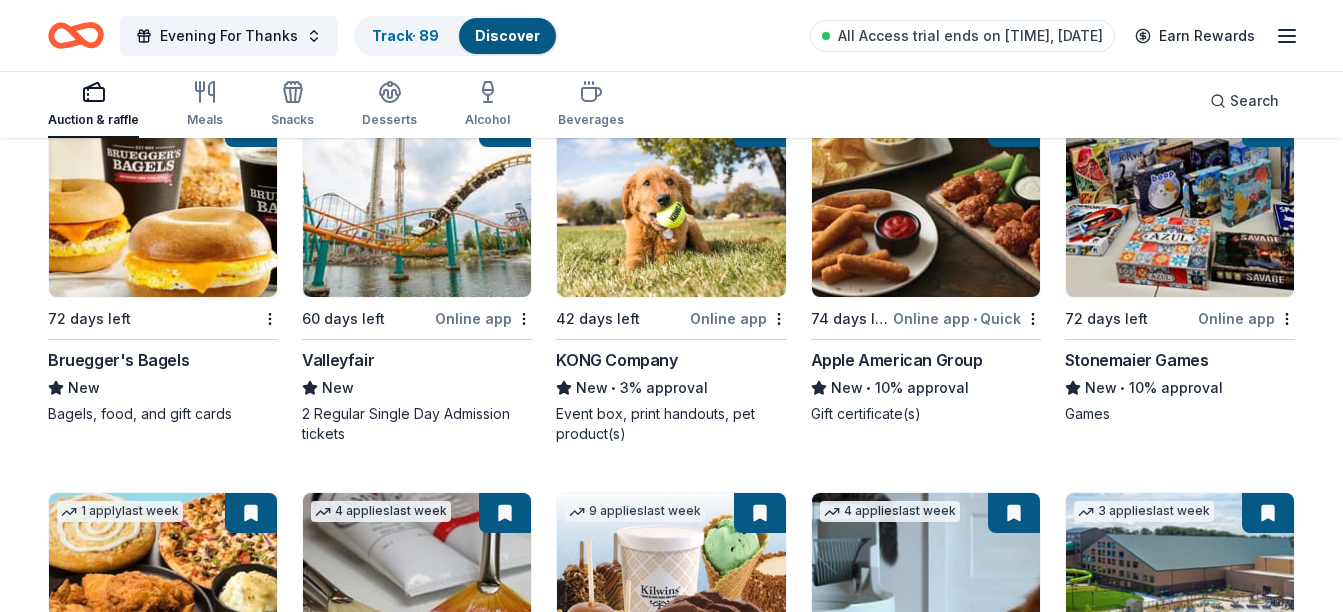 click at bounding box center [1012, 2057] 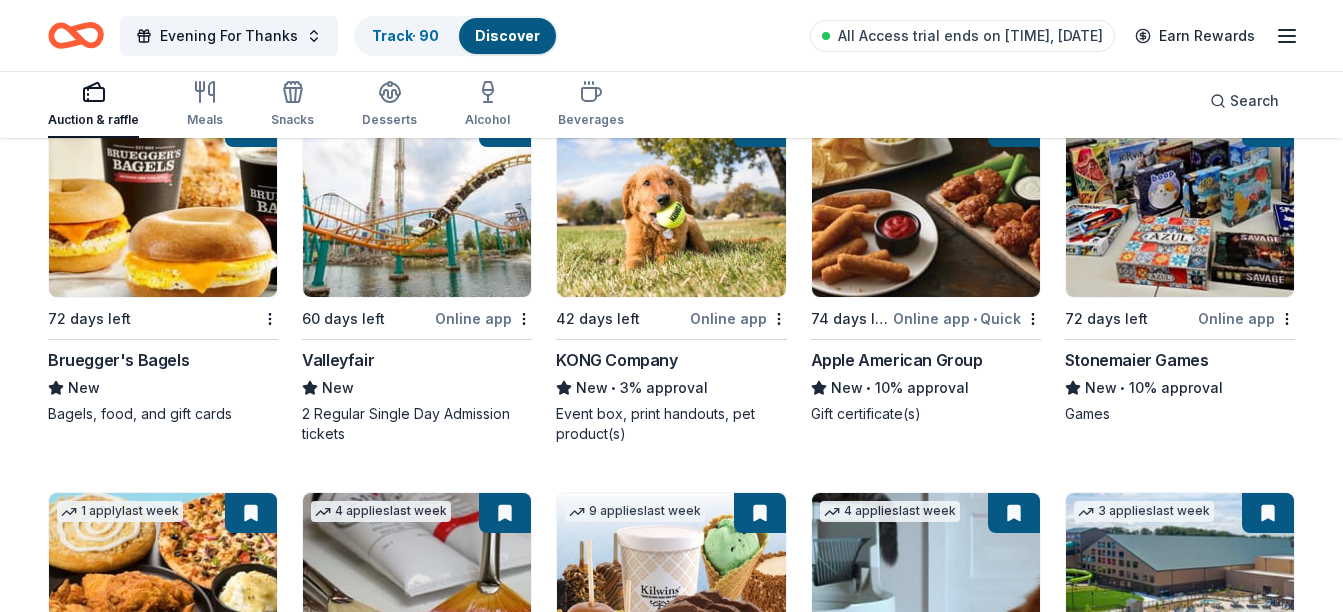 click at bounding box center (1266, 2057) 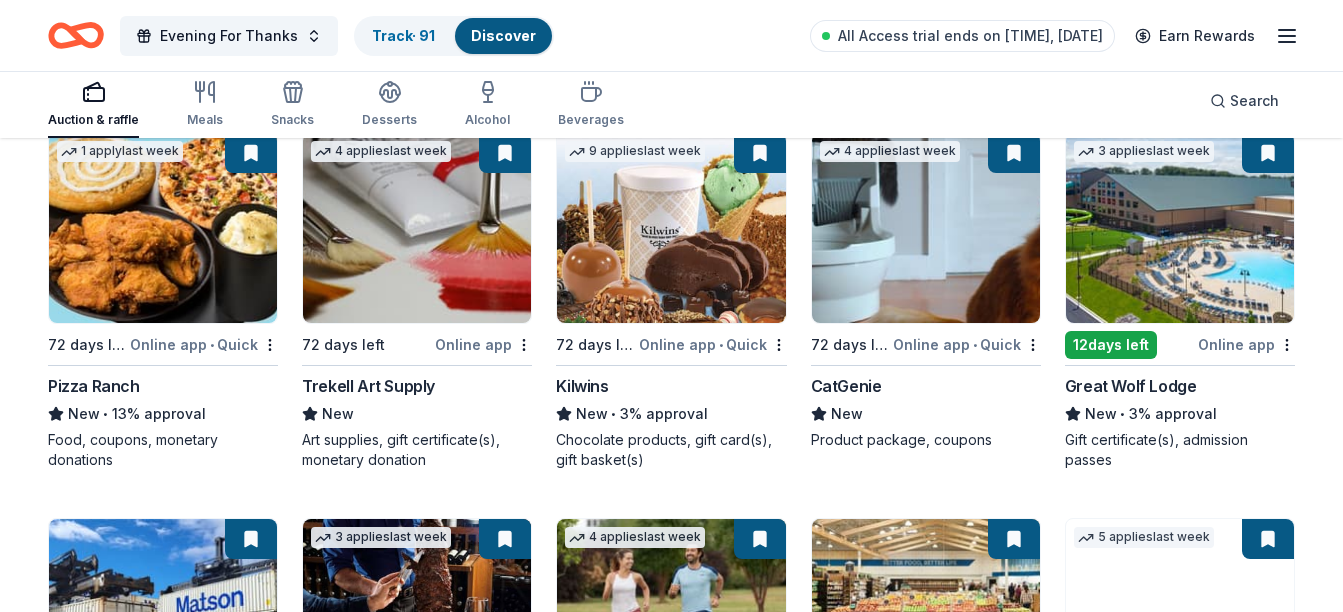 scroll, scrollTop: 5617, scrollLeft: 0, axis: vertical 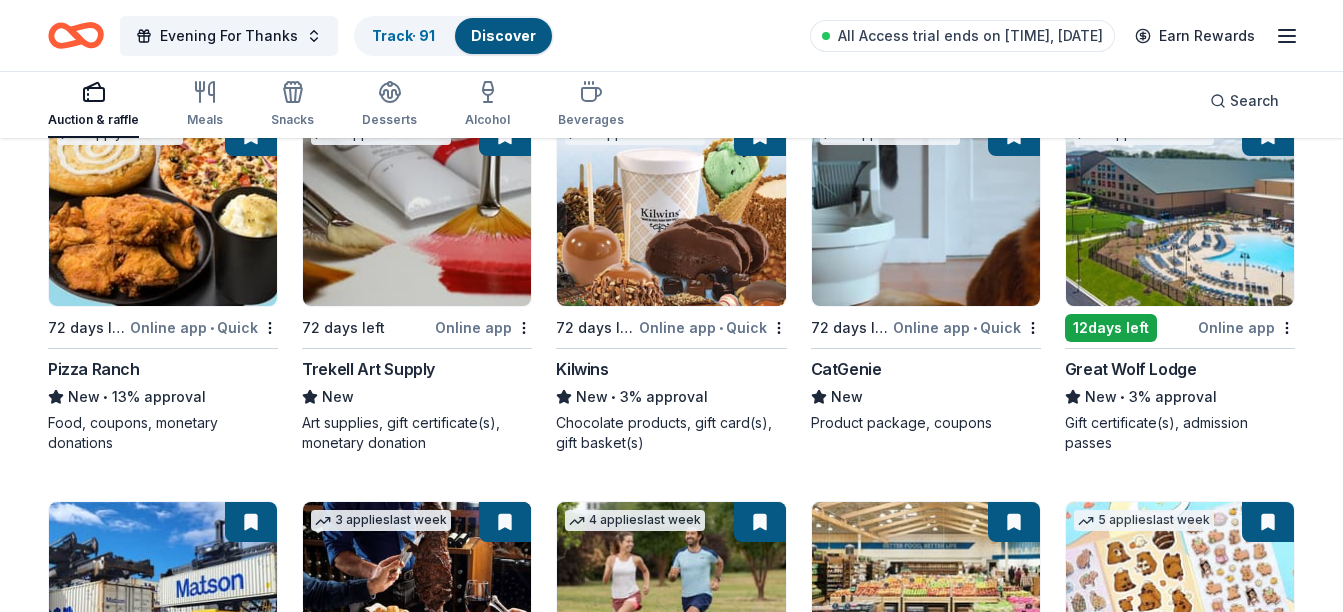 click at bounding box center [1266, 2066] 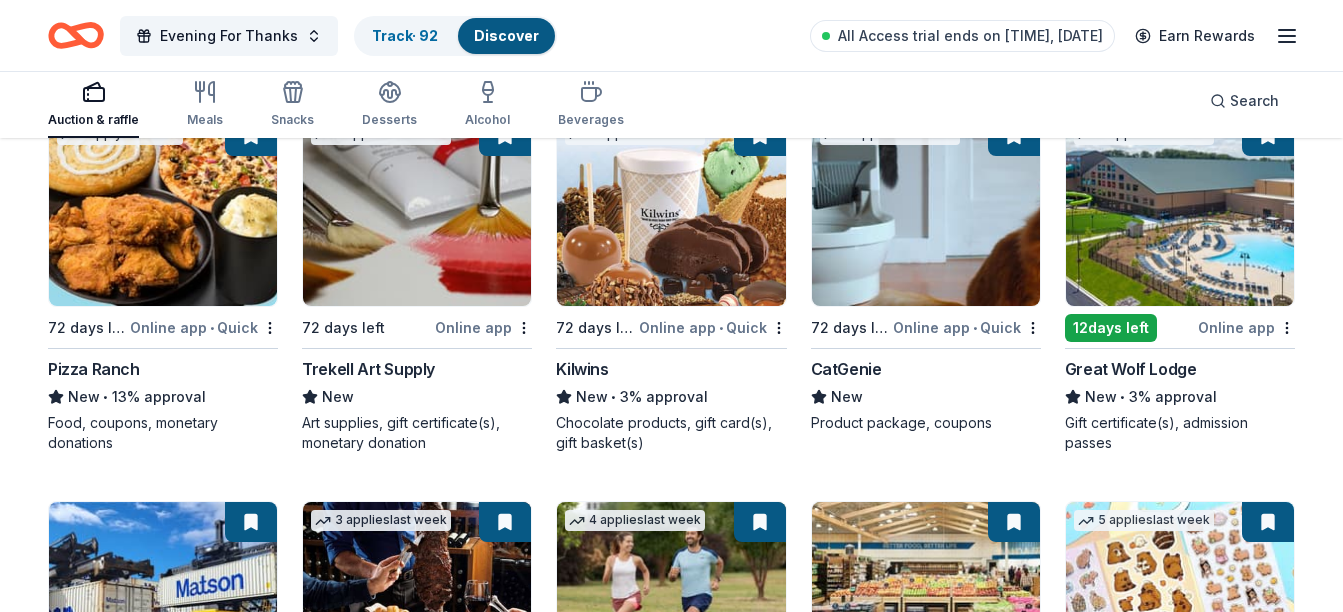 drag, startPoint x: 1019, startPoint y: 254, endPoint x: 903, endPoint y: 266, distance: 116.61904 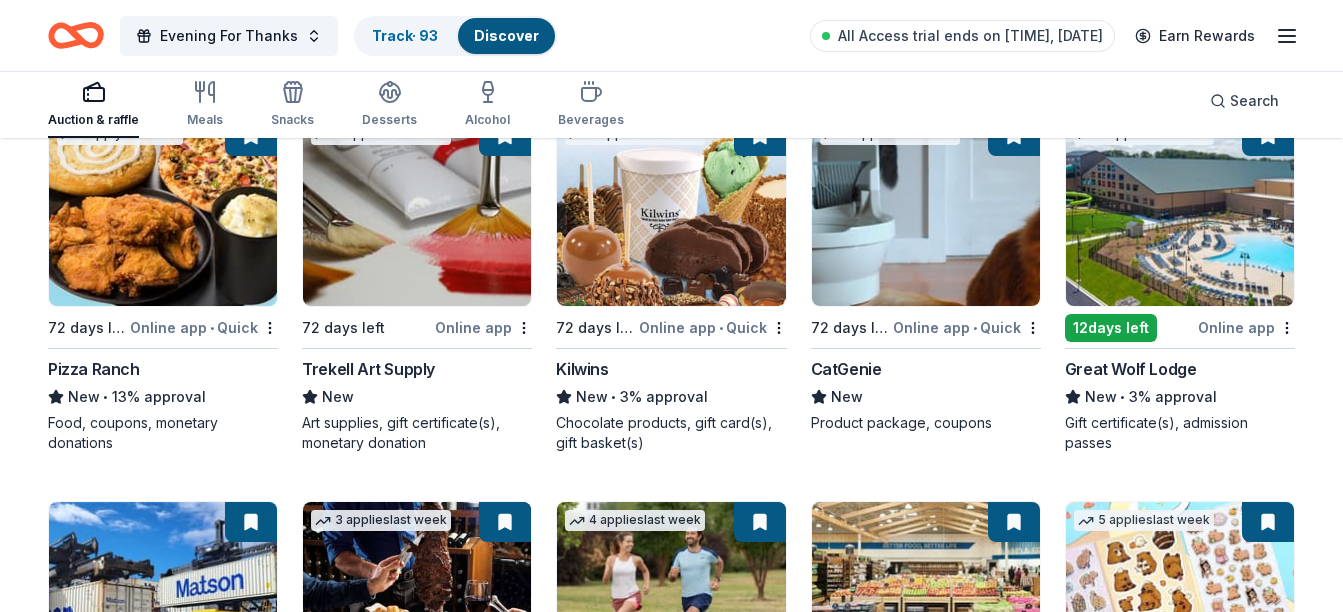 click at bounding box center [758, 2066] 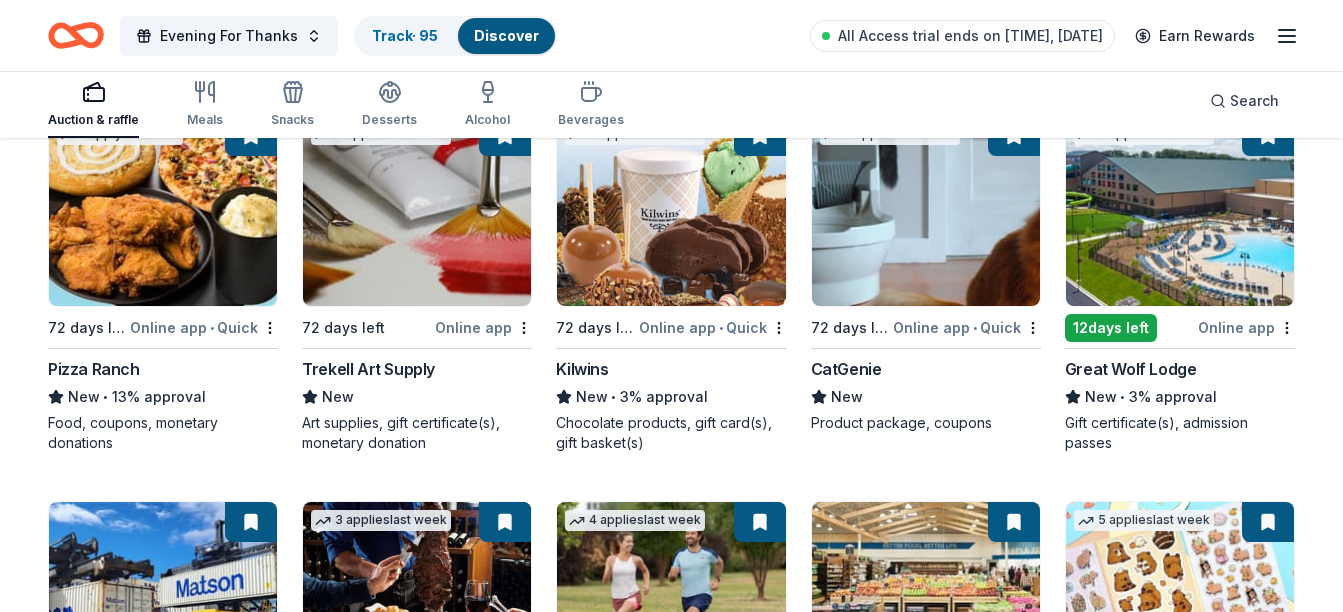 click at bounding box center [249, 2066] 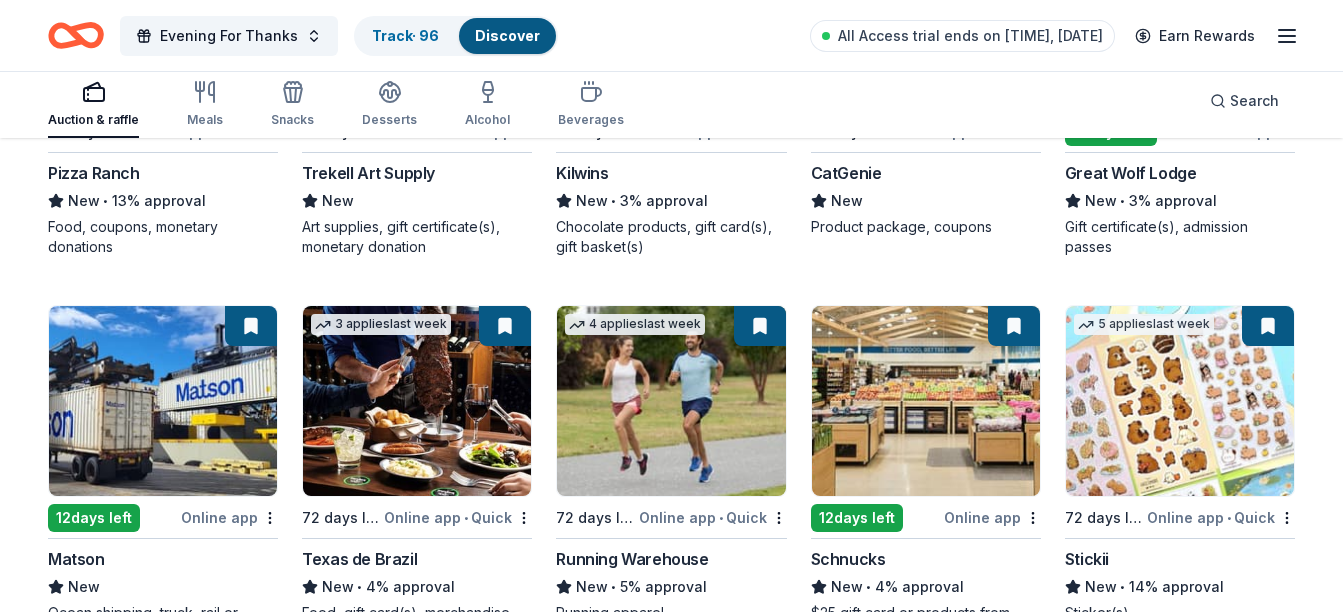 scroll, scrollTop: 5817, scrollLeft: 0, axis: vertical 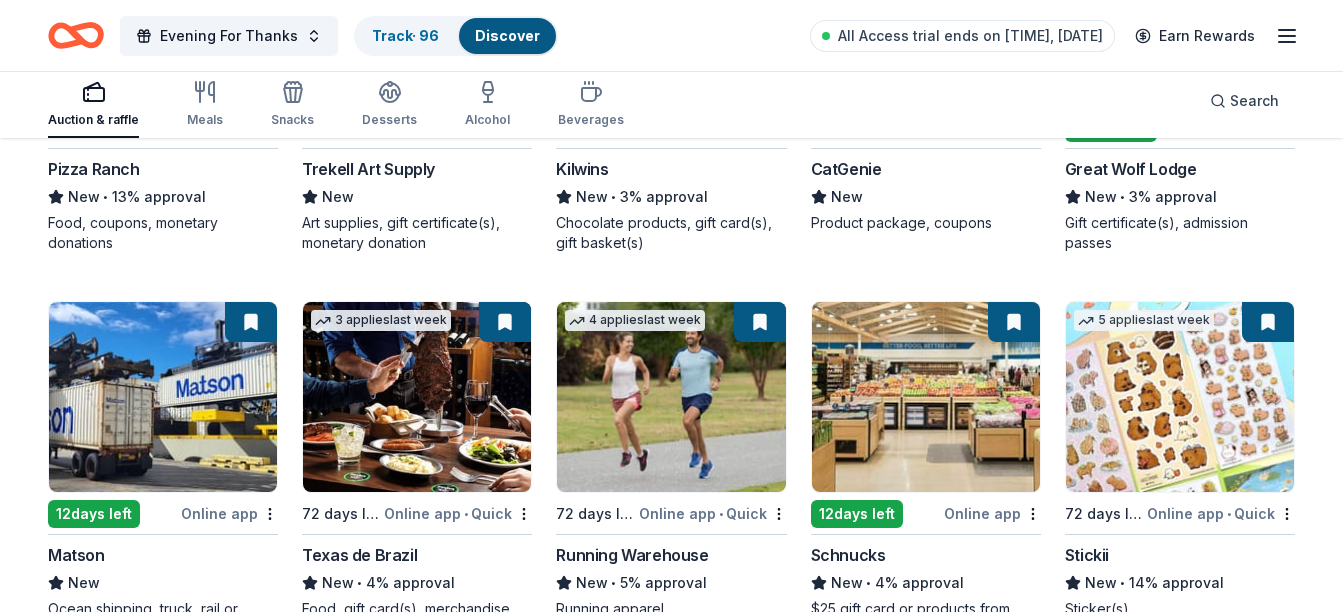 click at bounding box center [249, 2232] 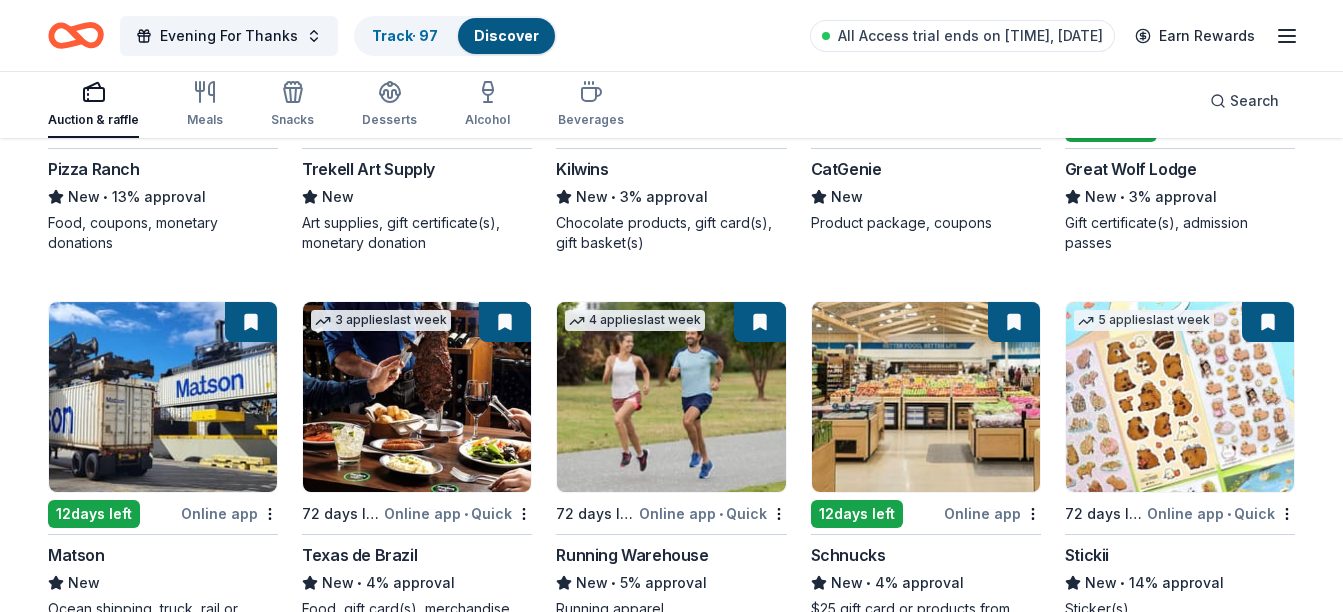 click at bounding box center [503, 2232] 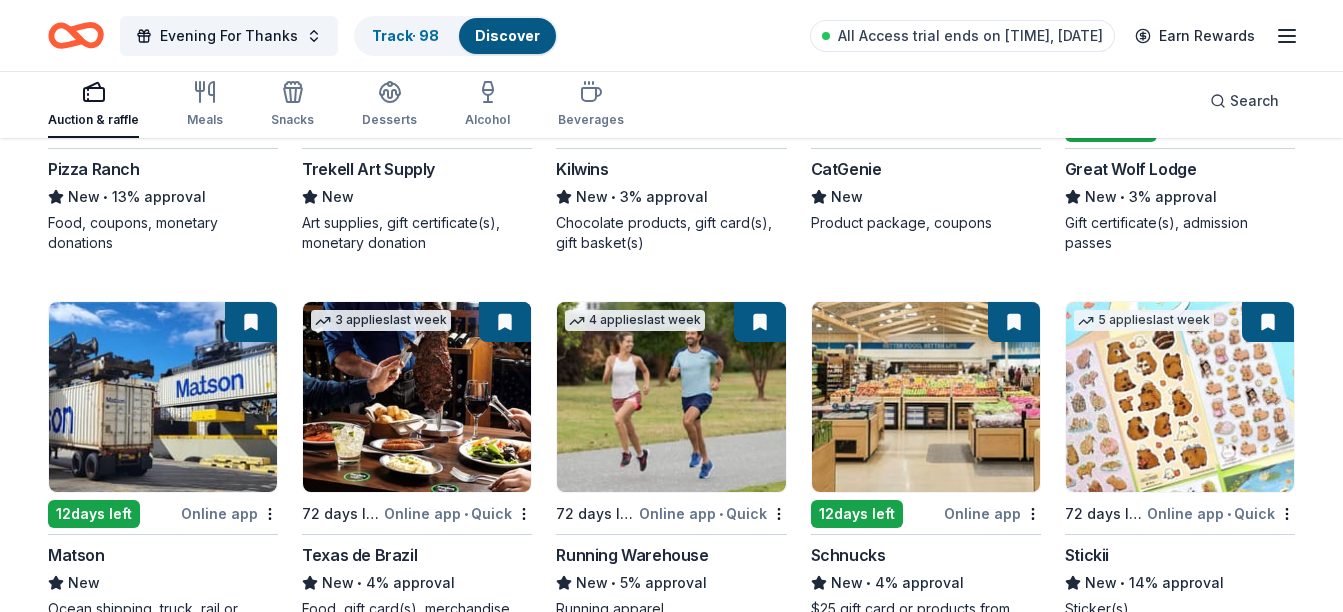 click at bounding box center (758, 2232) 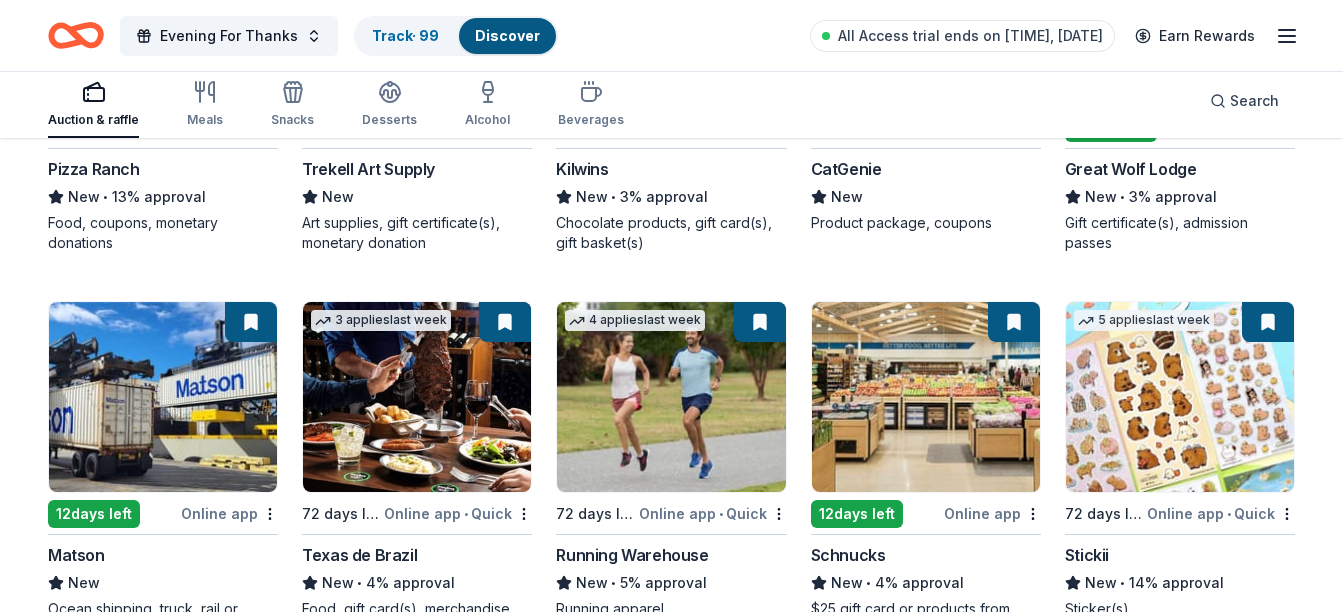 click at bounding box center (1012, 2232) 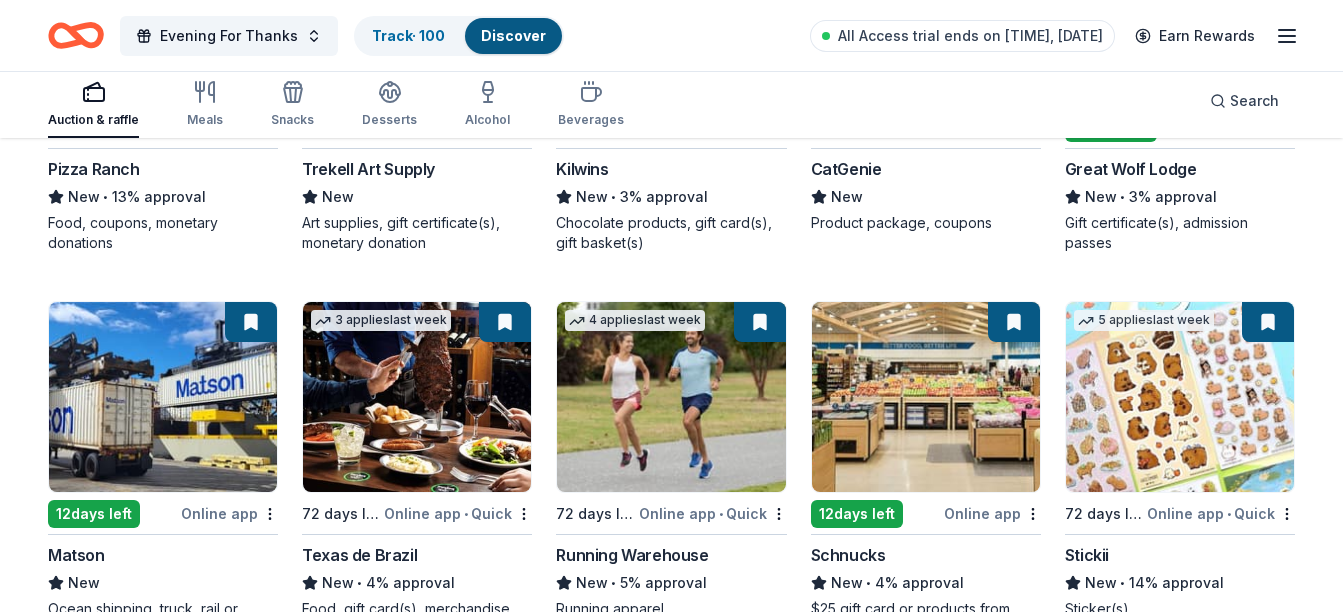 click at bounding box center (1266, 2232) 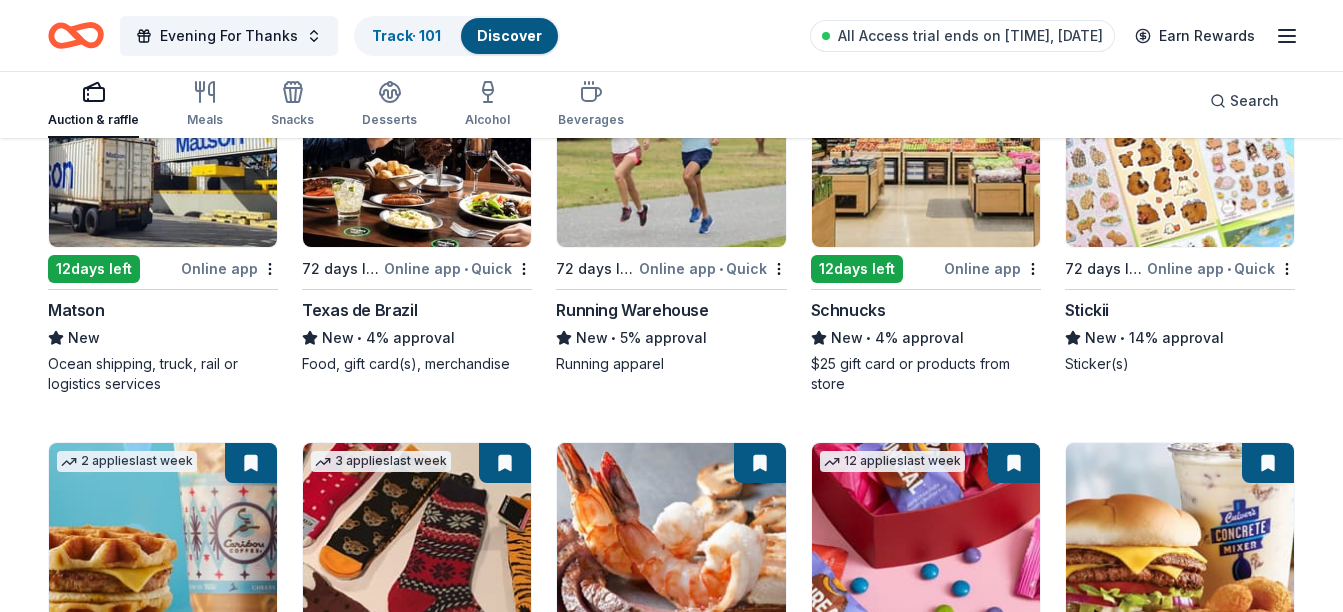 scroll, scrollTop: 6117, scrollLeft: 0, axis: vertical 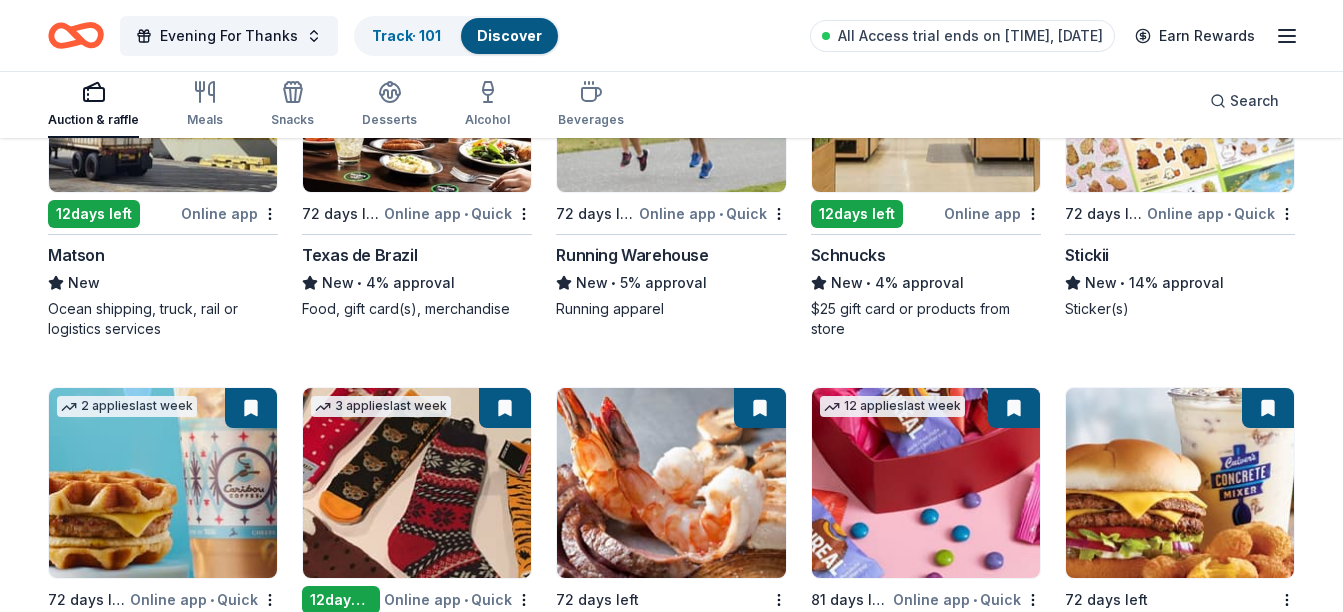 click at bounding box center (1266, 2318) 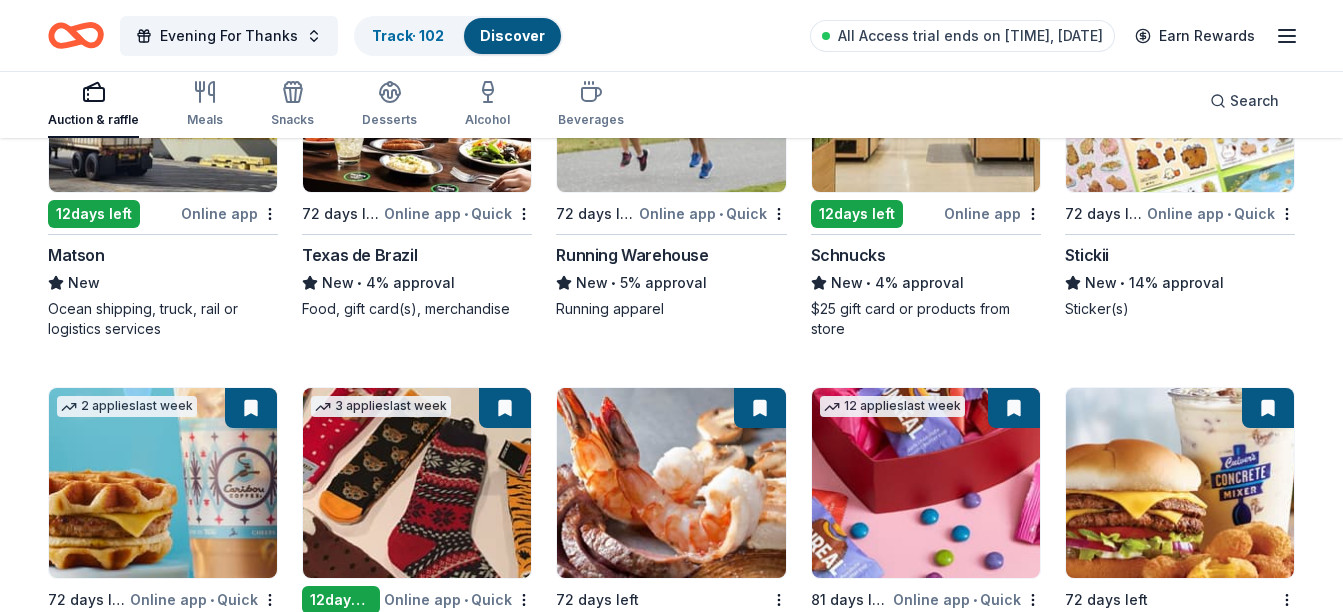 drag, startPoint x: 1024, startPoint y: 324, endPoint x: 848, endPoint y: 339, distance: 176.63805 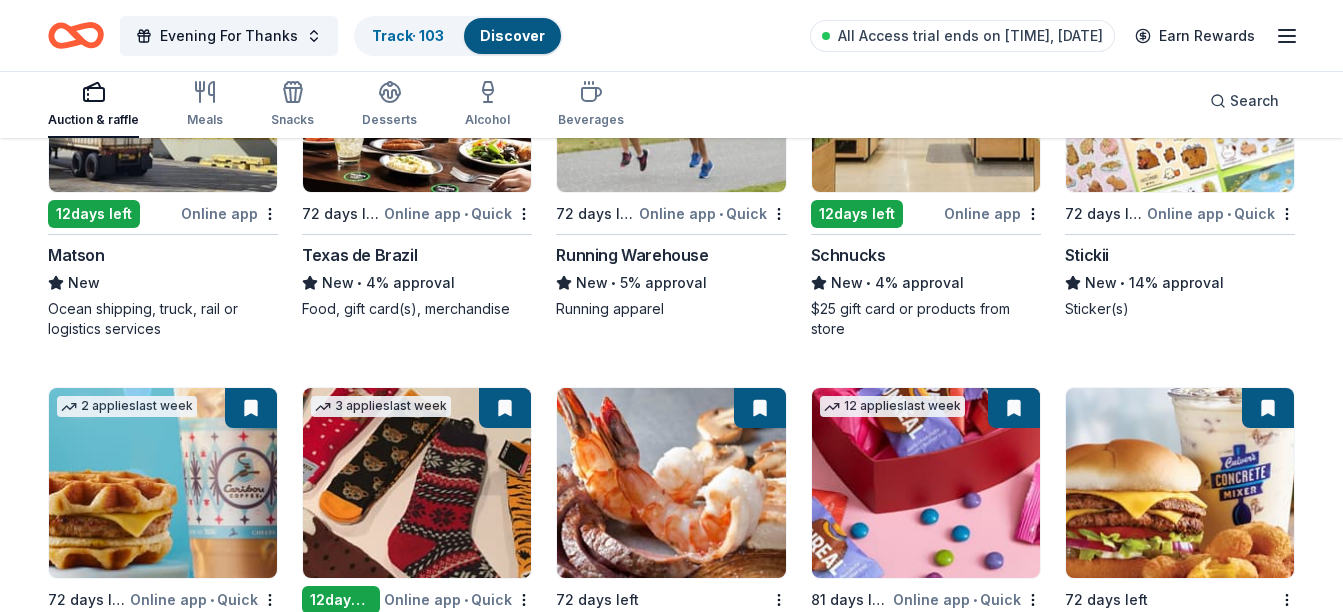 click at bounding box center (758, 2318) 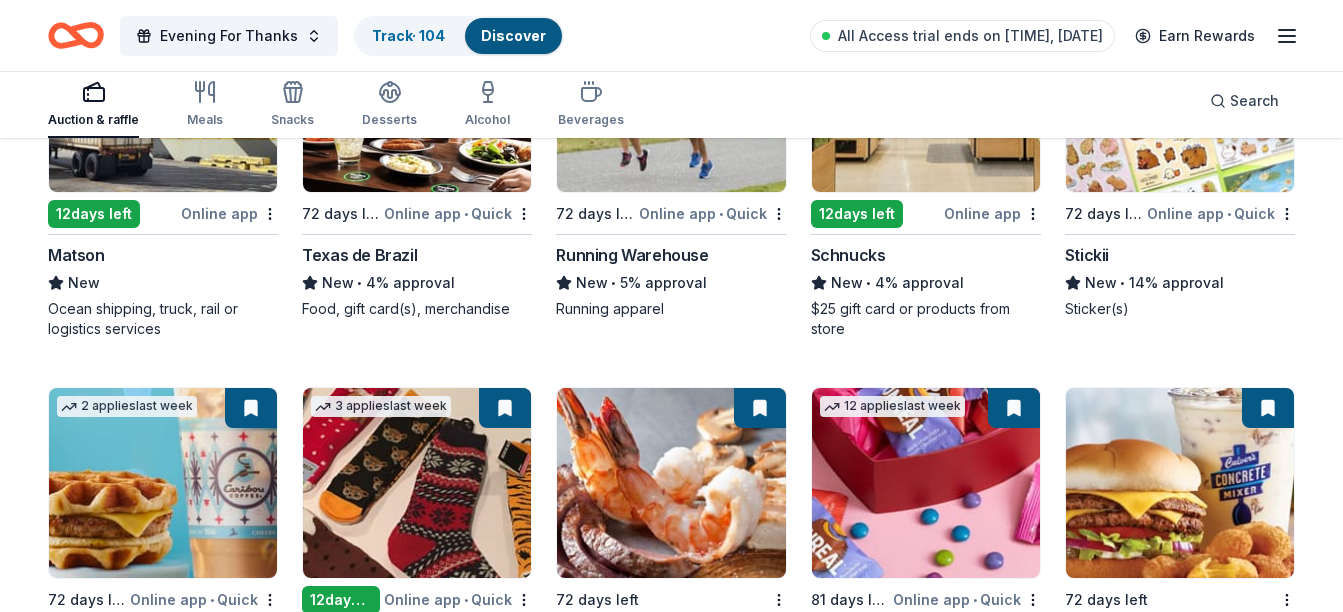 click at bounding box center [503, 2318] 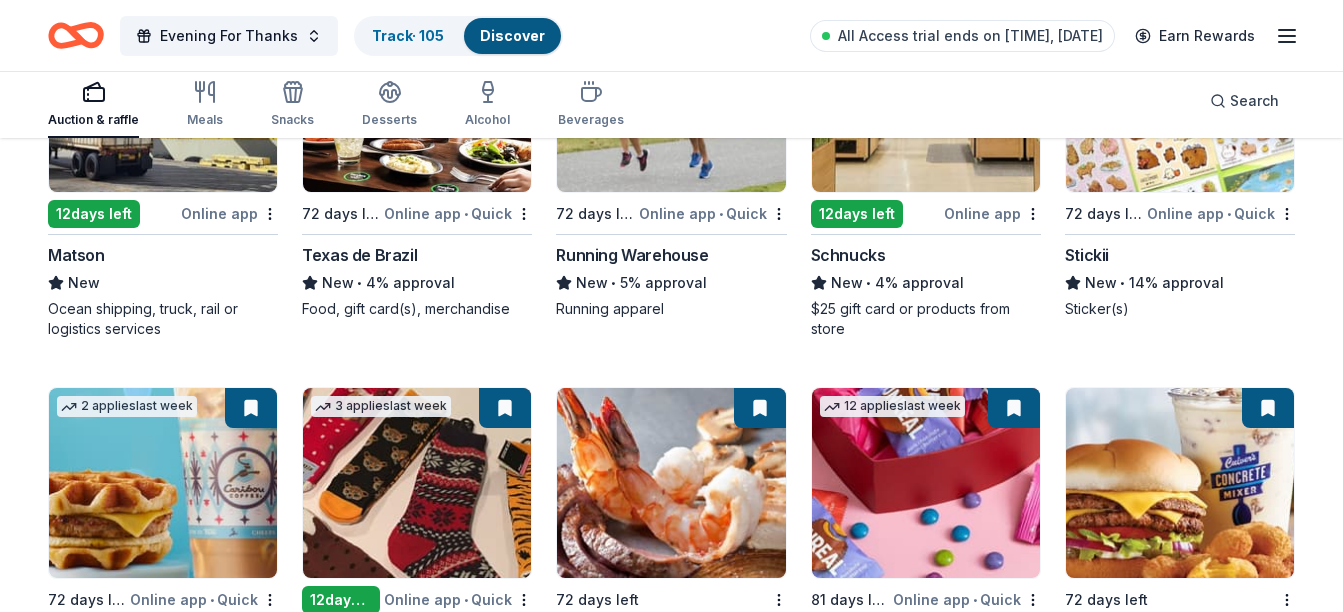 click at bounding box center (249, 2318) 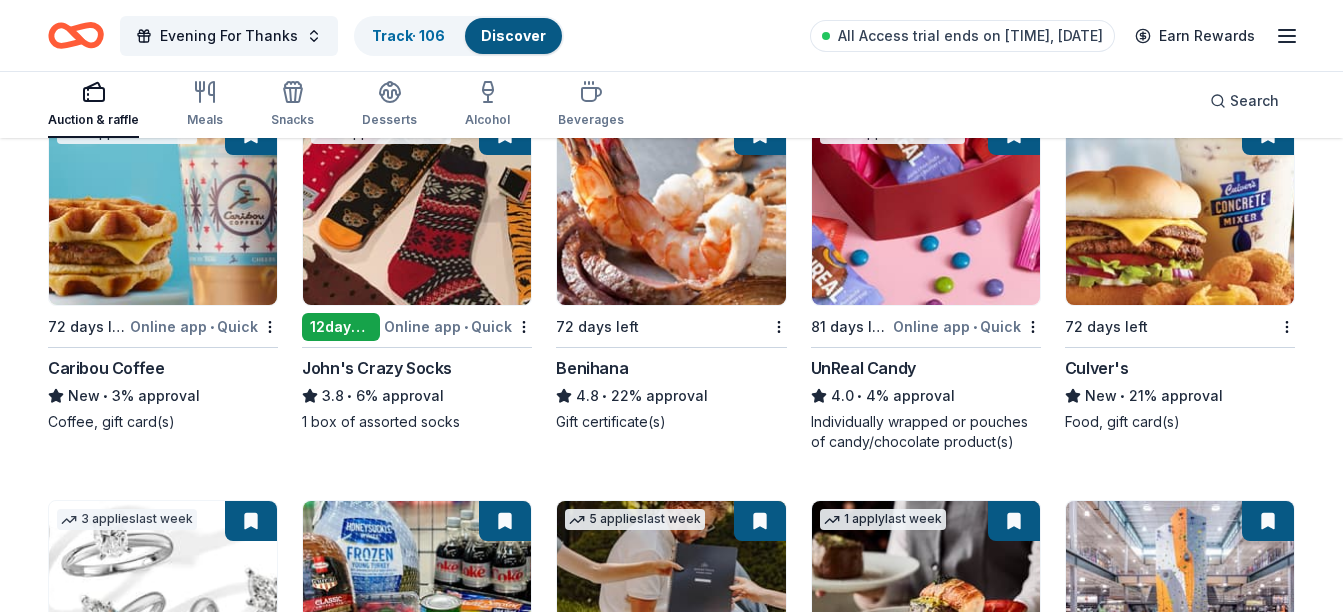 scroll, scrollTop: 6417, scrollLeft: 0, axis: vertical 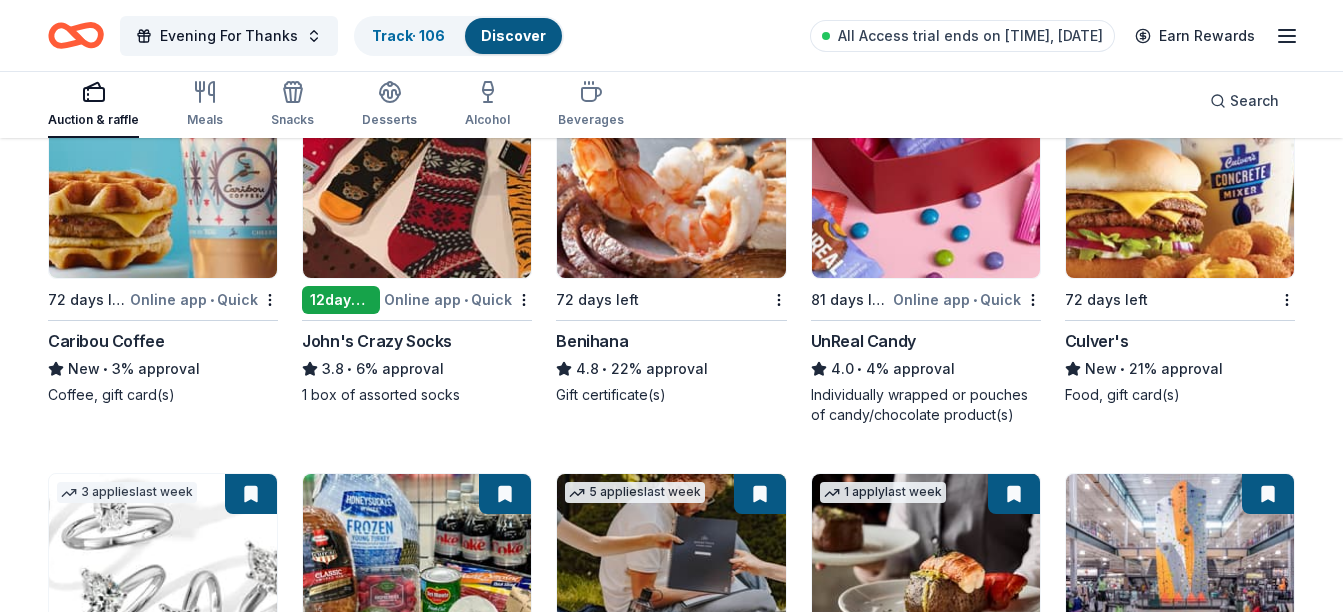 click at bounding box center [249, 2404] 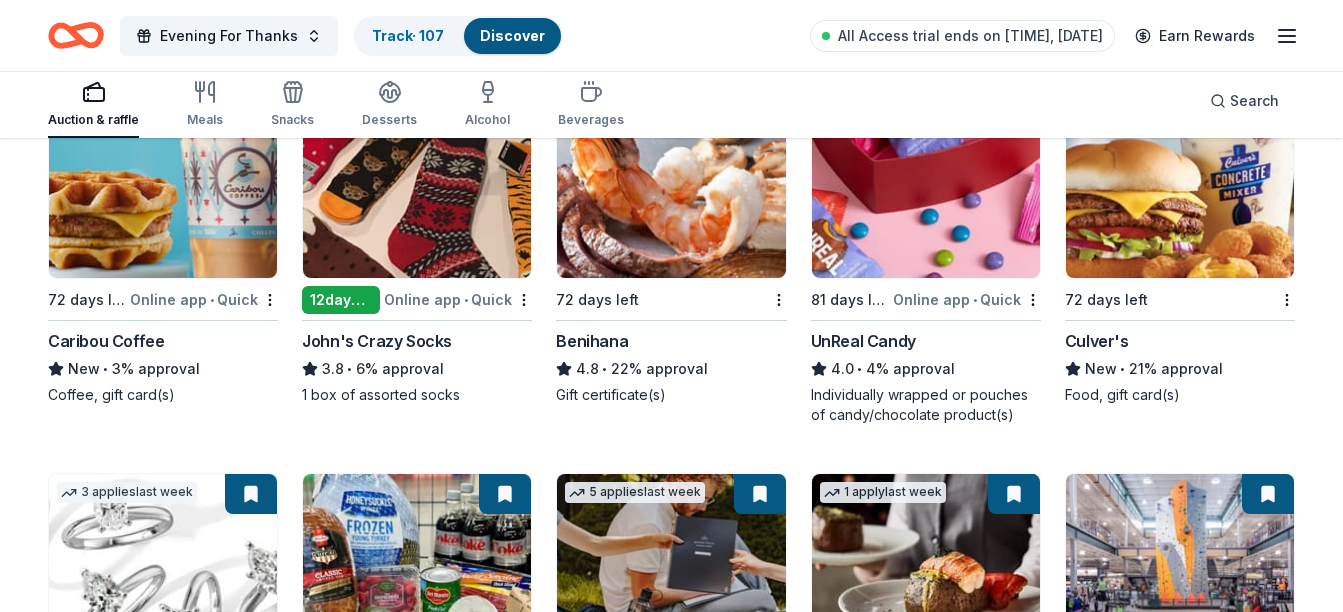 click at bounding box center (503, 2404) 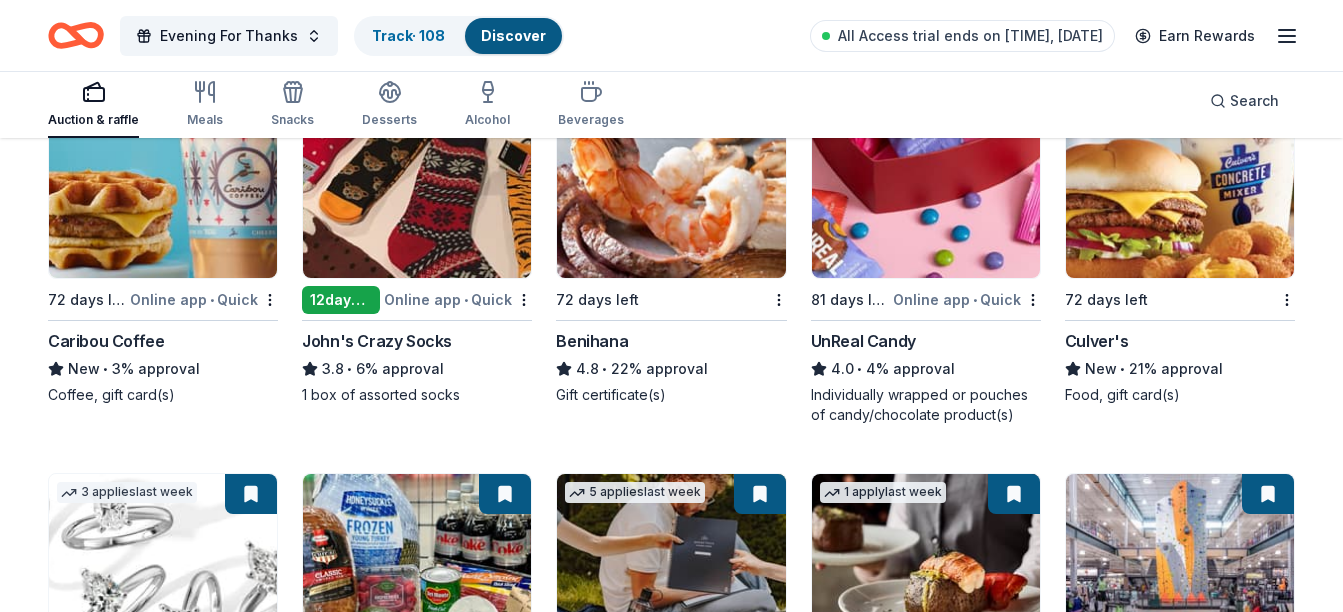 click on "Local 12 days left Online app • Quick The Edgewater Hotel New Gift certificate(s) Top rated 12 applies last week 46 days left Online app Total Wine 5.0 • 76% approval Winery Direct Wines offered at 30% off in all locations except [STATE], [STATE], and other select markets; Private Wine Class for 20 people in all locations except available in [STATE], [STATE], and other select markets Top rated 17 applies last week 74 days left Online app Oriental Trading 4.8 • 56% approval Donation depends on request Top rated 9 applies last week 72 days left Online app • Quick BarkBox 5.0 • 69% approval Dog toy(s), dog food Local 88 days left Online app Stevens Point Brewery New Beer, hard cider, soda, merchandise Top rated 4 applies last week 88 days left Online app Portillo's 5.0 • 60% approval Food, gift card(s) Top rated 9 applies last week 42 days left Online app Kendra Scott 4.7 • 62% approval Local 72 days left Online app Wausau Woodchucks New Tickets, merchandise, and game experiences Local 72 days left •" at bounding box center (671, -1471) 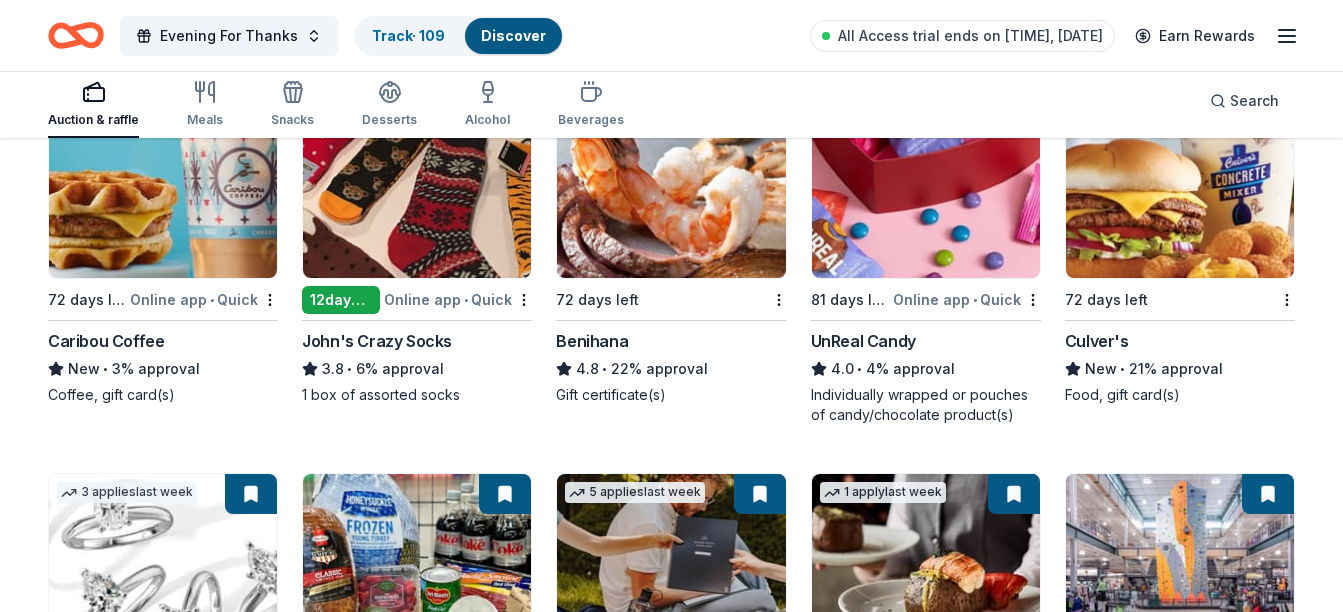 click at bounding box center (1012, 2404) 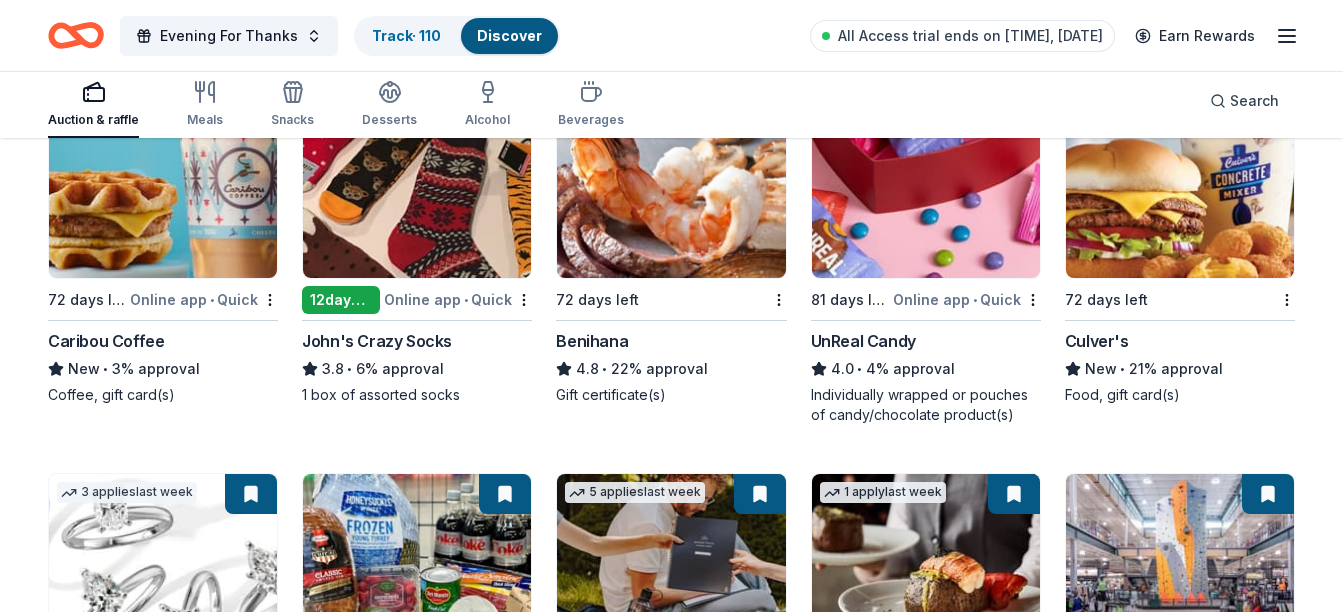 click at bounding box center (1266, 2404) 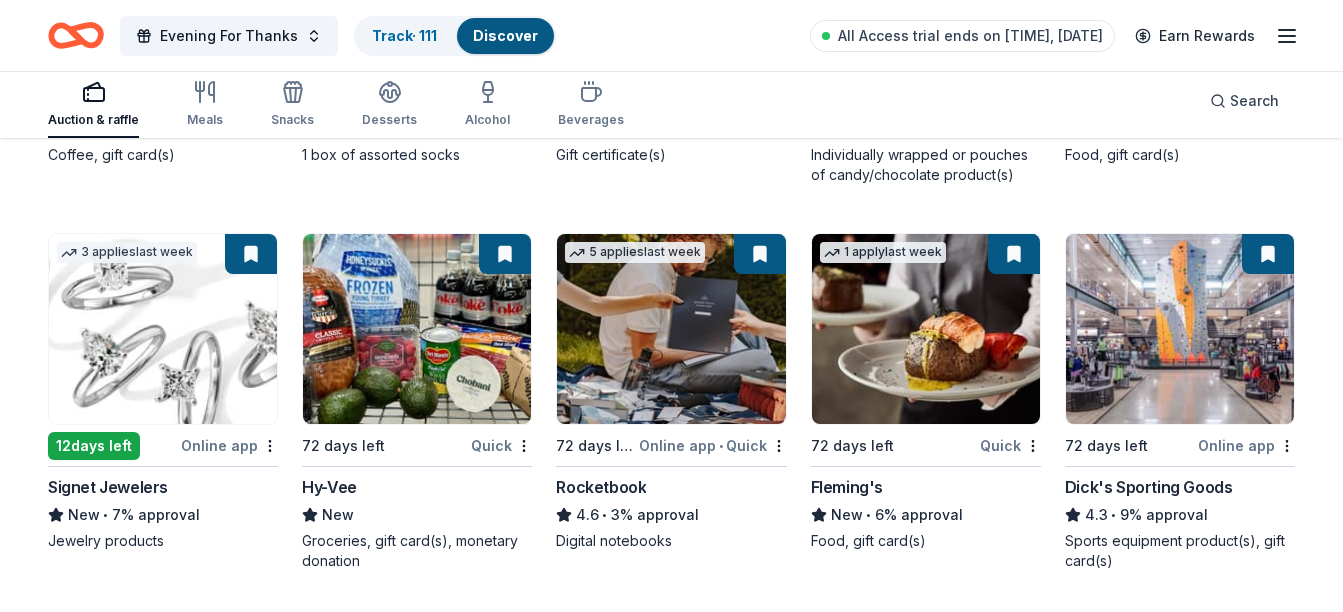 scroll, scrollTop: 6717, scrollLeft: 0, axis: vertical 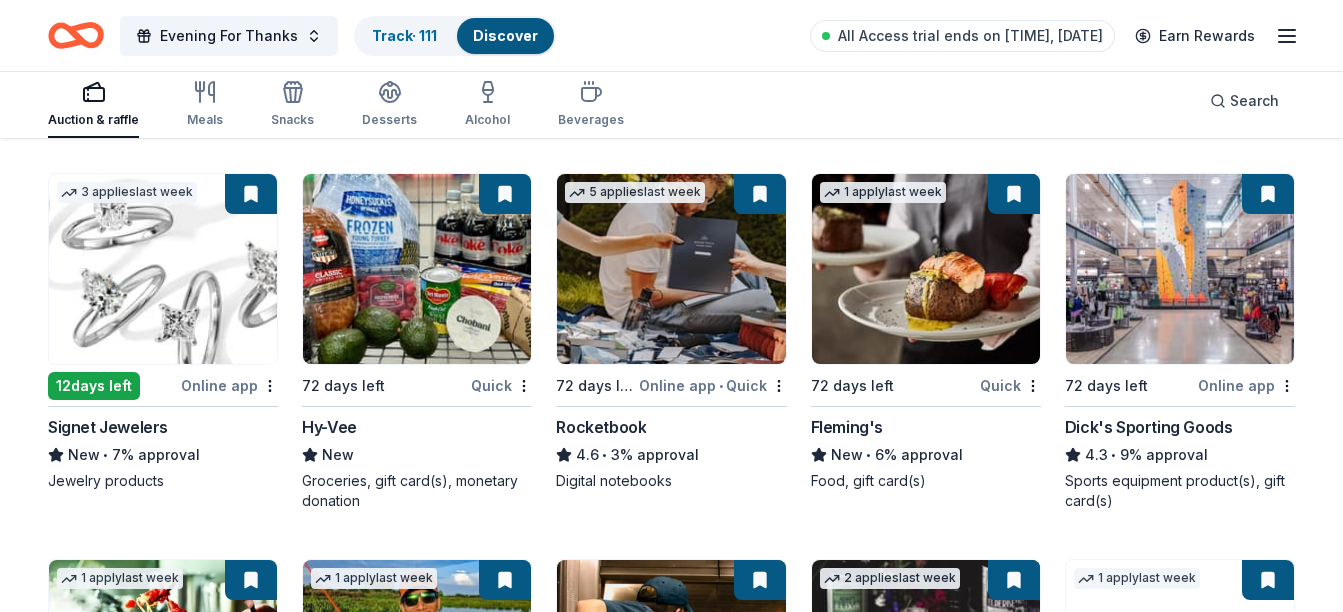 drag, startPoint x: 1276, startPoint y: 321, endPoint x: 1038, endPoint y: 324, distance: 238.0189 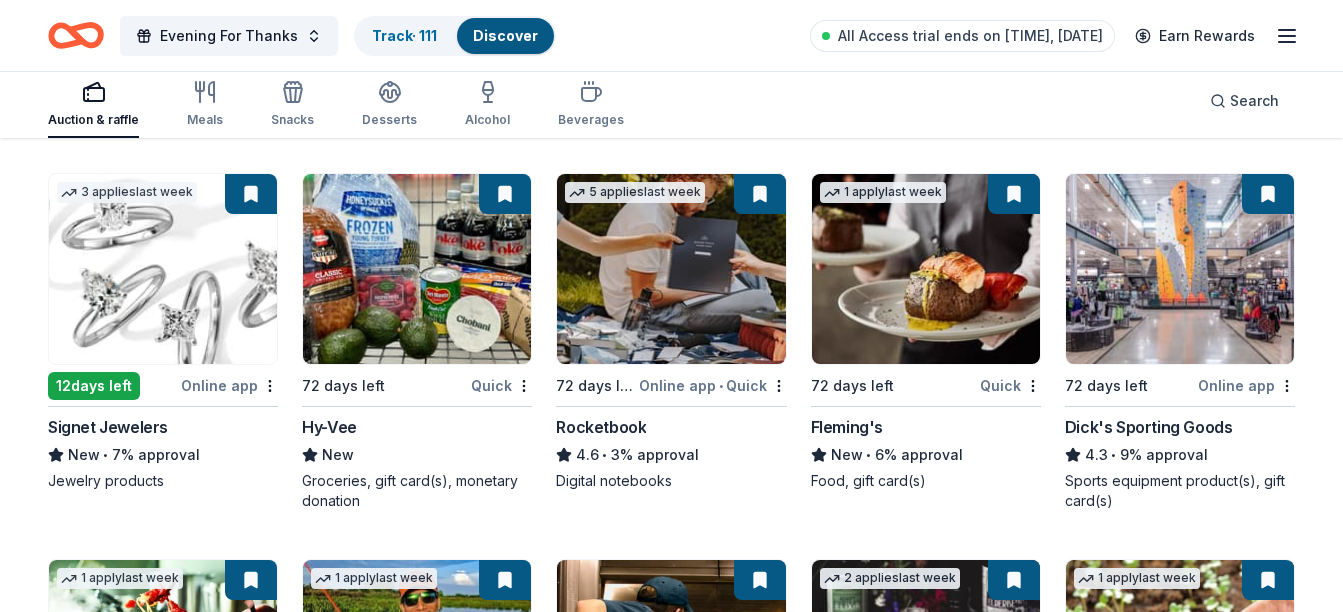 click at bounding box center [1266, 2490] 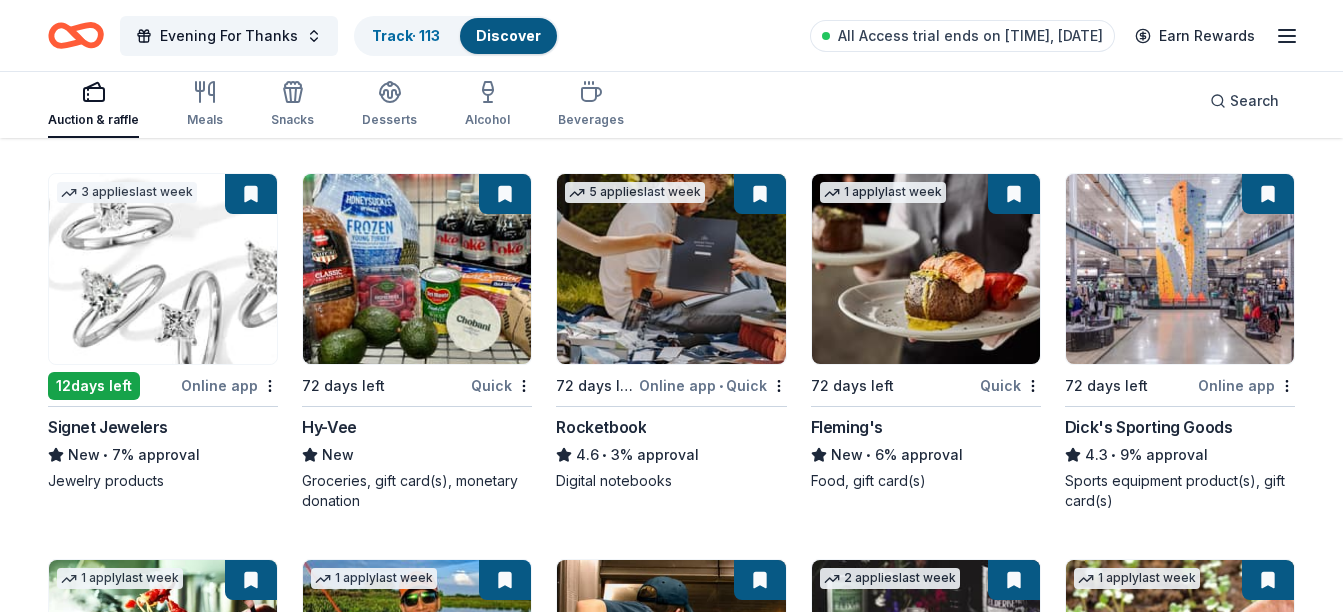 click at bounding box center (758, 2490) 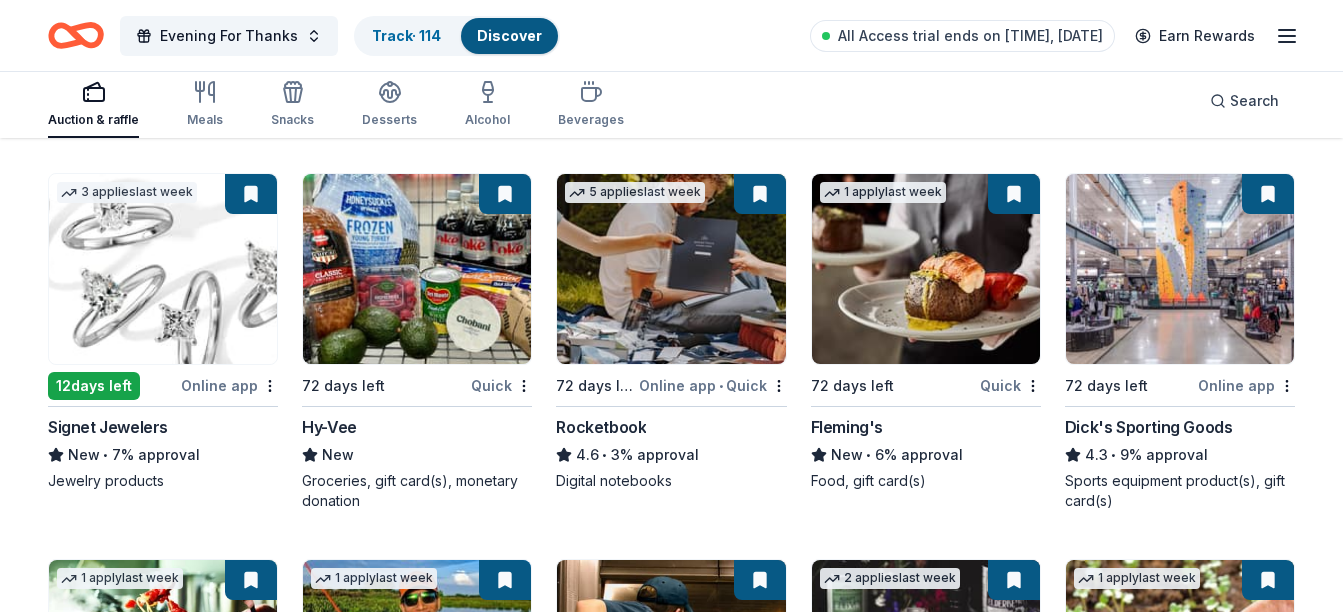 click at bounding box center (503, 2490) 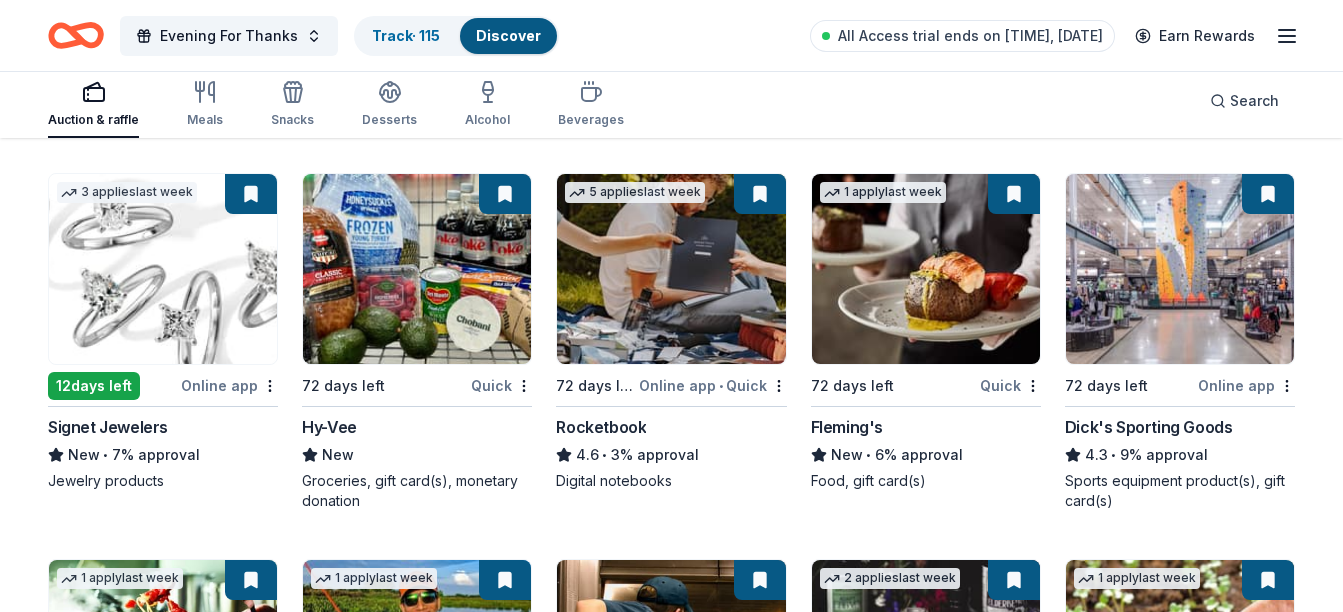 click at bounding box center [249, 2490] 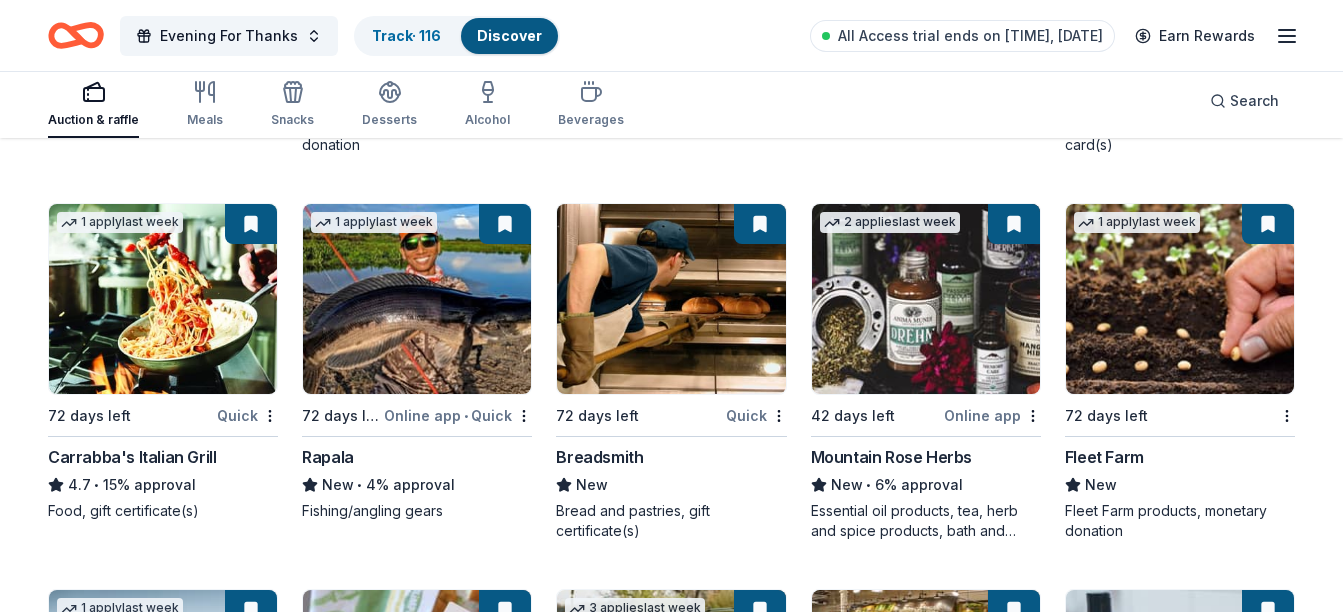 scroll, scrollTop: 7117, scrollLeft: 0, axis: vertical 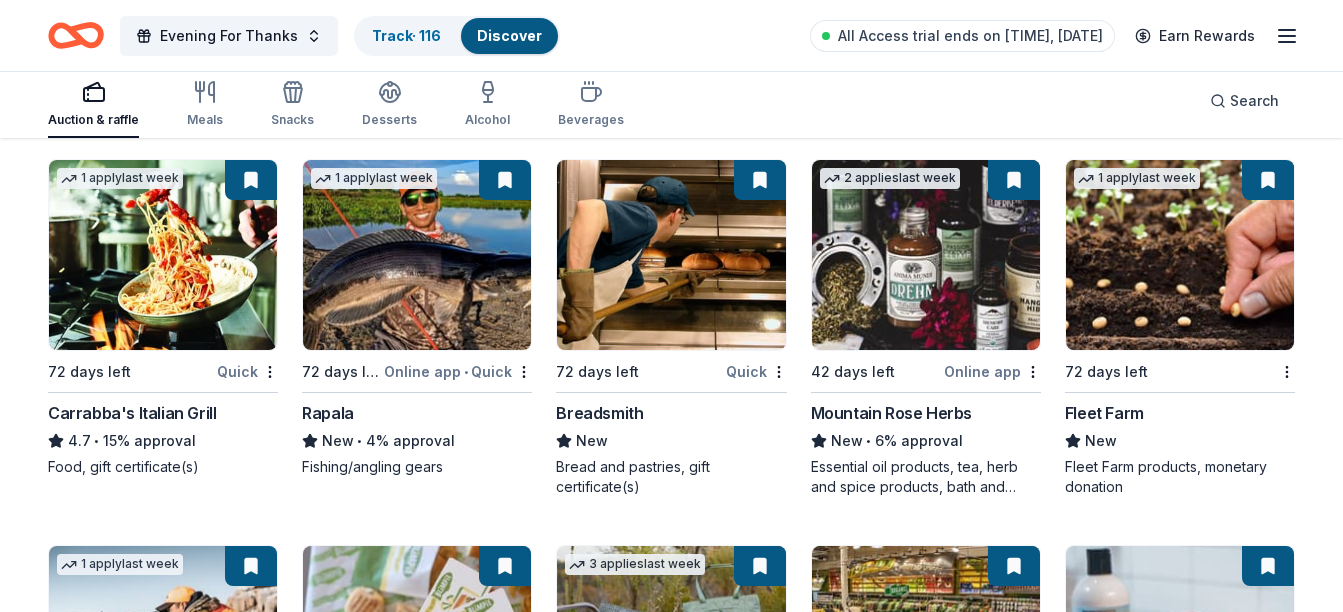 click at bounding box center [249, 2476] 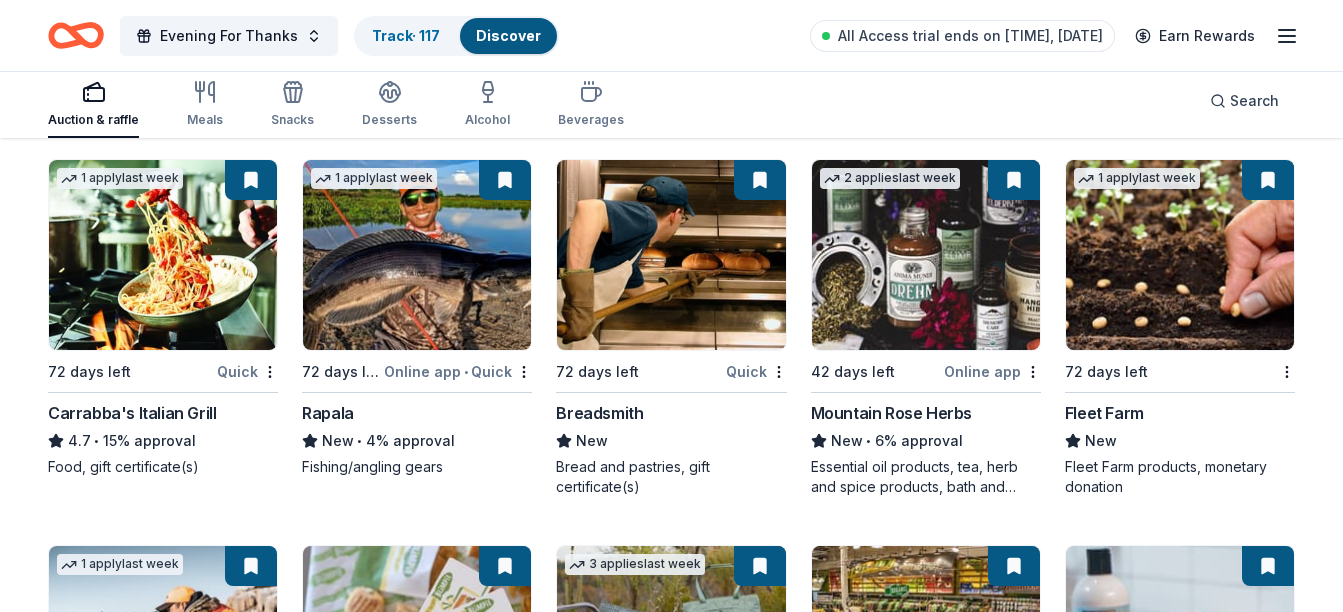 click at bounding box center (503, 2476) 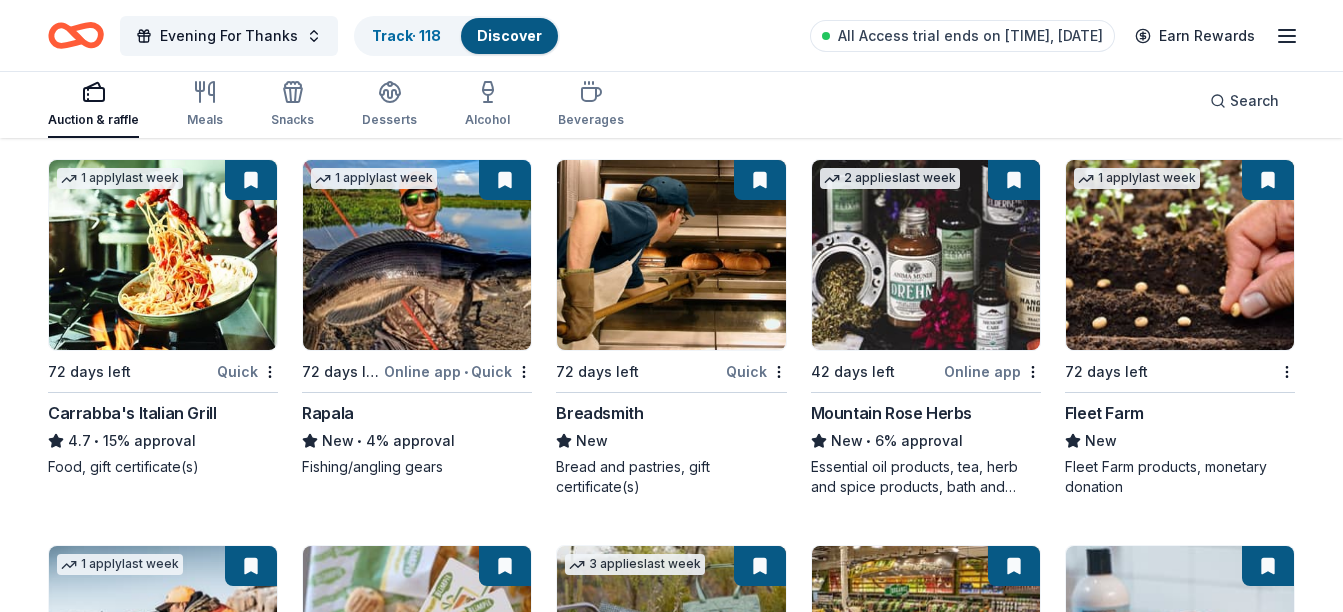 click at bounding box center [758, 2476] 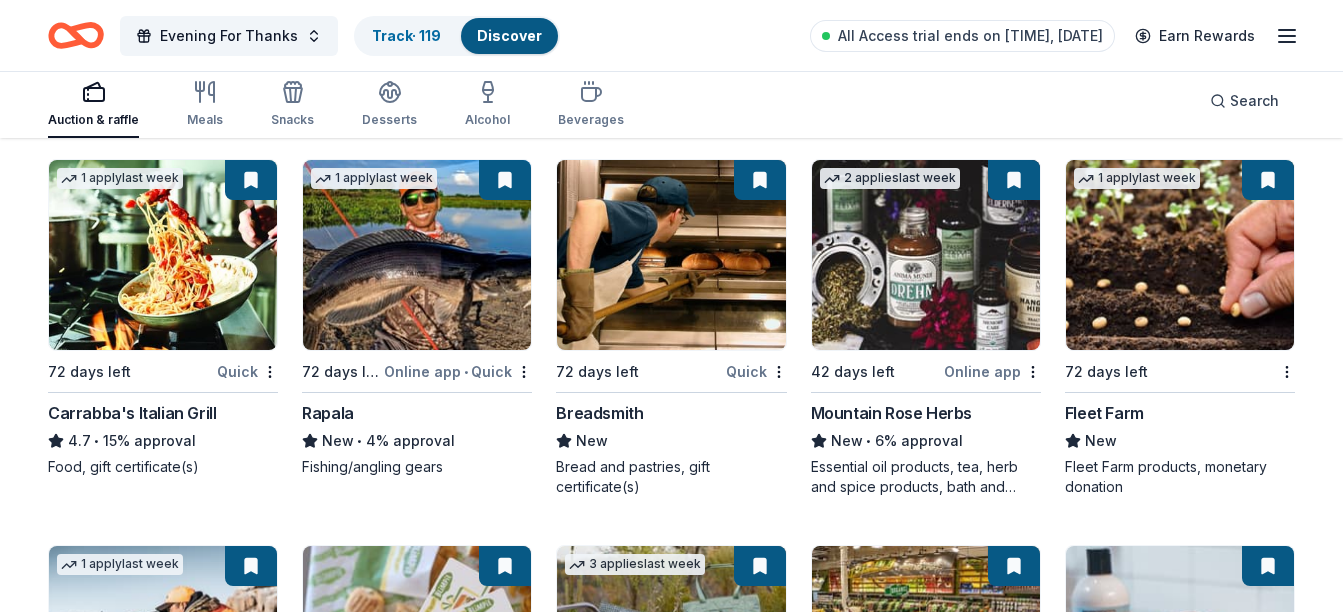 click at bounding box center (1012, 2476) 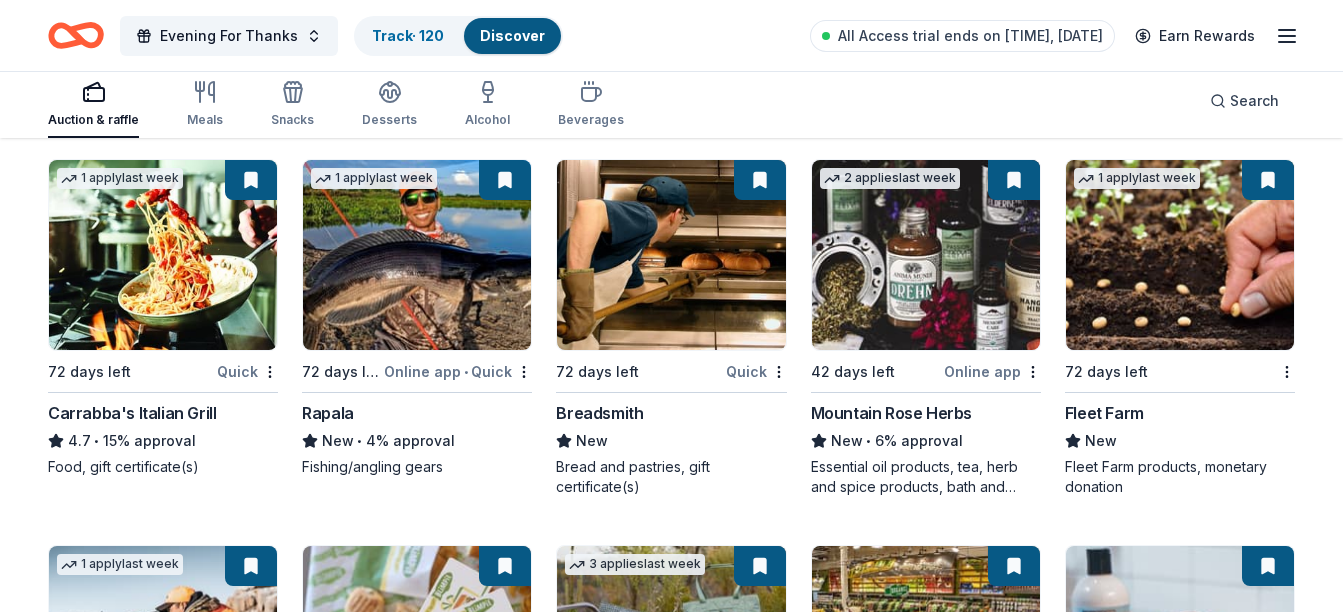 click at bounding box center [1266, 2476] 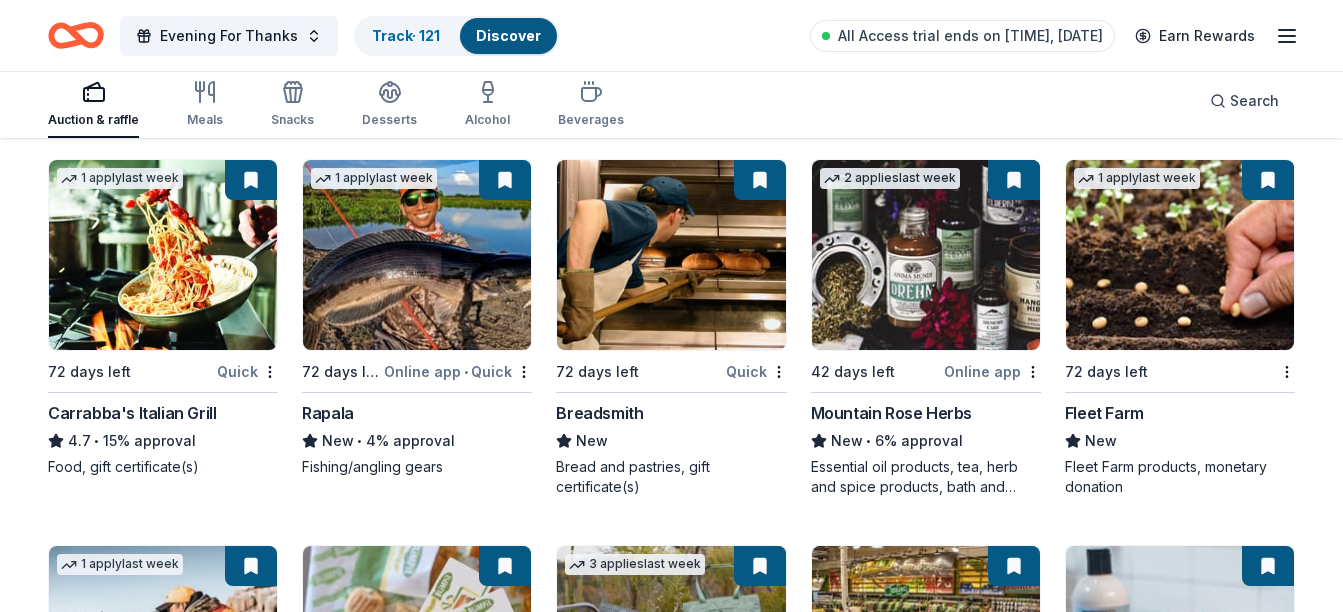 click at bounding box center [1266, 2862] 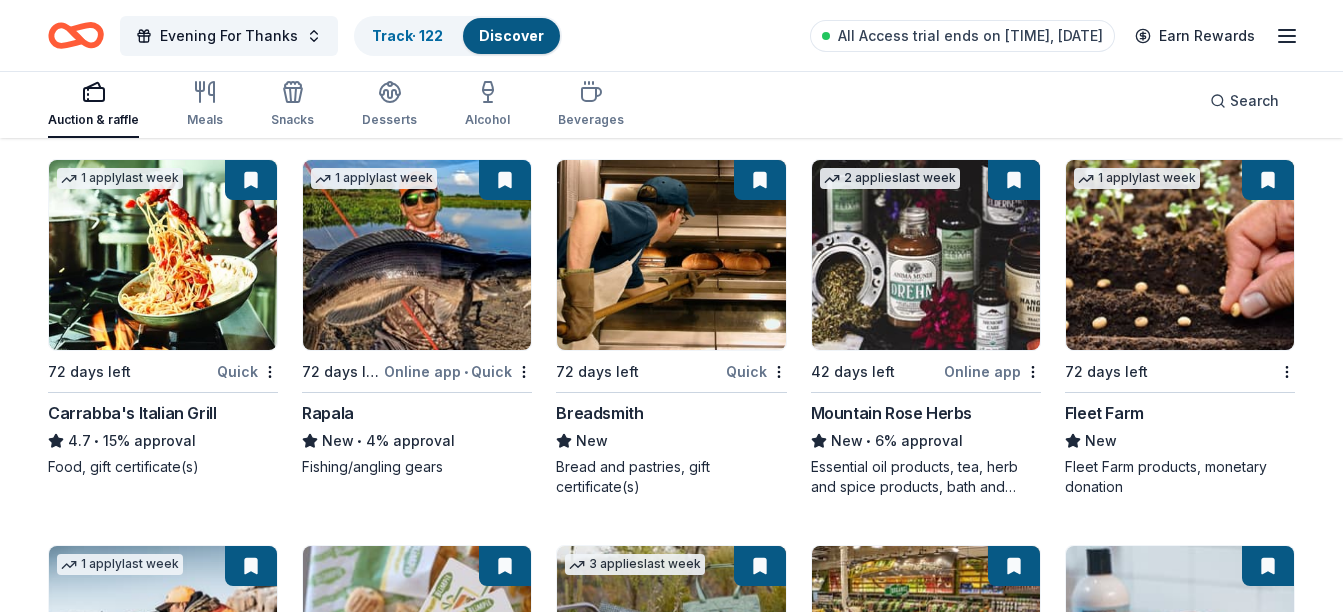 click at bounding box center (1012, 2862) 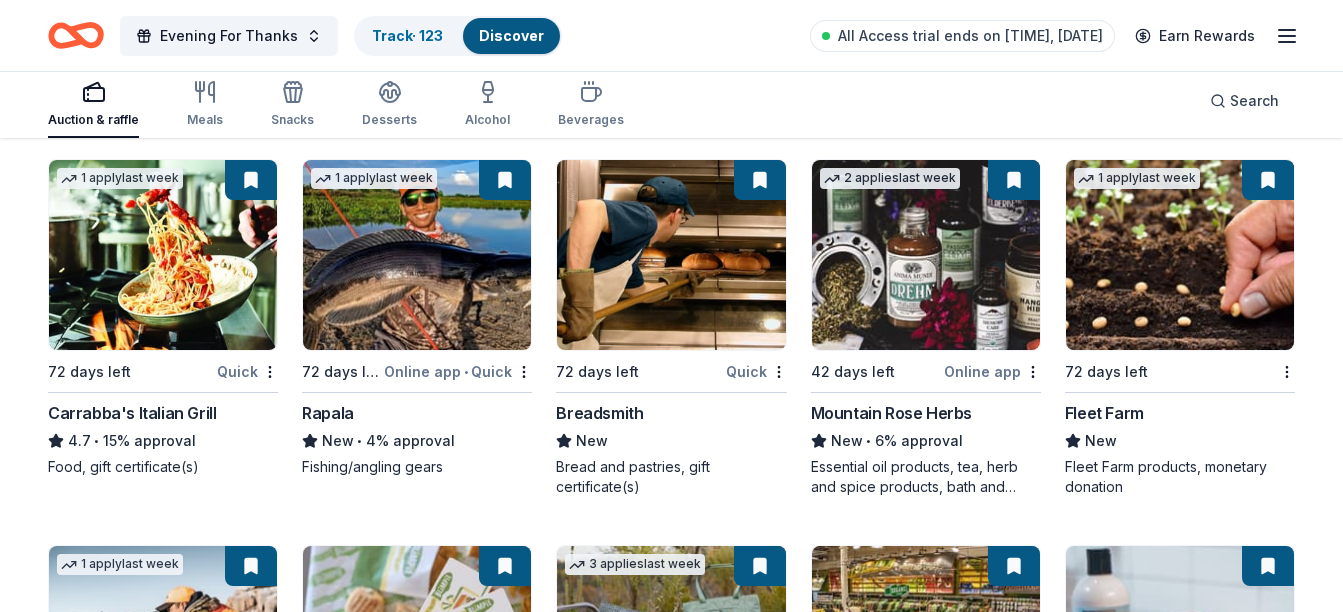 click at bounding box center (758, 2862) 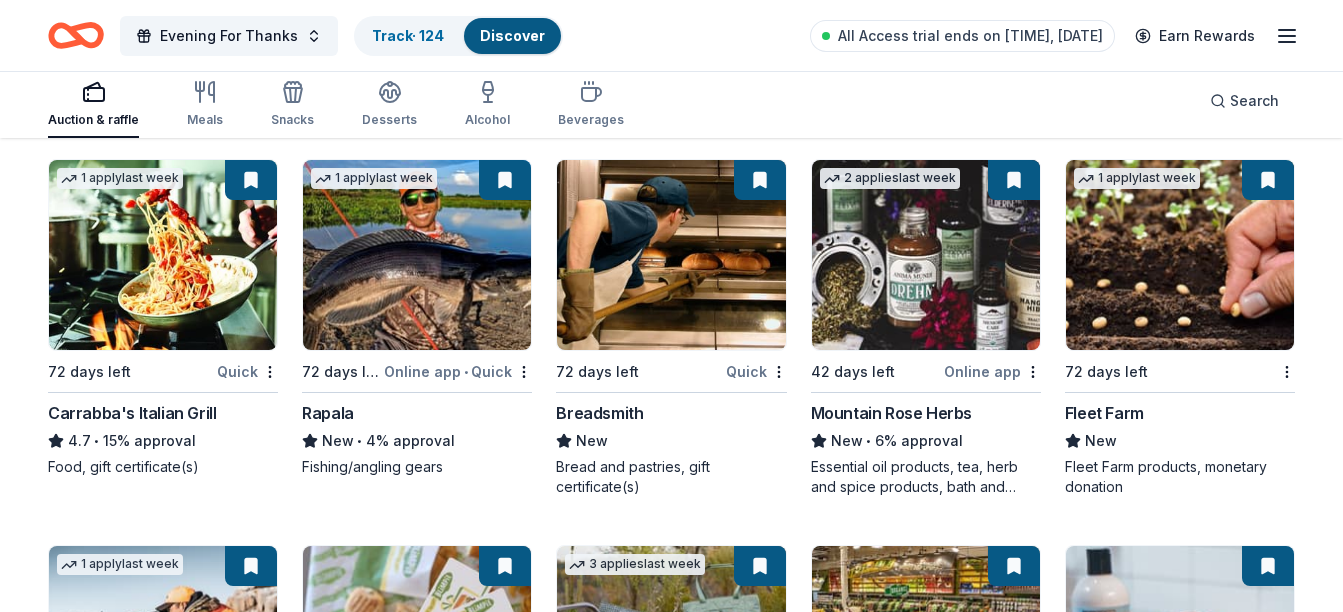 click at bounding box center (503, 2862) 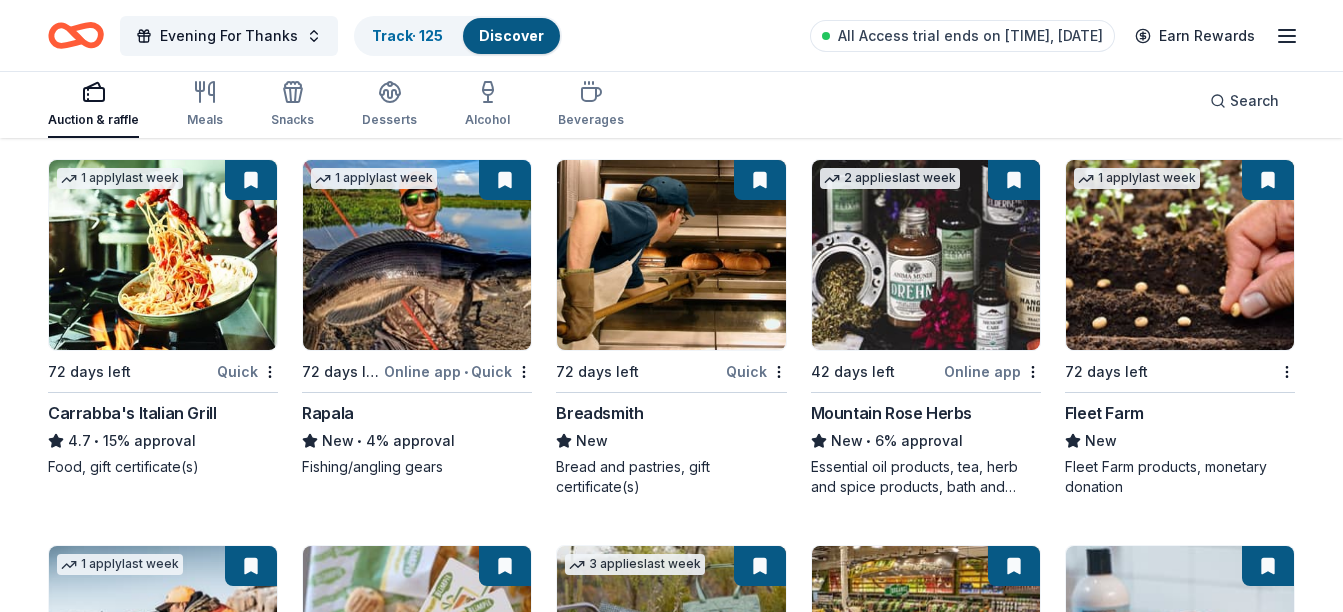 click at bounding box center (249, 2862) 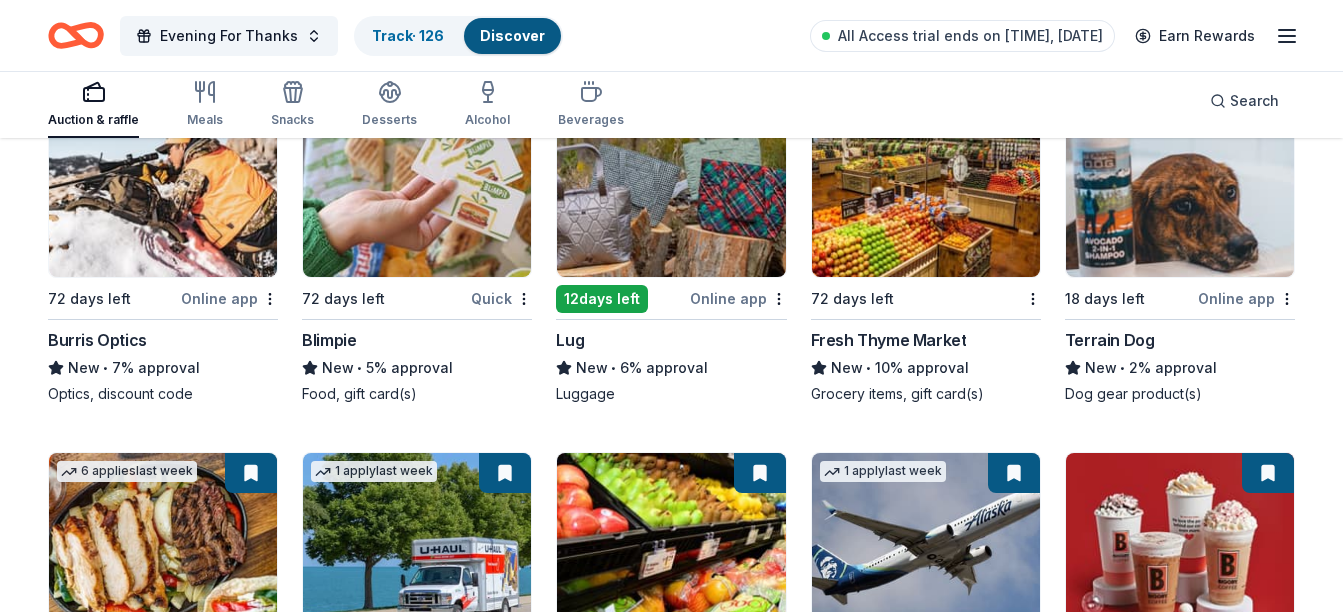 scroll, scrollTop: 7578, scrollLeft: 0, axis: vertical 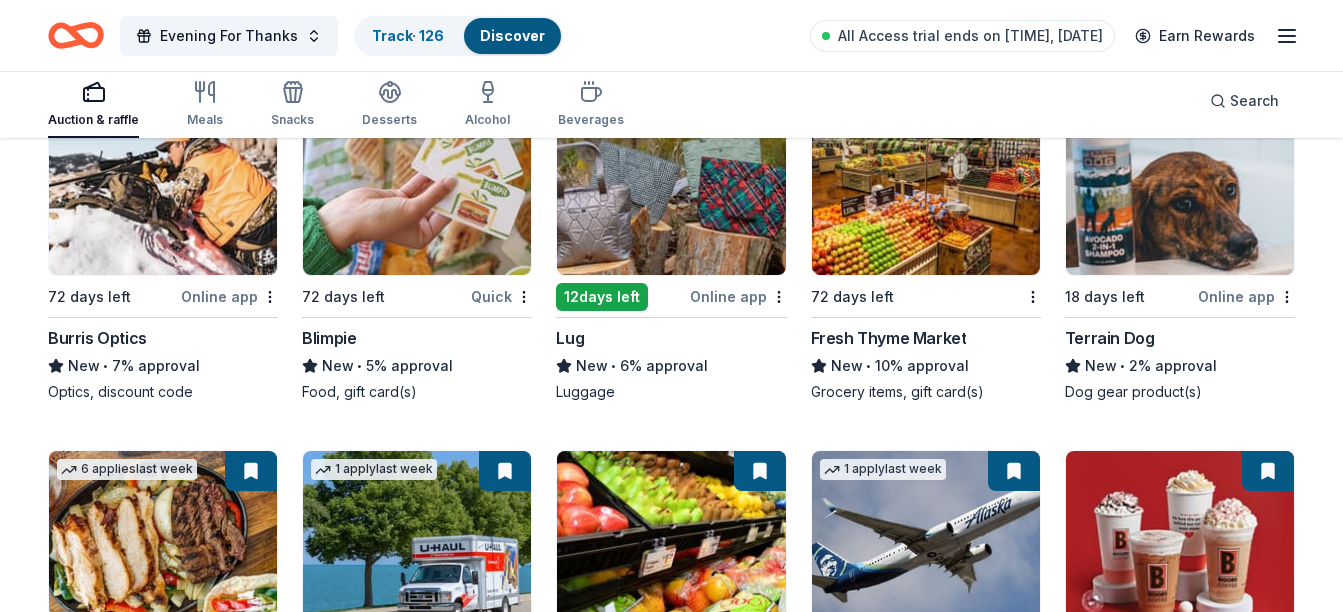 click at bounding box center (249, 2767) 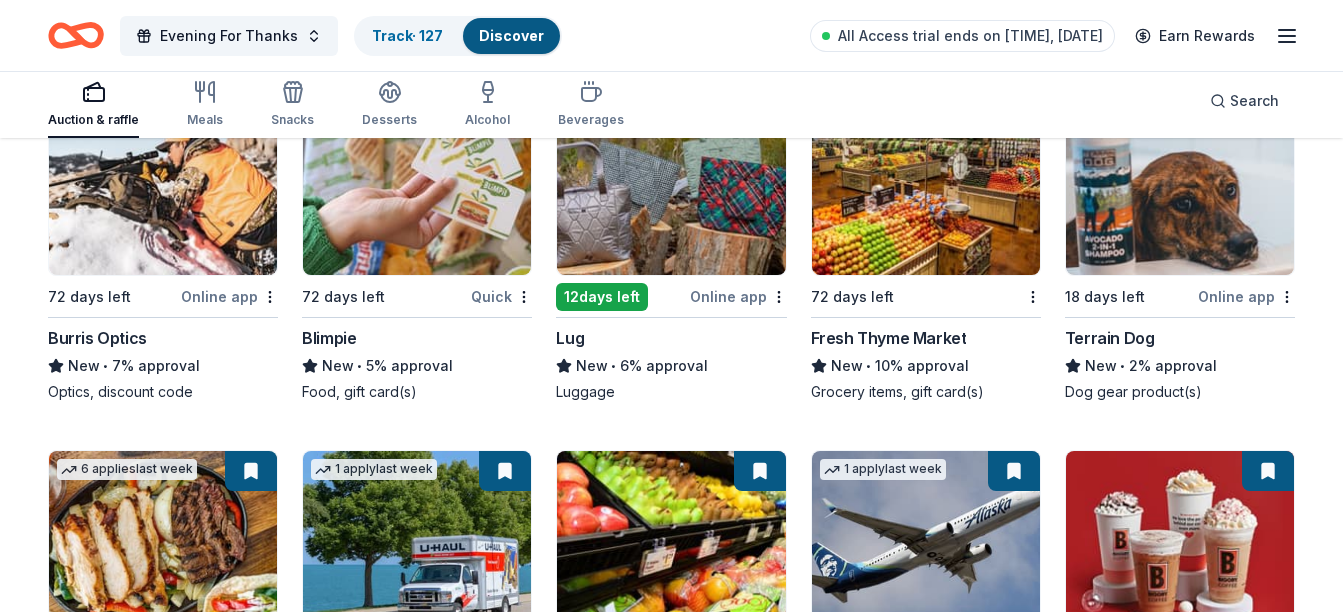 click at bounding box center (503, 2767) 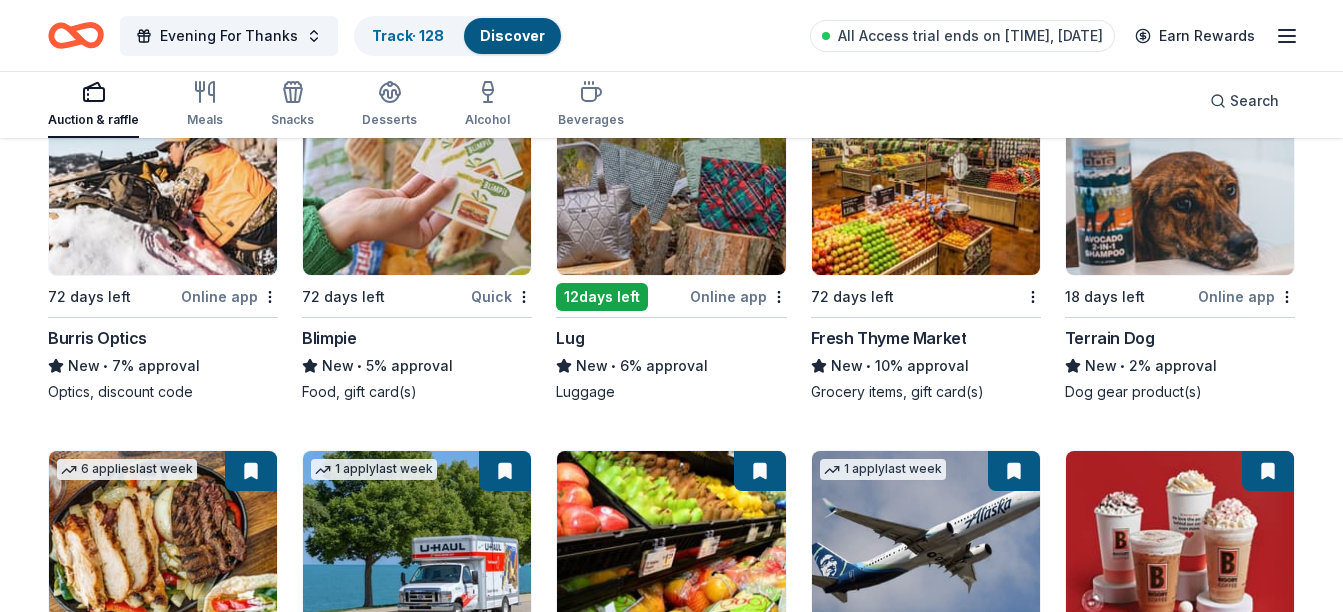click at bounding box center [758, 2767] 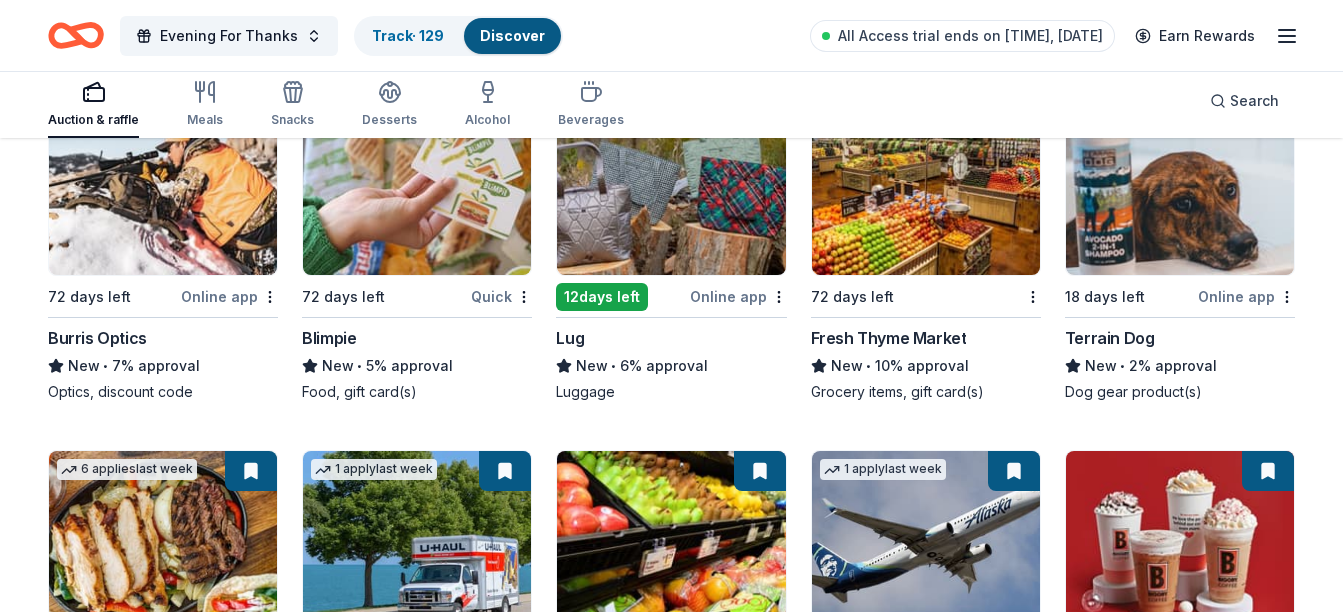 click at bounding box center [1012, 2767] 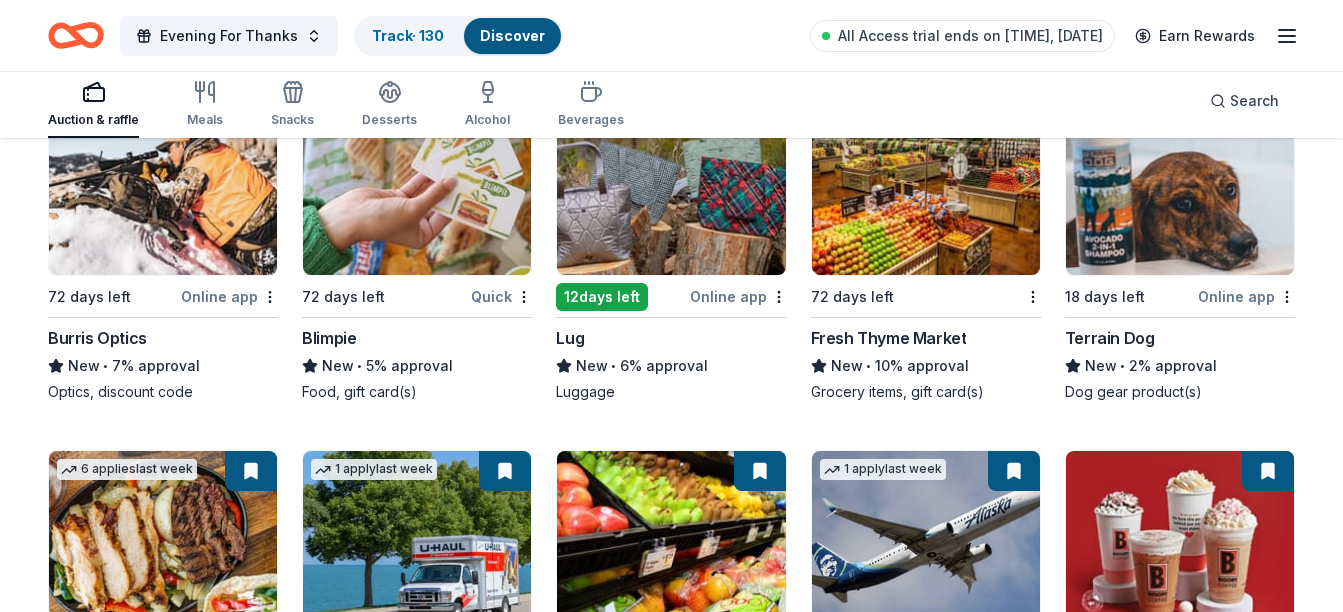 click at bounding box center [1266, 2767] 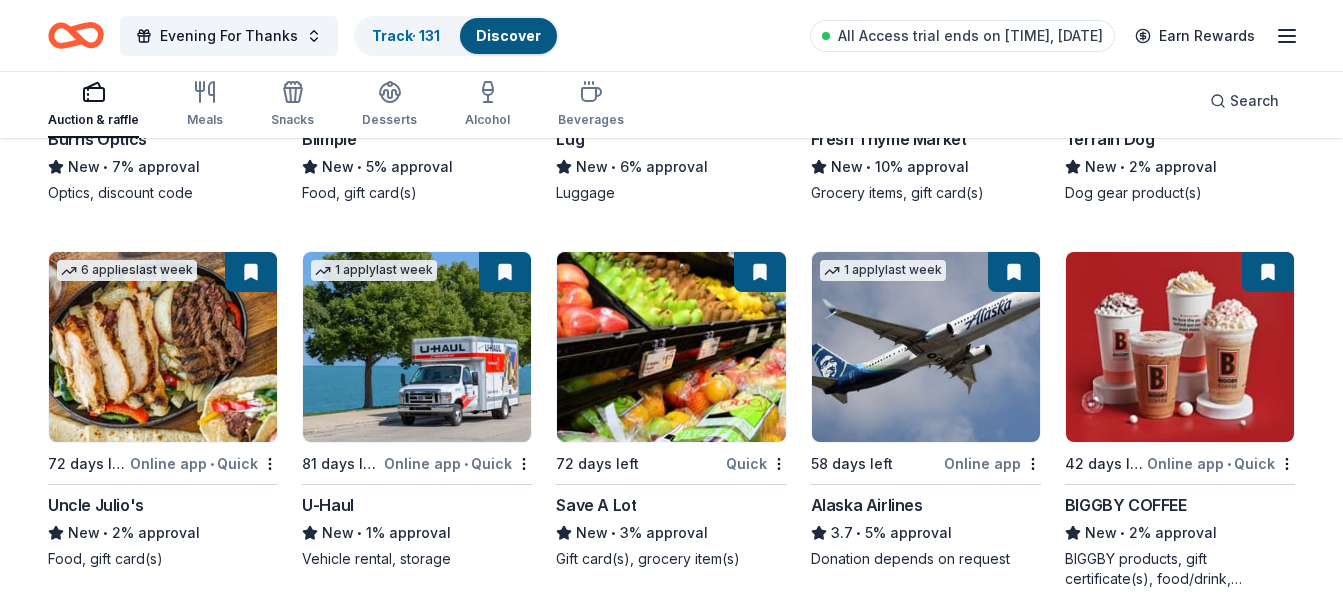 scroll, scrollTop: 7778, scrollLeft: 0, axis: vertical 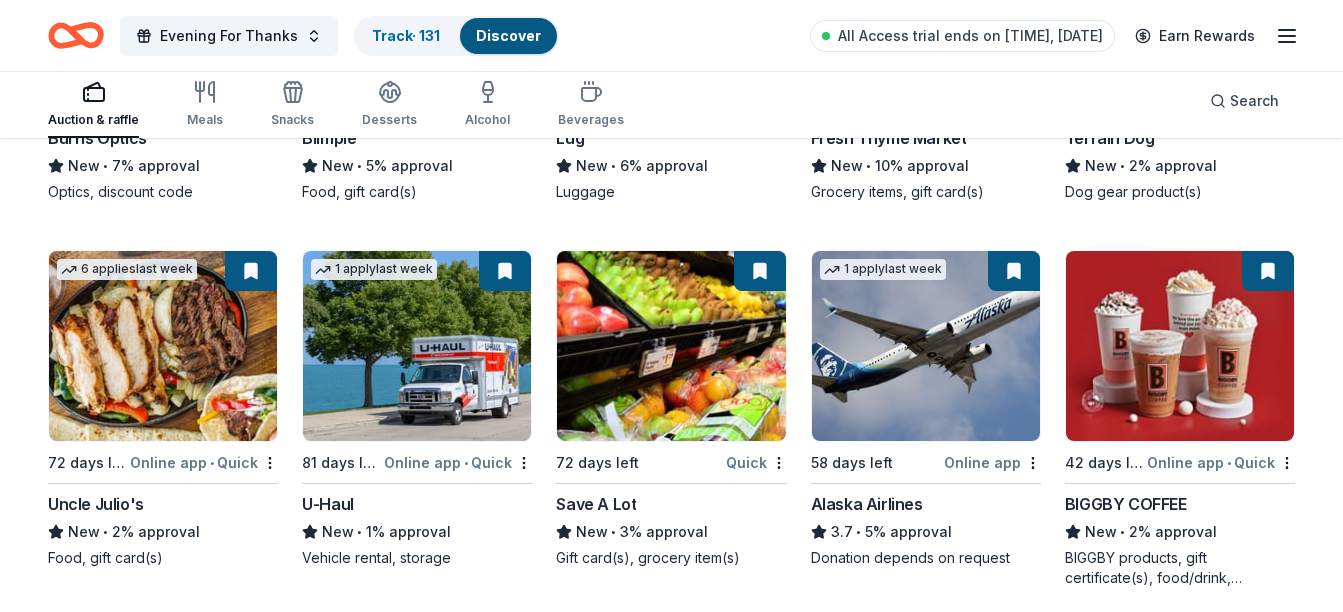 click at bounding box center [1266, 2933] 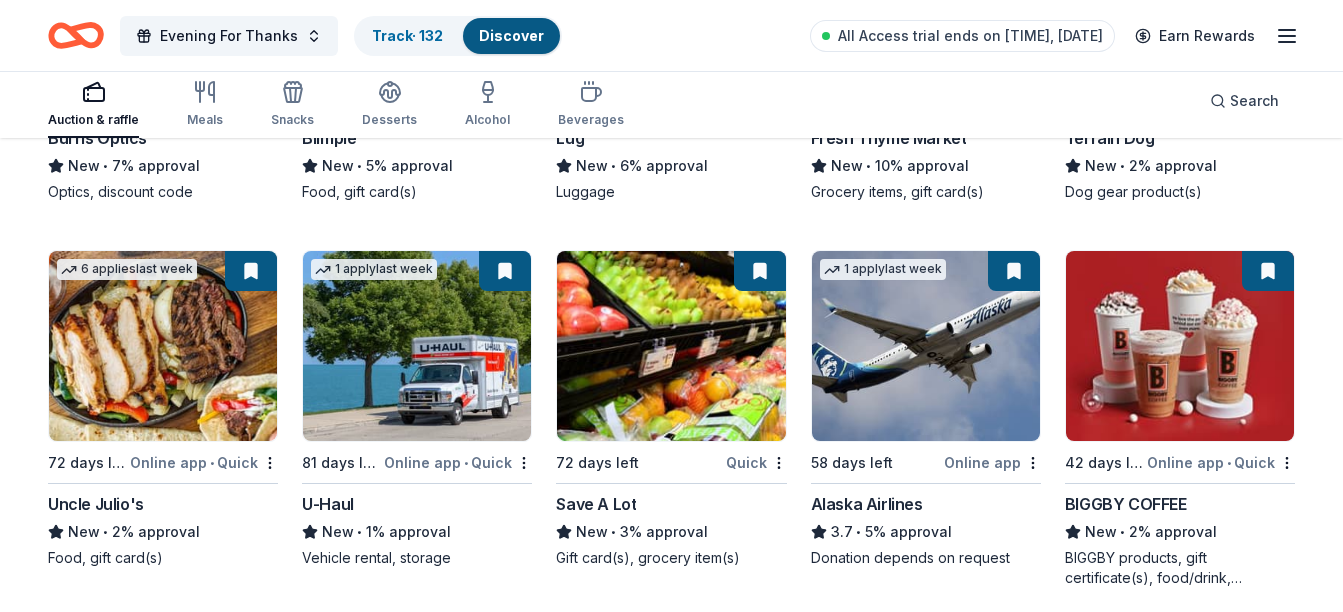 click at bounding box center (1012, 2933) 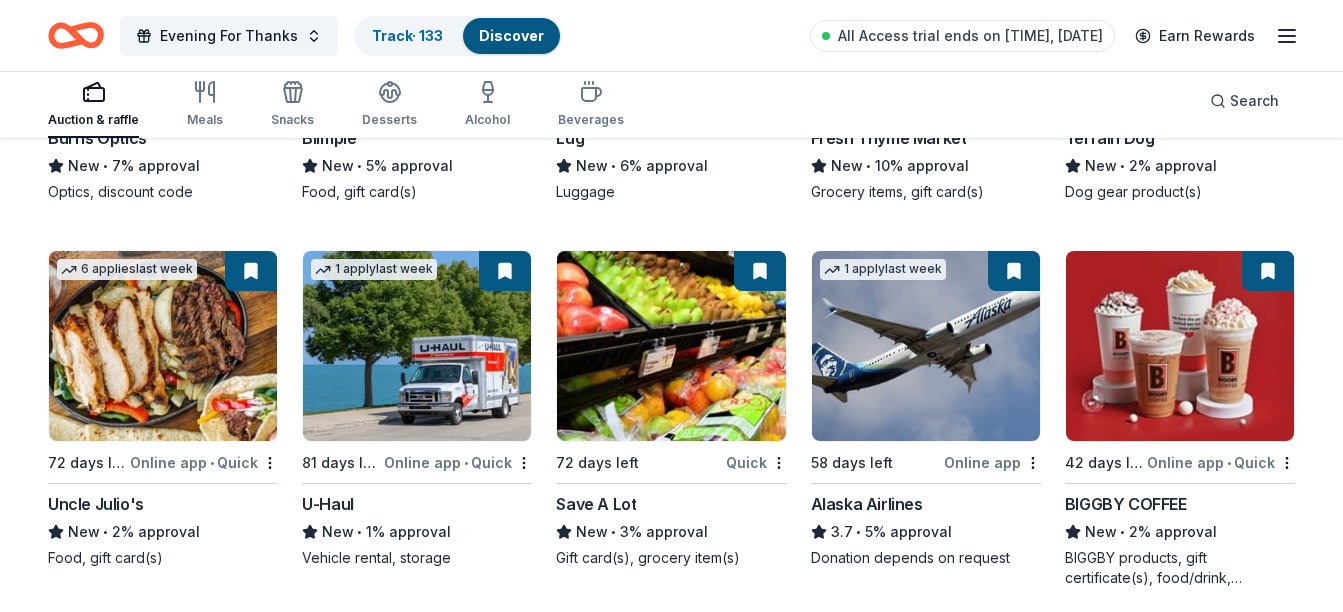 click at bounding box center [758, 2933] 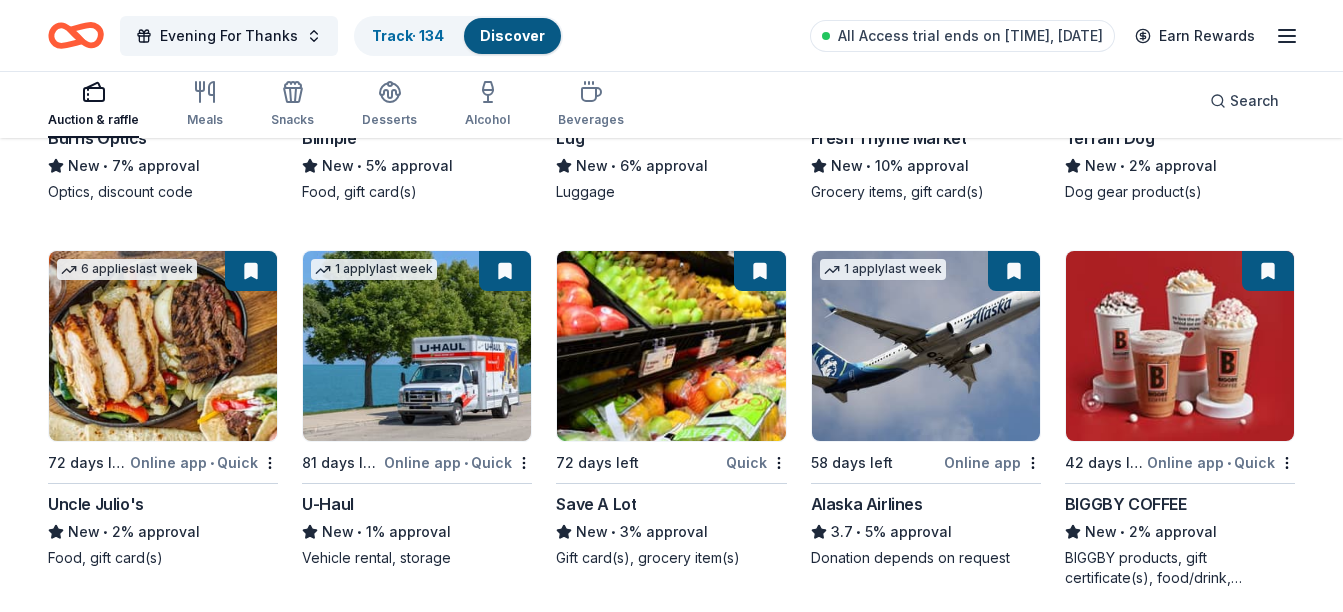 click at bounding box center (503, 2933) 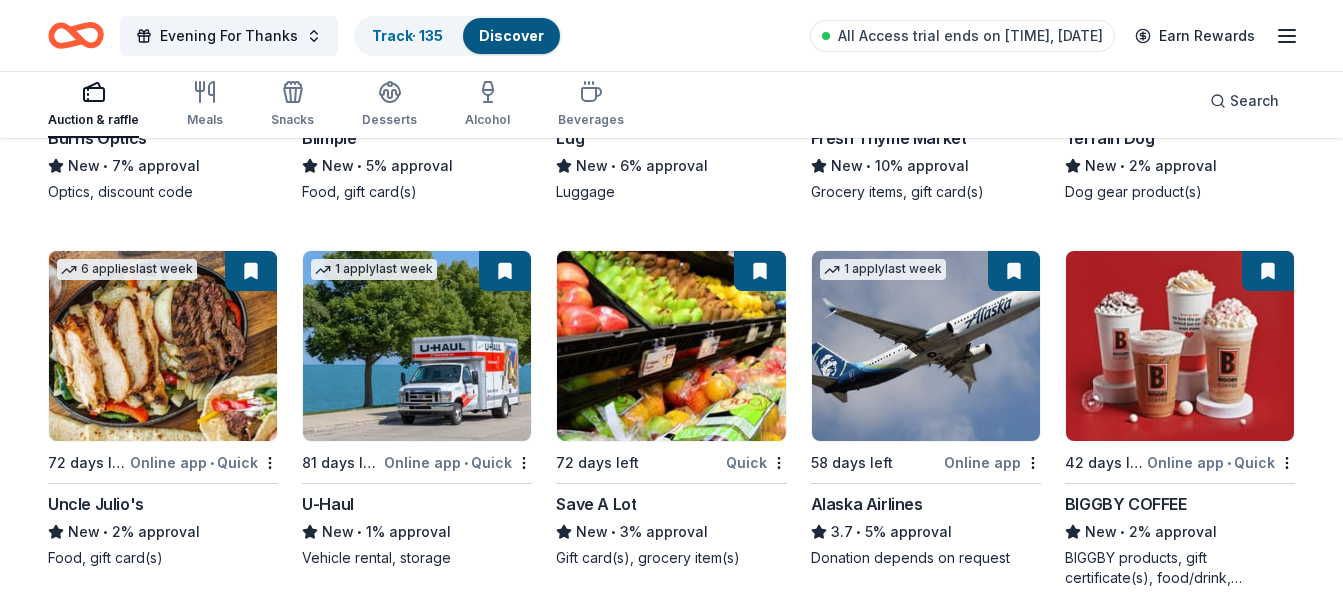 click at bounding box center [249, 2933] 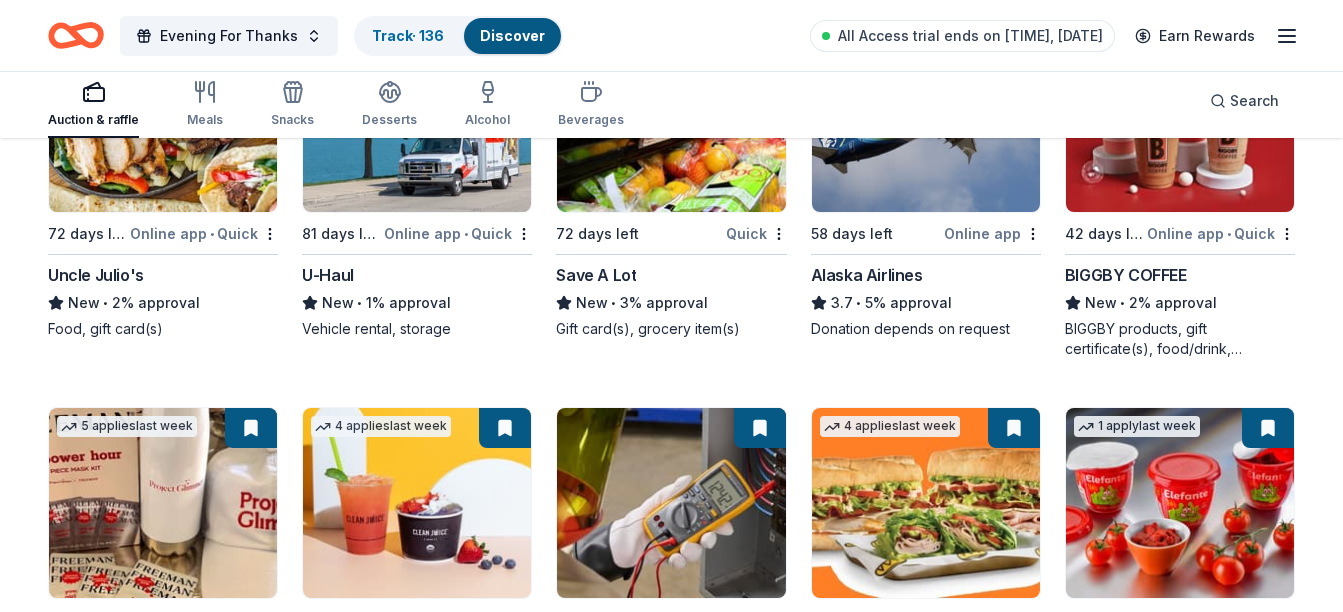 scroll, scrollTop: 8040, scrollLeft: 0, axis: vertical 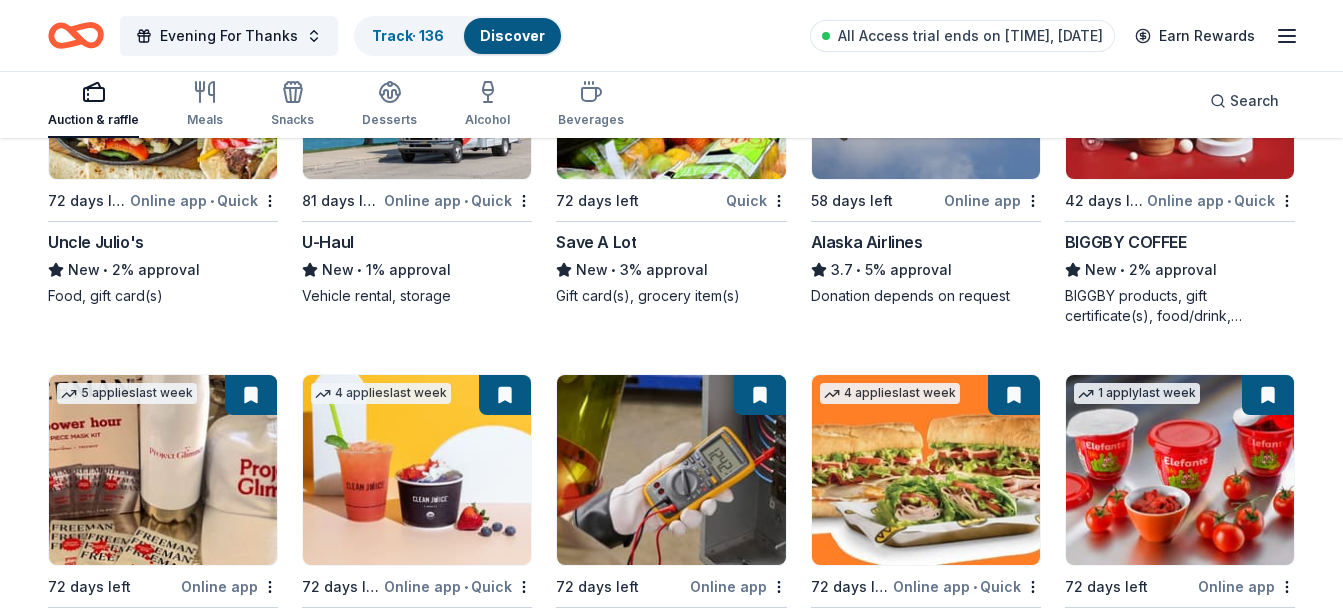 drag, startPoint x: 255, startPoint y: 434, endPoint x: 265, endPoint y: 430, distance: 10.770329 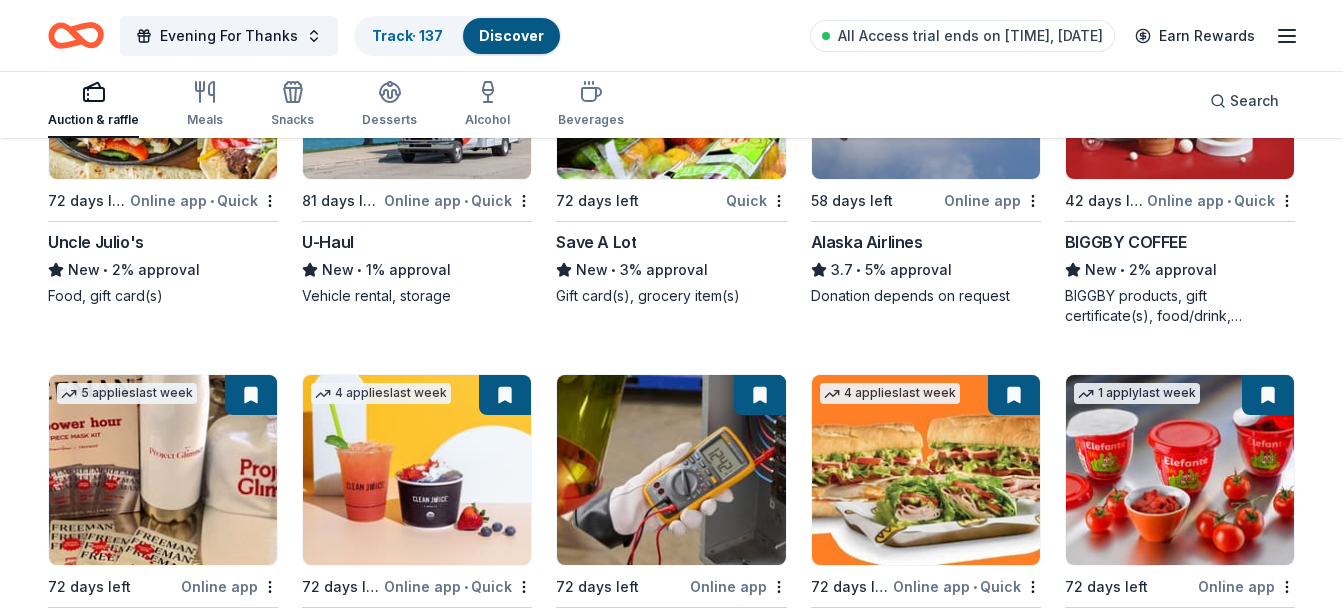 click at bounding box center (758, 3057) 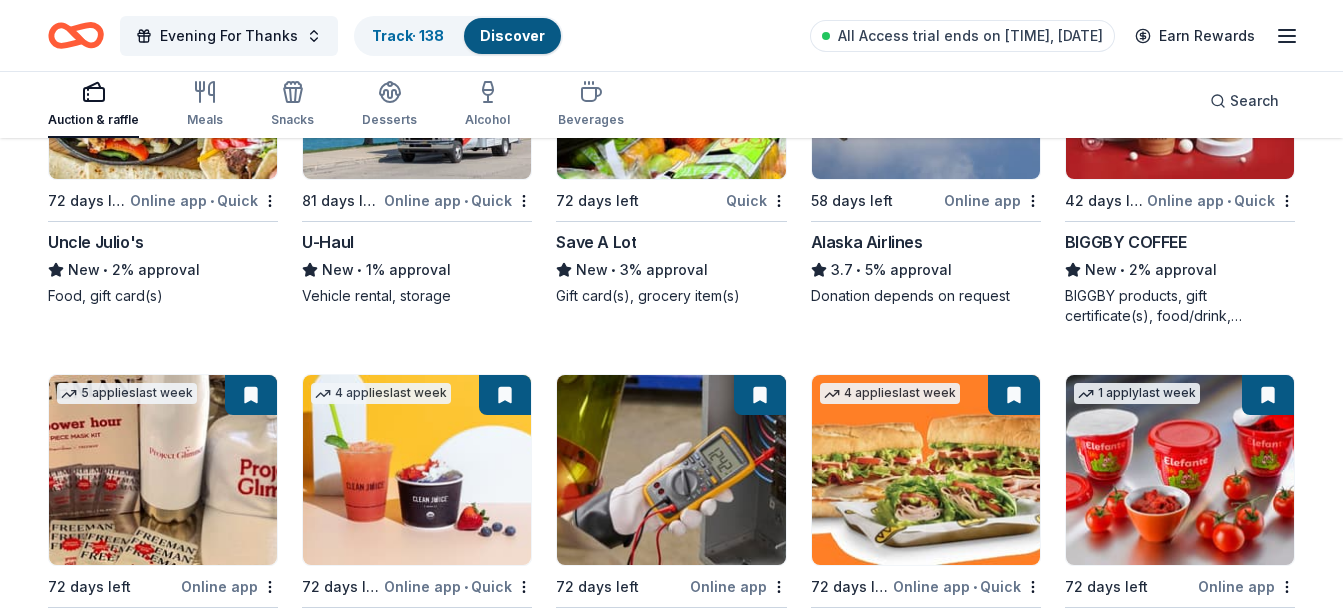 click at bounding box center (1012, 3057) 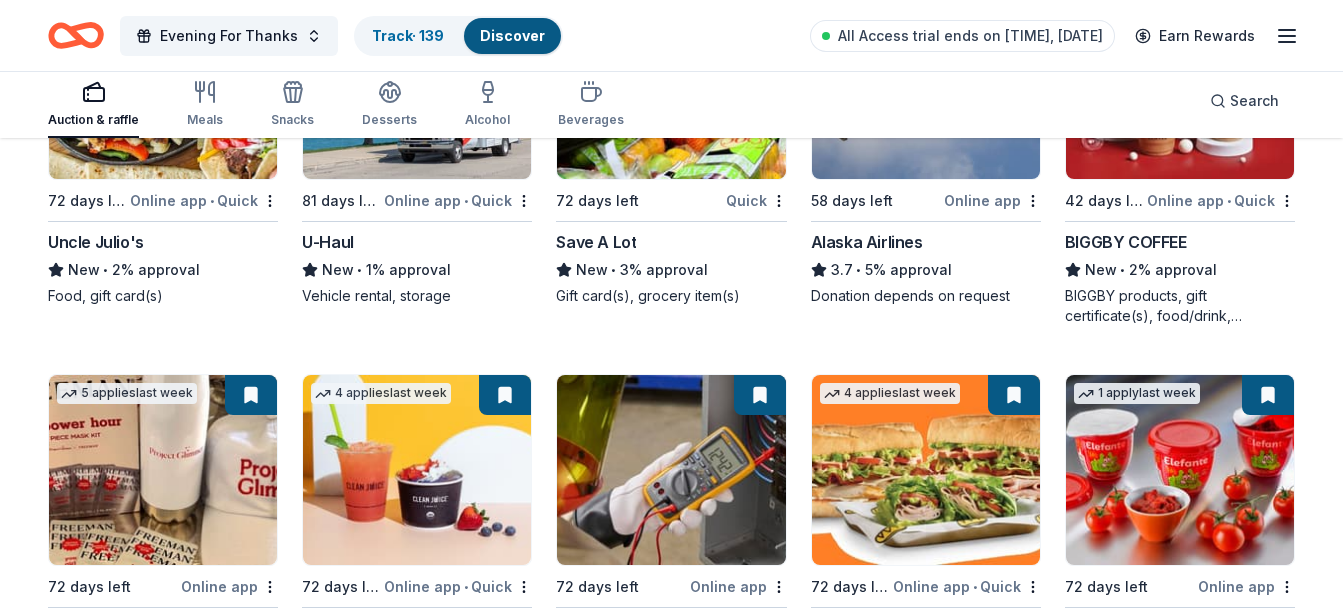 click at bounding box center (1266, 3057) 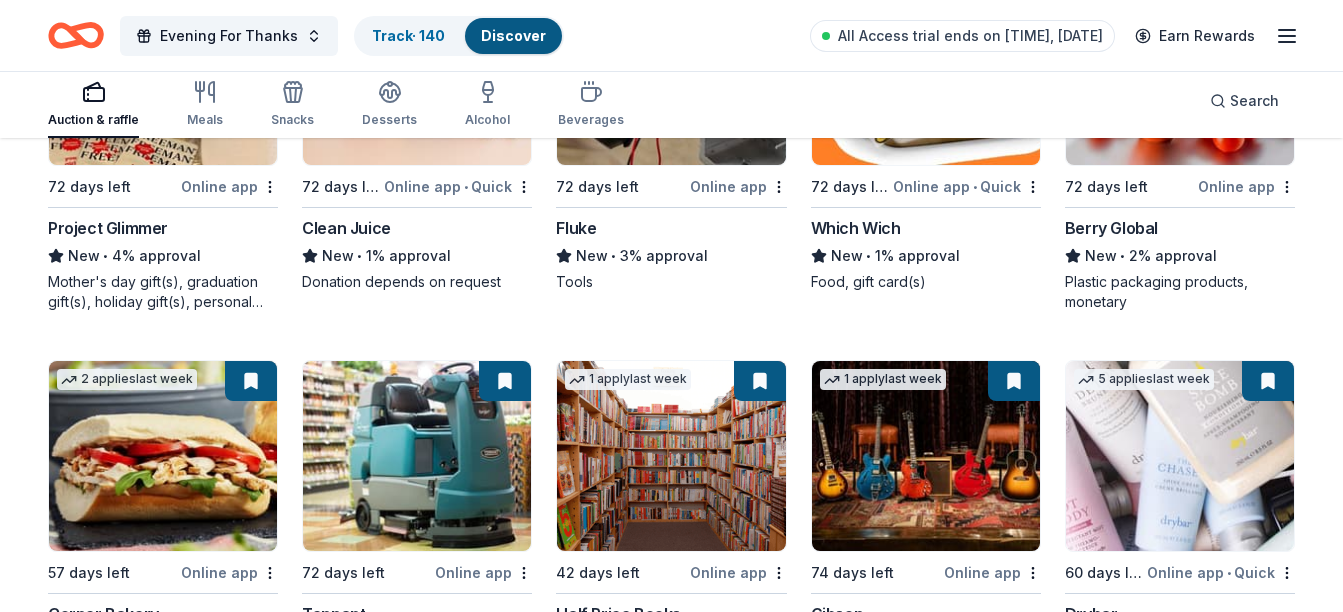scroll, scrollTop: 8140, scrollLeft: 0, axis: vertical 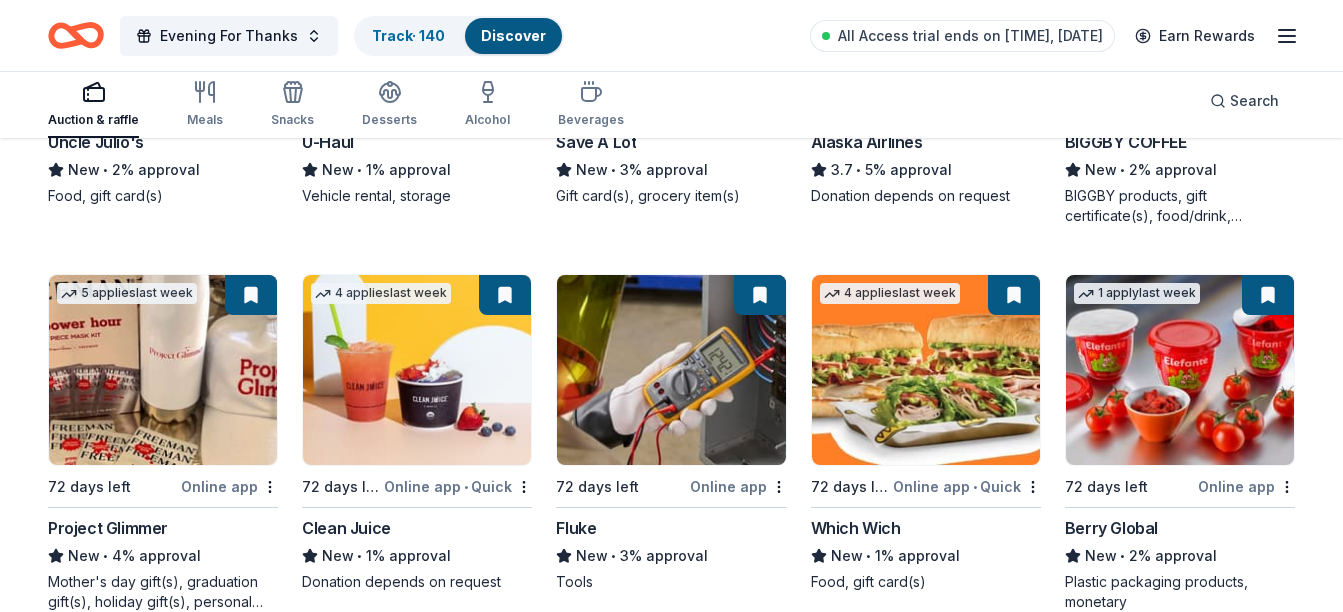 click at bounding box center [1012, 2957] 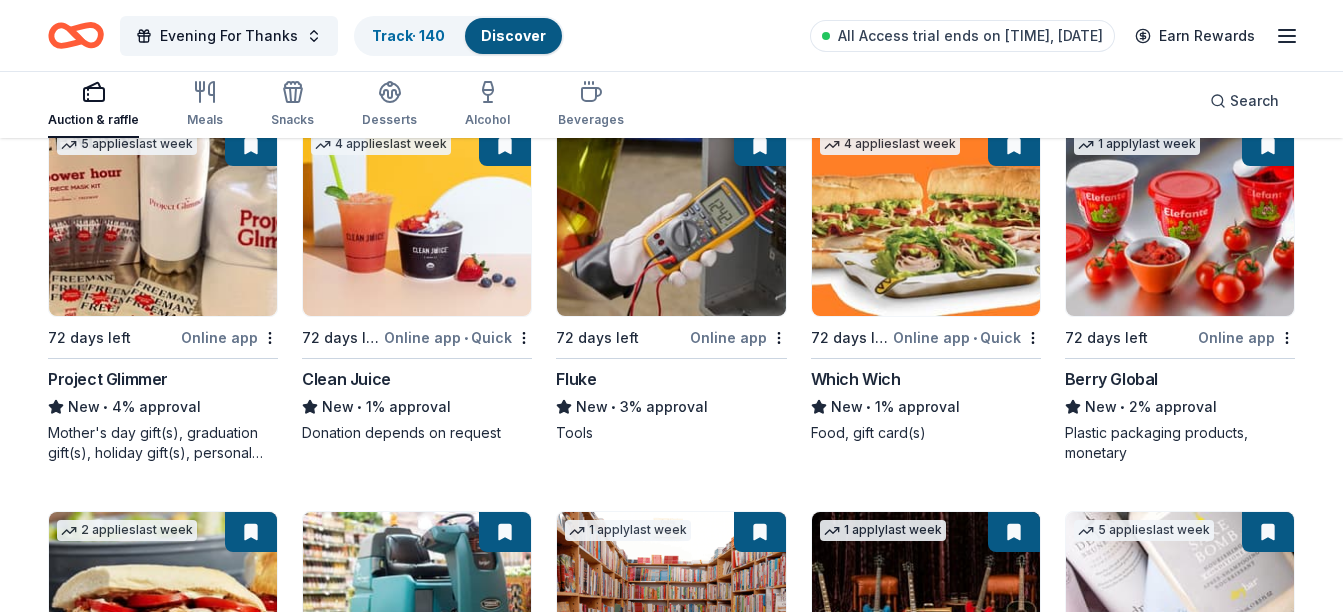 scroll, scrollTop: 8340, scrollLeft: 0, axis: vertical 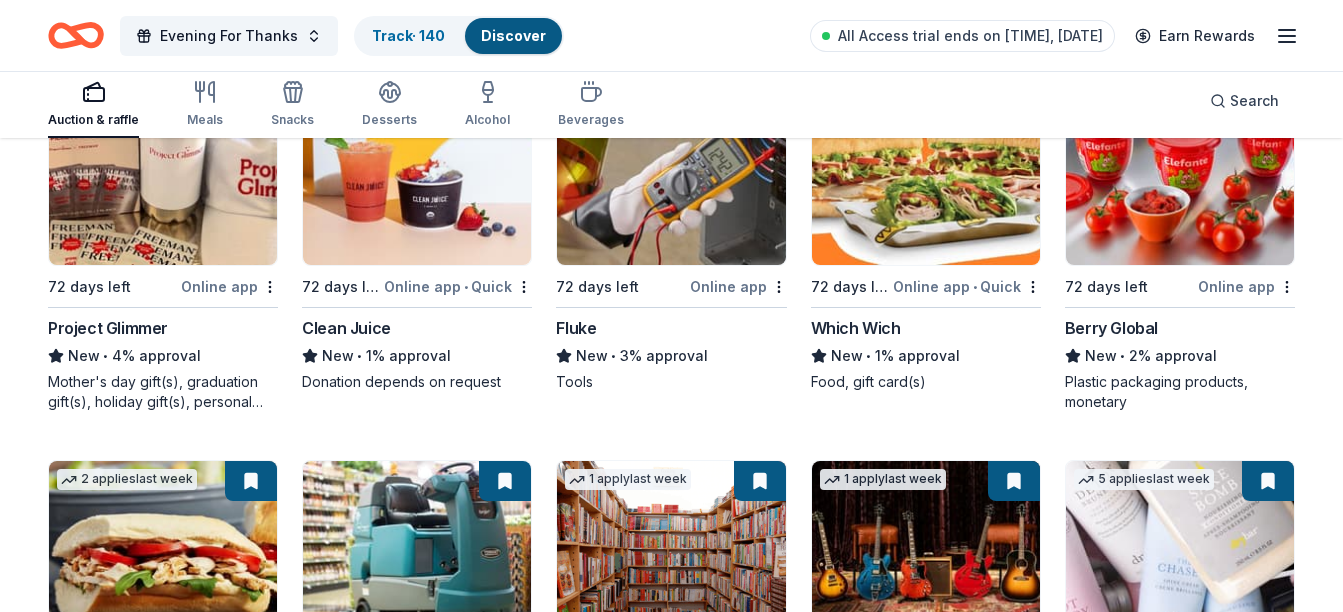 drag, startPoint x: 1285, startPoint y: 431, endPoint x: 1242, endPoint y: 432, distance: 43.011627 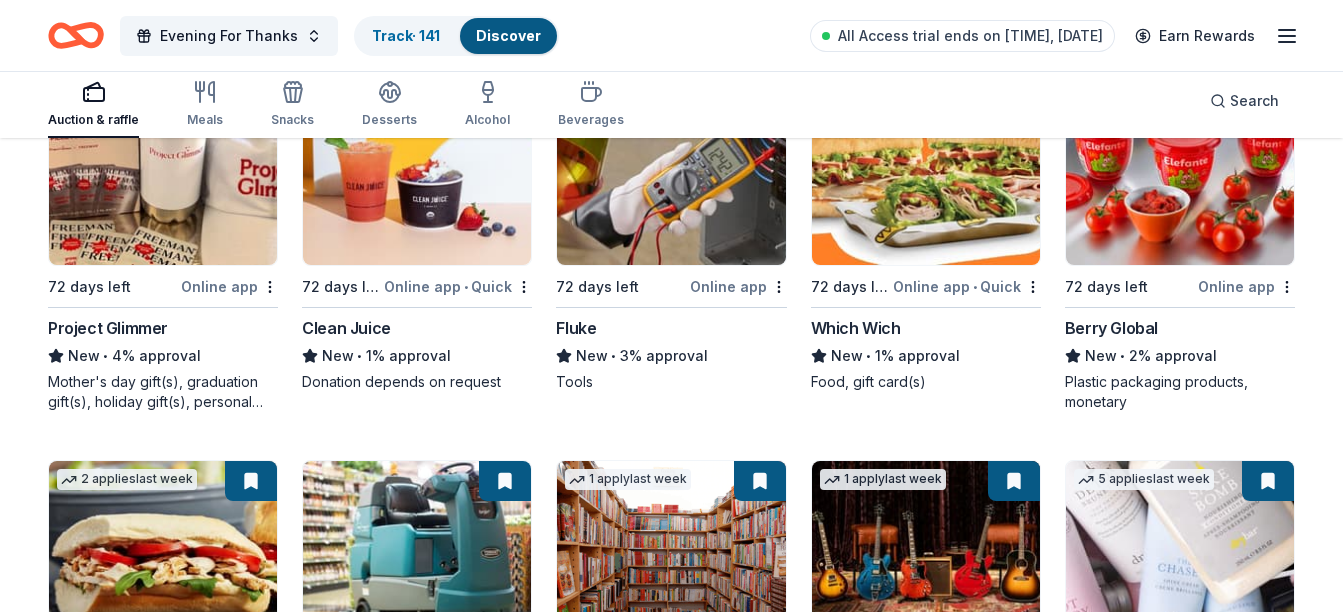 click at bounding box center (758, 3143) 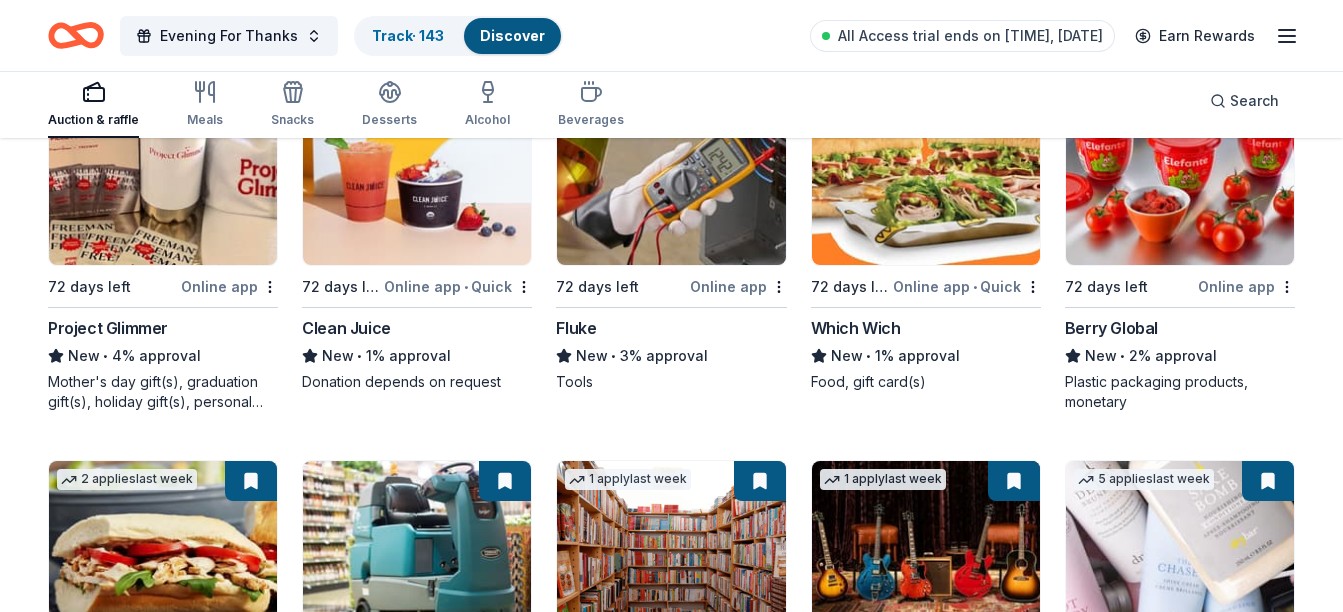 click at bounding box center [503, 3143] 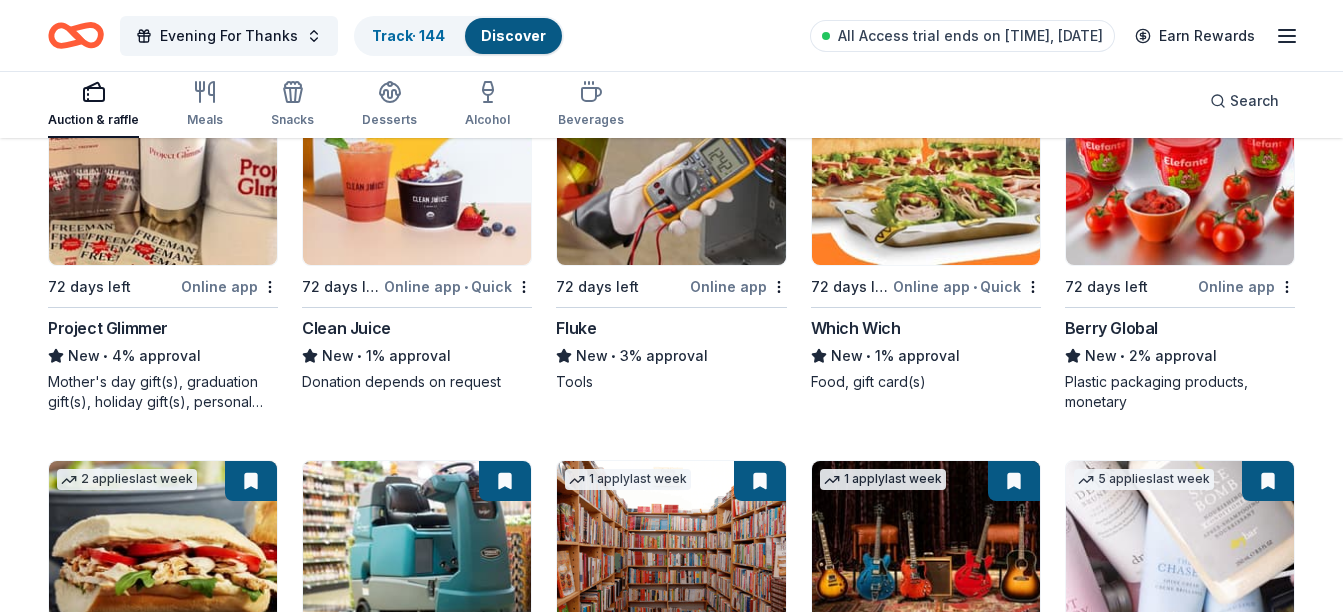 click at bounding box center (249, 3143) 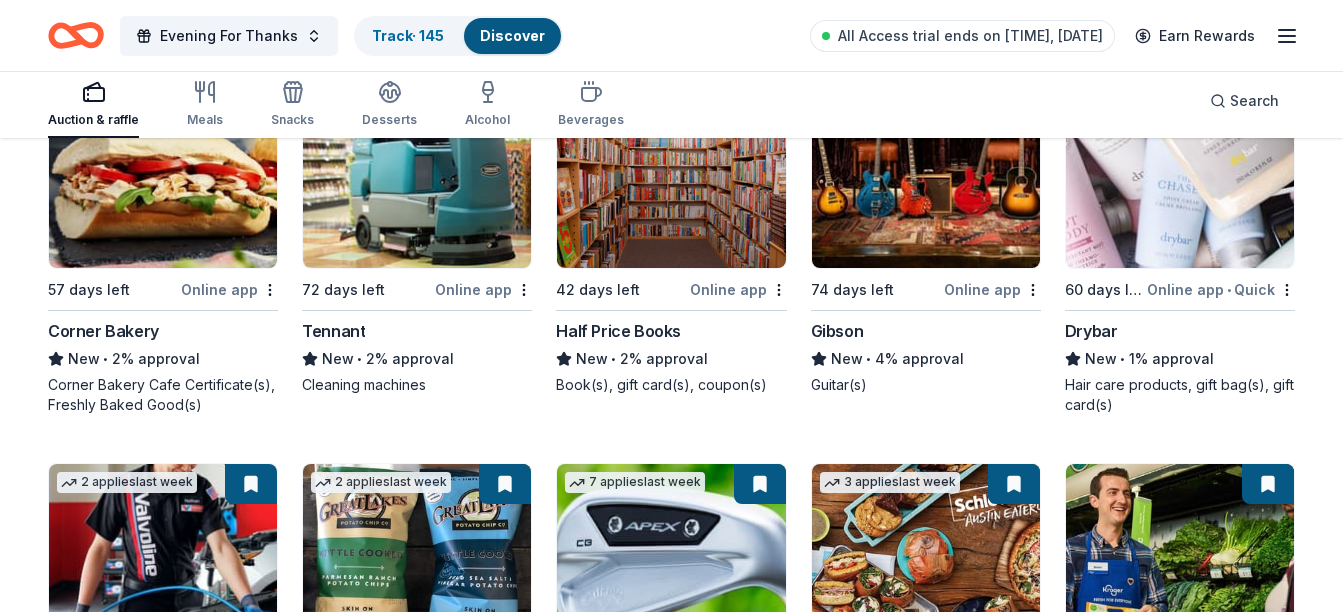 scroll, scrollTop: 8740, scrollLeft: 0, axis: vertical 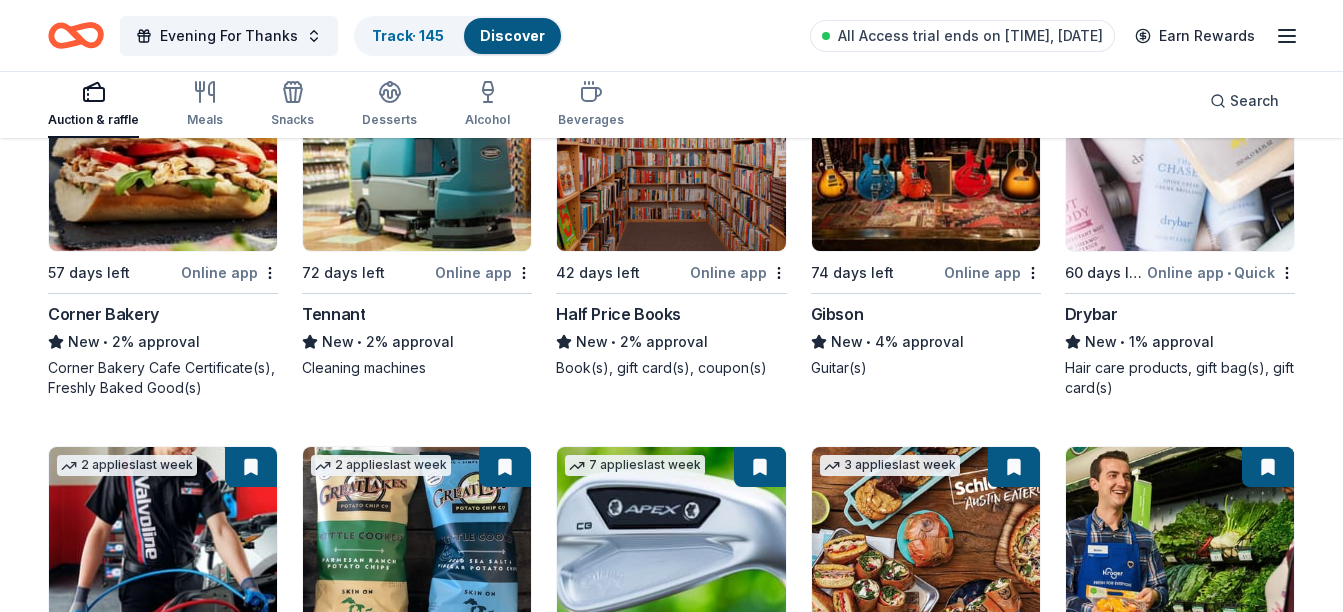 click at bounding box center [249, 3109] 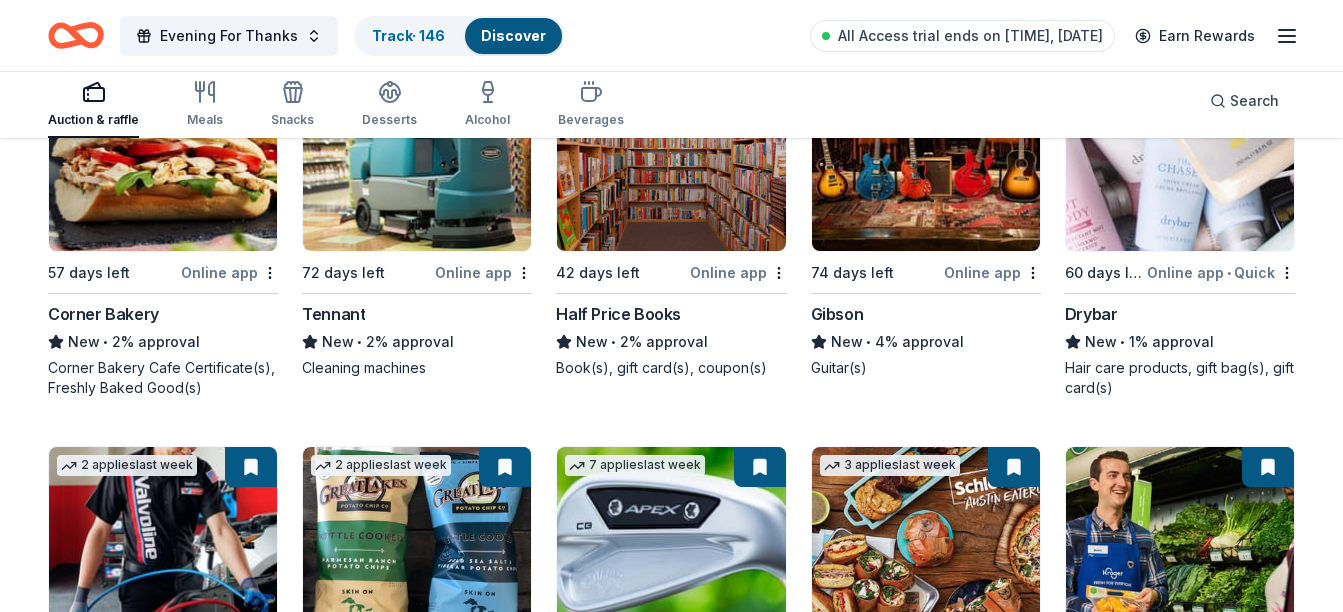click at bounding box center [503, 3109] 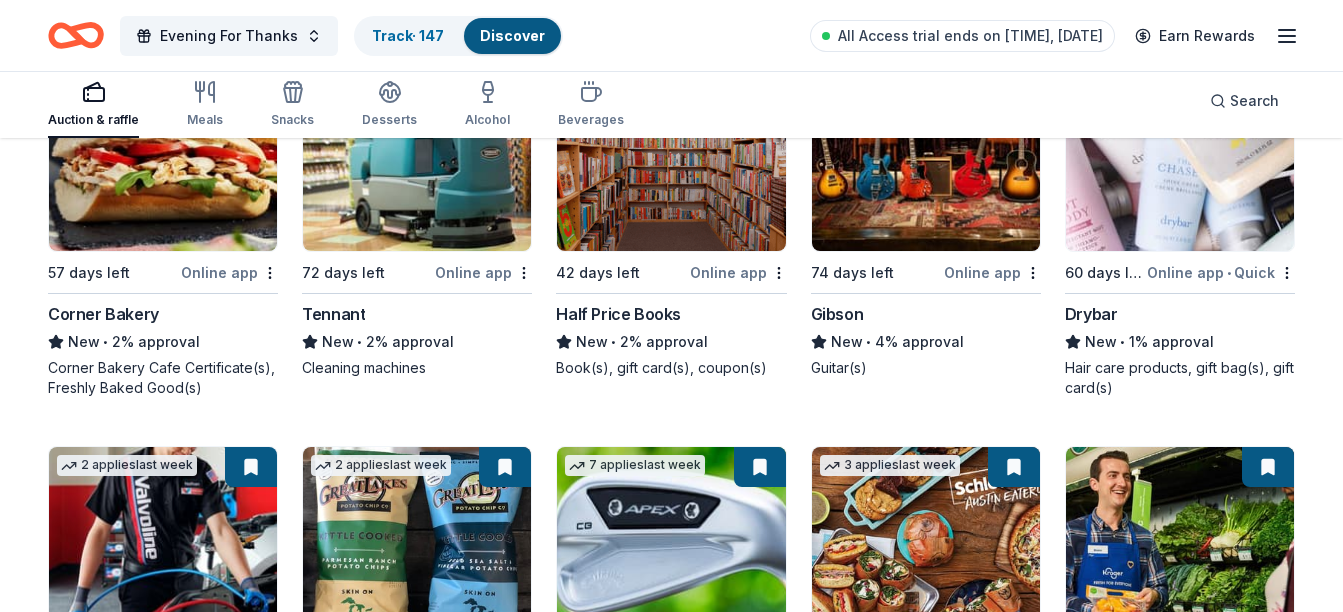 click at bounding box center (758, 3109) 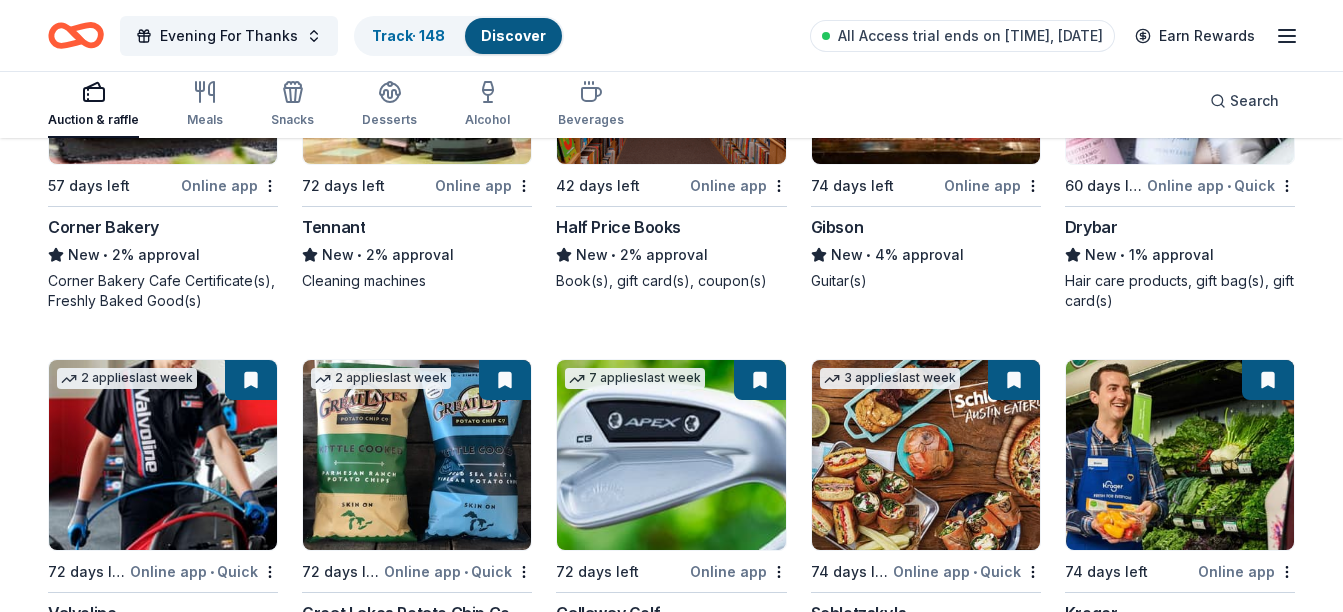 scroll, scrollTop: 9040, scrollLeft: 0, axis: vertical 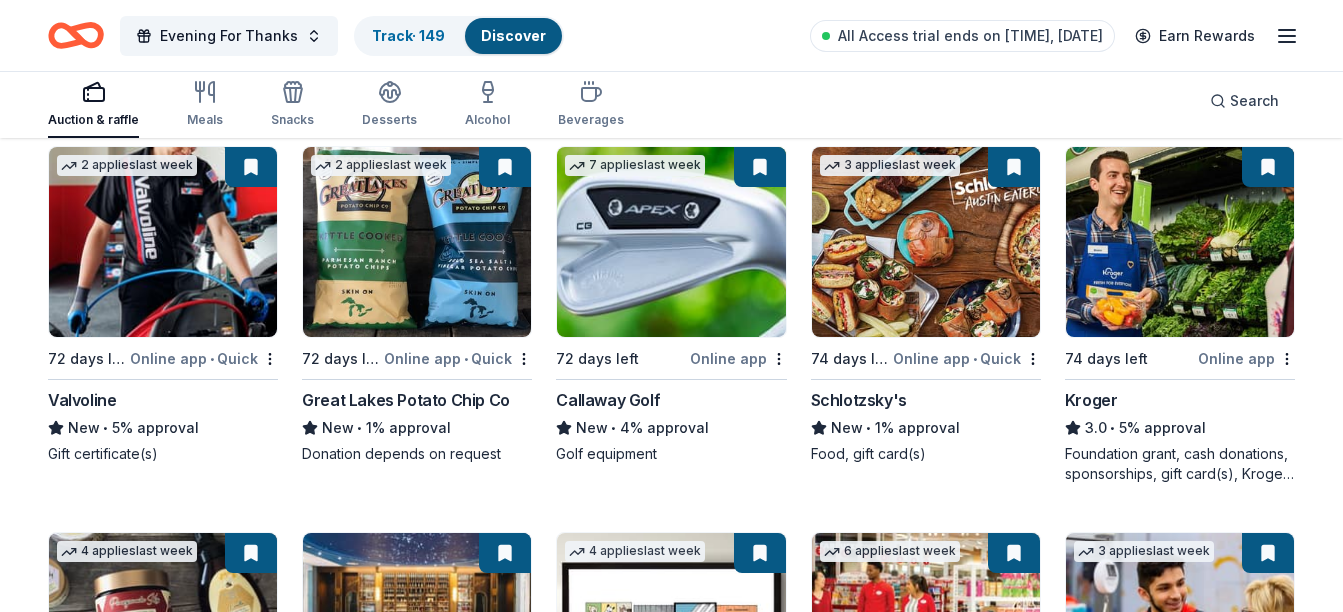 click at bounding box center [1266, 3195] 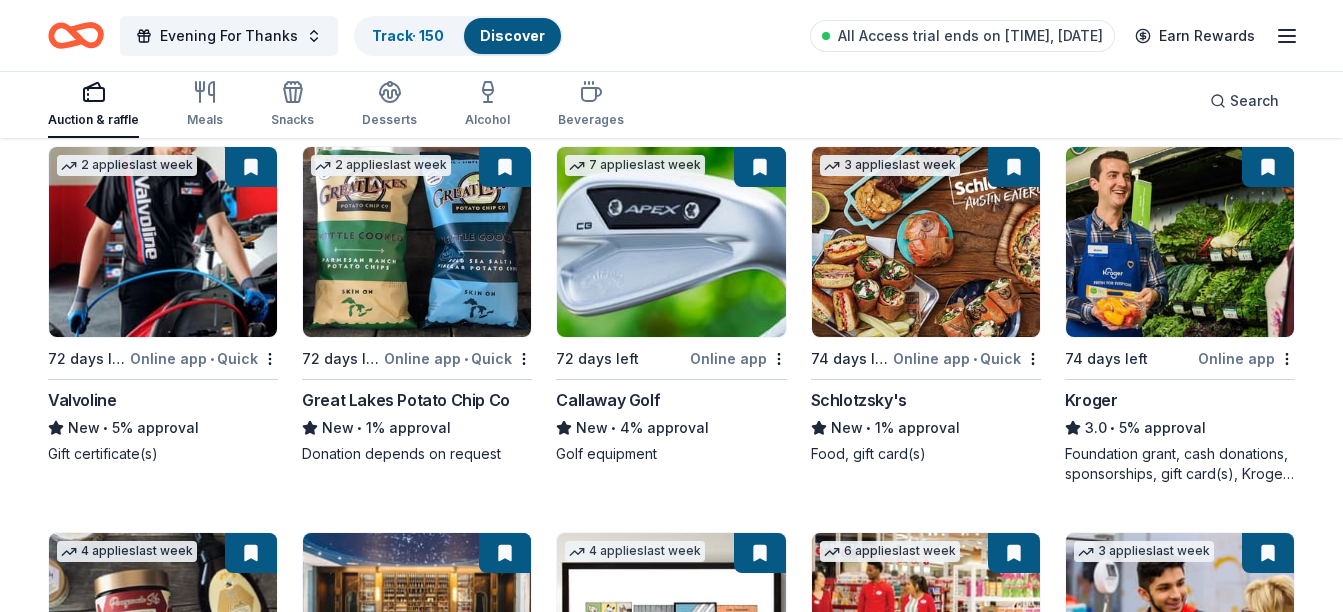 drag, startPoint x: 1032, startPoint y: 289, endPoint x: 912, endPoint y: 289, distance: 120 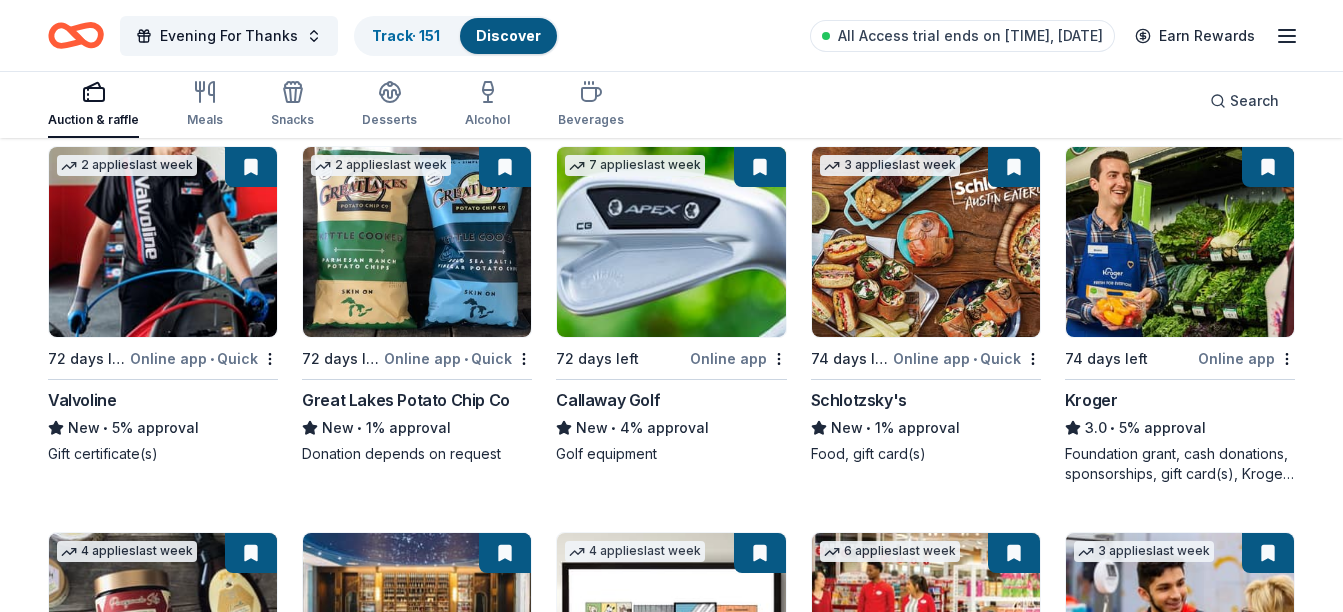 click at bounding box center (758, 3195) 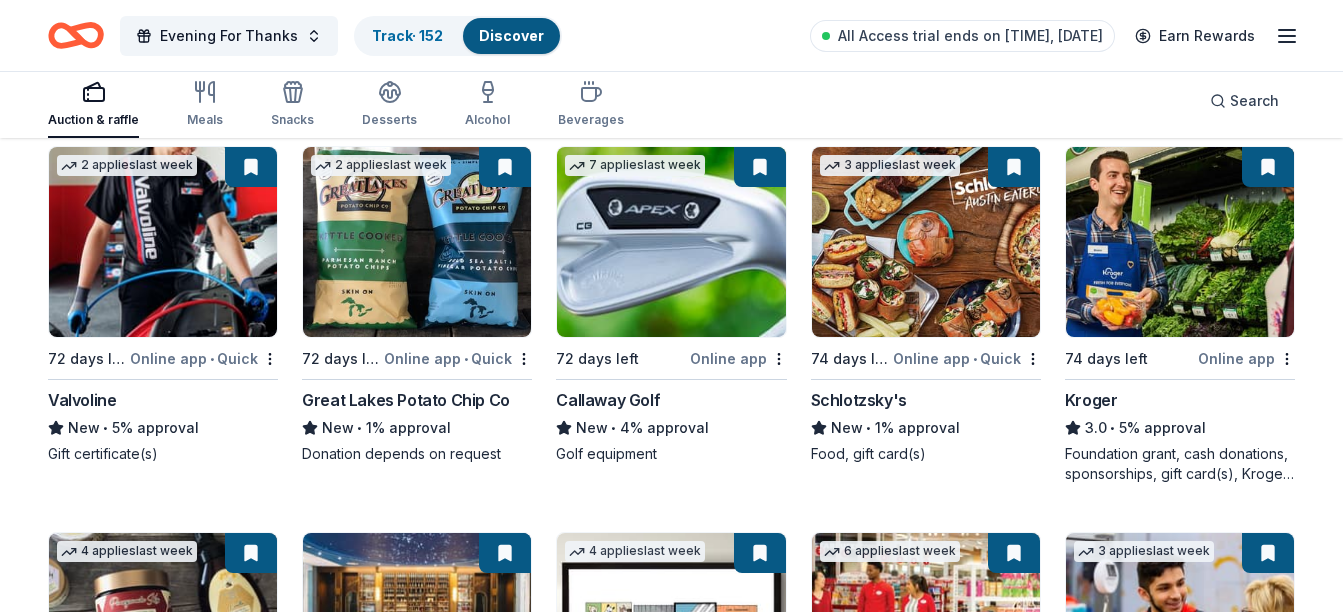 click at bounding box center [503, 3195] 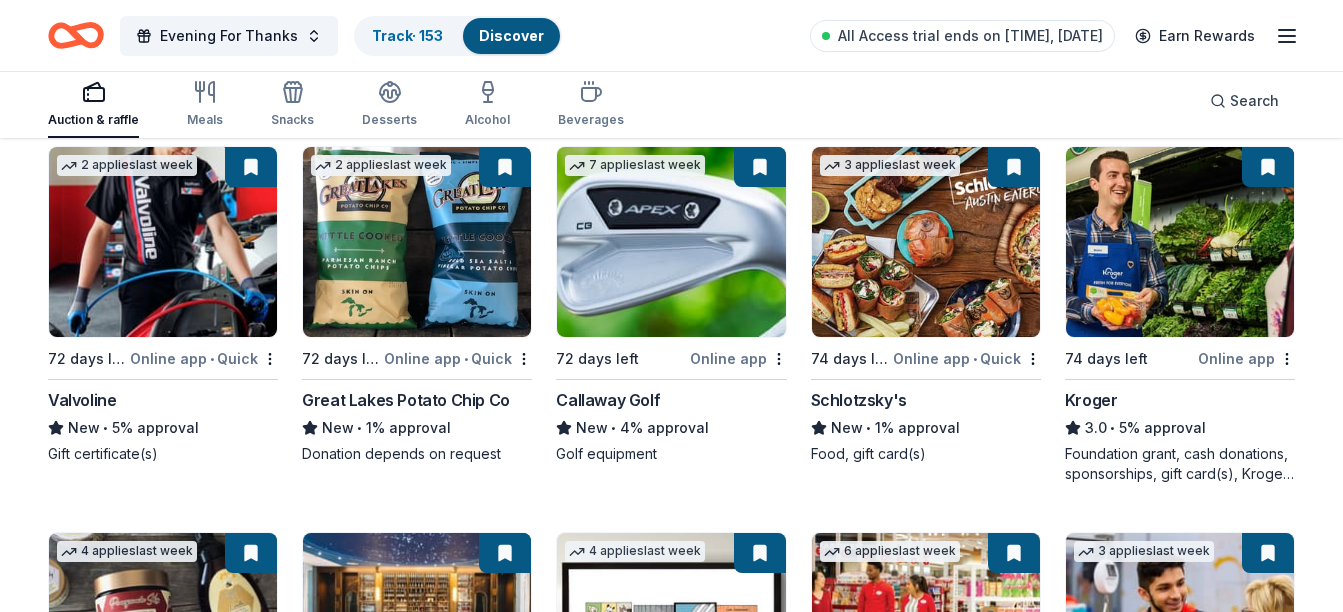 click at bounding box center (249, 3195) 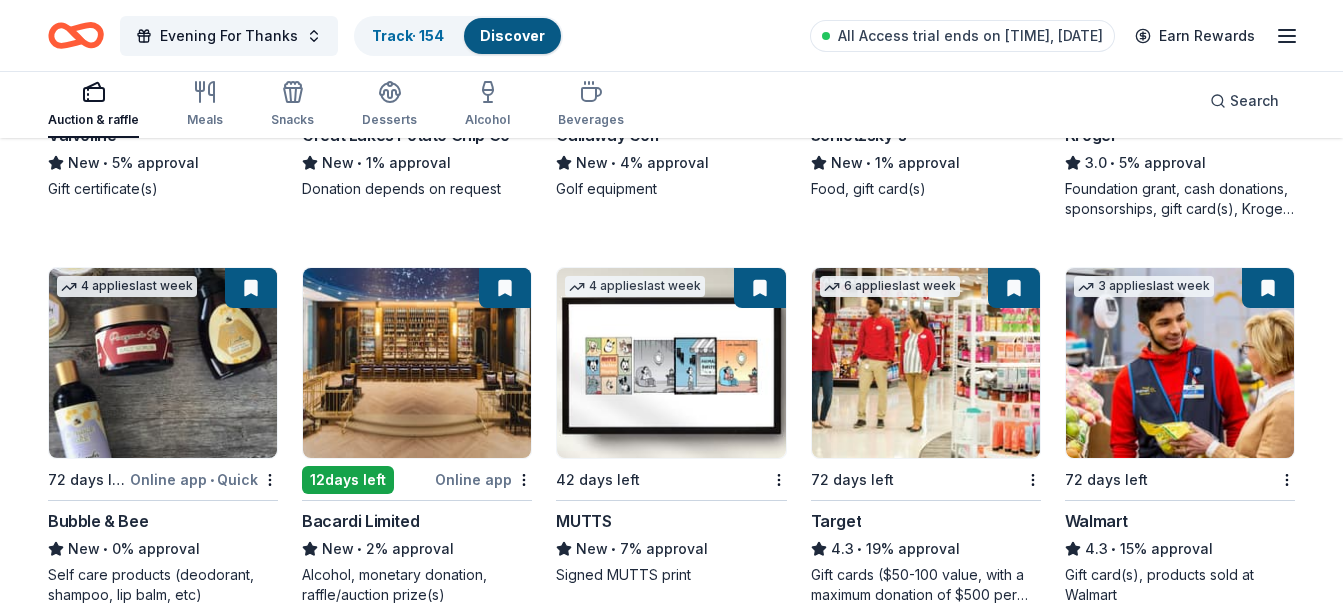 scroll, scrollTop: 9340, scrollLeft: 0, axis: vertical 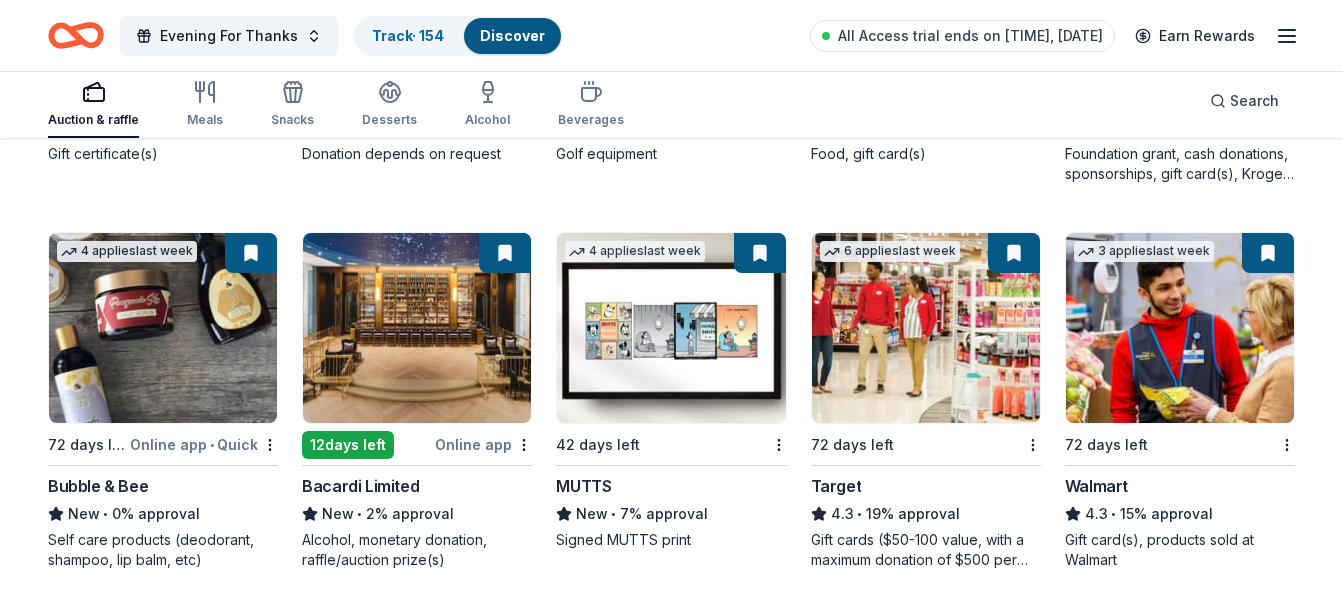 click at bounding box center [249, 3281] 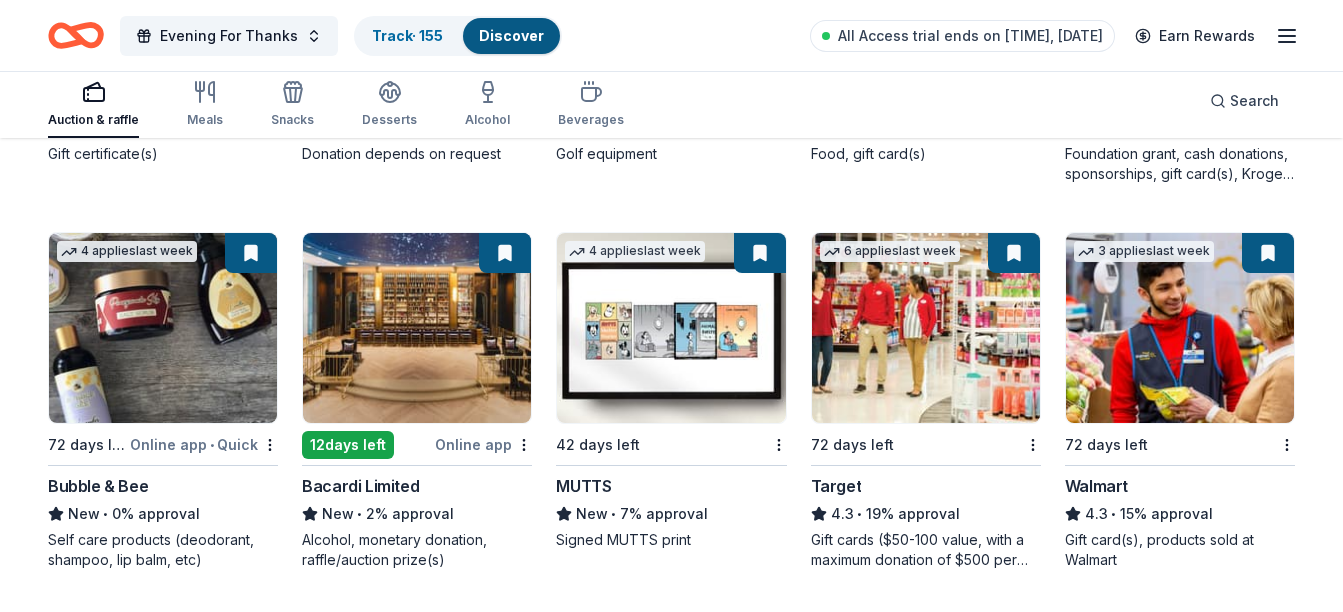 click at bounding box center [503, 3281] 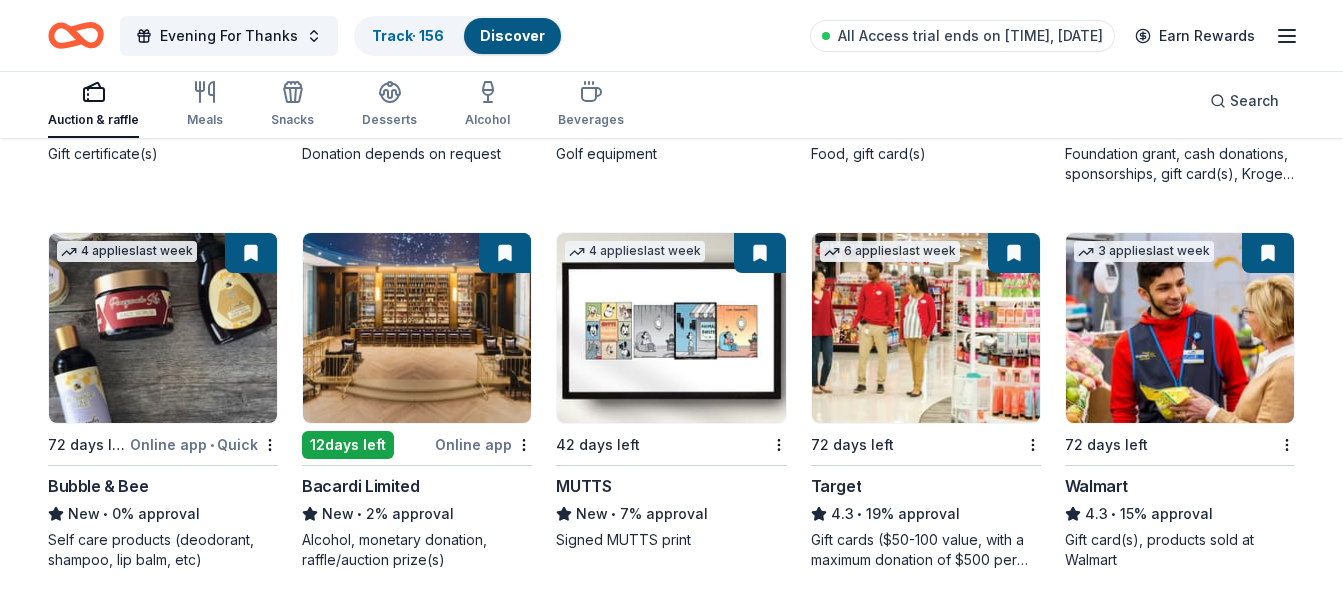 click at bounding box center [758, 3281] 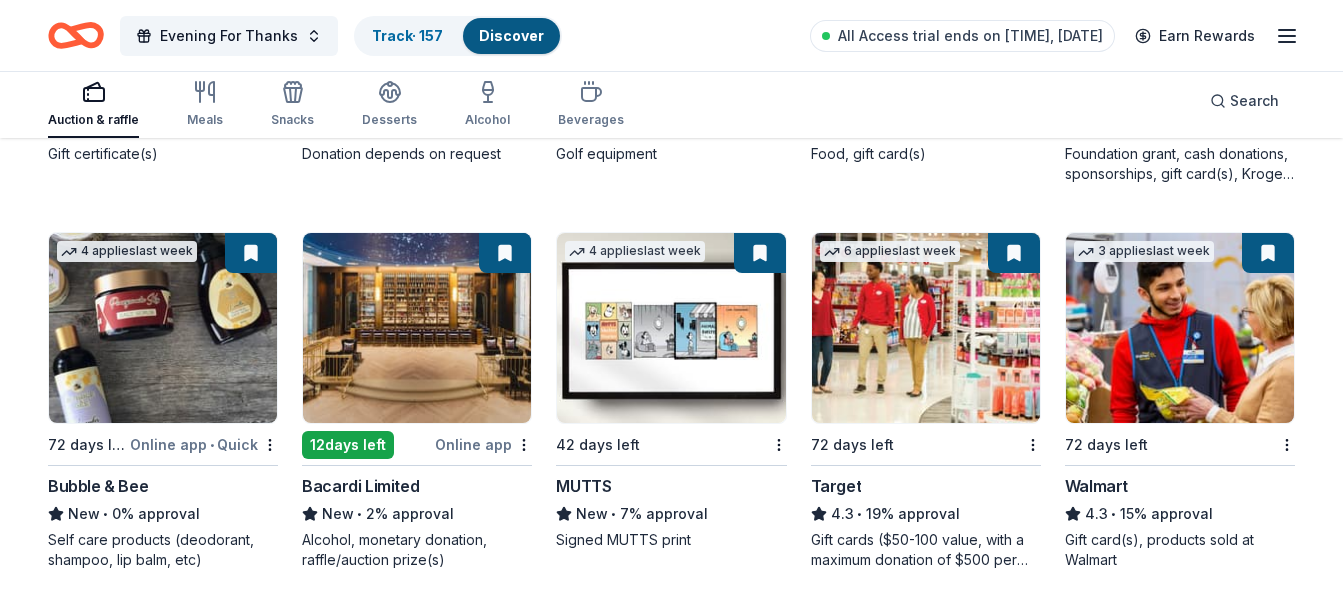 click at bounding box center [1012, 3281] 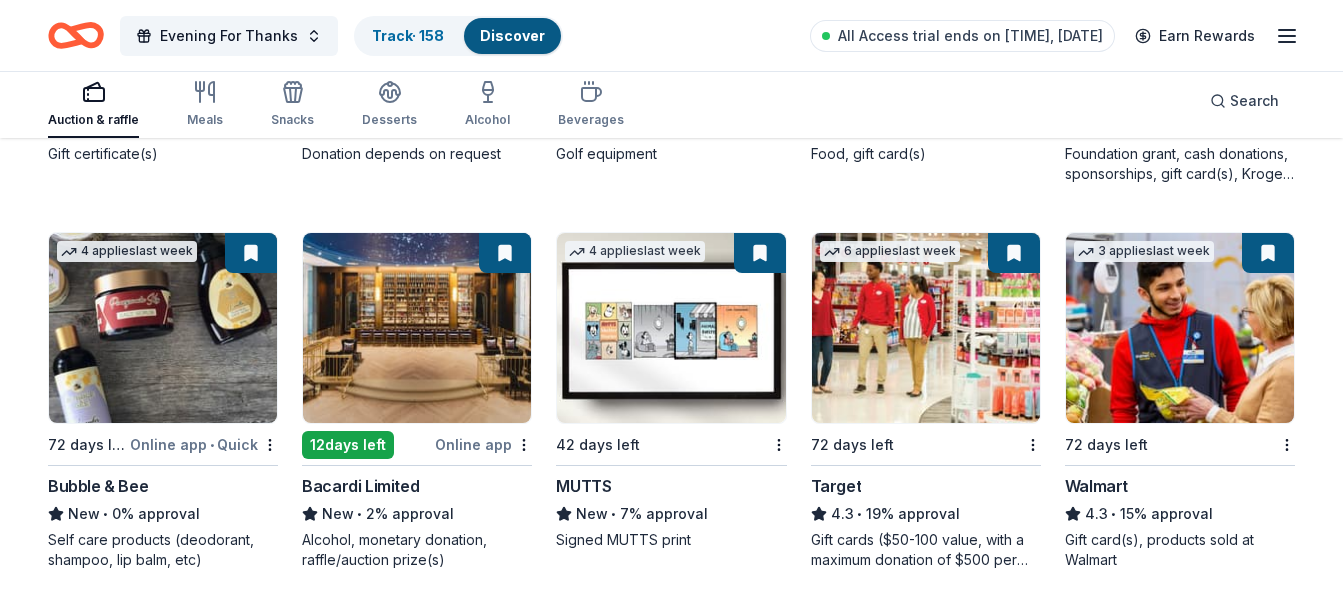 click at bounding box center (1266, 3281) 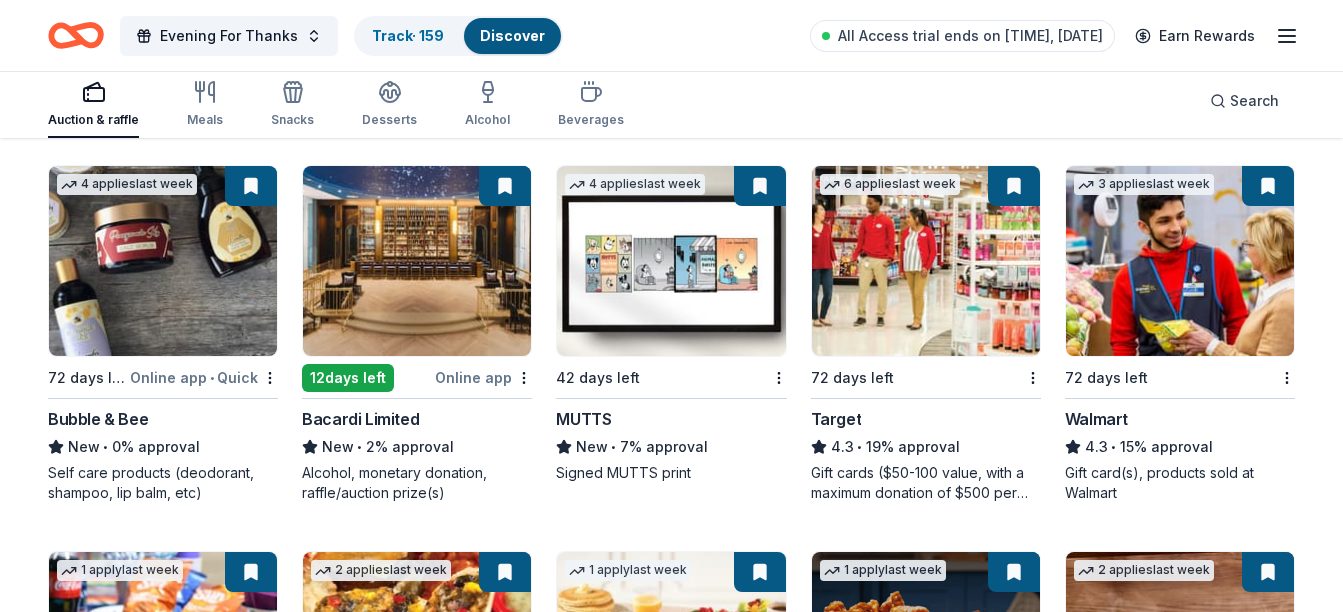 scroll, scrollTop: 9540, scrollLeft: 0, axis: vertical 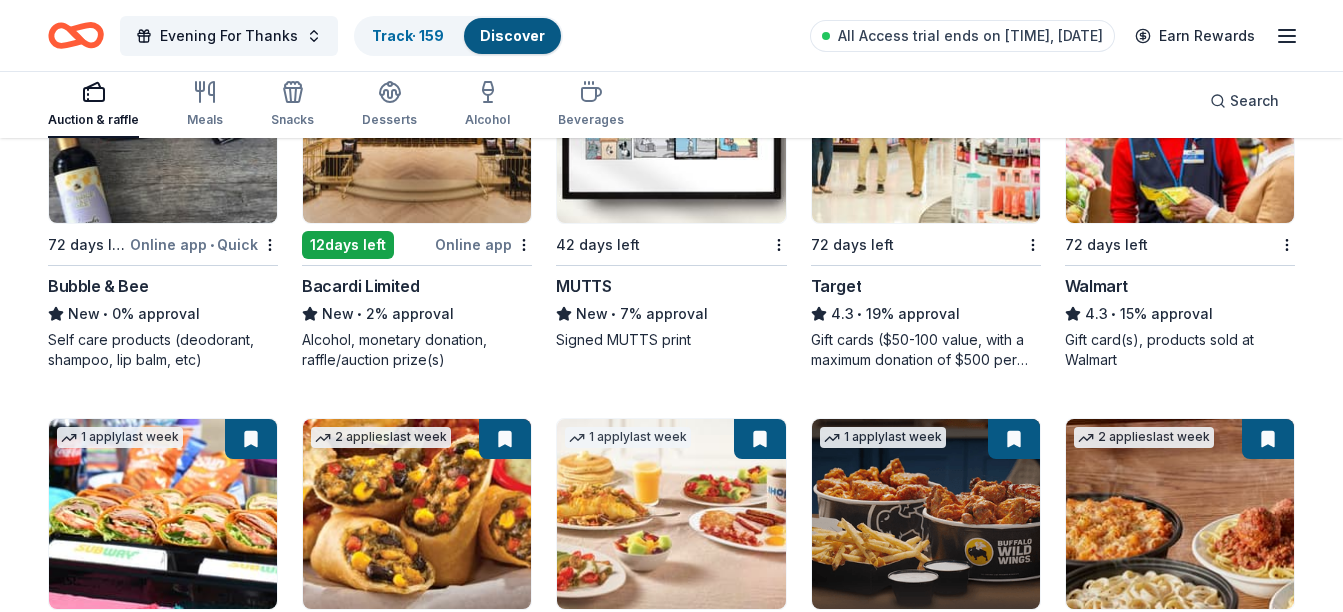 click at bounding box center [1266, 3467] 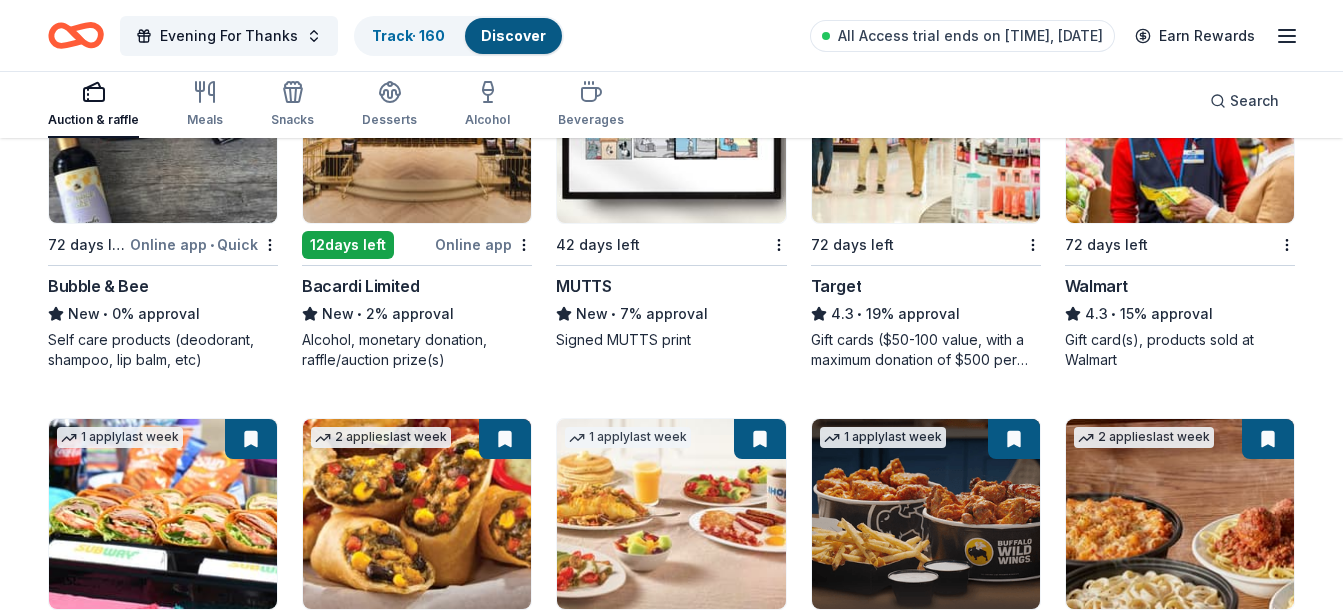 click at bounding box center [1012, 3467] 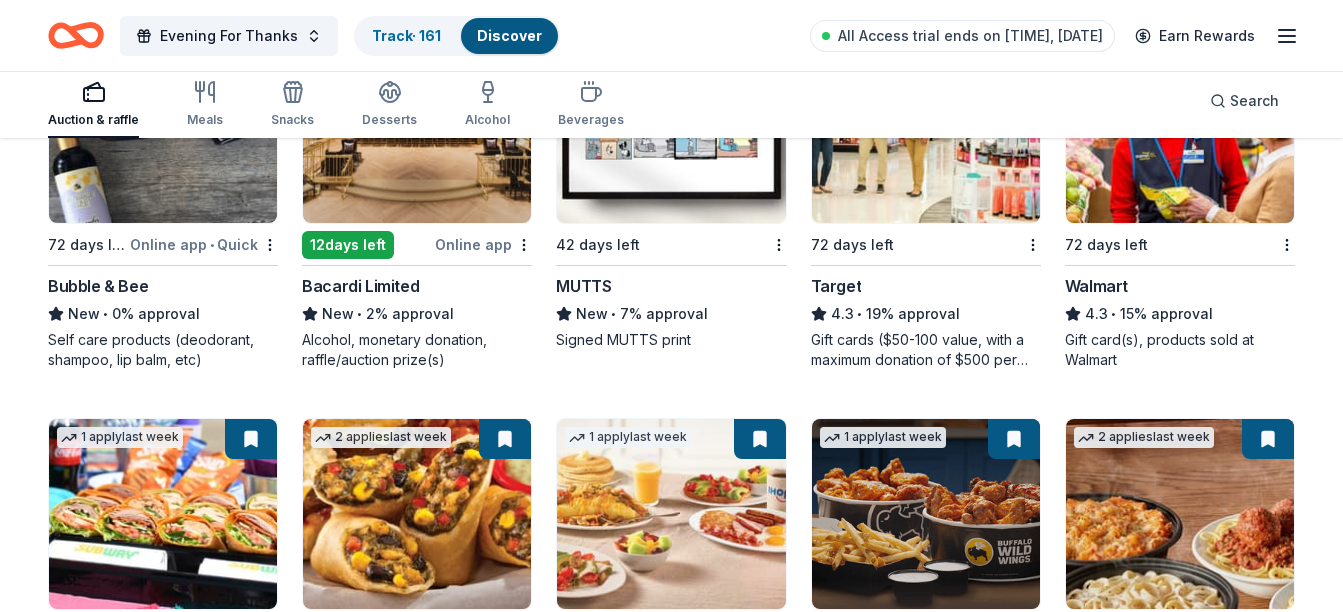 click at bounding box center (758, 3467) 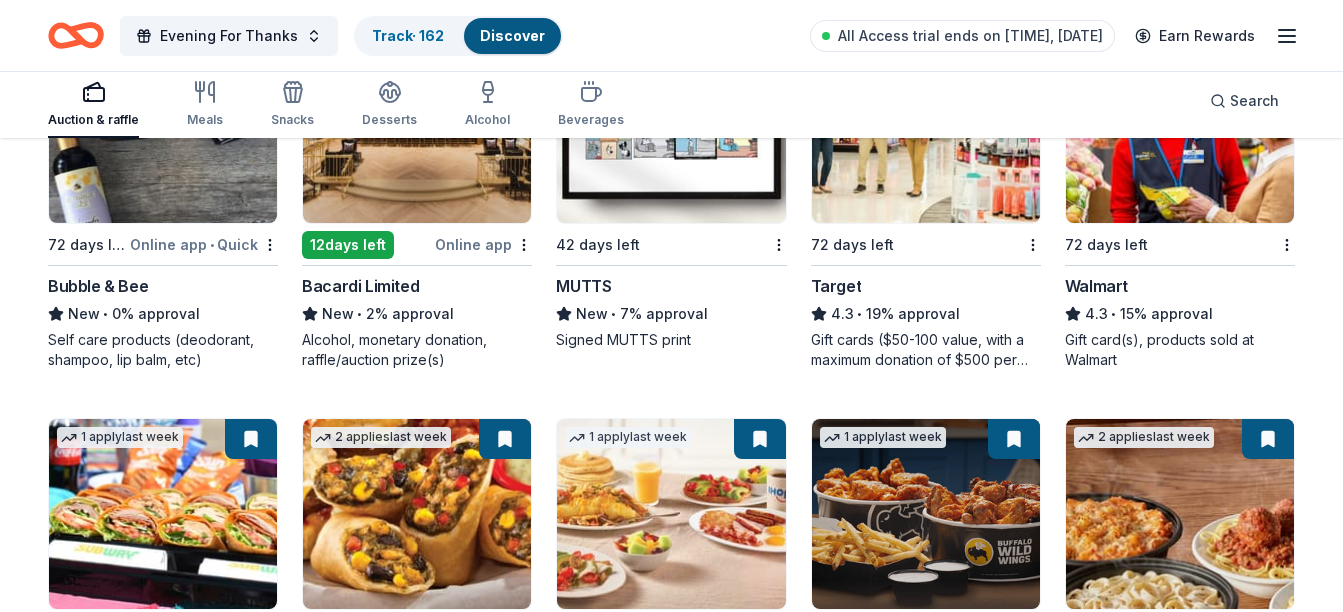 drag, startPoint x: 519, startPoint y: 388, endPoint x: 355, endPoint y: 390, distance: 164.01219 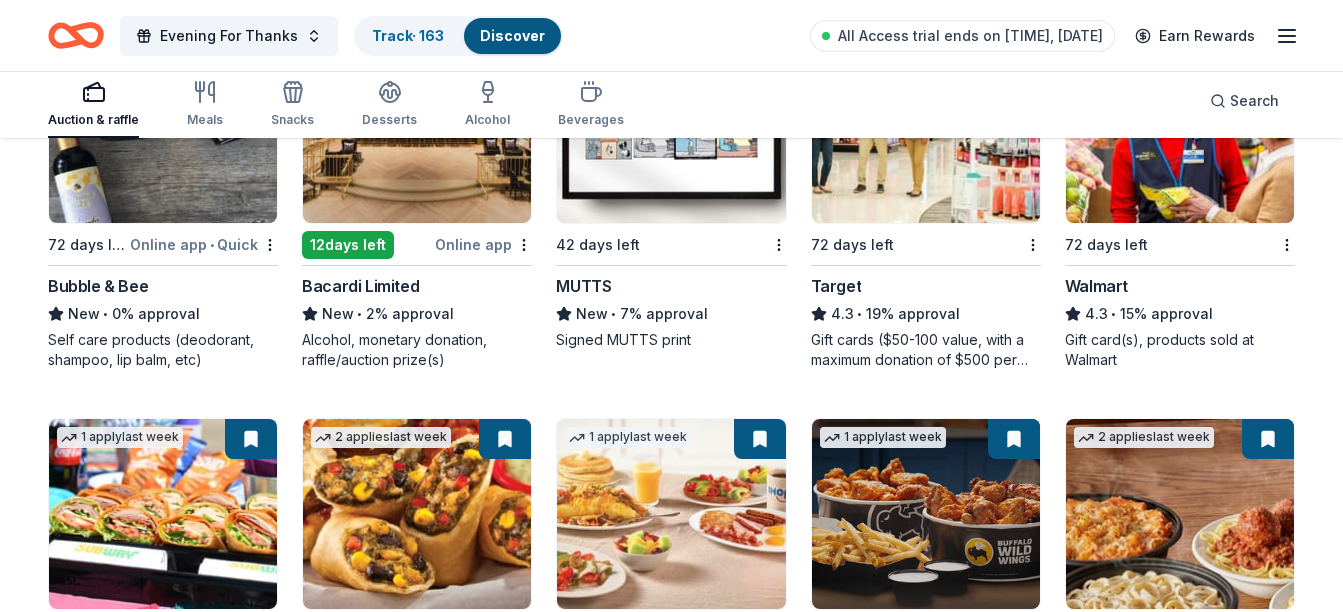 click at bounding box center (249, 3467) 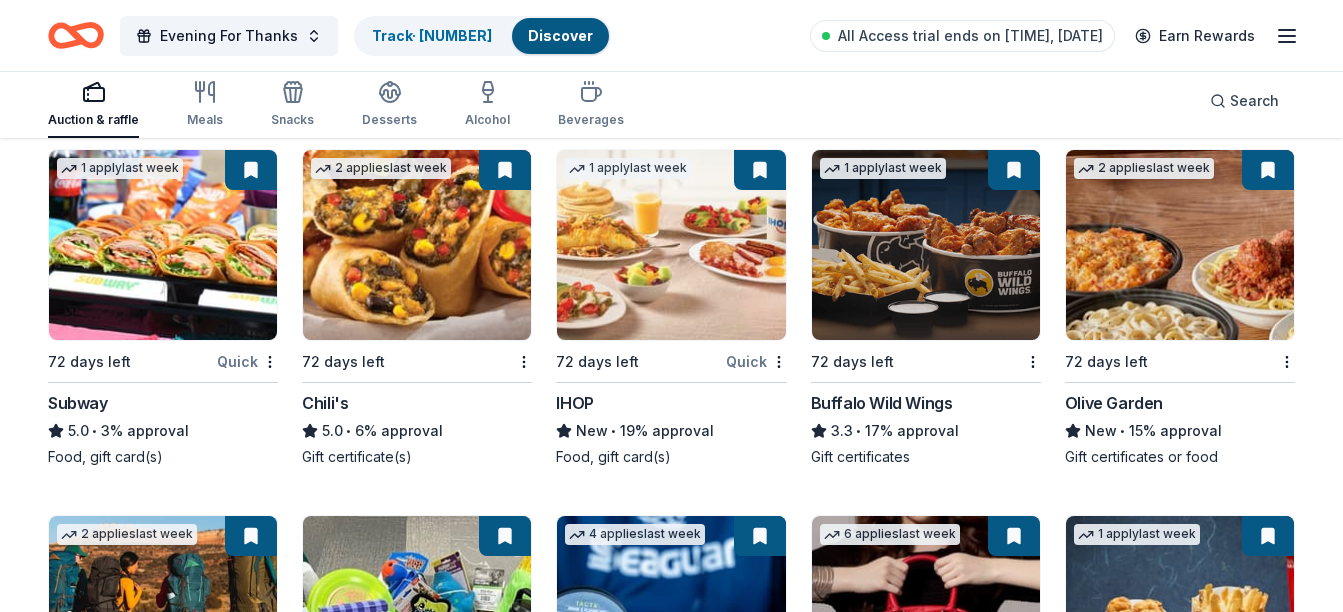 scroll, scrollTop: 9886, scrollLeft: 0, axis: vertical 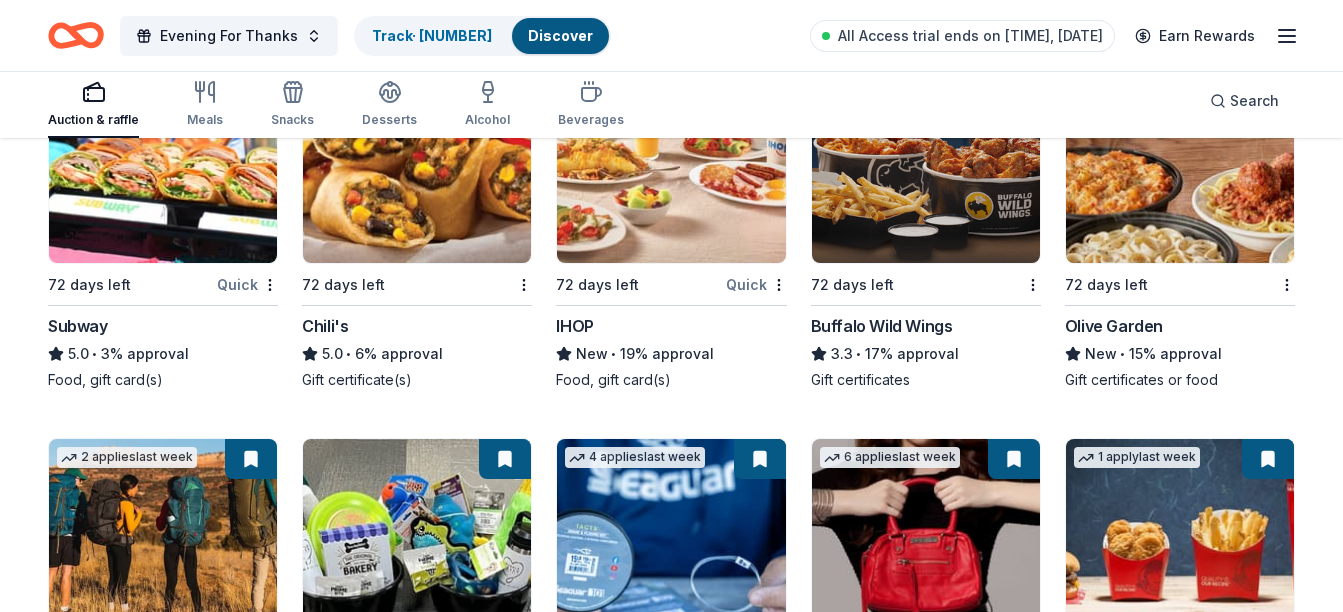 click at bounding box center [249, 3507] 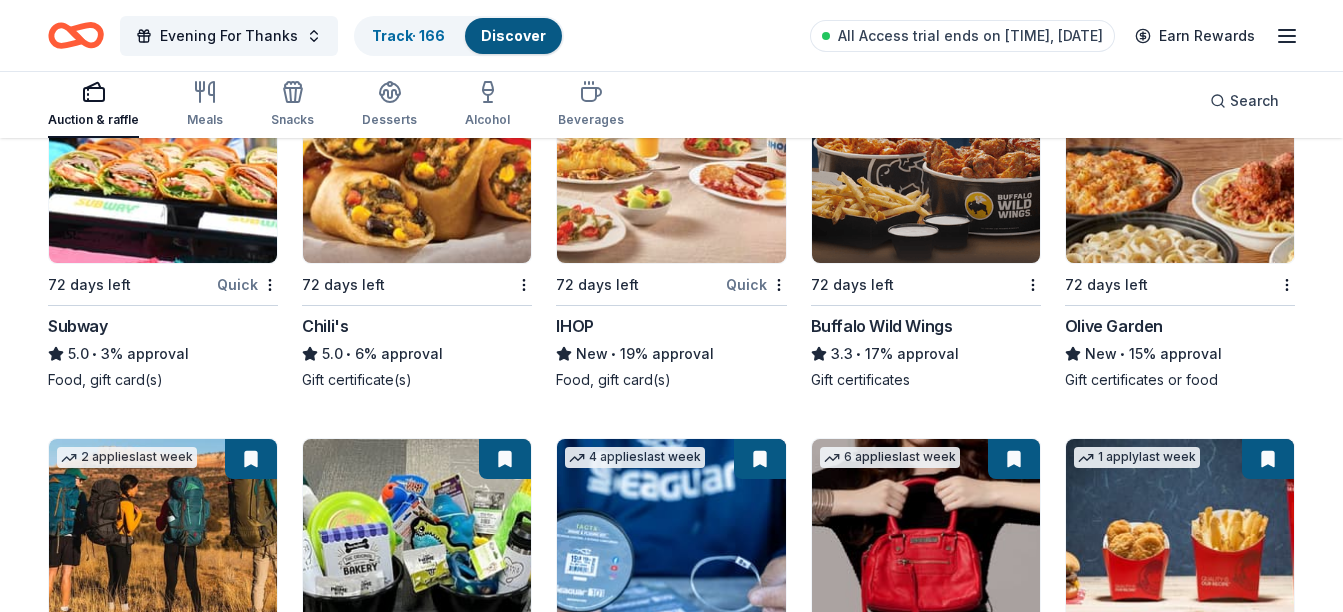 click at bounding box center [758, 3507] 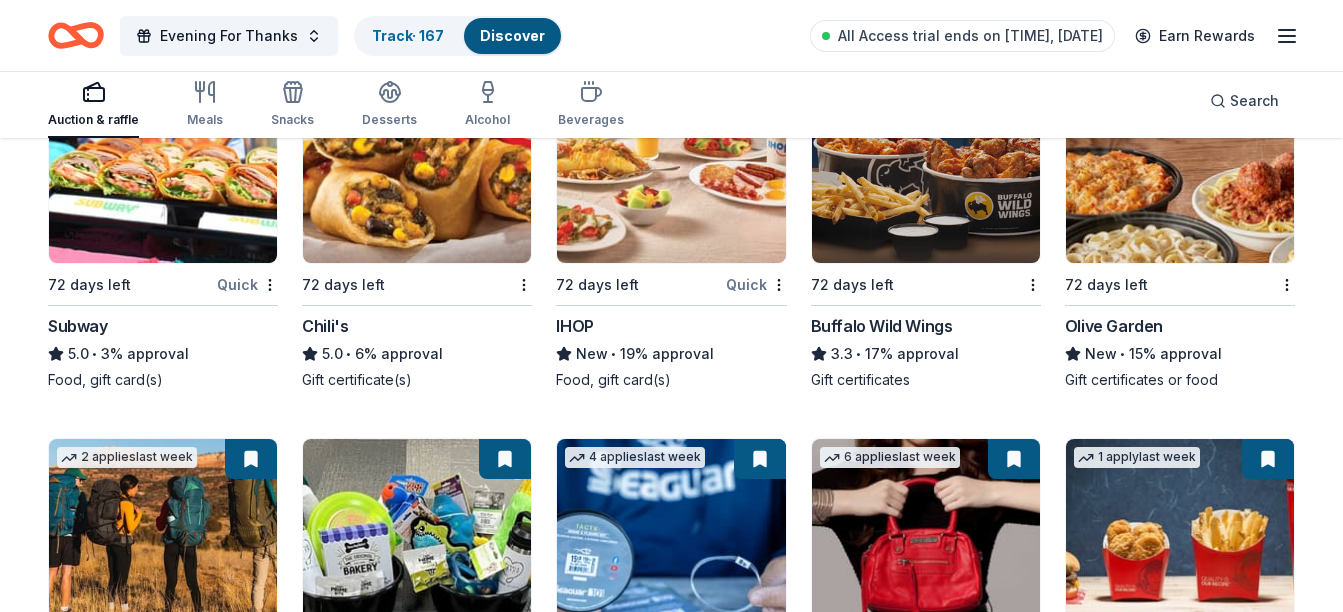 click at bounding box center [1012, 3507] 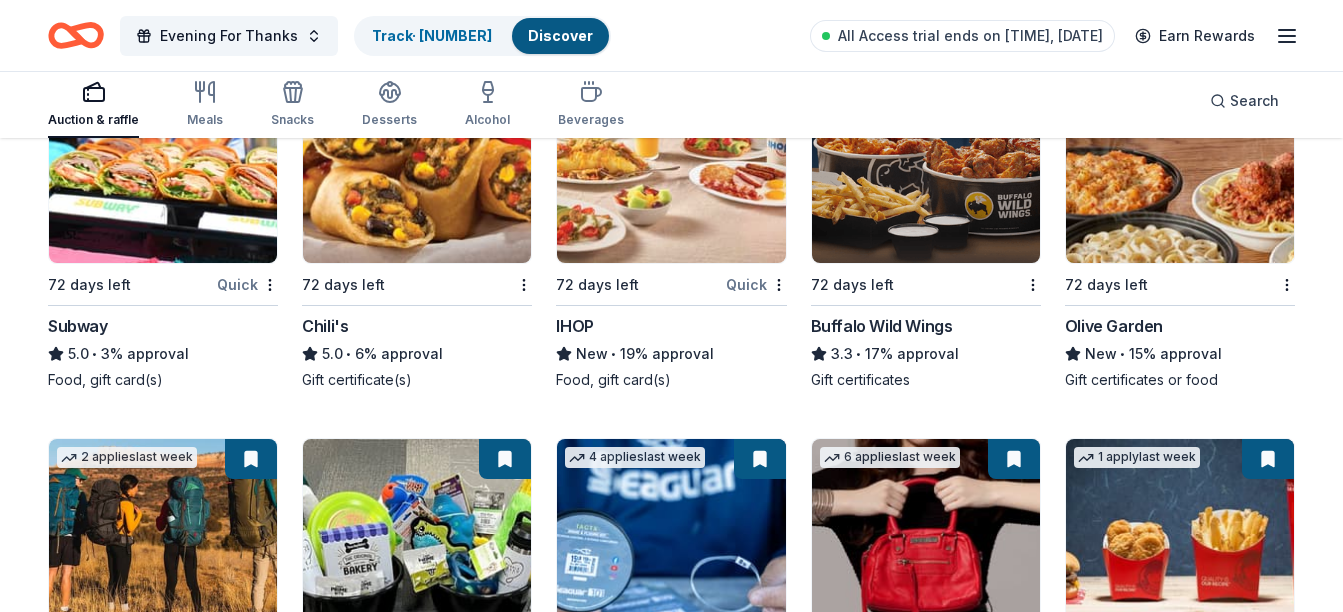 click at bounding box center (1266, 3507) 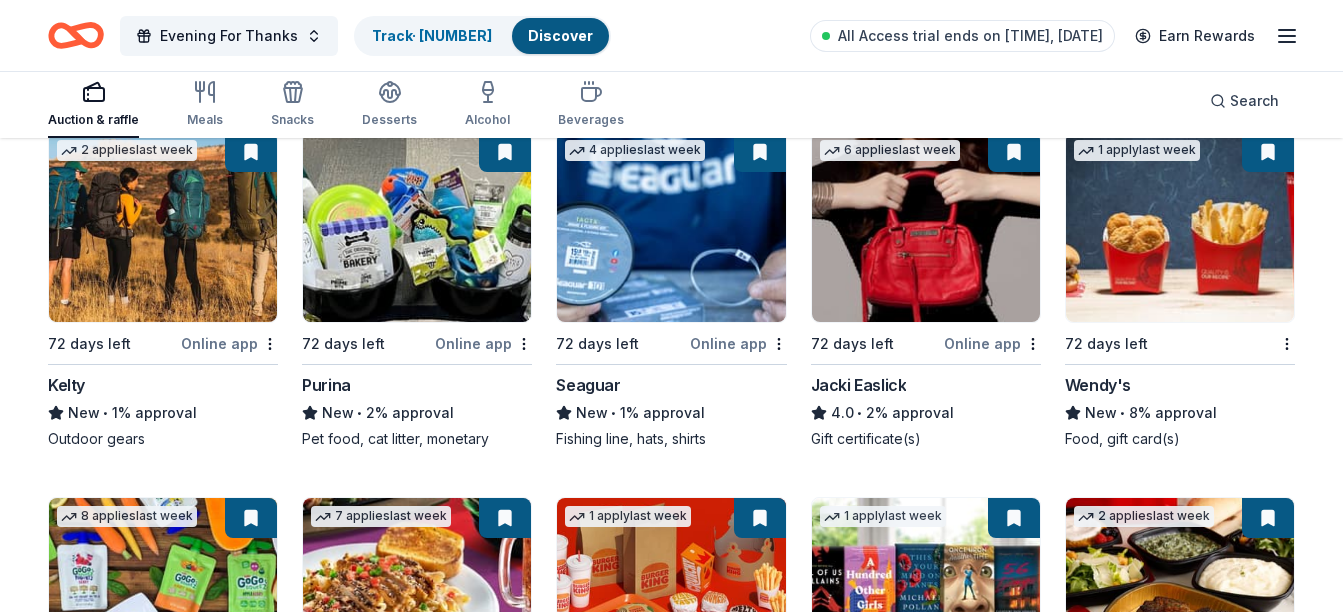 scroll, scrollTop: 10263, scrollLeft: 0, axis: vertical 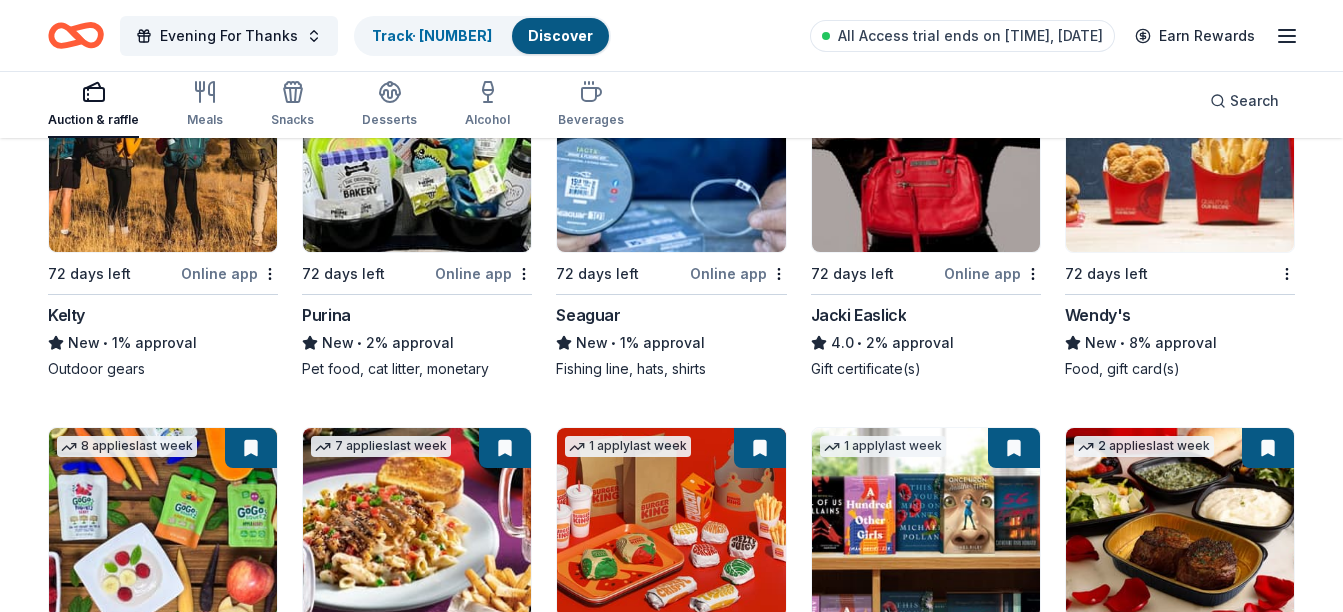 drag, startPoint x: 1284, startPoint y: 248, endPoint x: 1036, endPoint y: 254, distance: 248.07257 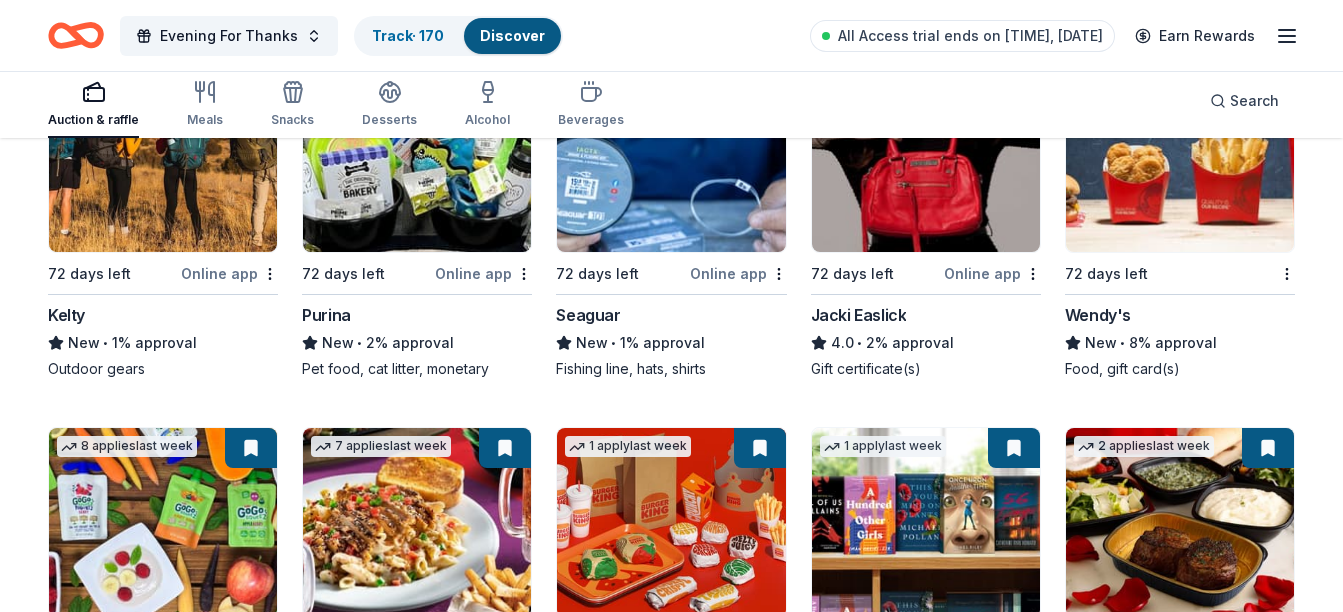 click at bounding box center (1012, 3516) 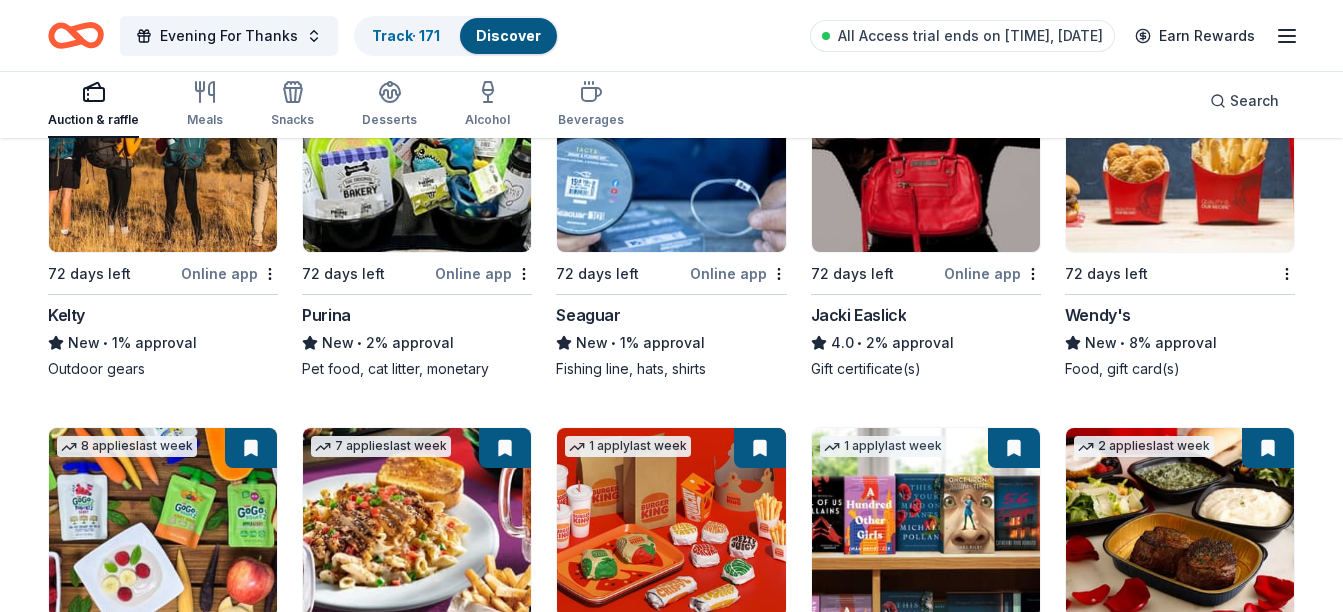 click at bounding box center [758, 3516] 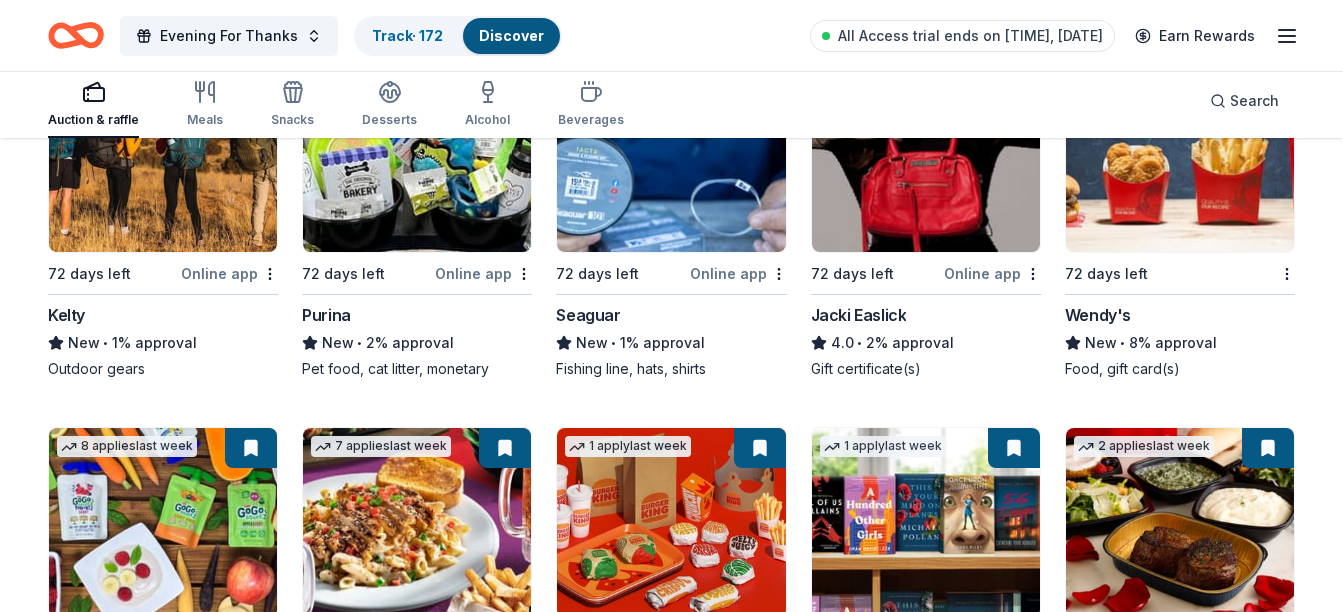 click at bounding box center [503, 3516] 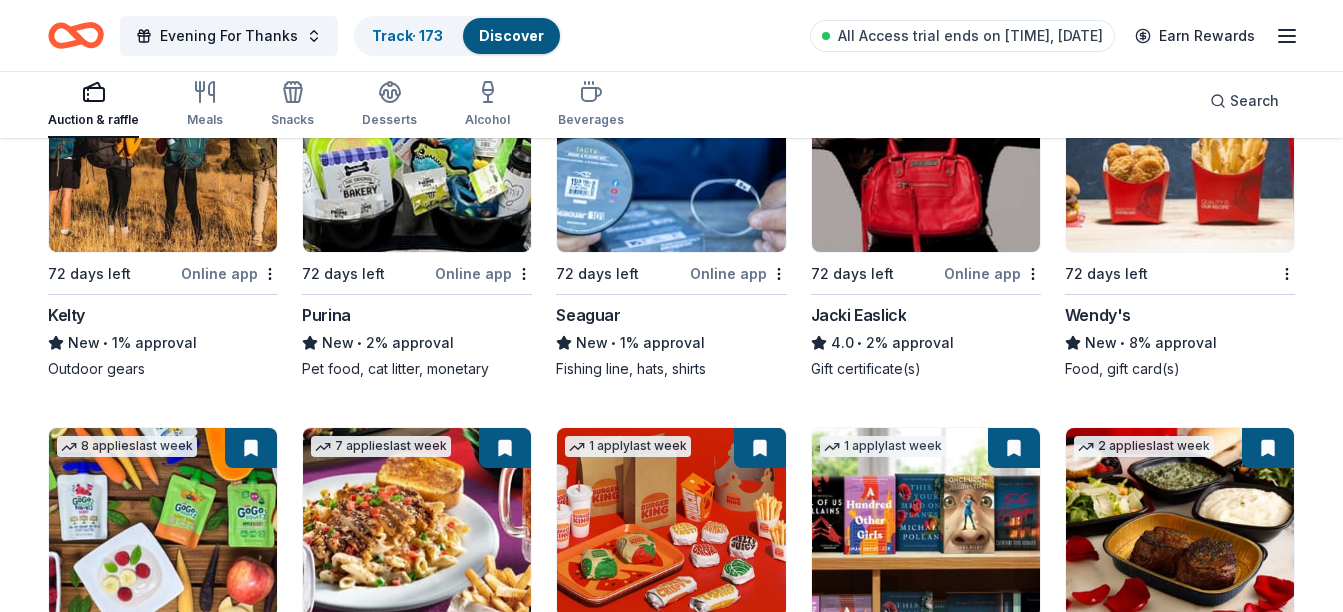 click at bounding box center [249, 3516] 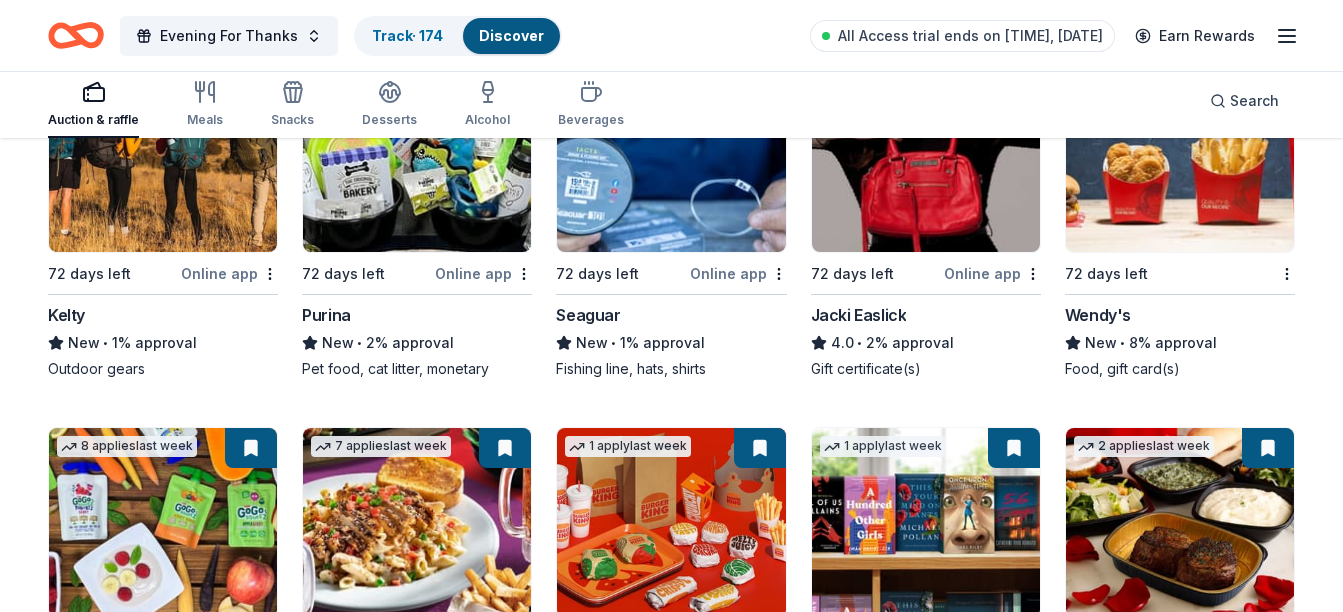 scroll, scrollTop: 10463, scrollLeft: 0, axis: vertical 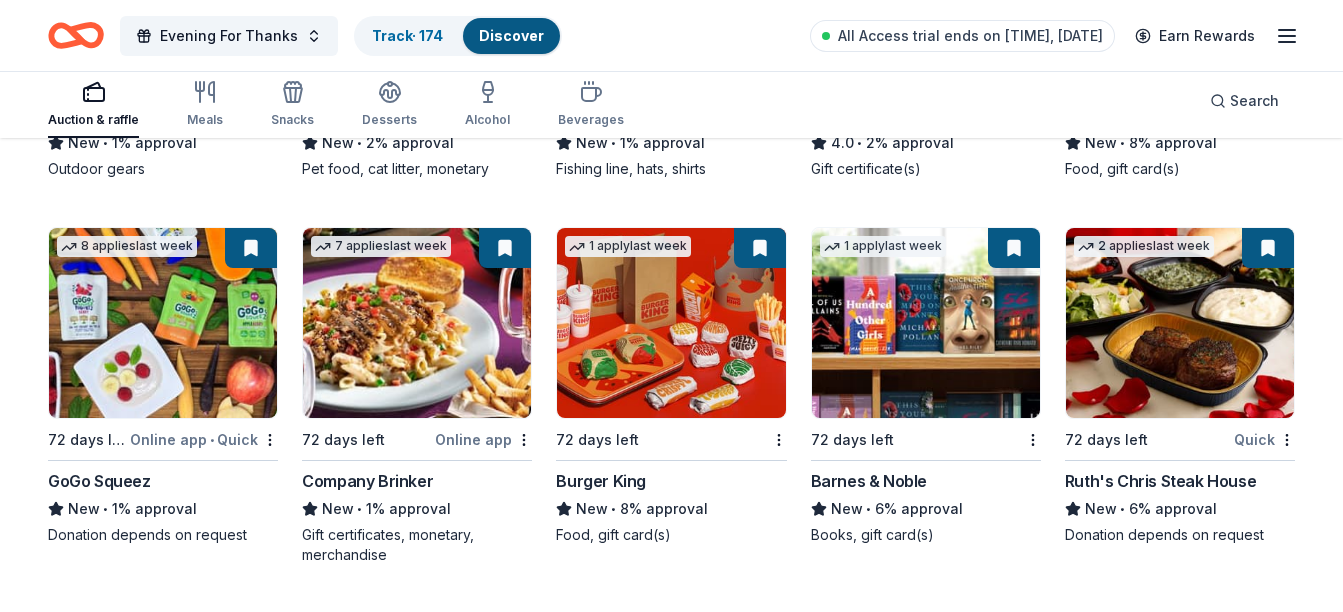 drag, startPoint x: 249, startPoint y: 336, endPoint x: 260, endPoint y: 329, distance: 13.038404 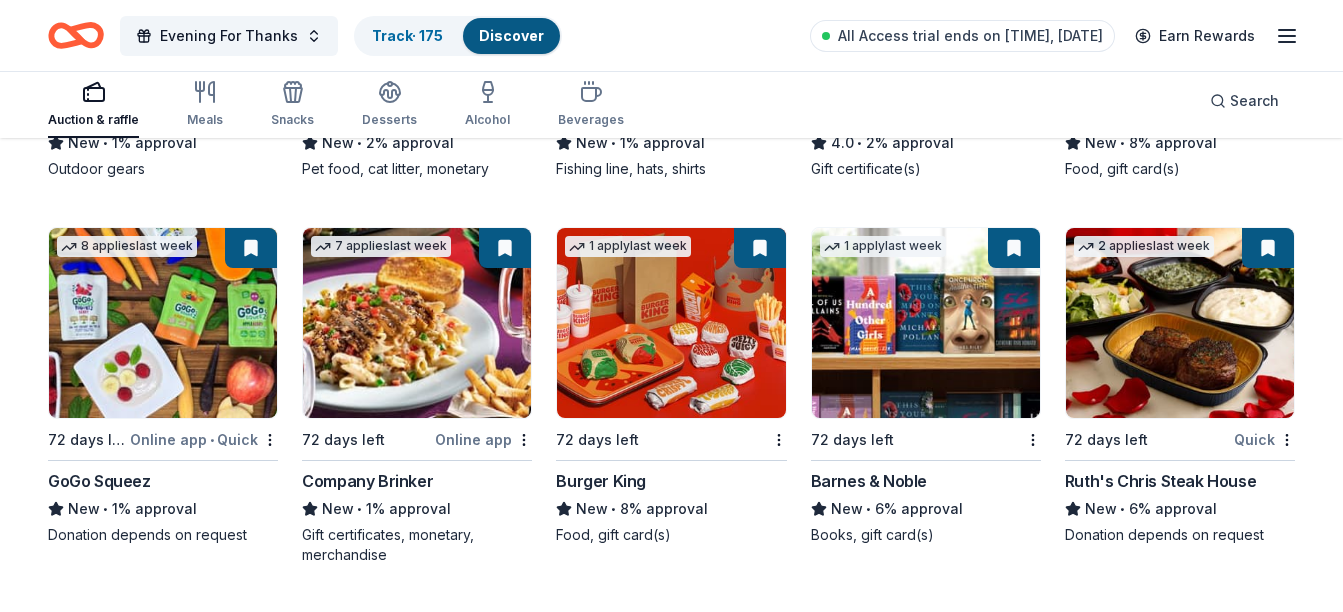 click at bounding box center [503, 3702] 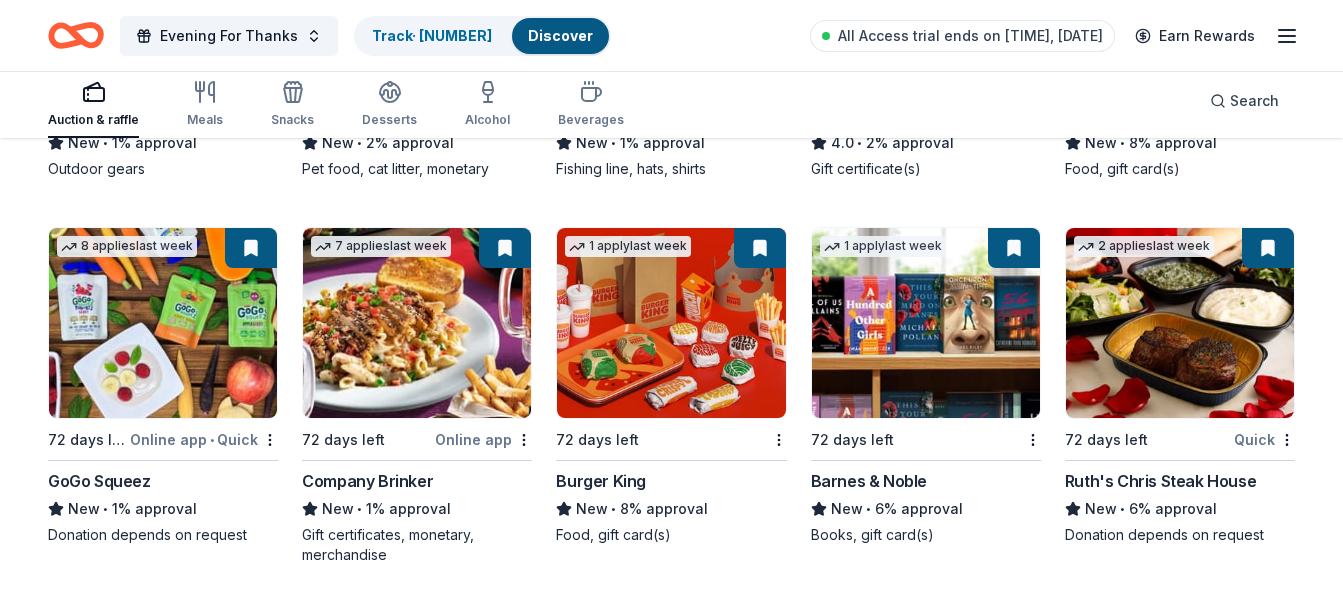 click at bounding box center (758, 3702) 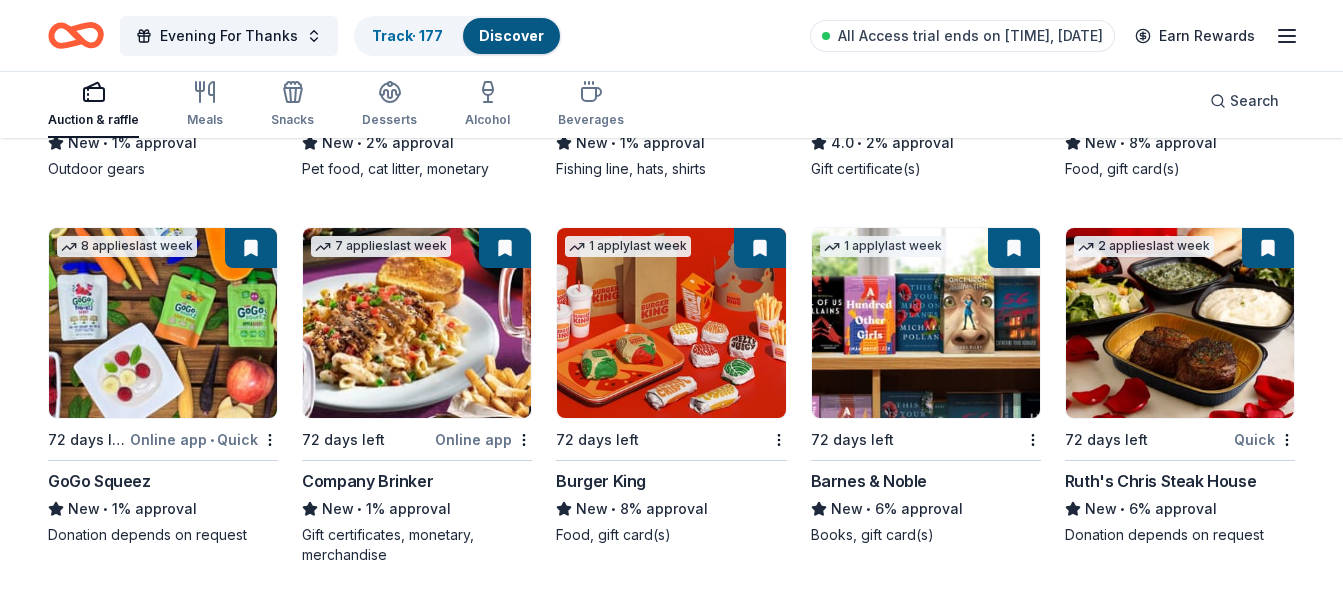 click at bounding box center (1012, 3702) 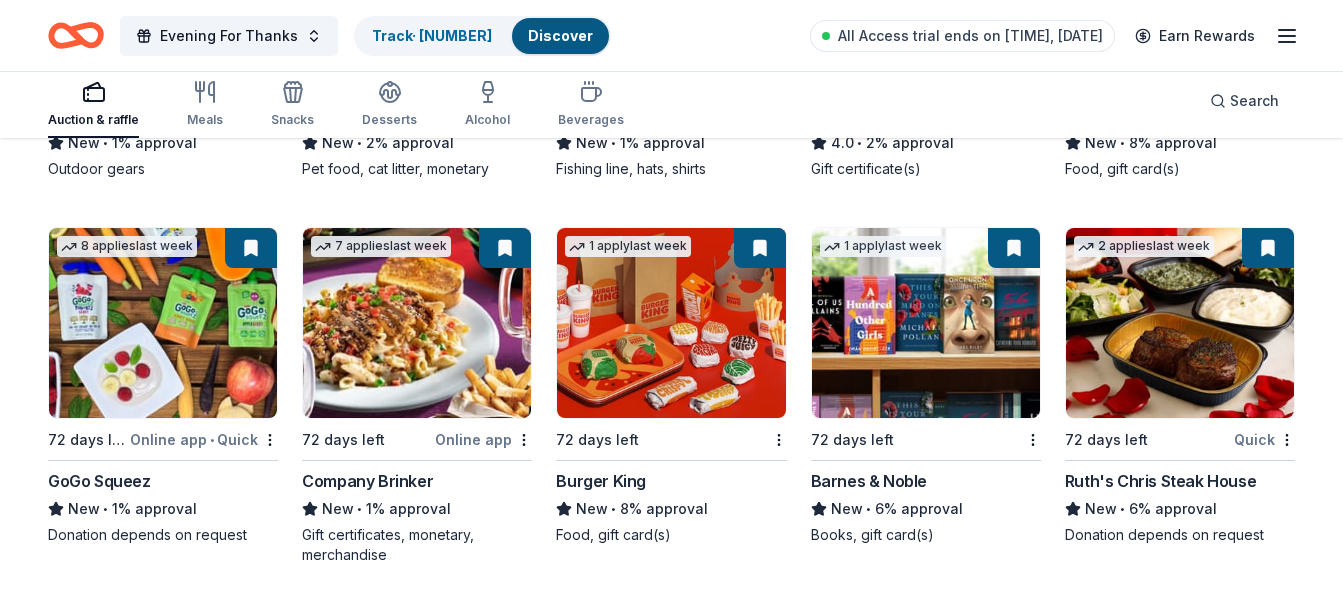 click at bounding box center [1266, 3702] 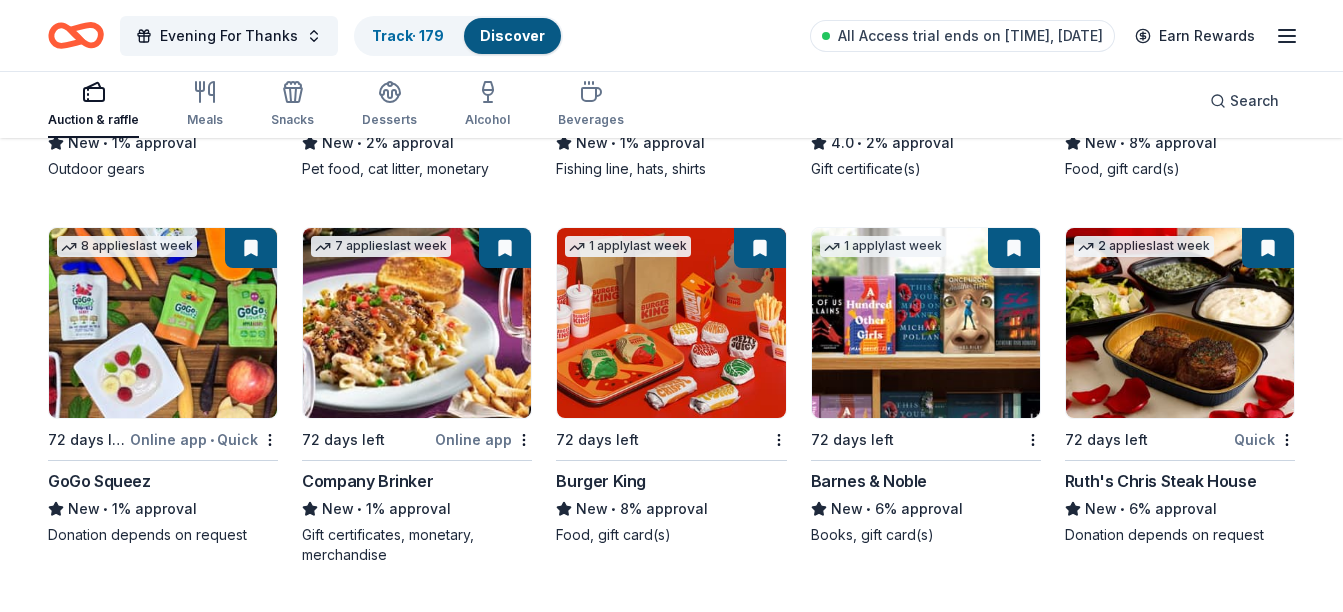 scroll, scrollTop: 10840, scrollLeft: 0, axis: vertical 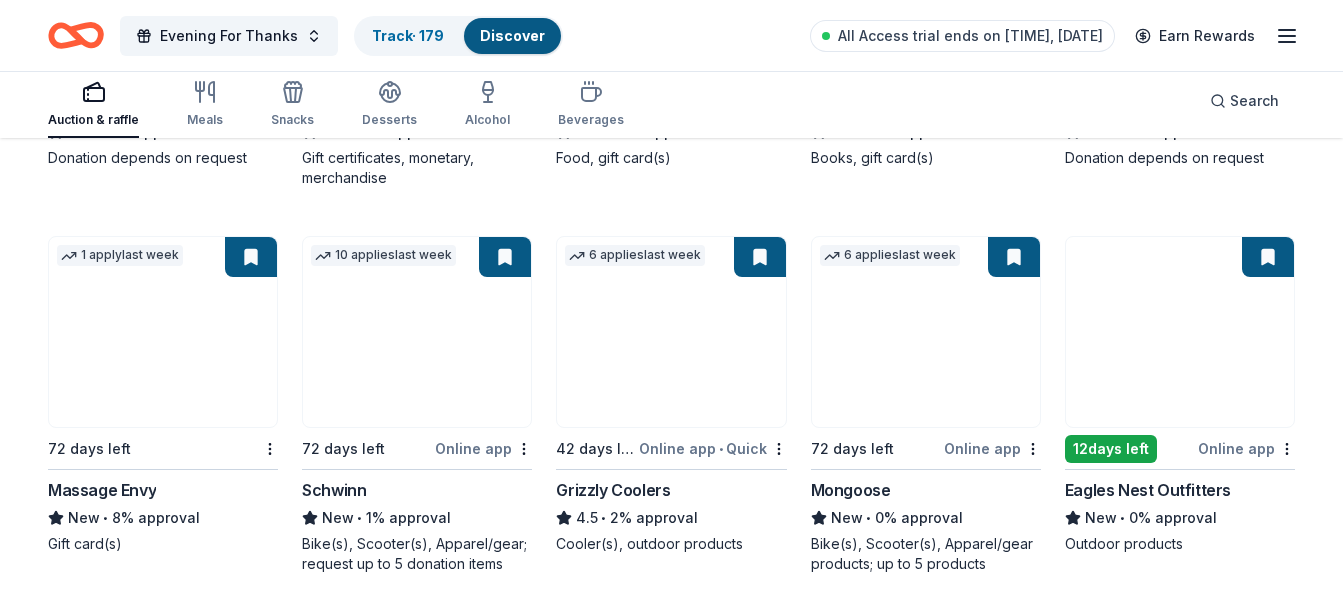 click at bounding box center [1266, 3711] 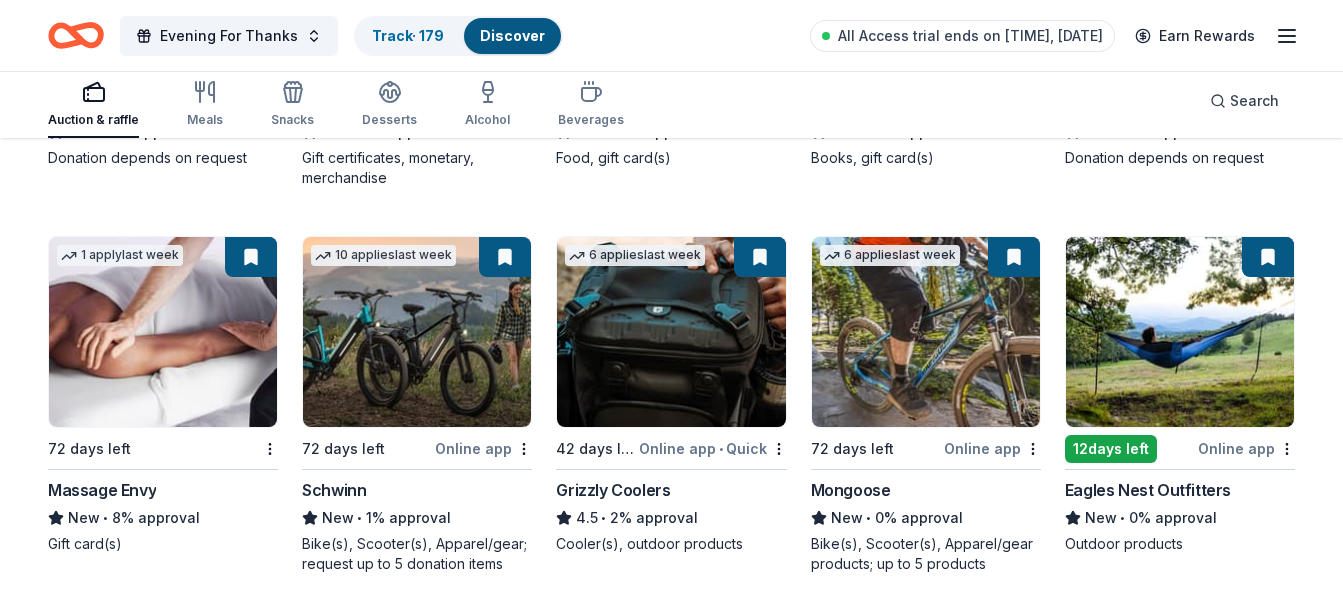 click at bounding box center (1012, 3711) 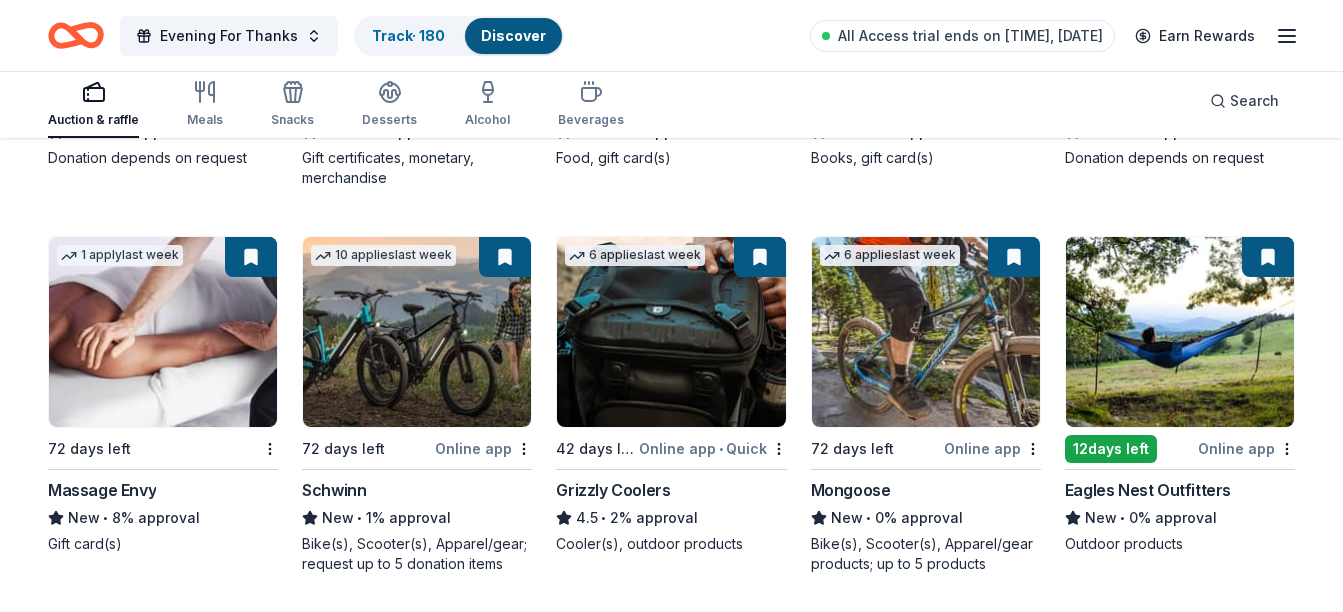 click at bounding box center (758, 3711) 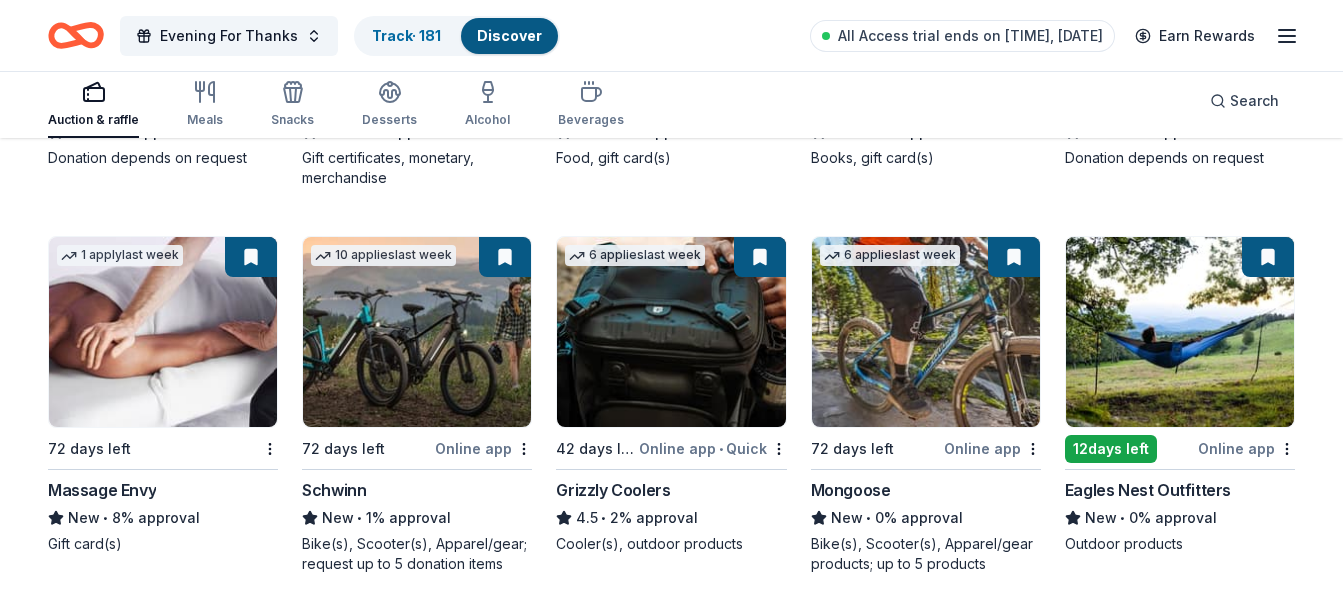 click at bounding box center [503, 3711] 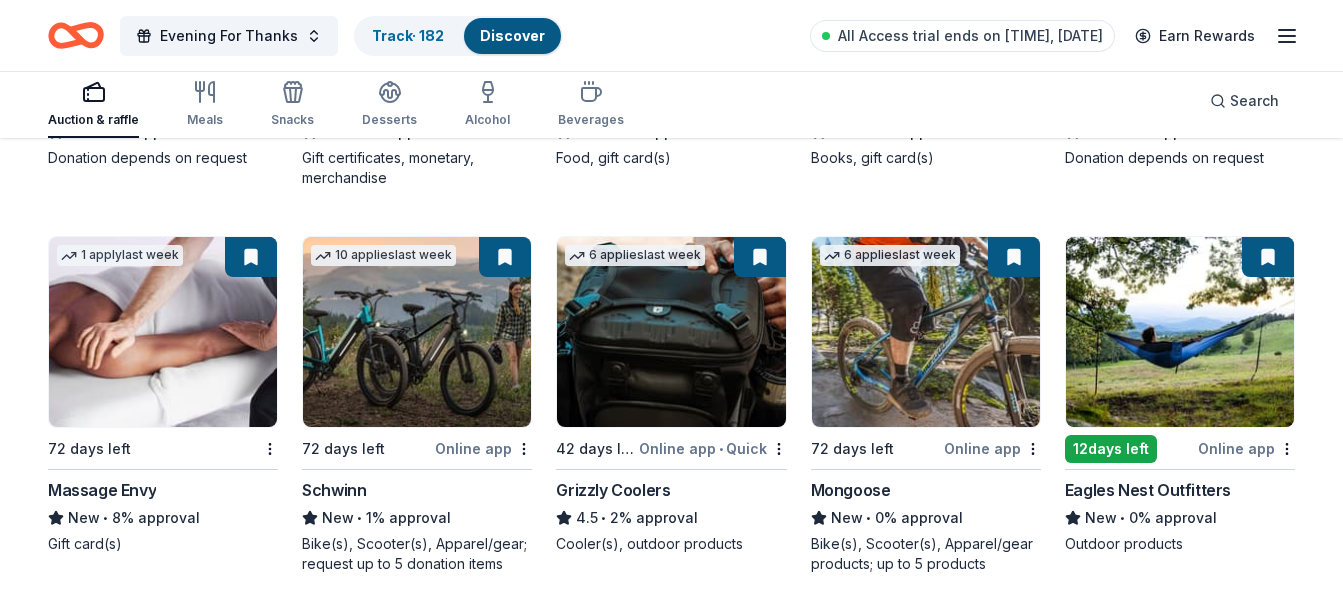 click at bounding box center (249, 3711) 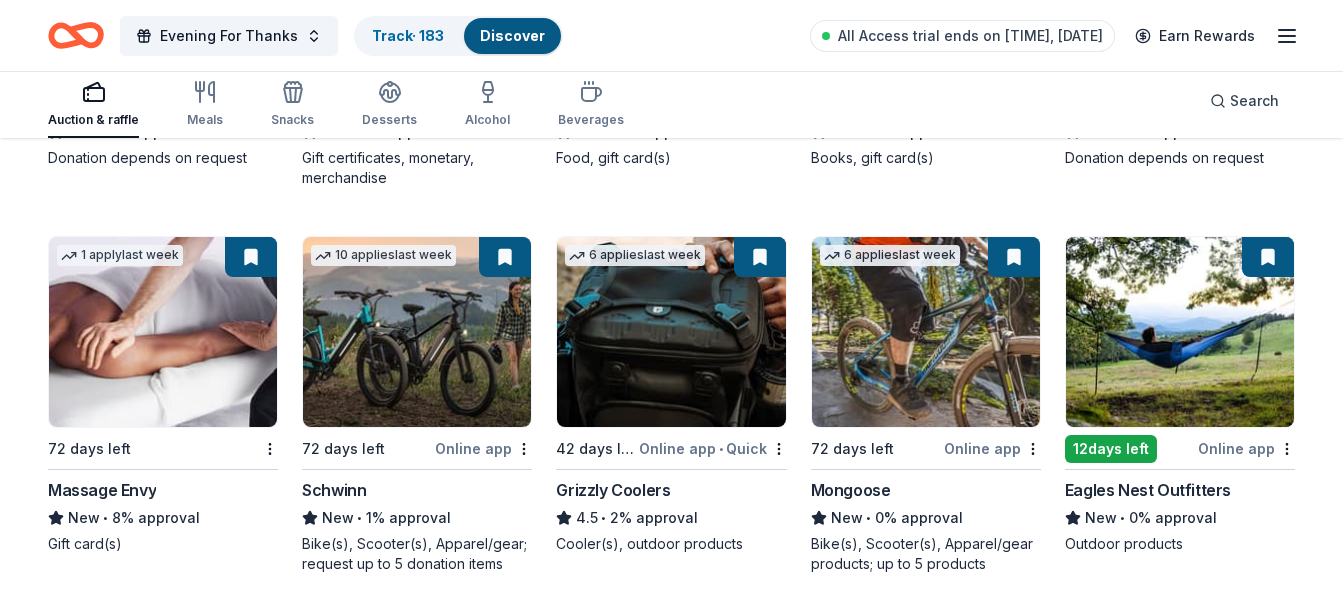 scroll, scrollTop: 11040, scrollLeft: 0, axis: vertical 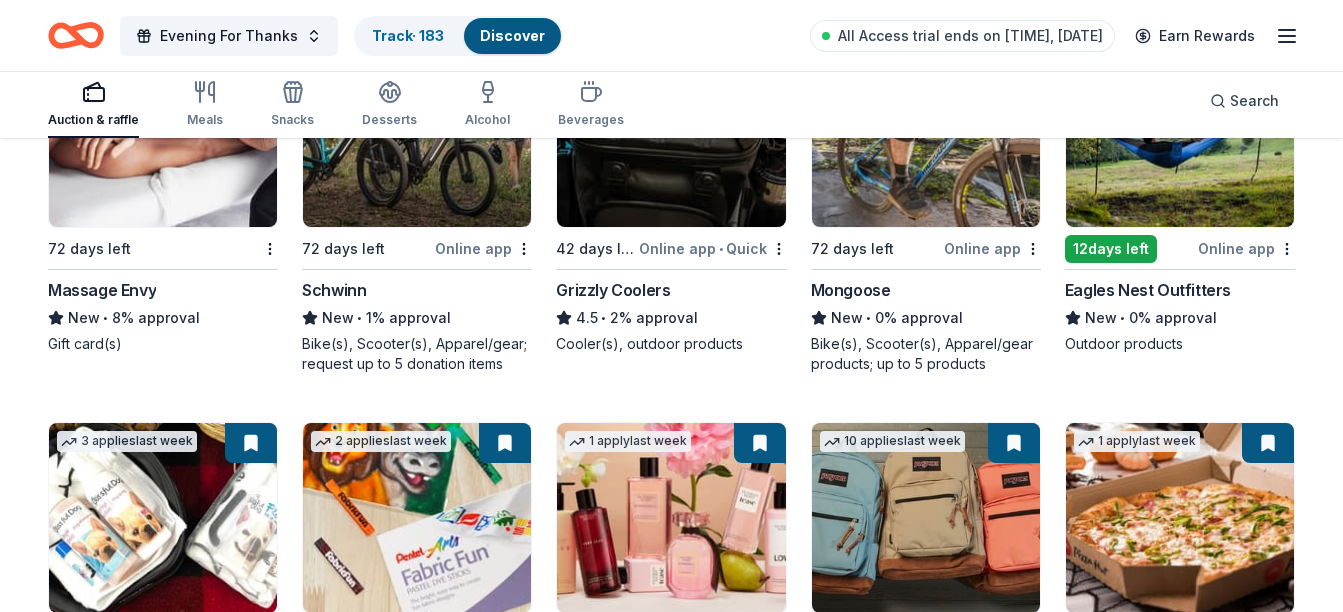click at bounding box center (249, 3877) 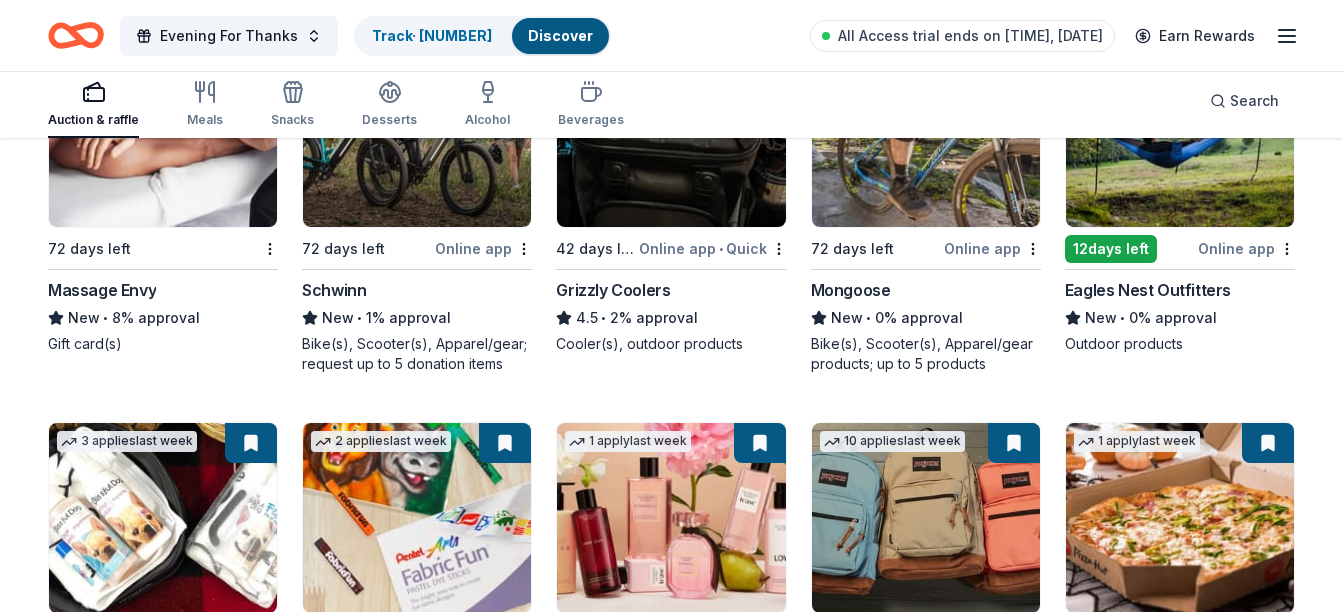 click at bounding box center [503, 3877] 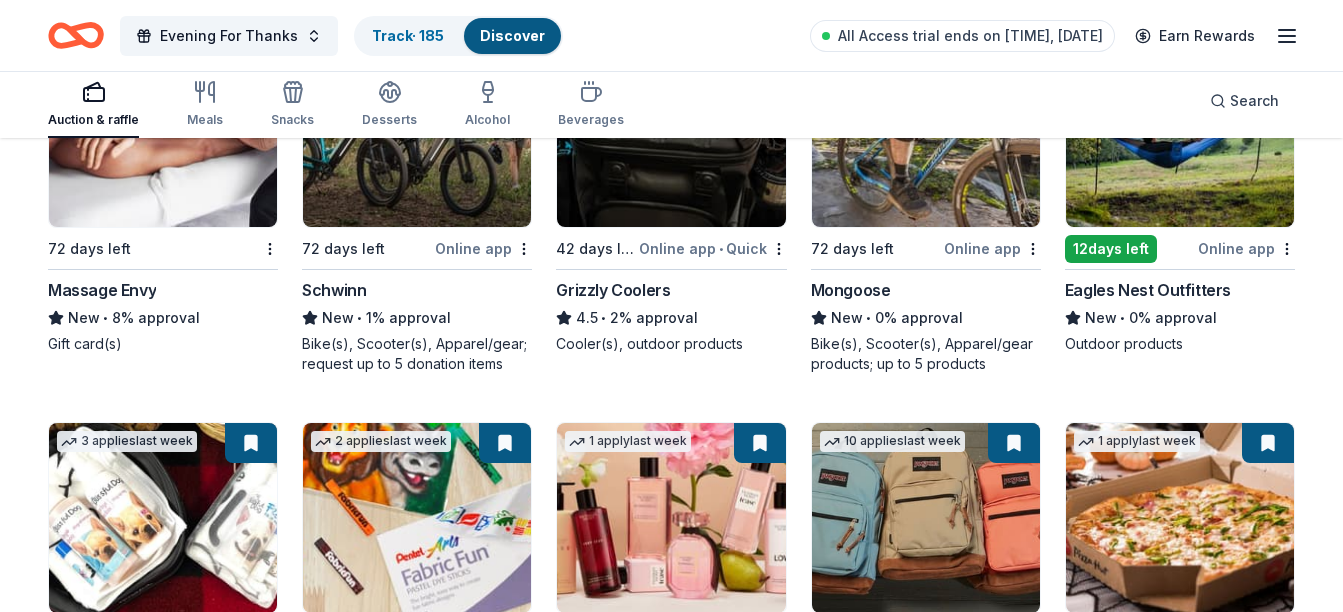 click at bounding box center [758, 3877] 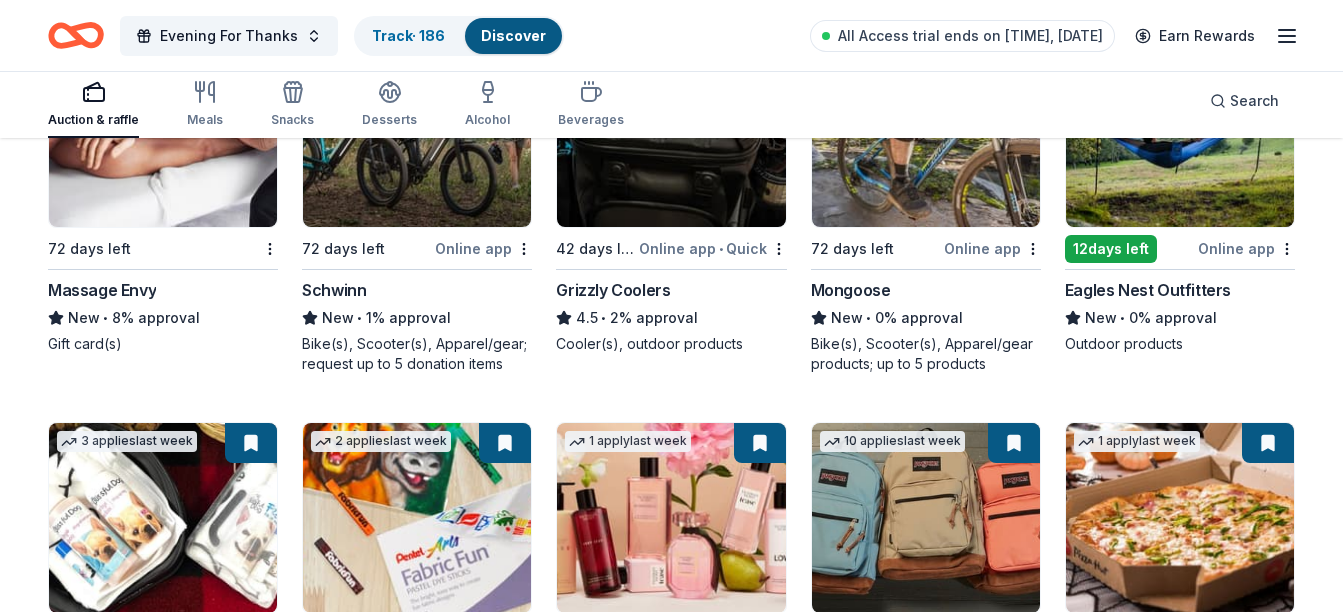 click at bounding box center [1012, 3877] 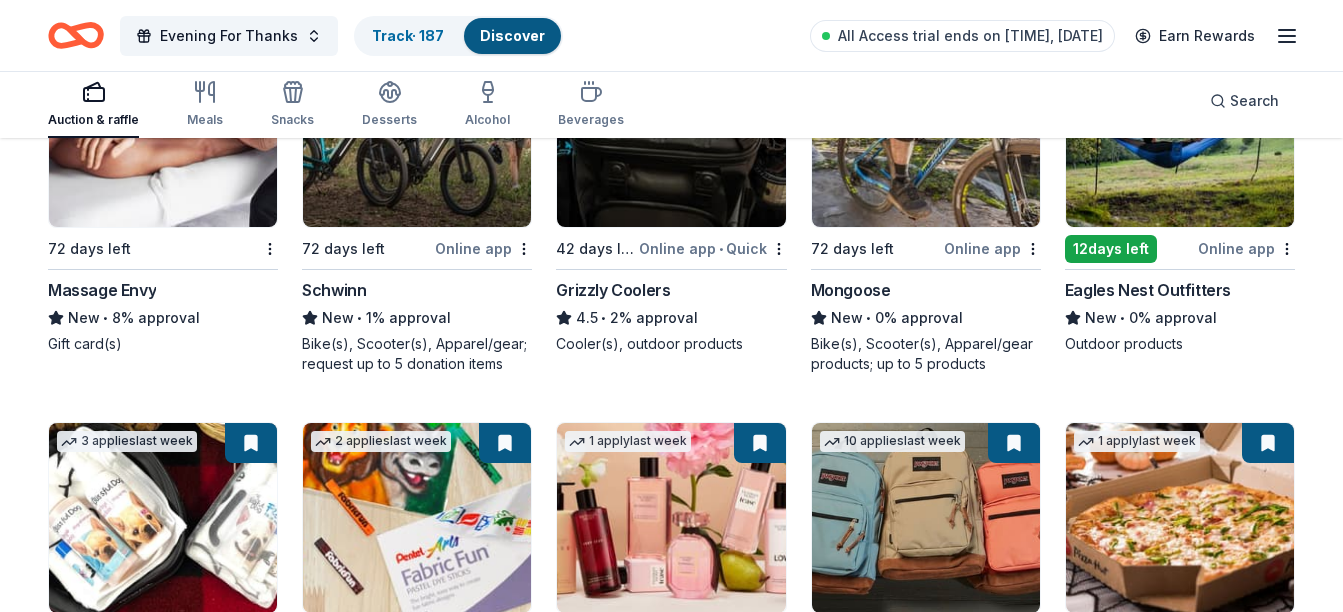 click at bounding box center [1266, 3877] 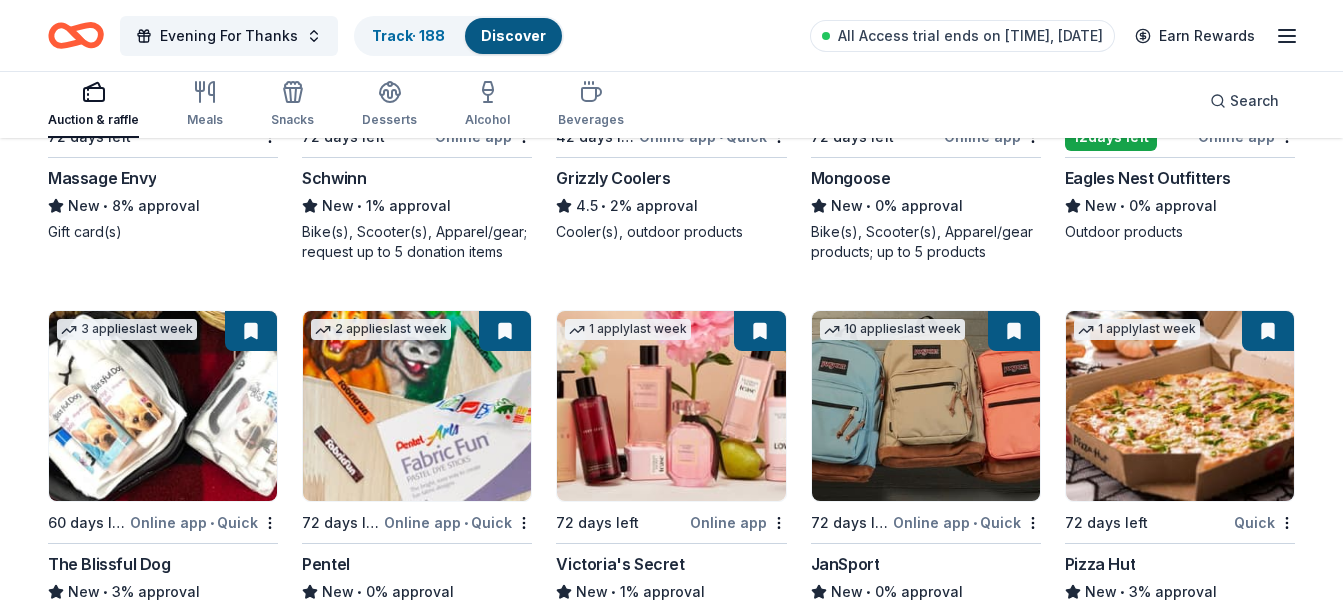 scroll, scrollTop: 11340, scrollLeft: 0, axis: vertical 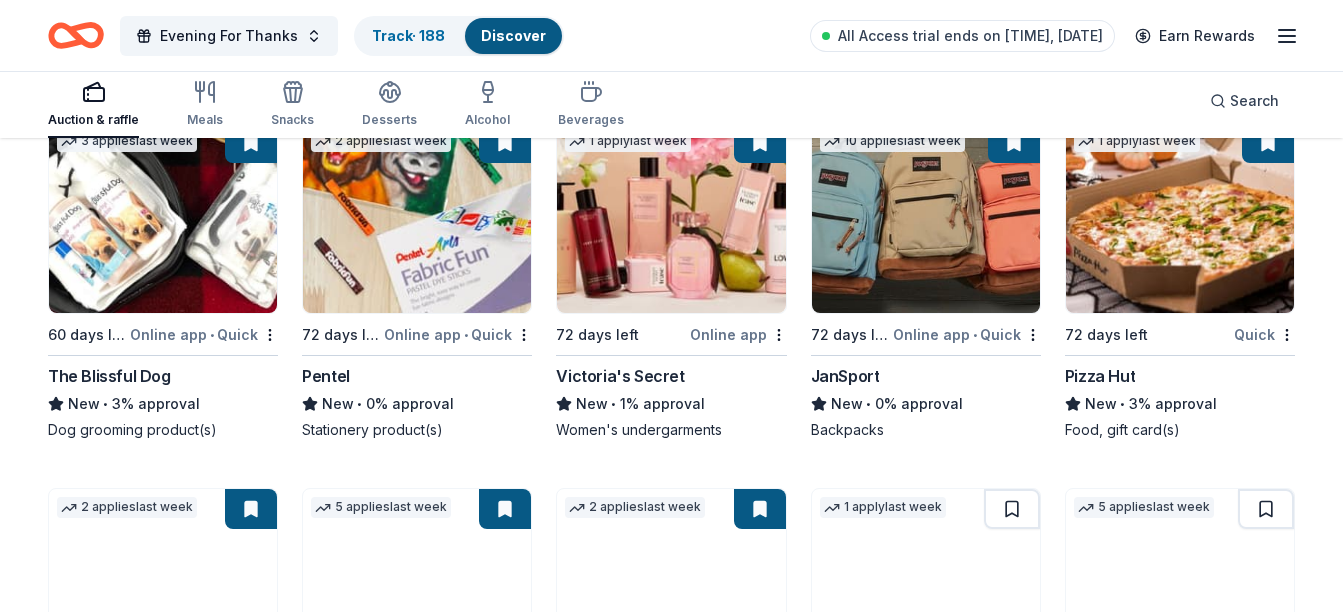 click at bounding box center (1266, 3963) 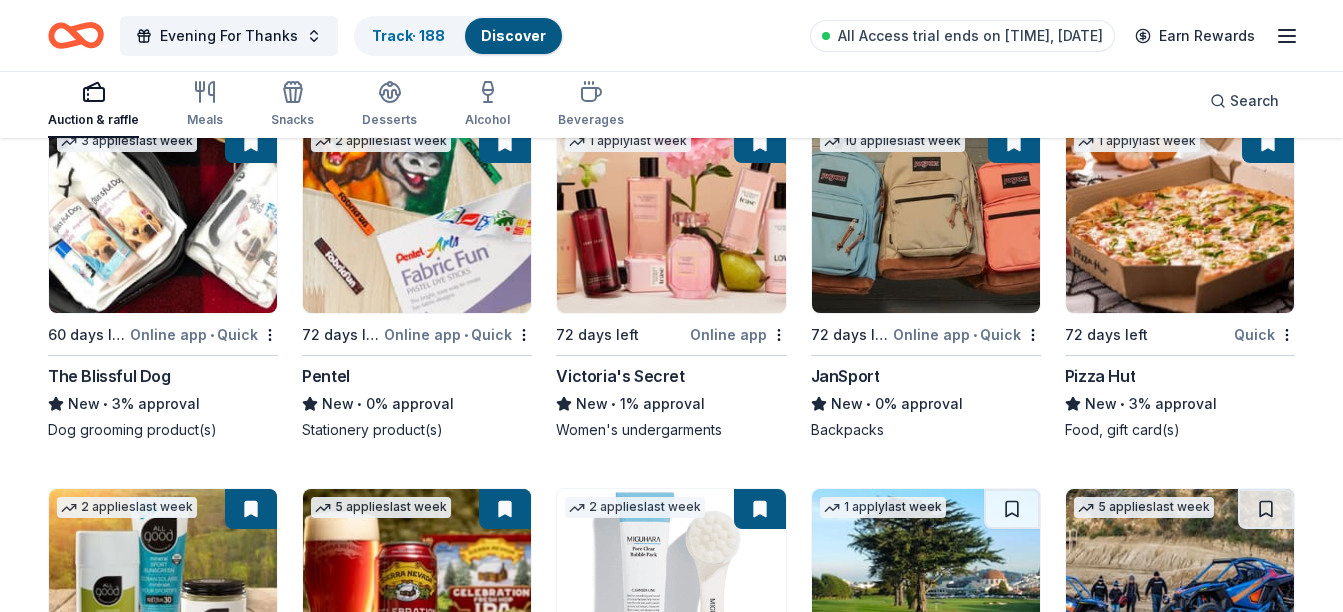 click at bounding box center (1012, 3963) 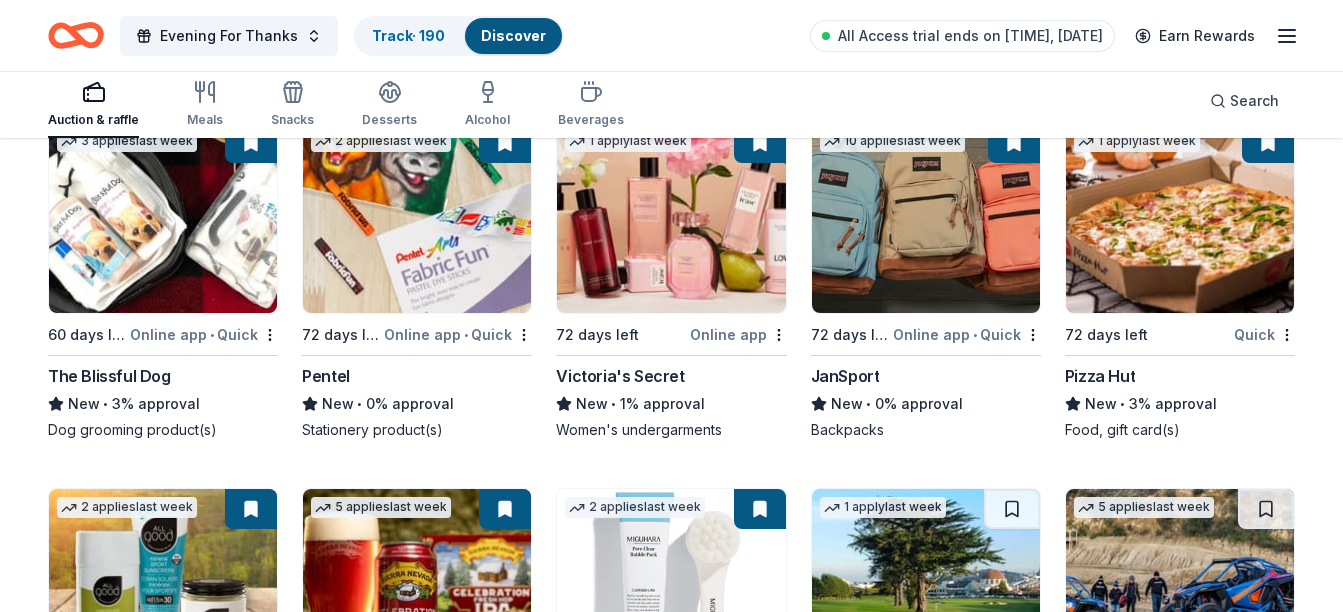 click at bounding box center [758, 3963] 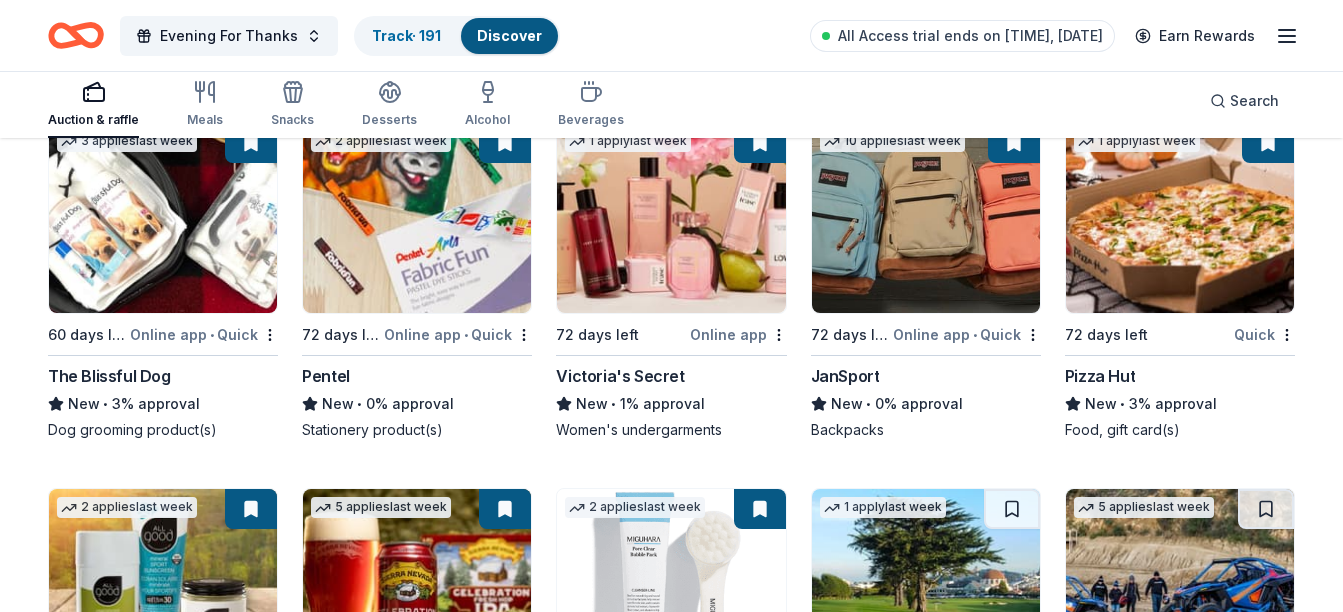 click at bounding box center (503, 3963) 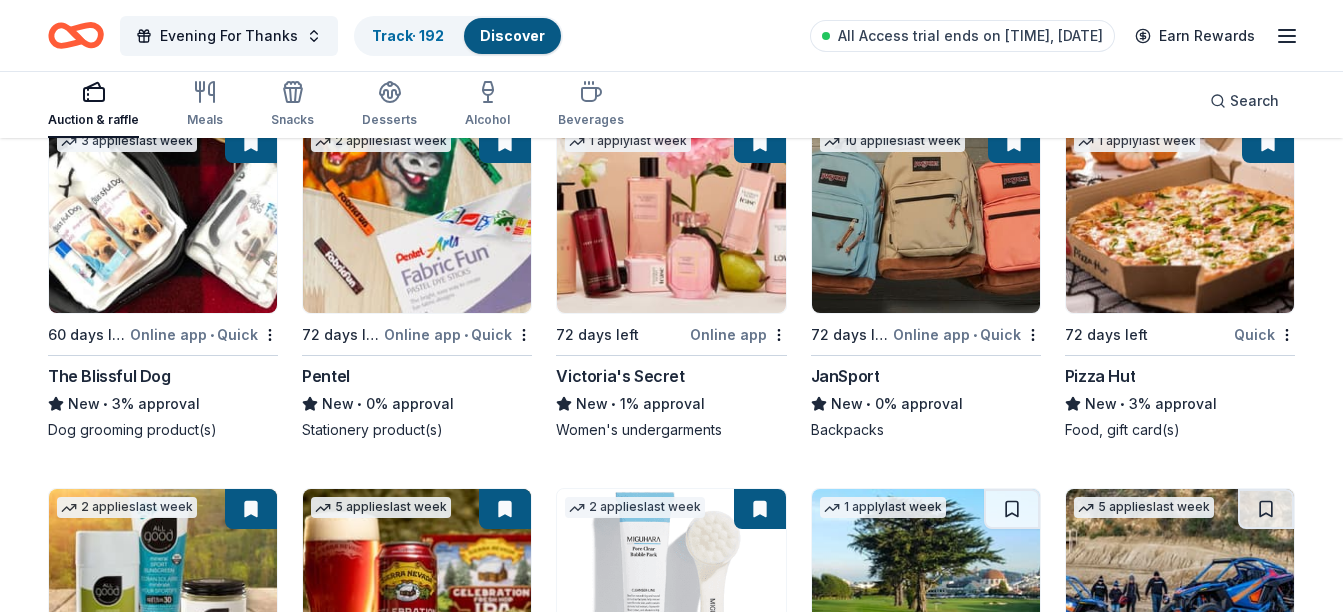 click at bounding box center [249, 3963] 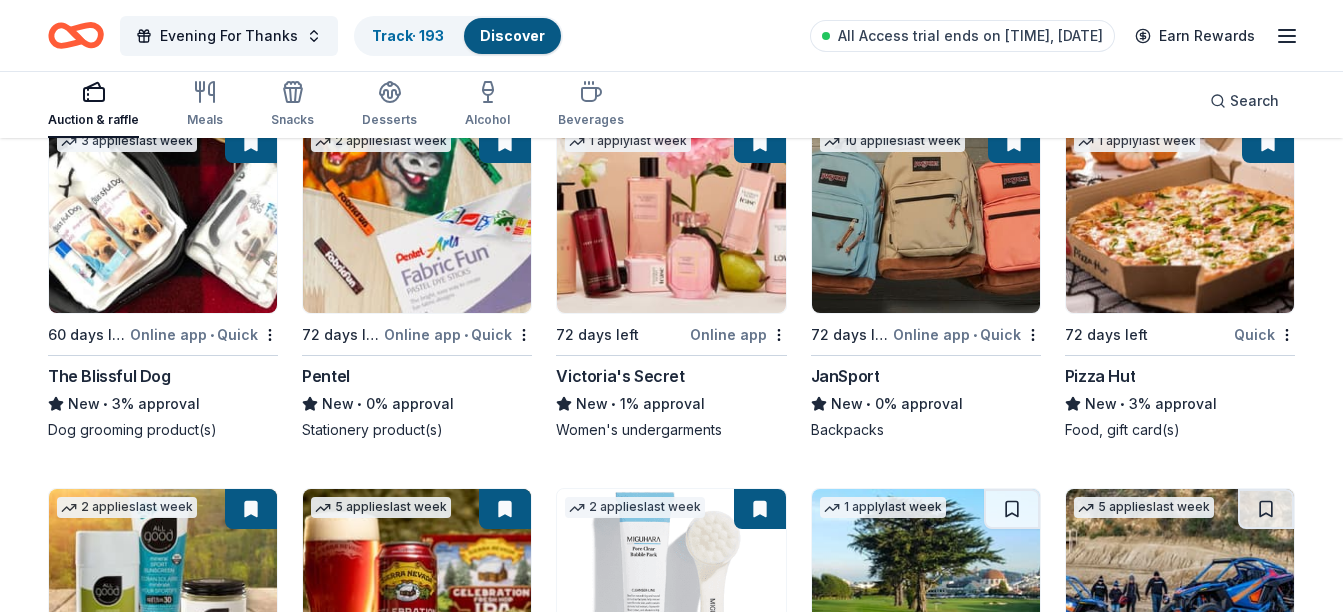 scroll, scrollTop: 11598, scrollLeft: 0, axis: vertical 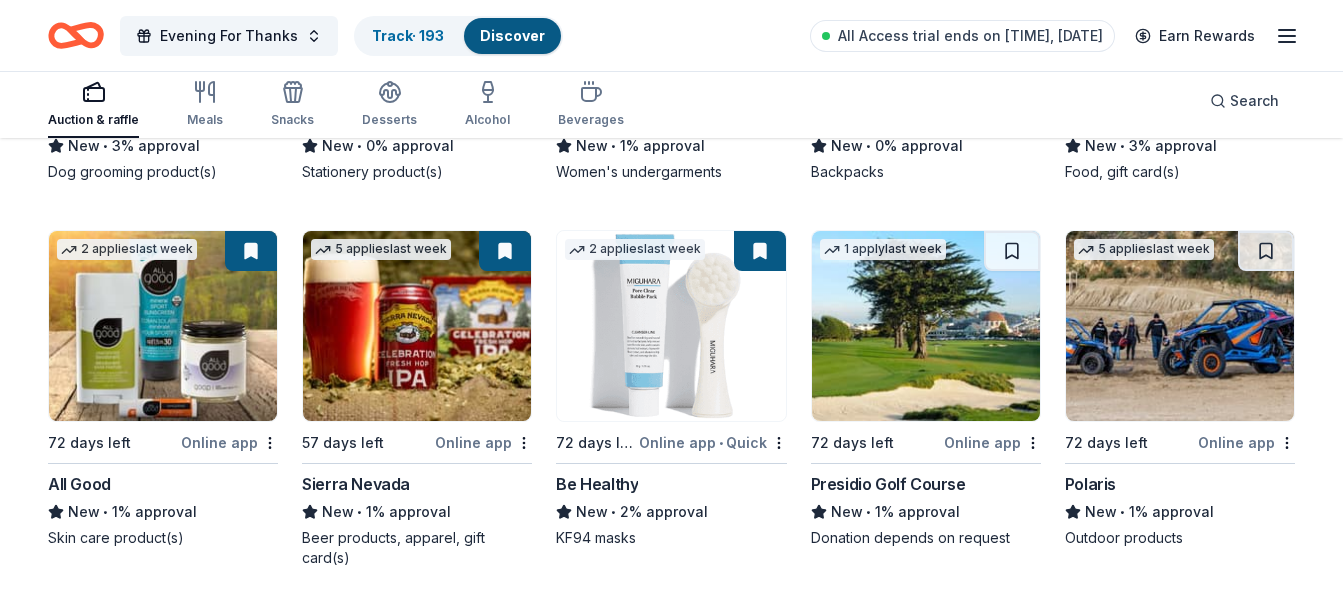 click at bounding box center (249, 4091) 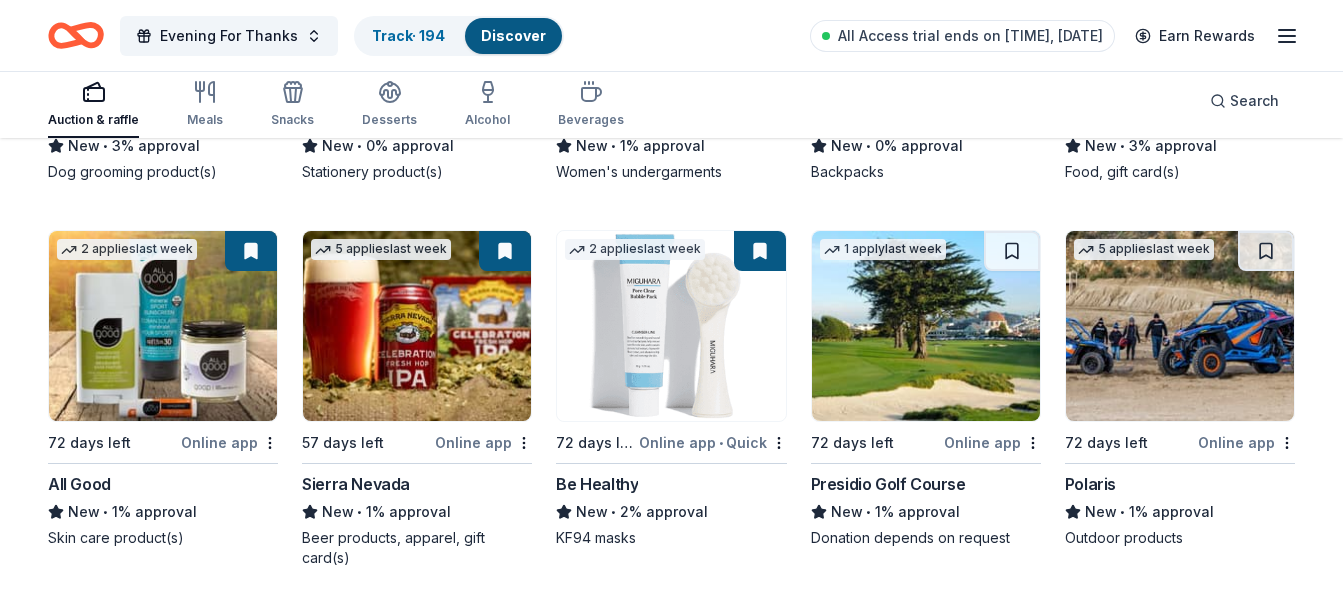click at bounding box center (503, 4091) 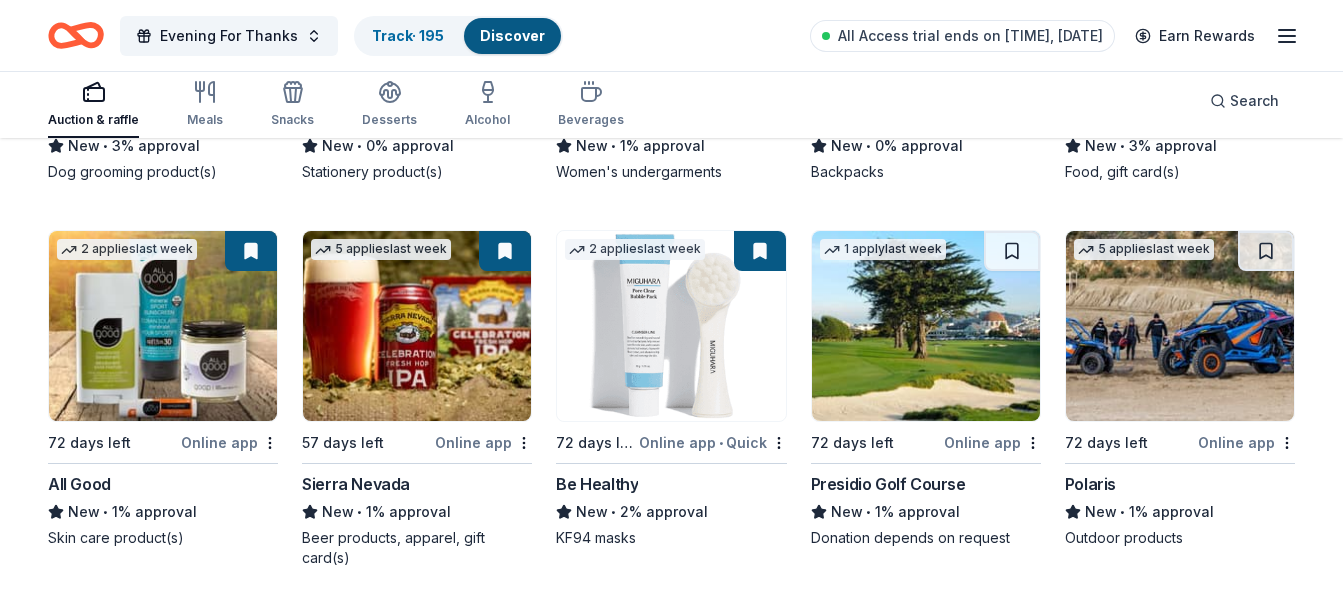 click at bounding box center [758, 4091] 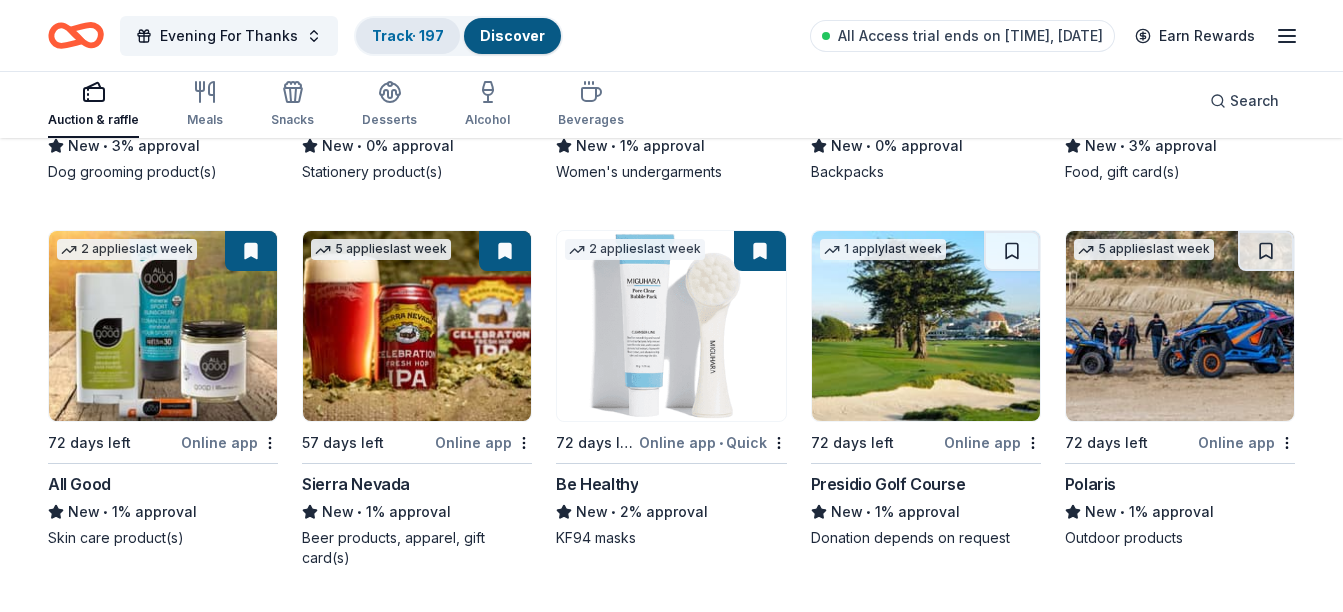click on "Track  · 197" at bounding box center [408, 35] 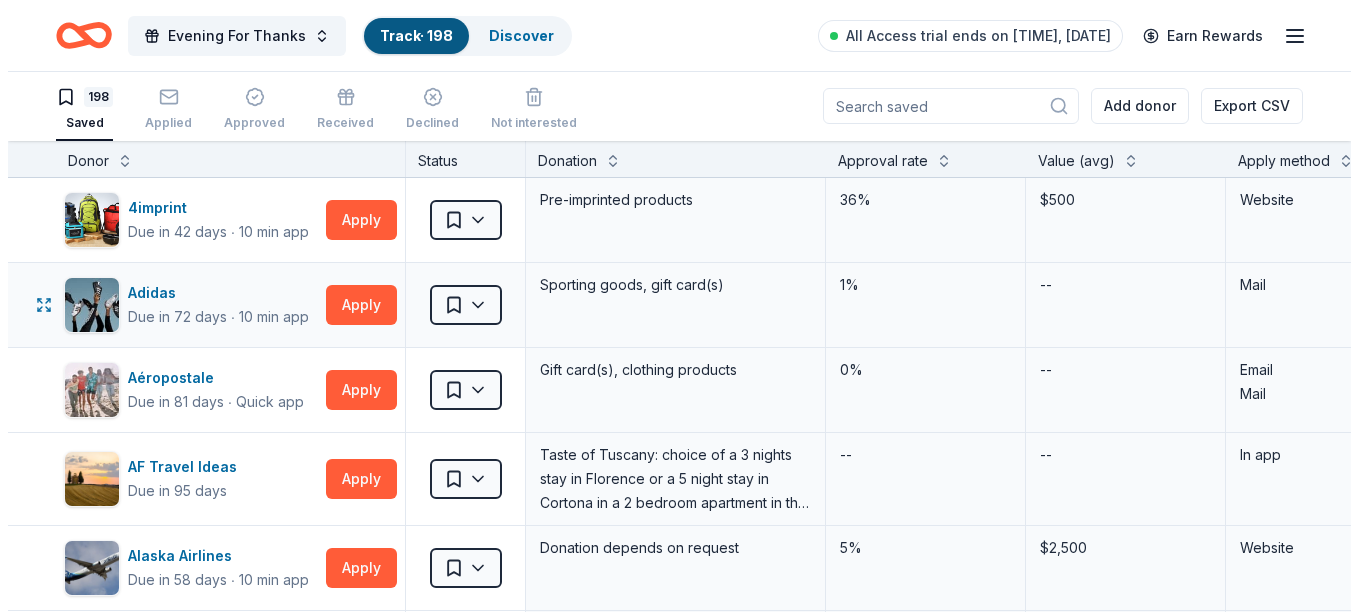 scroll, scrollTop: 0, scrollLeft: 0, axis: both 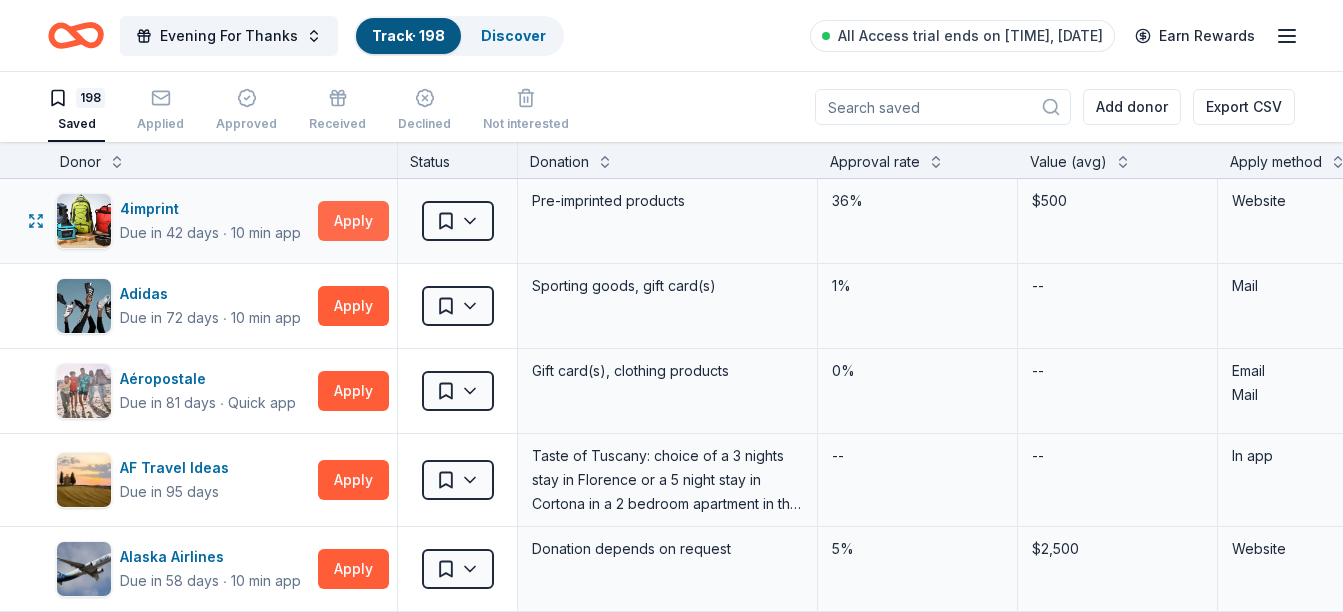 click on "Apply" at bounding box center [353, 221] 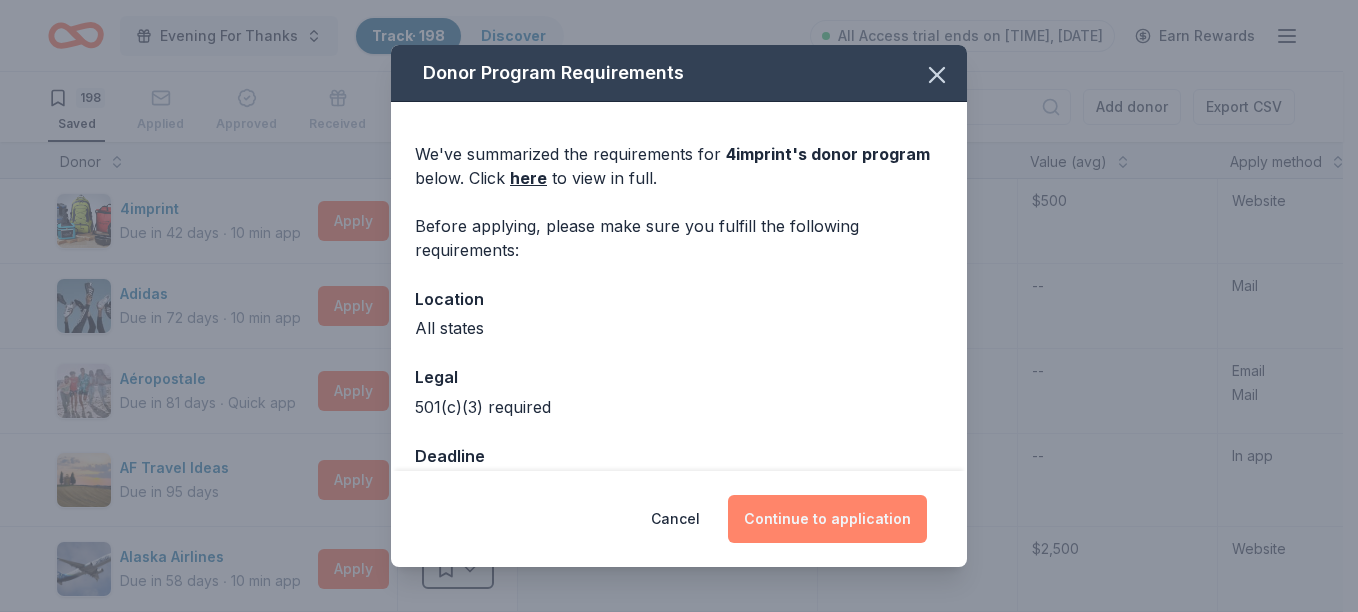 click on "Continue to application" at bounding box center (827, 519) 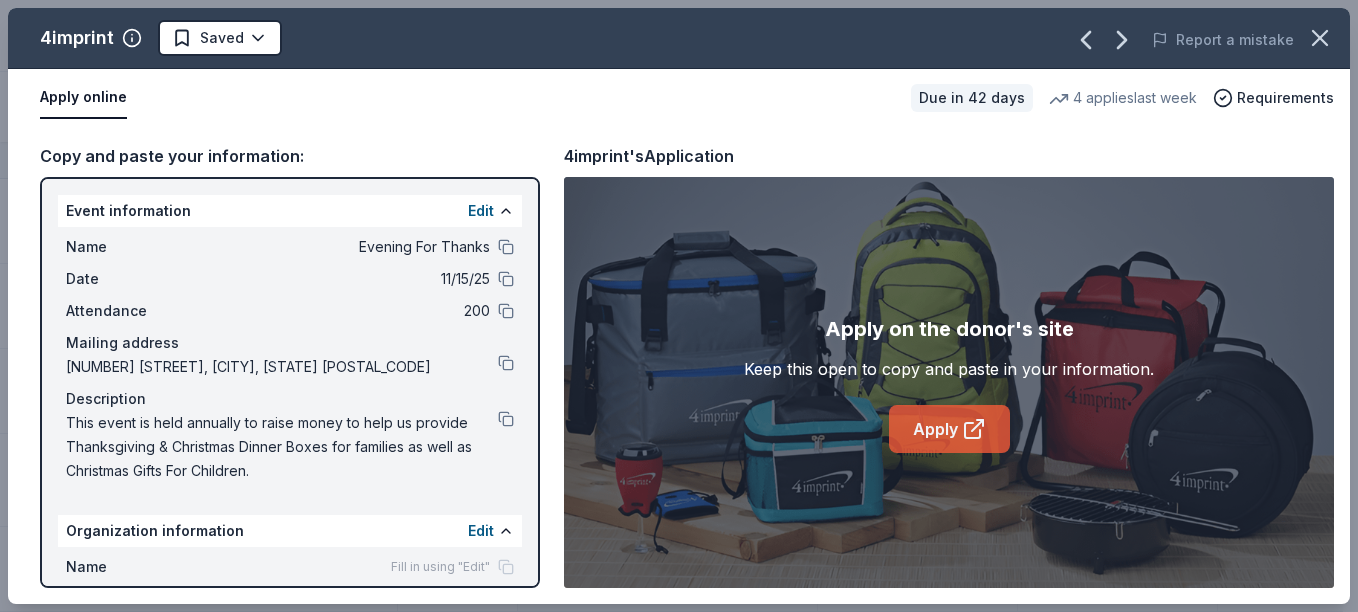 click on "Apply" at bounding box center (949, 429) 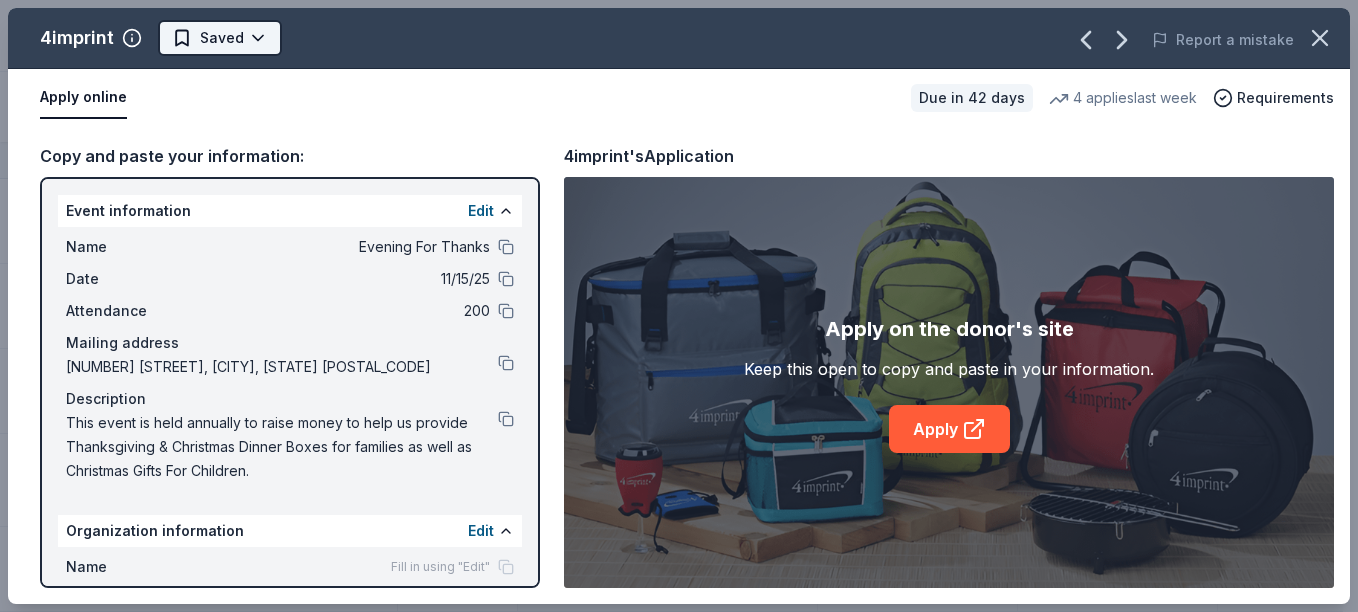 click on "Evening For Thanks Track  · [NUMBER] Discover All Access trial ends on [TIME], [DATE] Earn Rewards [NUMBER] Saved Applied Approved Received Declined Not interested Add donor Export CSV Donor Status Donation Approval rate Value (avg) Apply method Assignee Notes Adidas Due in 72 days ∙ 10 min app Apply Saved Sporting goods, gift card(s) 1% -- Mail Aéropostale Due in 81 days ∙ Quick app Apply Saved Gift card(s), clothing products 0% -- Email Mail AF Travel Ideas Due in 95 days Apply Saved -- -- In app Alaska Airlines Due in 58 days ∙ 10 min app Apply Saved Donation depends on request 5% $[PRICE] Website Alexis Drake Due in 72 days ∙ Quick app Apply Saved Handbags, jewelry, and accessory product(s), gift certificate(s) 1% $[PRICE] Website Alfred Music Due in 72 days Apply Saved Educational music materials -- -- Website All Good Due in 72 days ∙ 10 min app Apply Saved Skin care product(s) 1% -- Website AlterEco Chocolates ∙ Apply" at bounding box center (679, 306) 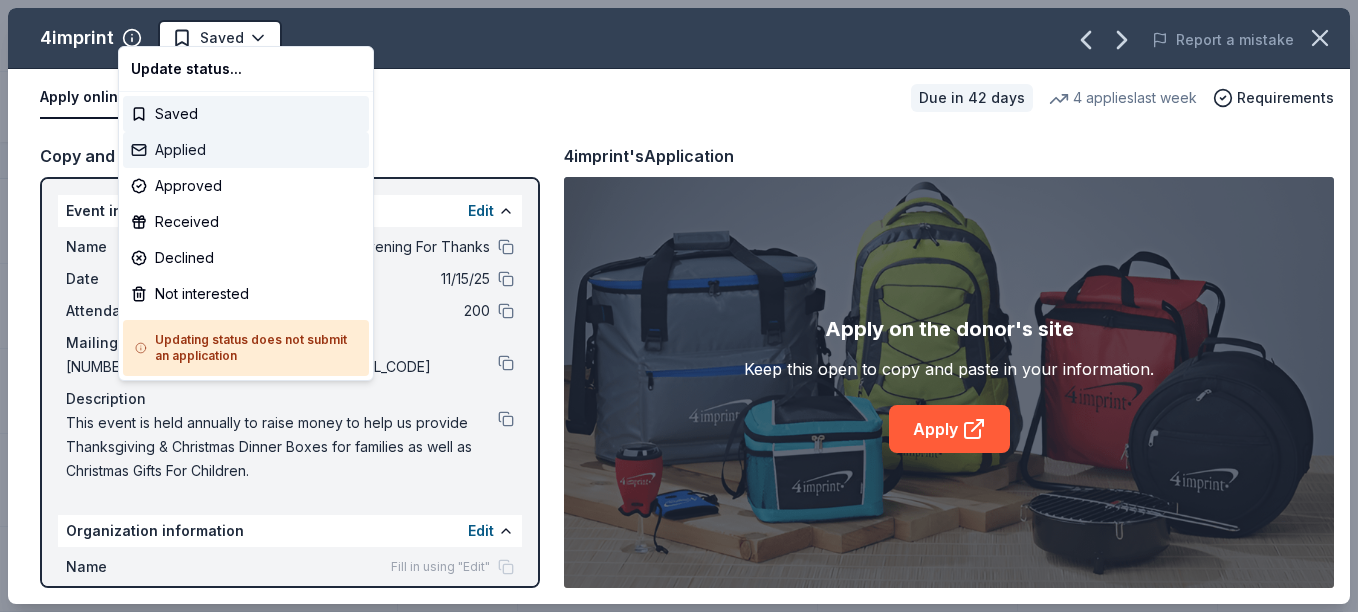 click on "Applied" at bounding box center [246, 150] 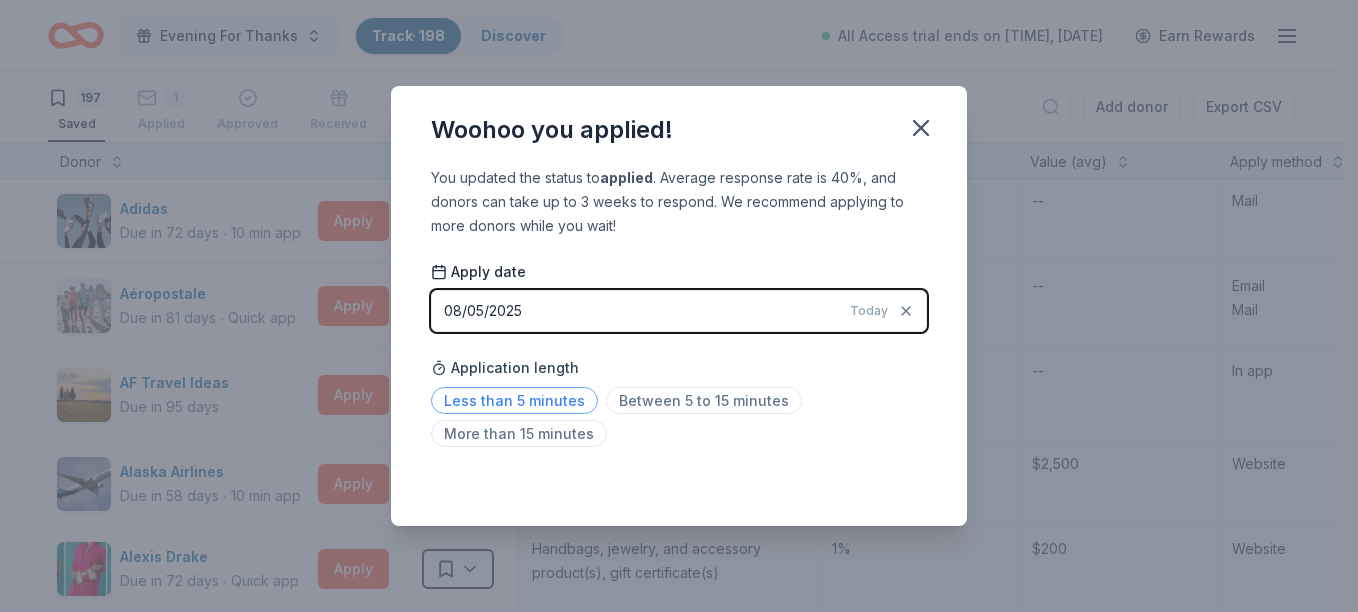 click on "Less than 5 minutes" at bounding box center [514, 400] 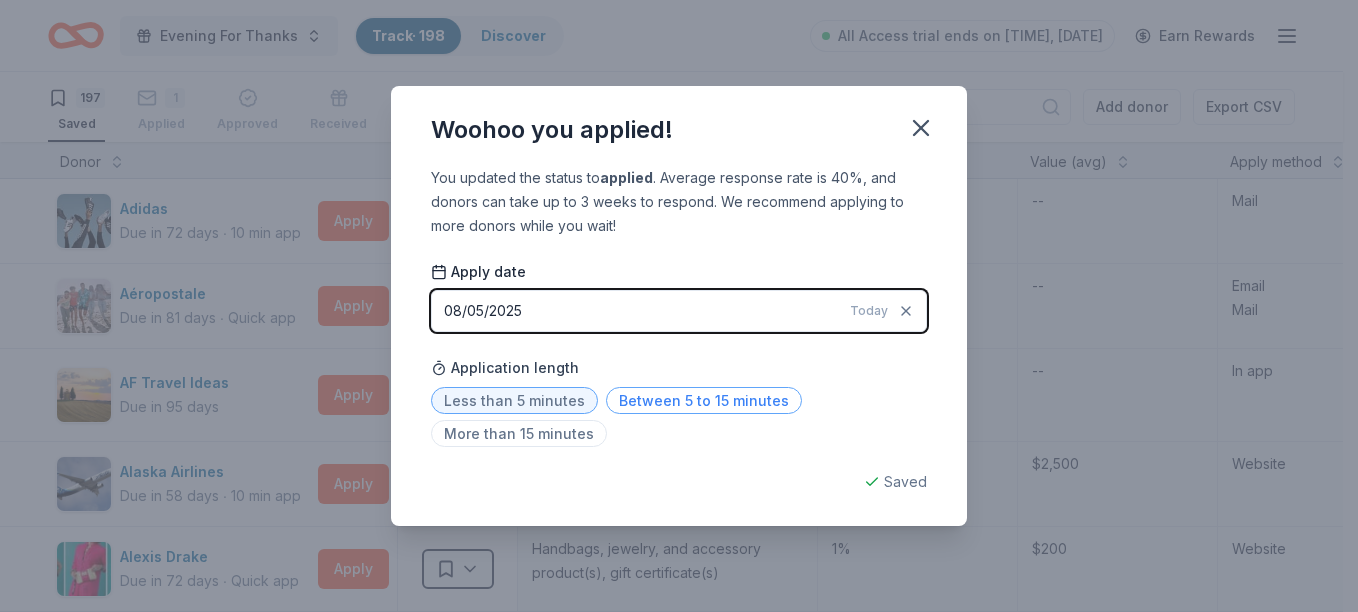click on "Between 5 to 15 minutes" at bounding box center (704, 400) 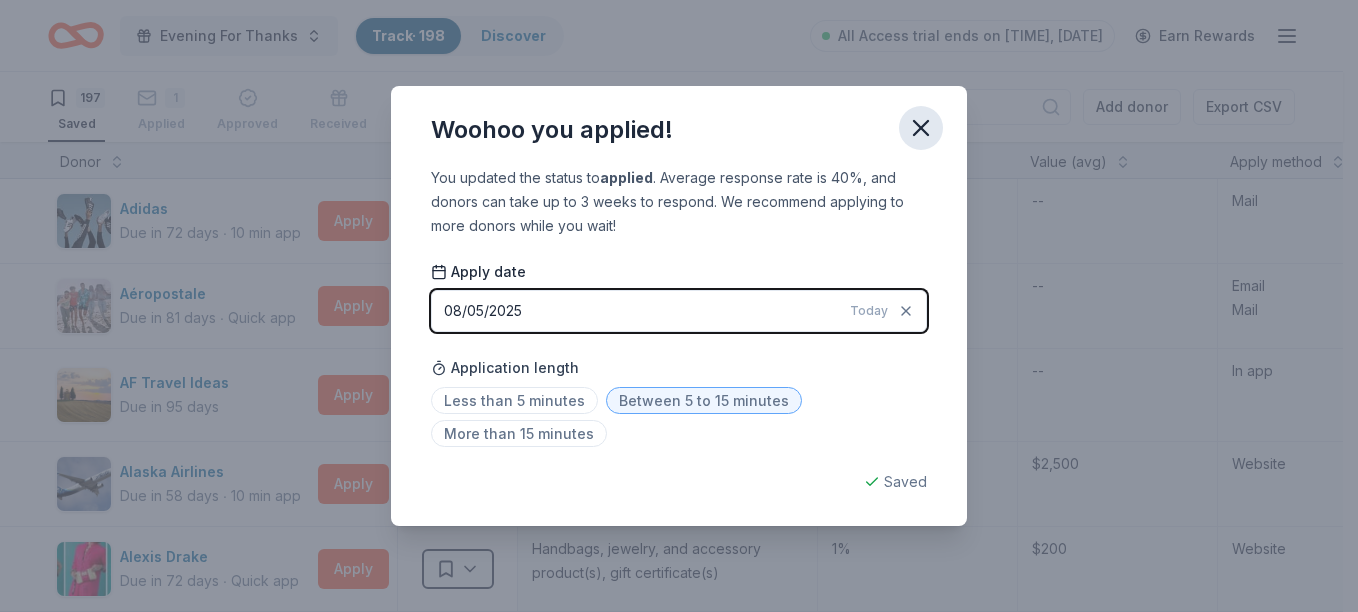 click 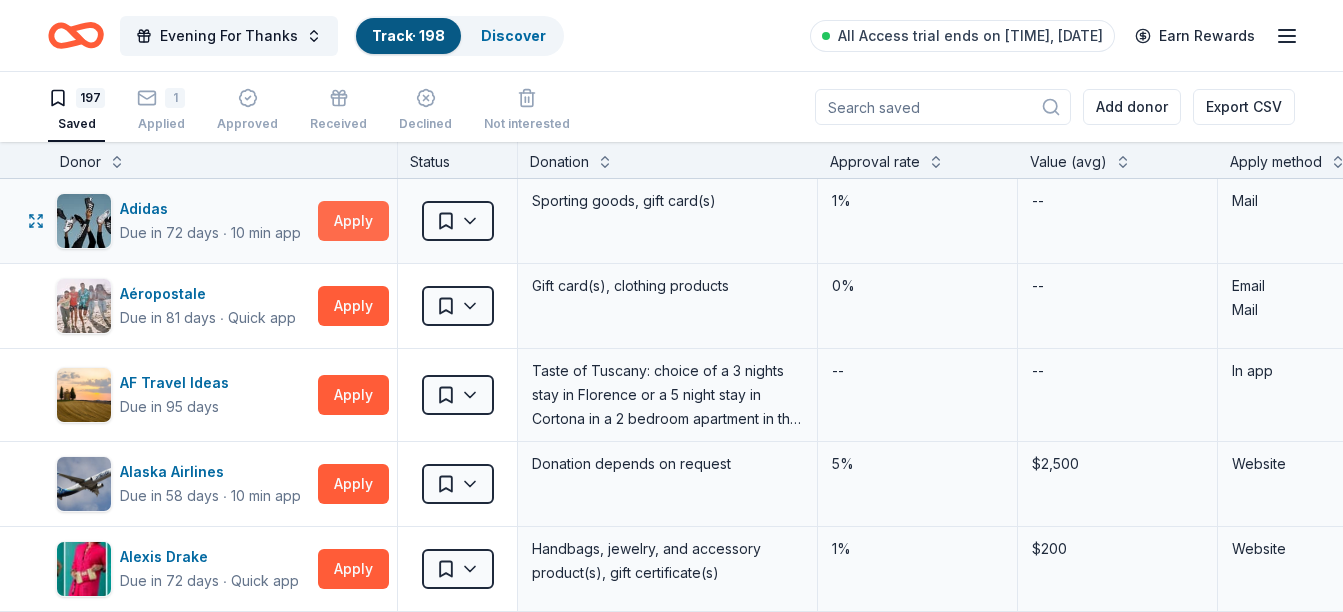 click on "Apply" at bounding box center (353, 221) 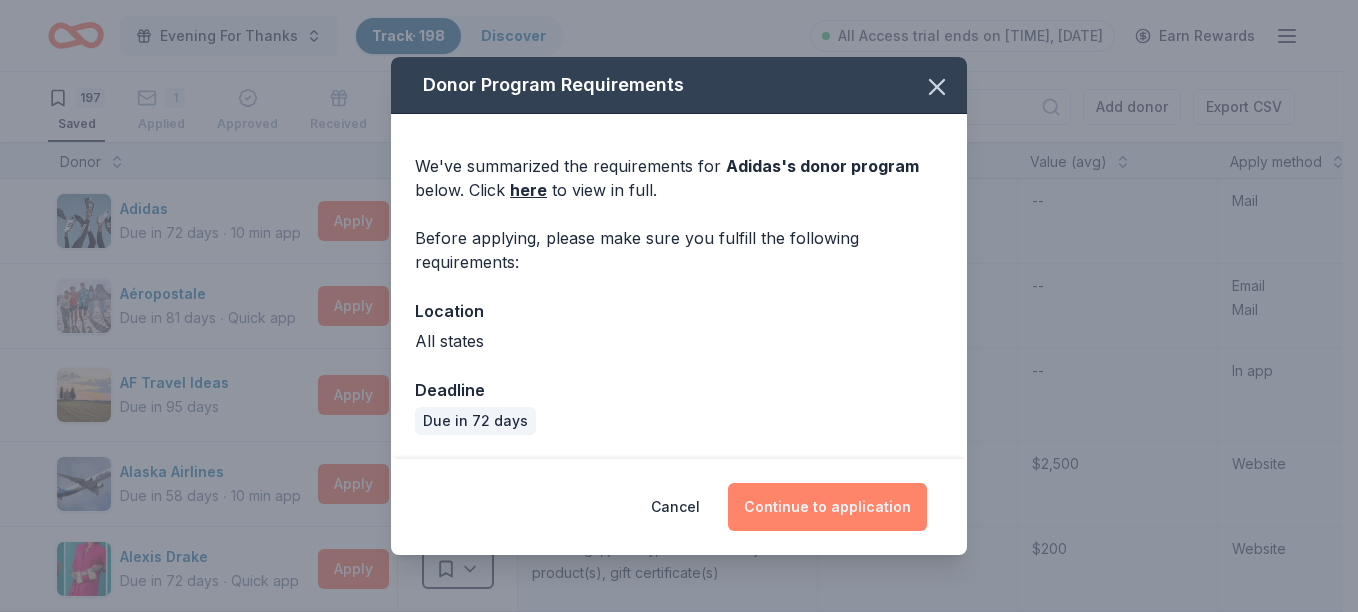click on "Continue to application" at bounding box center [827, 507] 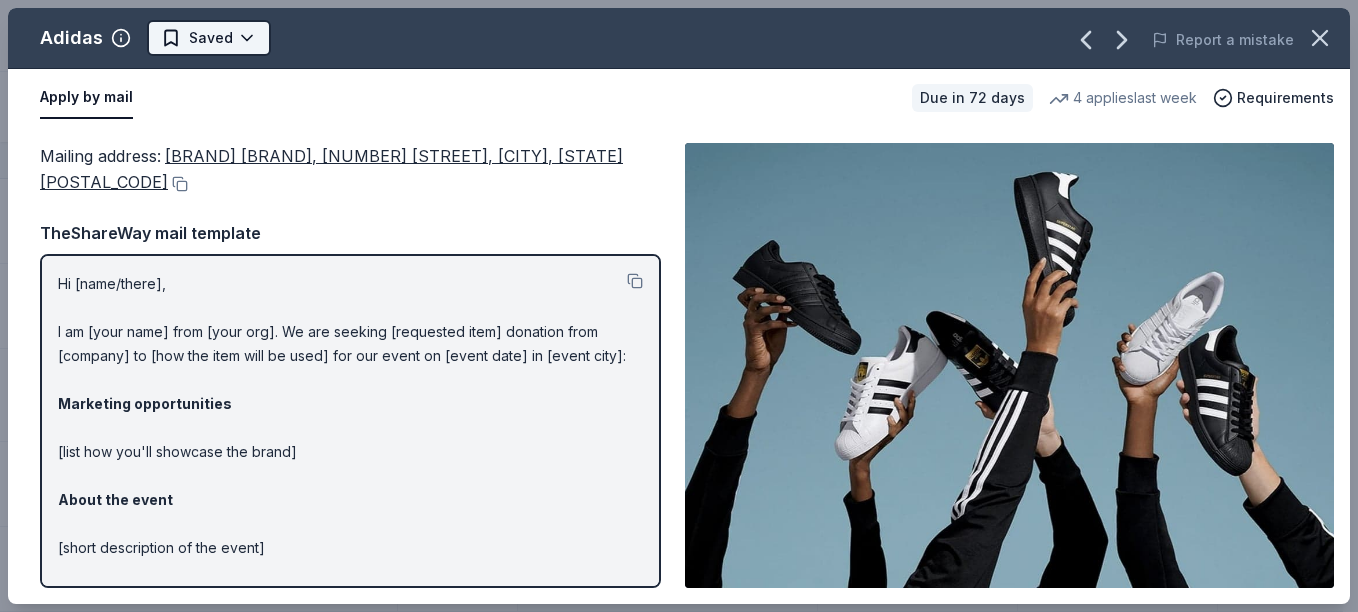 click on "Evening For Thanks Track  · [NUMBER] Discover All Access trial ends on [TIME], [DATE] Earn Rewards [NUMBER] Saved 1 Applied Approved Received Declined Not interested Add donor Export CSV Donor Status Donation Approval rate Value (avg) Apply method Assignee Notes Adidas Due in 72 days ∙ 10 min app Apply Saved Sporting goods, gift card(s) 1% -- Mail Aéropostale Due in 81 days ∙ Quick app Apply Saved Gift card(s), clothing products 0% -- Email Mail AF Travel Ideas Due in 95 days Apply Saved -- -- In app Alaska Airlines Due in 58 days ∙ 10 min app Apply Saved Donation depends on request 5% $[PRICE] Website Alexis Drake Due in 72 days ∙ Quick app Apply Saved Handbags, jewelry, and accessory product(s), gift certificate(s) 1% $[PRICE] Website Alfred Music Due in 72 days Apply Saved Educational music materials -- -- Website All Good Due in 72 days ∙ 10 min app Apply Saved Skin care product(s) 1% -- Website AlterEco Chocolates Due in 72 days ∙ Quick app Apply Saved Chocolate products, granola products, gift card(s) 1% -- 0%" at bounding box center [679, 306] 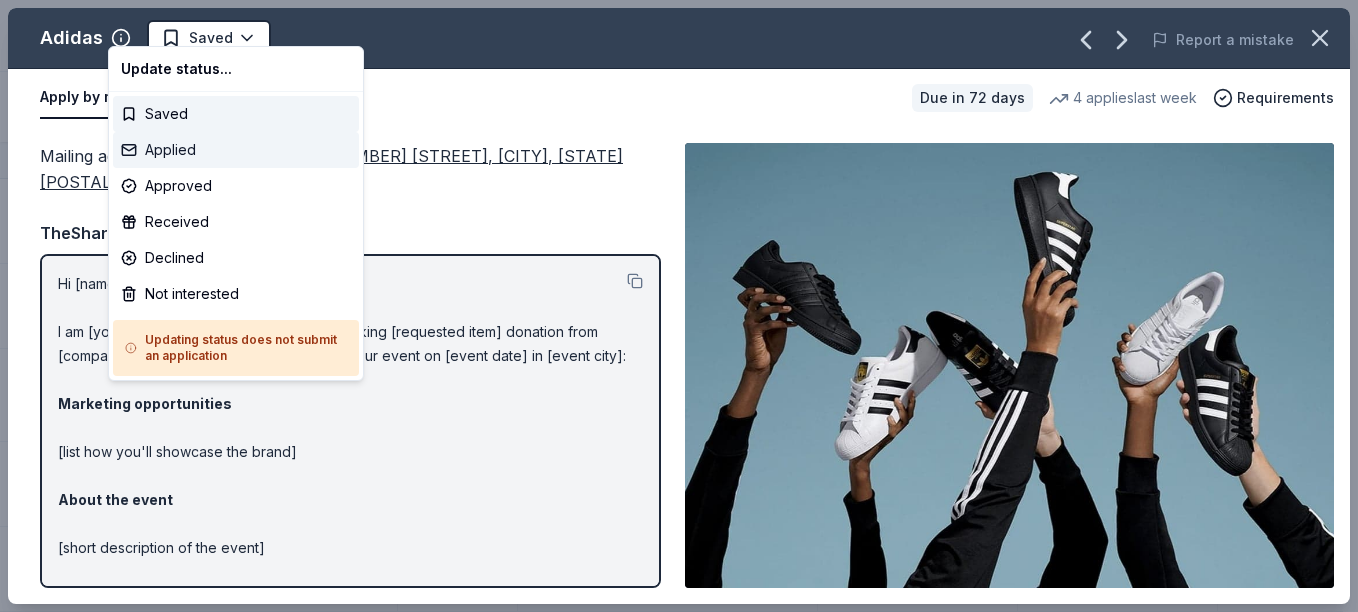 click on "Applied" at bounding box center [236, 150] 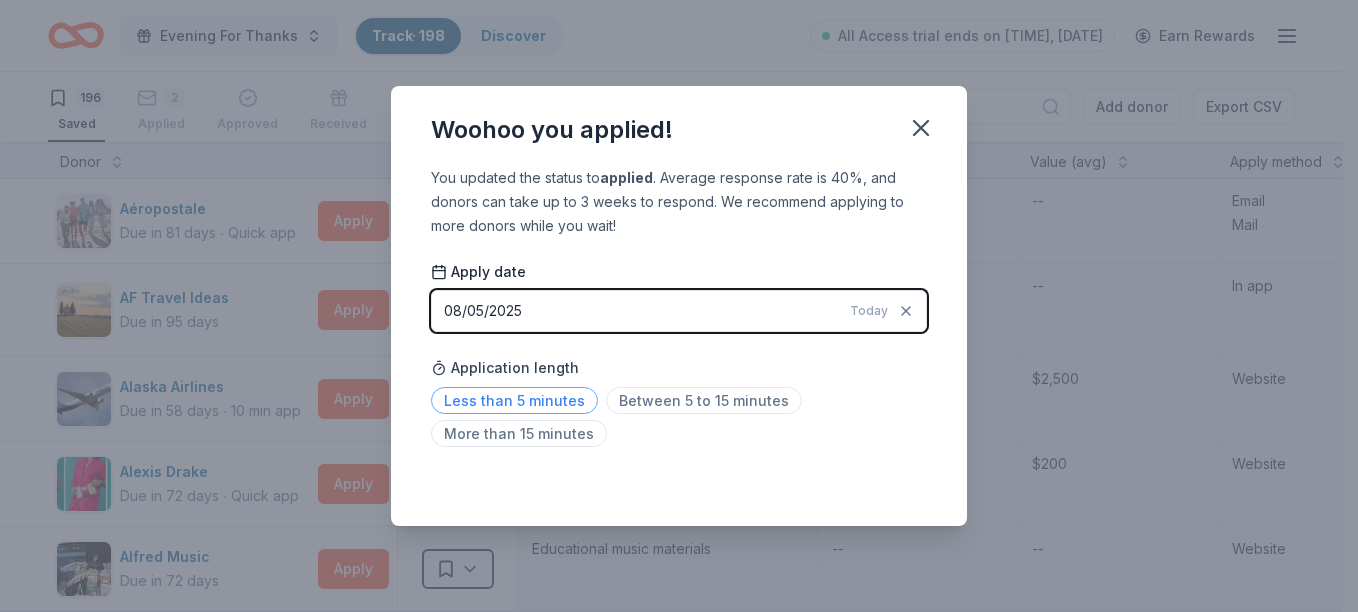 click on "Less than 5 minutes" at bounding box center [514, 400] 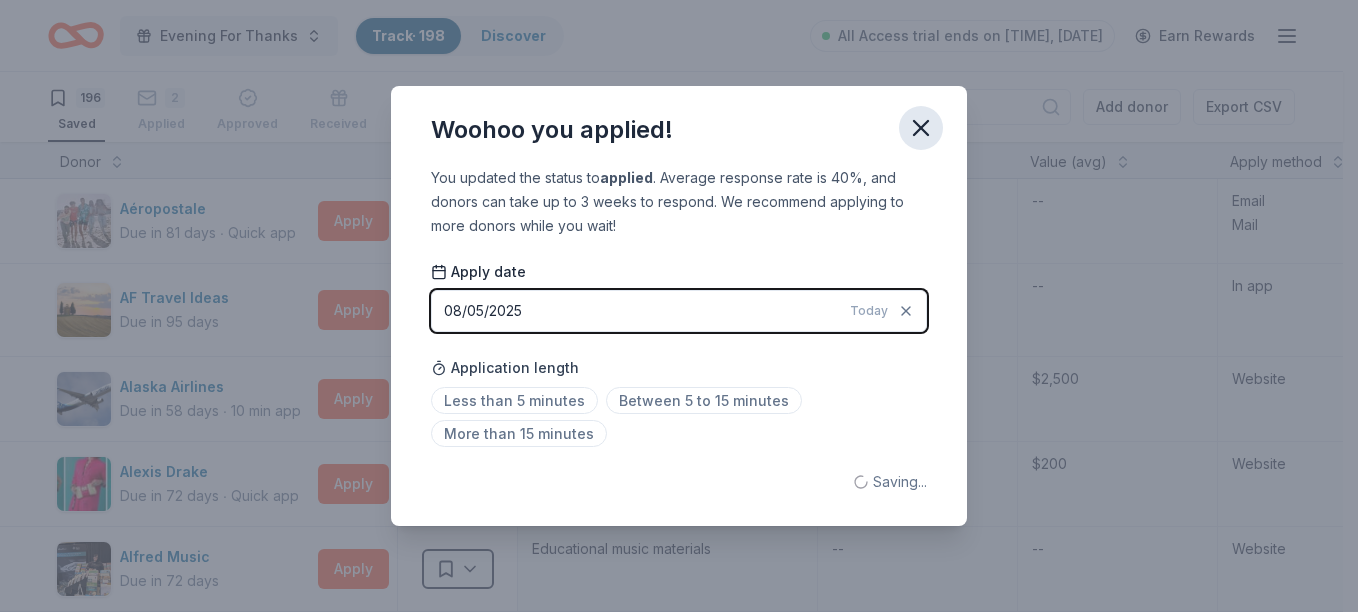 click 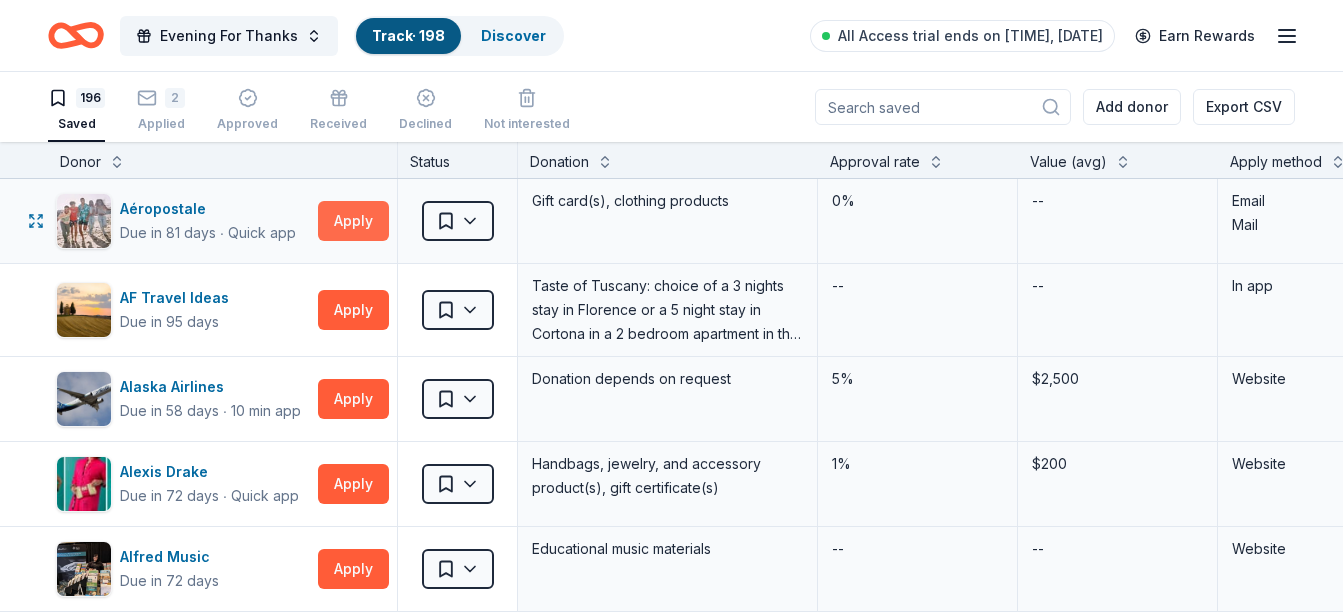 click on "Apply" at bounding box center (353, 221) 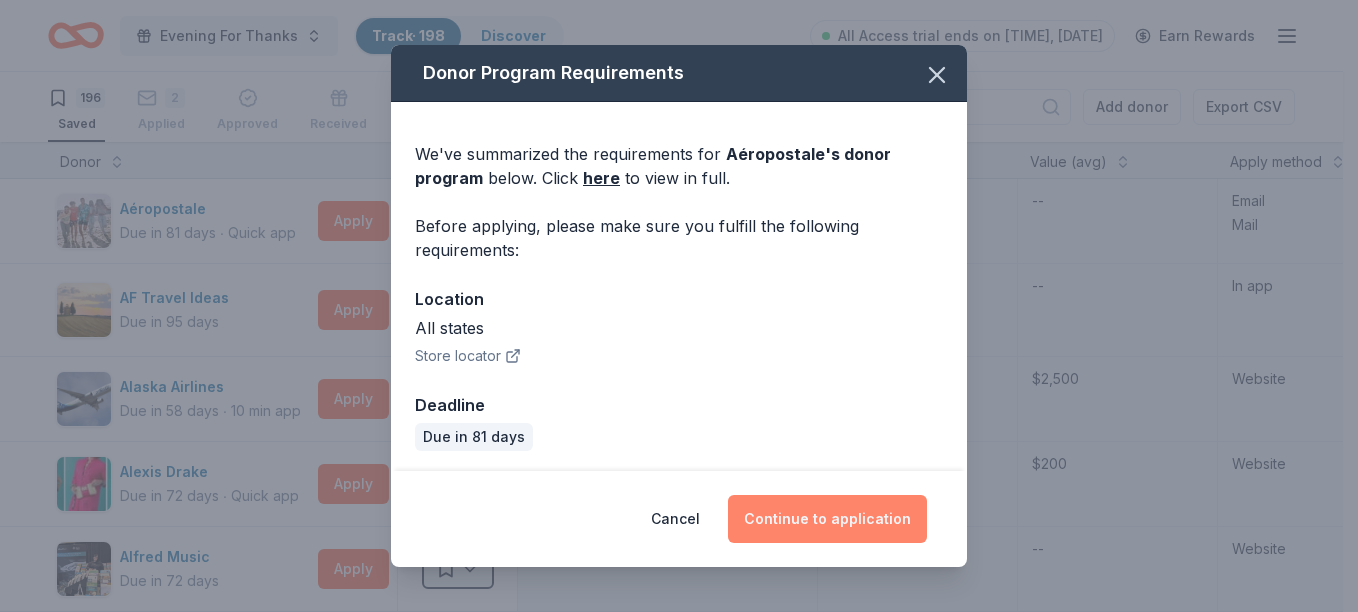 click on "Continue to application" at bounding box center (827, 519) 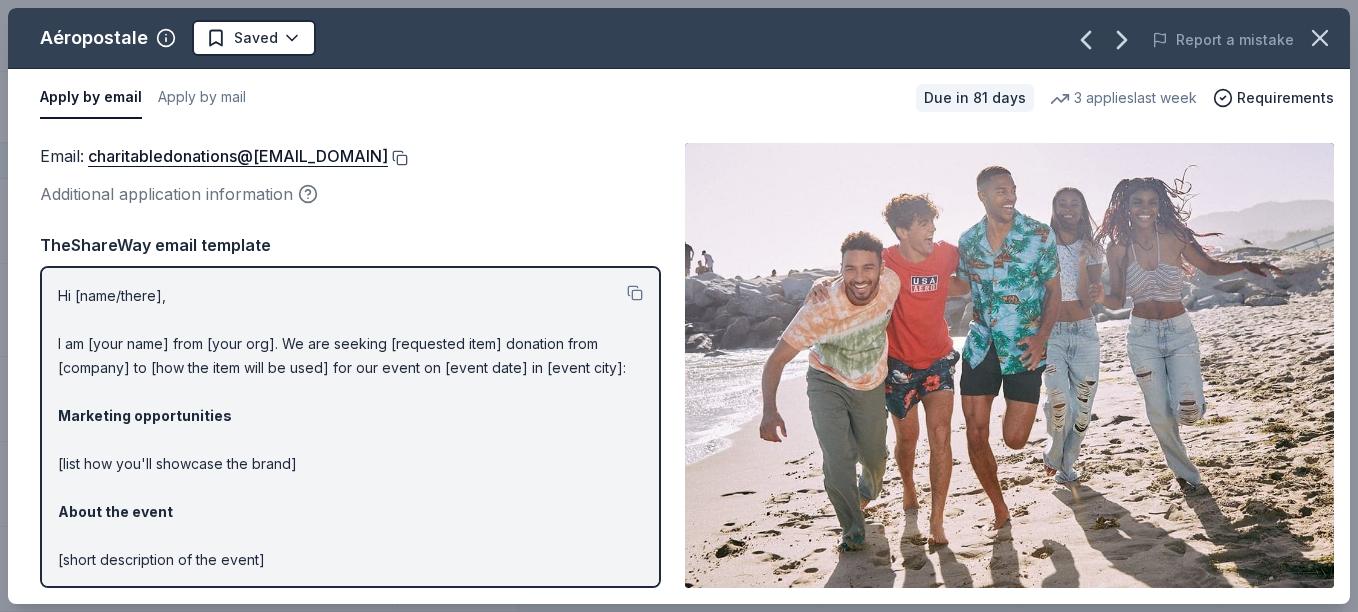 click at bounding box center (398, 158) 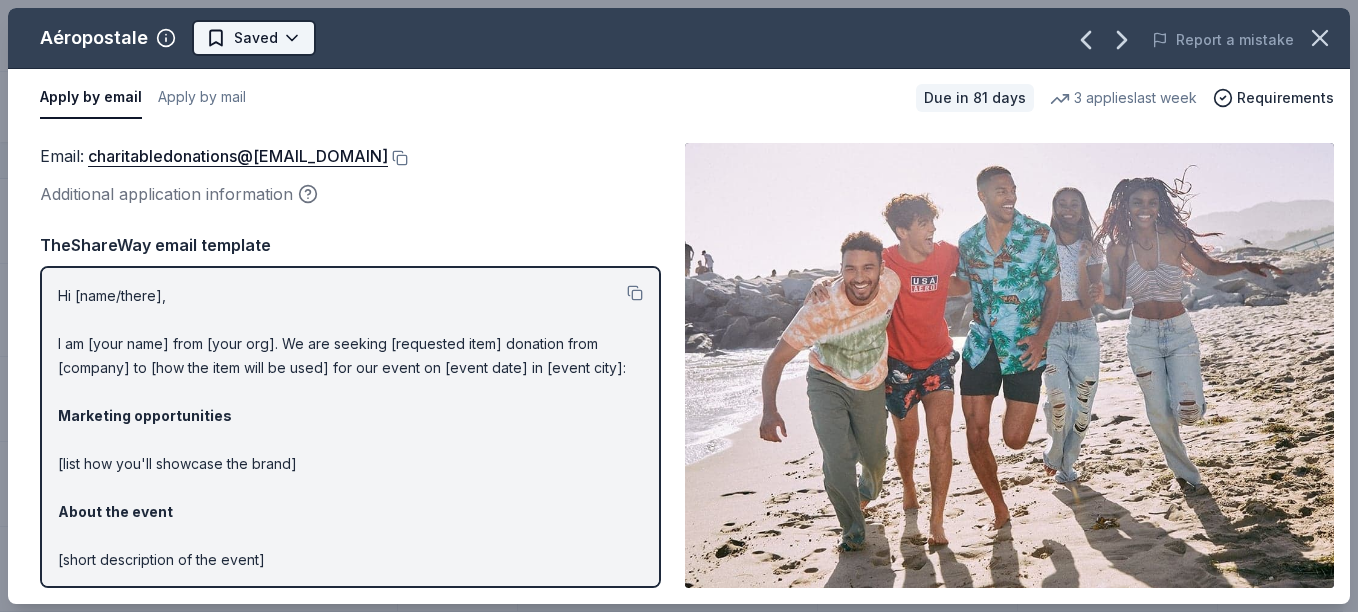click on "Donor Status Donation Approval rate Value (avg) Apply method Assignee Notes Aéropostale Due in 81 days ∙ Quick app Apply Saved Gift card(s), clothing products 0% -- Email Mail AF Travel Ideas Due in 95 days Apply Saved Taste of Tuscany: choice of a 3 nights stay in Florence or a 5 night stay in Cortona in a 2 bedroom apartment in the city center (Retail value is €2.500 Euro; you keep any proceeds above our charity rate of €1.800 Euro). The package includes a private walking tour of the town with a professional guide, a visit to an artisanal jewelry boutique with a glass of Italian Prosecco, wine tasting in a traditional Enoteca with local wines, pre-arrival and in-house local English speaking concierge and booking services, and all consumption fees (A/C, heating, etc). Upgrade and a la carte extras available on request. -- -- In app" at bounding box center [679, 306] 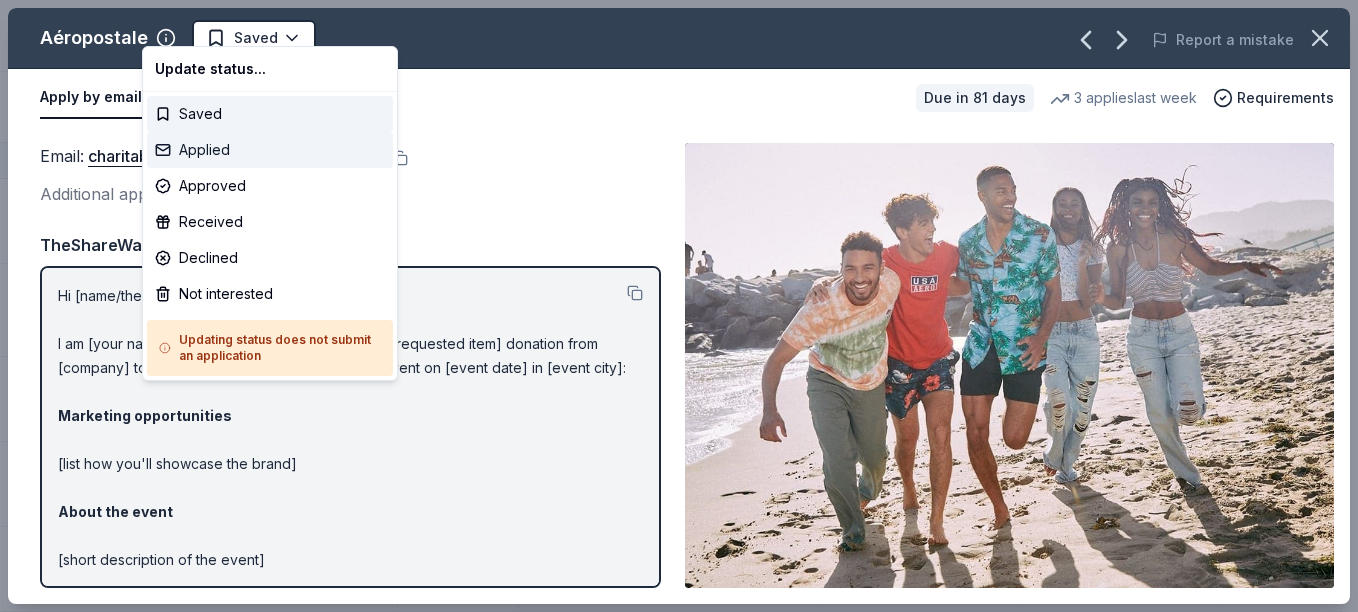 click on "Applied" at bounding box center (270, 150) 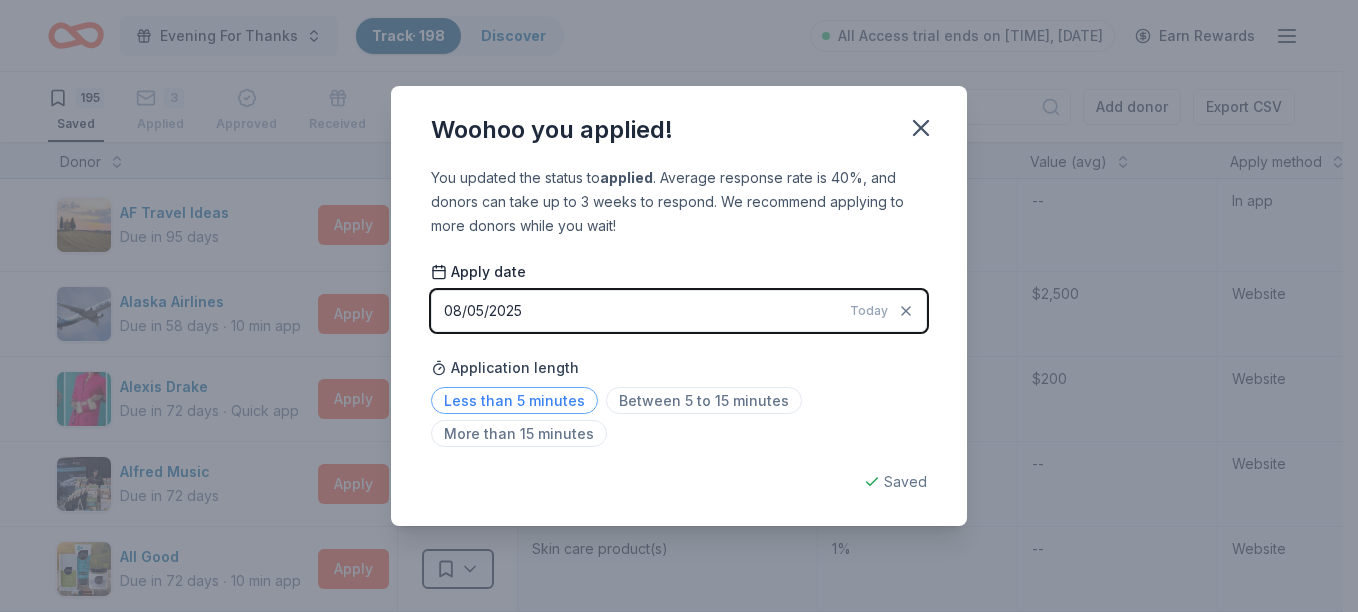 click on "Less than 5 minutes" at bounding box center [514, 400] 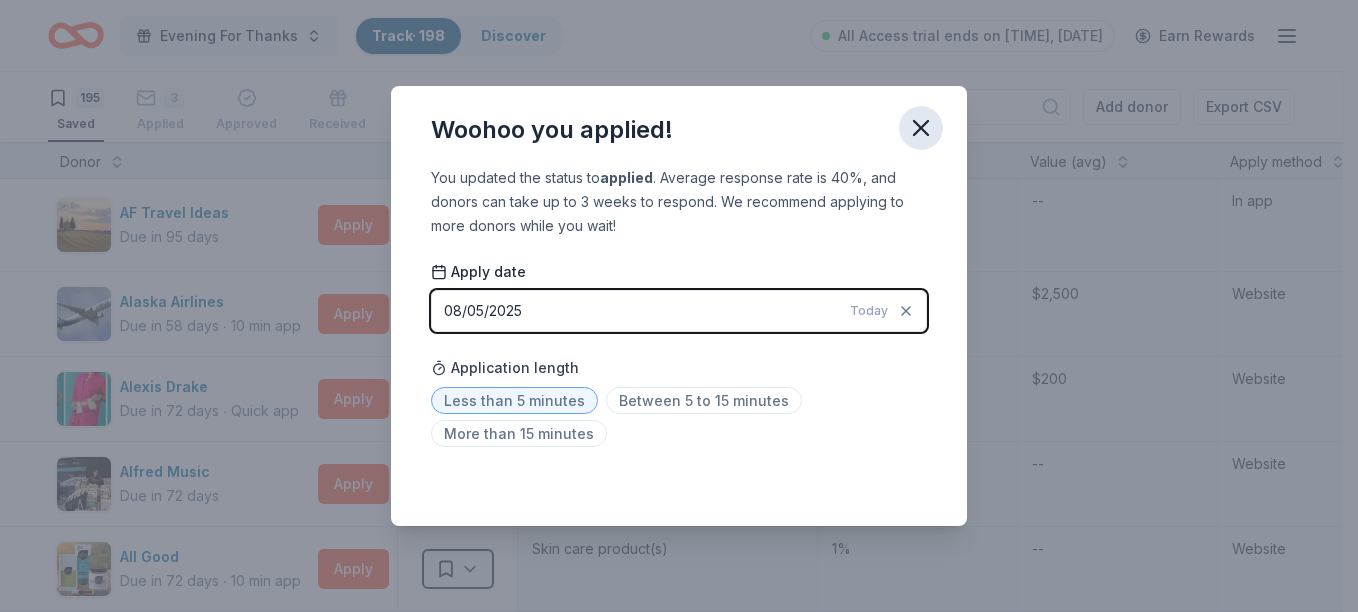 click 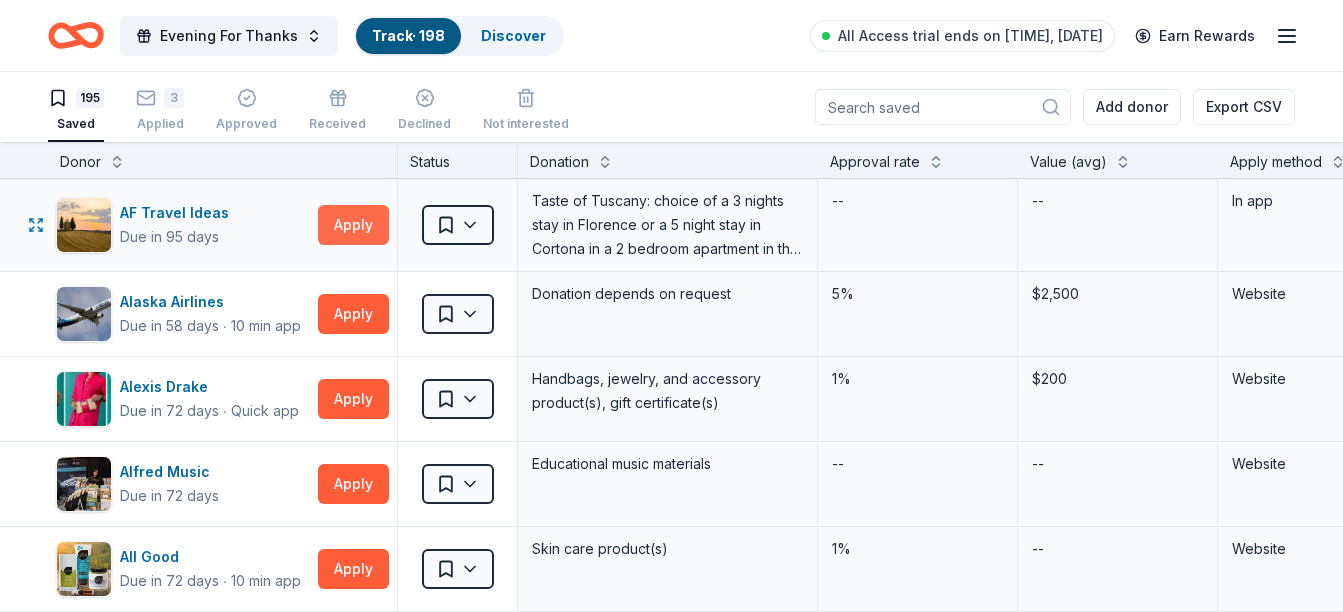 click on "Apply" at bounding box center [353, 225] 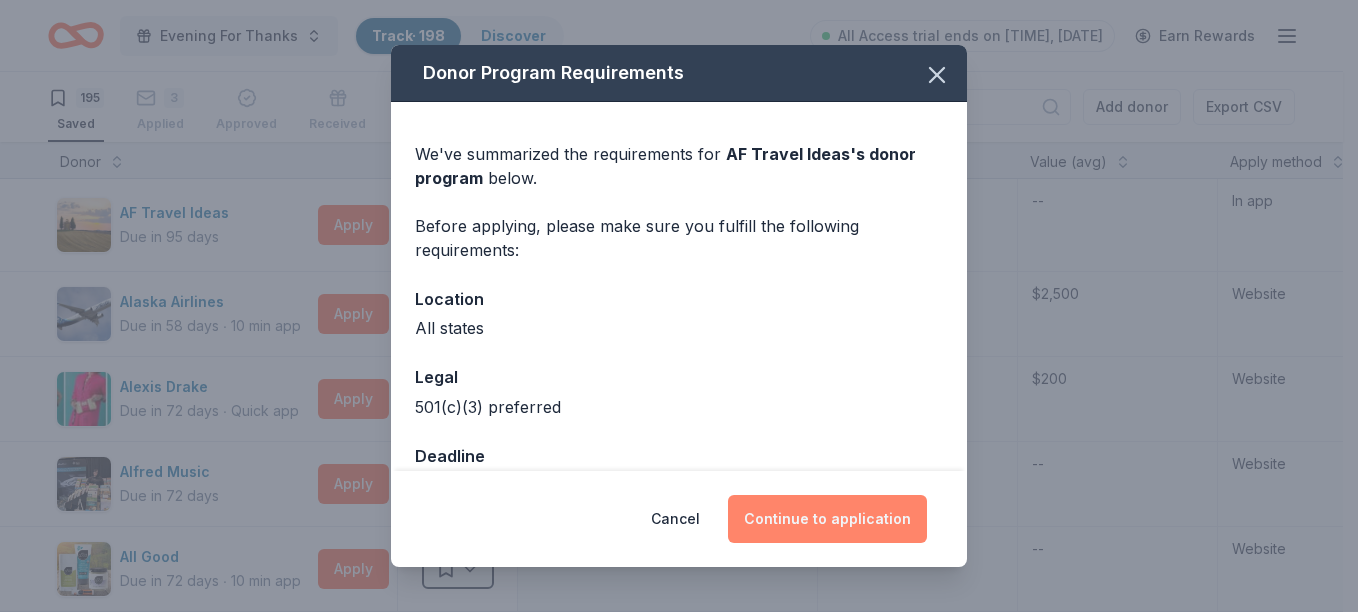 click on "Continue to application" at bounding box center (827, 519) 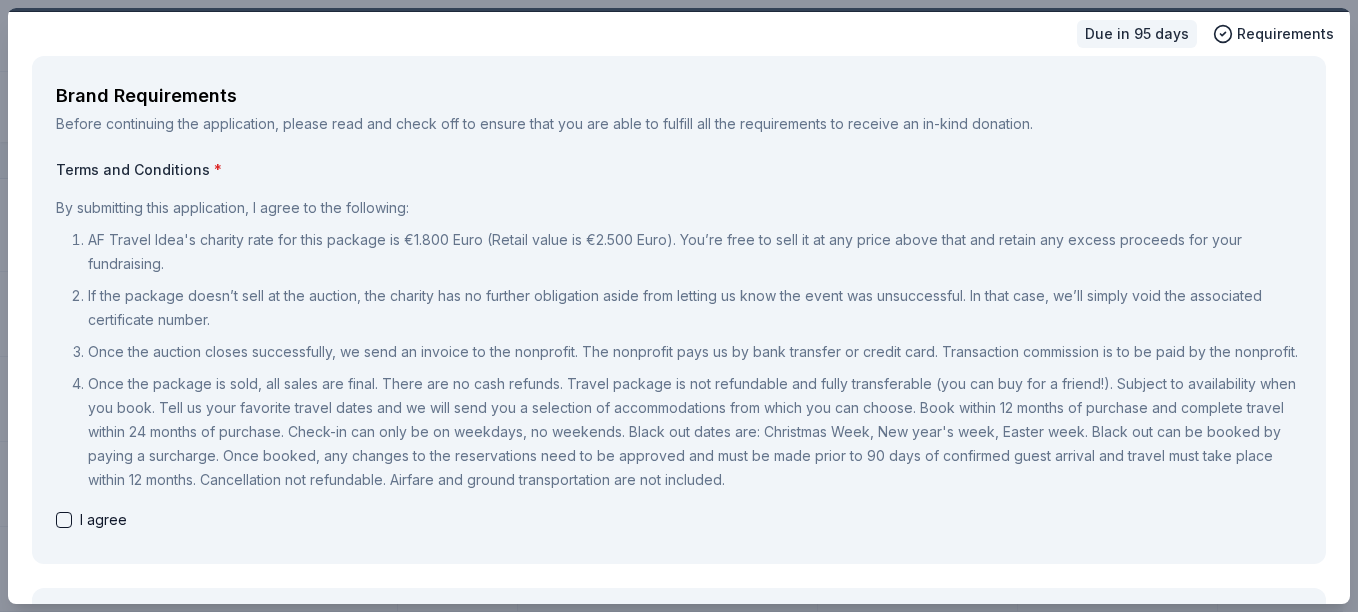 scroll, scrollTop: 100, scrollLeft: 0, axis: vertical 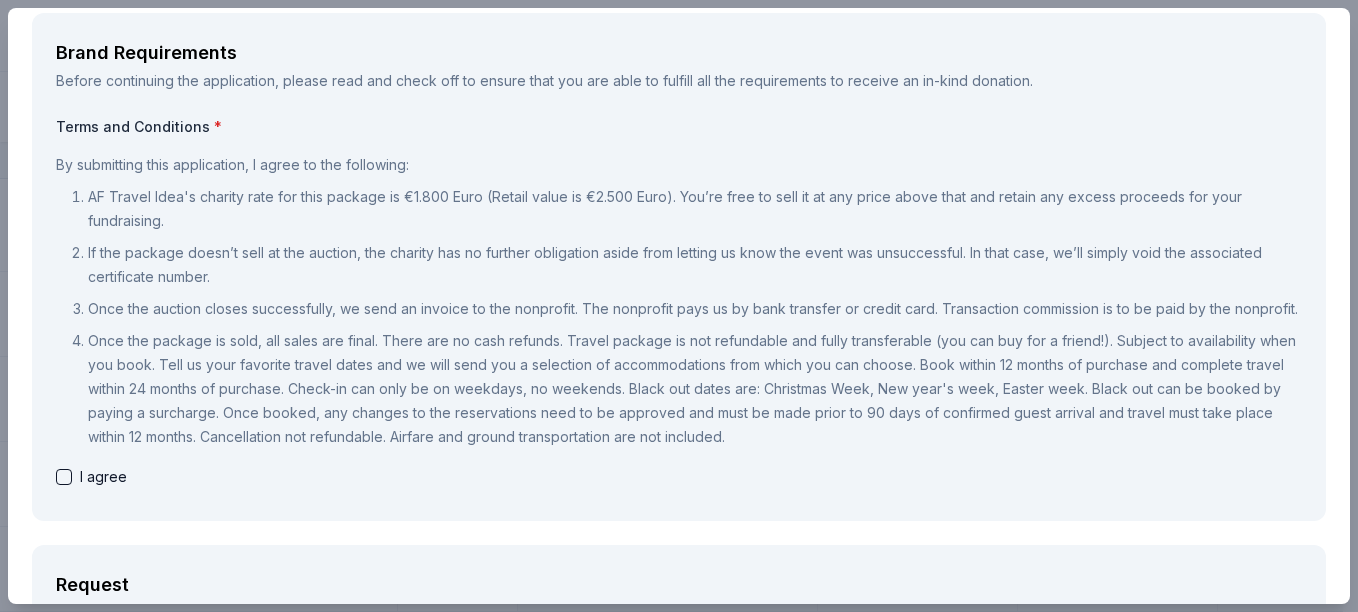 click at bounding box center [64, 477] 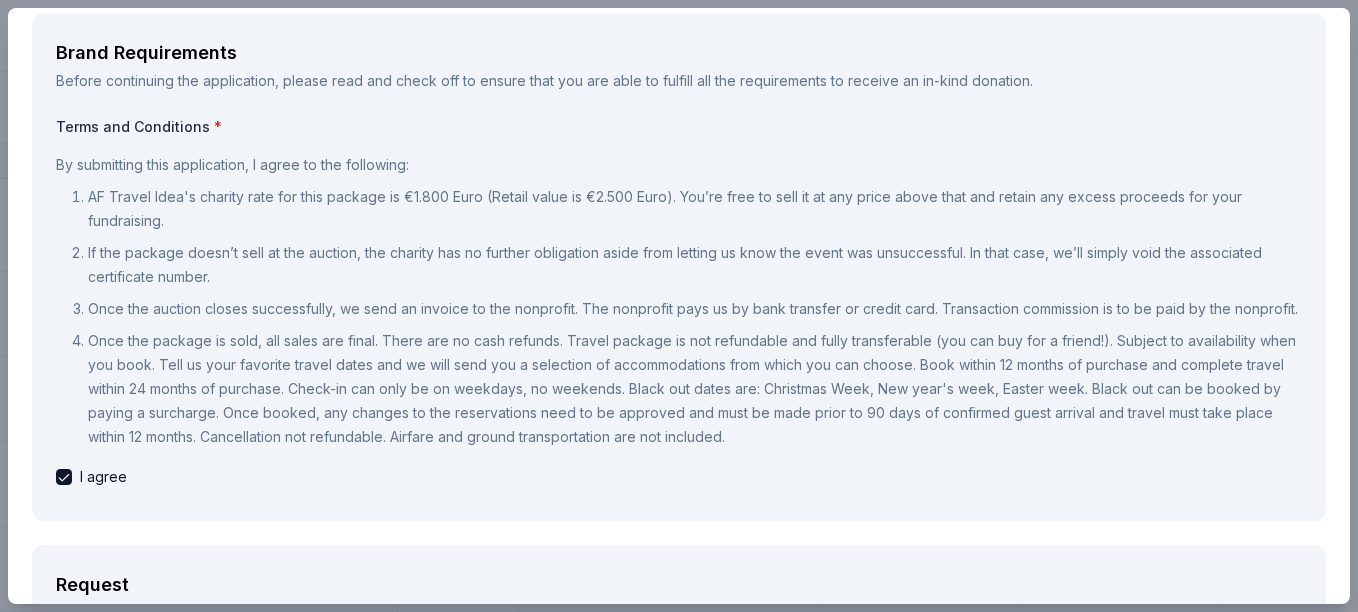 scroll, scrollTop: 200, scrollLeft: 0, axis: vertical 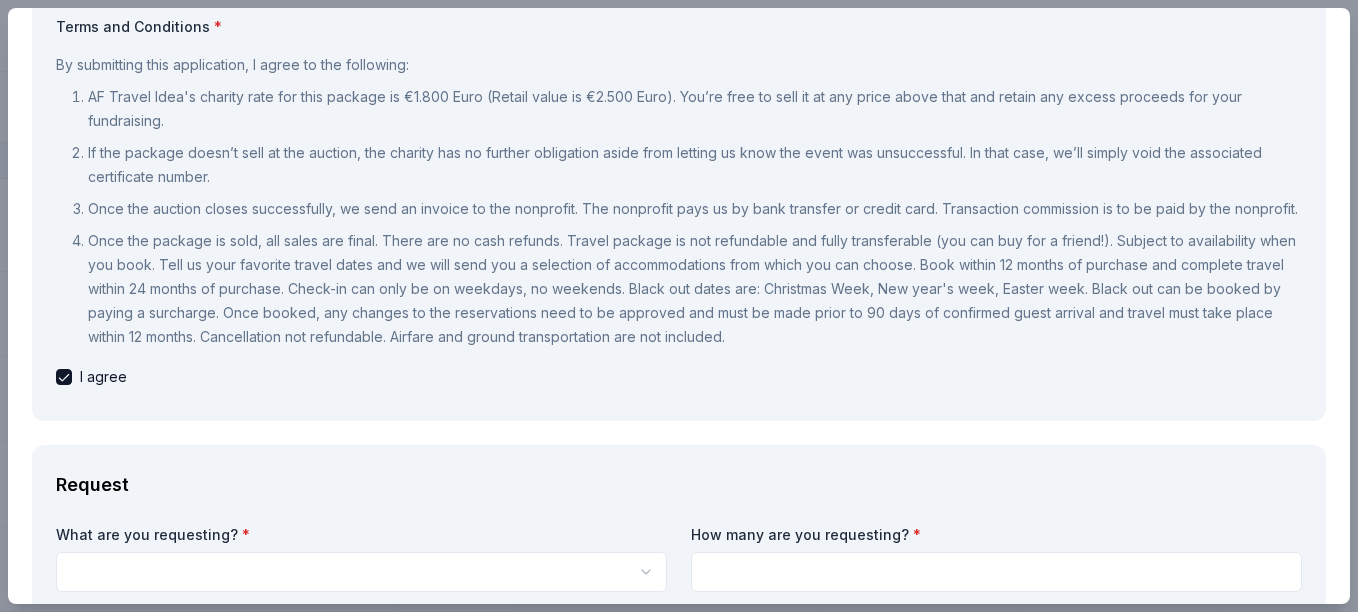 click on "Evening For Thanks Track  · [NUMBER] Discover All Access trial ends on [TIME], [DATE] Earn Rewards [NUMBER] Saved 3 Applied Approved Received Declined Not interested Add donor Export CSV Donor Status Donation Approval rate Value (avg) Apply method Assignee Notes AF Travel Ideas Due in 95 days Apply Saved Taste of Tuscany: choice of a 3 nights stay in [CITY] or a 5 night stay in [CITY] in a 2 bedroom apartment in the city center (Retail value is €[PRICE] Euro; you keep any proceeds above our charity rate of €[PRICE] Euro). The package includes a private walking tour of the town with a professional guide, a visit to an artisanal jewelry boutique with a glass of Italian Prosecco, wine tasting in a traditional Enoteca with local wines, pre-arrival and in-house local English speaking concierge and booking services, and all consumption fees (A/C, heating, etc). Upgrade and a la carte extras available on request. -- -- In app Alaska Airlines Due in 58 days ∙ 10 min app Apply Saved Donation depends on request 5% $[PRICE] ∙ 1%" at bounding box center (679, 306) 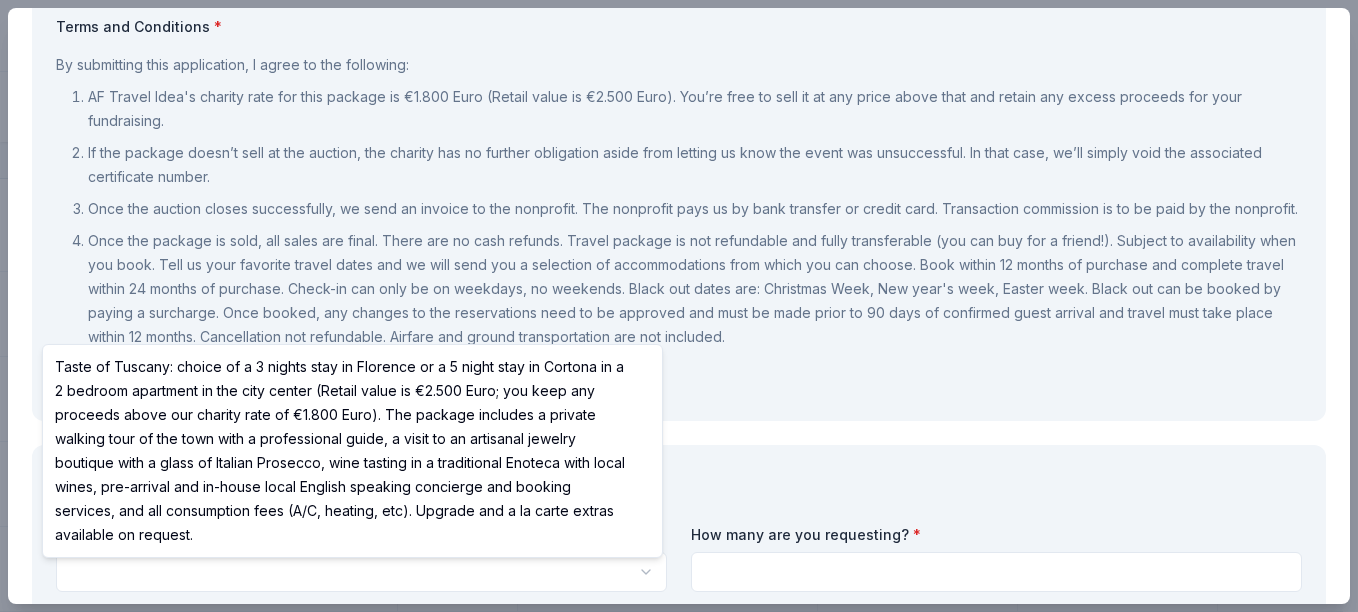 click on "Evening For Thanks Track  · [NUMBER] Discover All Access trial ends on [TIME], [DATE] Earn Rewards [NUMBER] Saved 3 Applied Approved Received Declined Not interested Add donor Export CSV Donor Status Donation Approval rate Value (avg) Apply method Assignee Notes AF Travel Ideas Due in 95 days Apply Saved Taste of Tuscany: choice of a 3 nights stay in [CITY] or a 5 night stay in [CITY] in a 2 bedroom apartment in the city center (Retail value is €[PRICE] Euro; you keep any proceeds above our charity rate of €[PRICE] Euro). The package includes a private walking tour of the town with a professional guide, a visit to an artisanal jewelry boutique with a glass of Italian Prosecco, wine tasting in a traditional Enoteca with local wines, pre-arrival and in-house local English speaking concierge and booking services, and all consumption fees (A/C, heating, etc). Upgrade and a la carte extras available on request. -- -- In app Alaska Airlines Due in 58 days ∙ 10 min app Apply Saved Donation depends on request 5% $[PRICE] ∙ 1%" at bounding box center [679, 306] 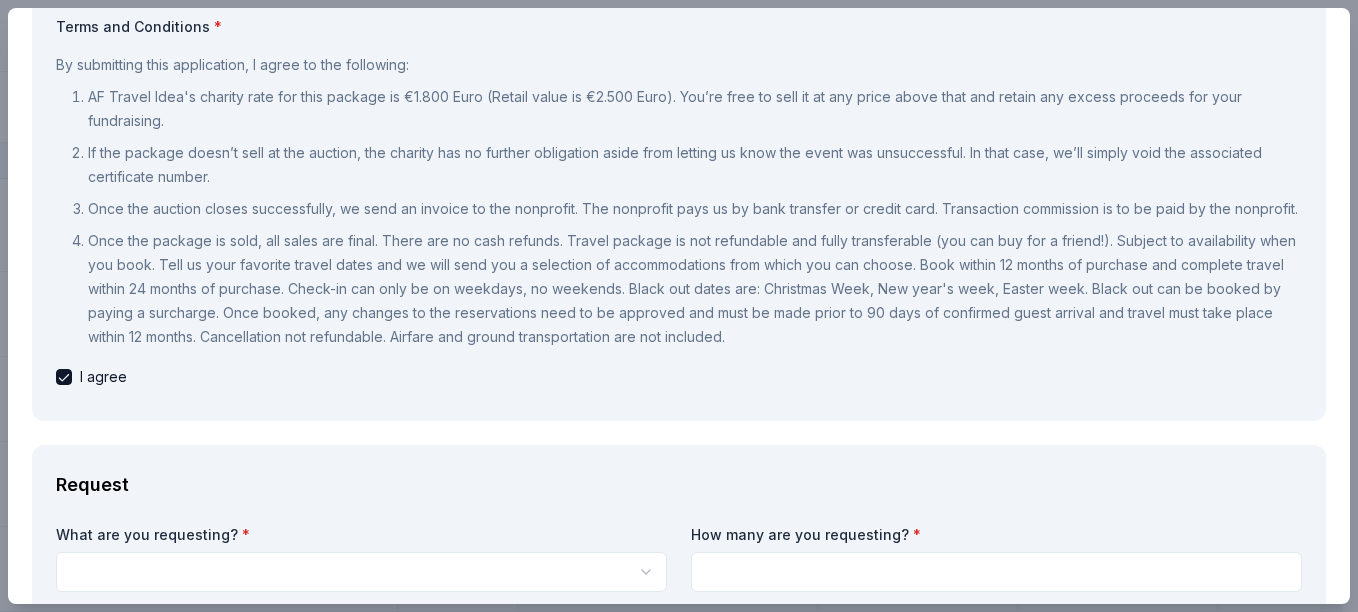 click on "Evening For Thanks Track  · [NUMBER] Discover All Access trial ends on [TIME], [DATE] Earn Rewards [NUMBER] Saved 3 Applied Approved Received Declined Not interested Add donor Export CSV Donor Status Donation Approval rate Value (avg) Apply method Assignee Notes AF Travel Ideas Due in 95 days Apply Saved Taste of Tuscany: choice of a 3 nights stay in [CITY] or a 5 night stay in [CITY] in a 2 bedroom apartment in the city center (Retail value is €[PRICE] Euro; you keep any proceeds above our charity rate of €[PRICE] Euro). The package includes a private walking tour of the town with a professional guide, a visit to an artisanal jewelry boutique with a glass of Italian Prosecco, wine tasting in a traditional Enoteca with local wines, pre-arrival and in-house local English speaking concierge and booking services, and all consumption fees (A/C, heating, etc). Upgrade and a la carte extras available on request. -- -- In app Alaska Airlines Due in 58 days ∙ 10 min app Apply Saved Donation depends on request 5% $[PRICE] ∙ 1%" at bounding box center (679, 306) 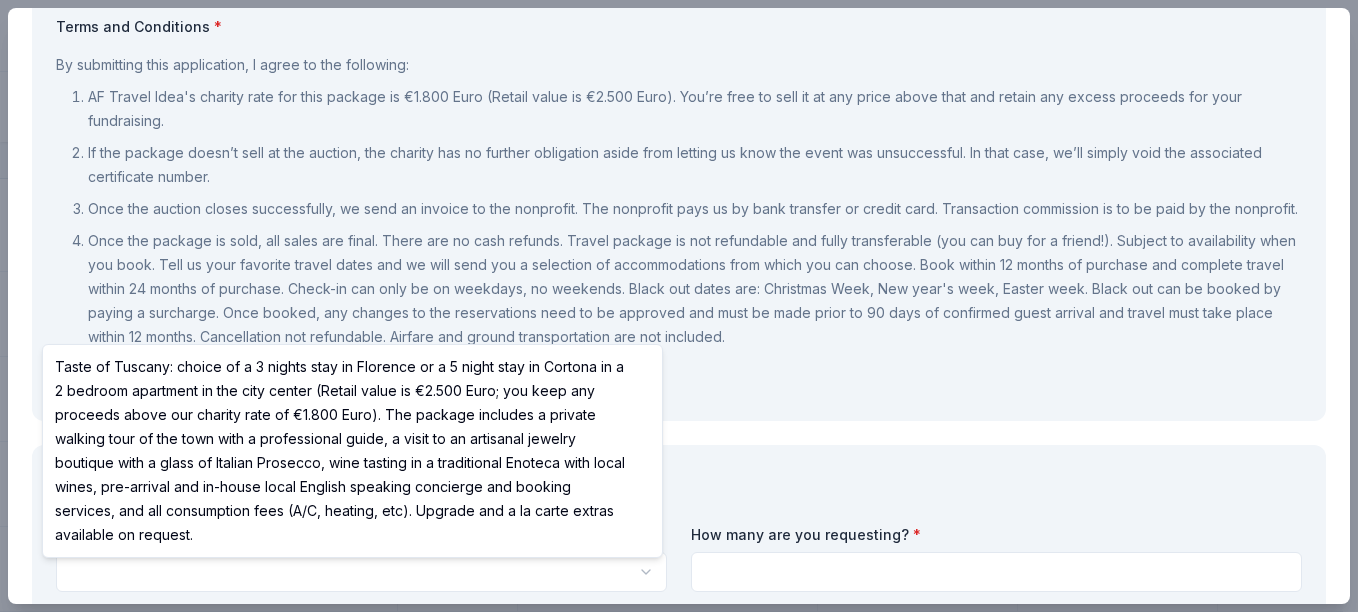 select on "Taste of Tuscany: choice of a 3 nights stay in Florence or a 5 night stay in Cortona in a 2 bedroom apartment in the city center (Retail value is €2.500 Euro; you keep any proceeds above our charity rate of €1.800 Euro). The package includes a private walking tour of the town with a professional guide, a visit to an artisanal jewelry boutique with a glass of Italian Prosecco, wine tasting in a traditional Enoteca with local wines, pre-arrival and in-house local English speaking concierge and booking services, and all consumption fees (A/C, heating, etc). Upgrade and a la carte extras available on request." 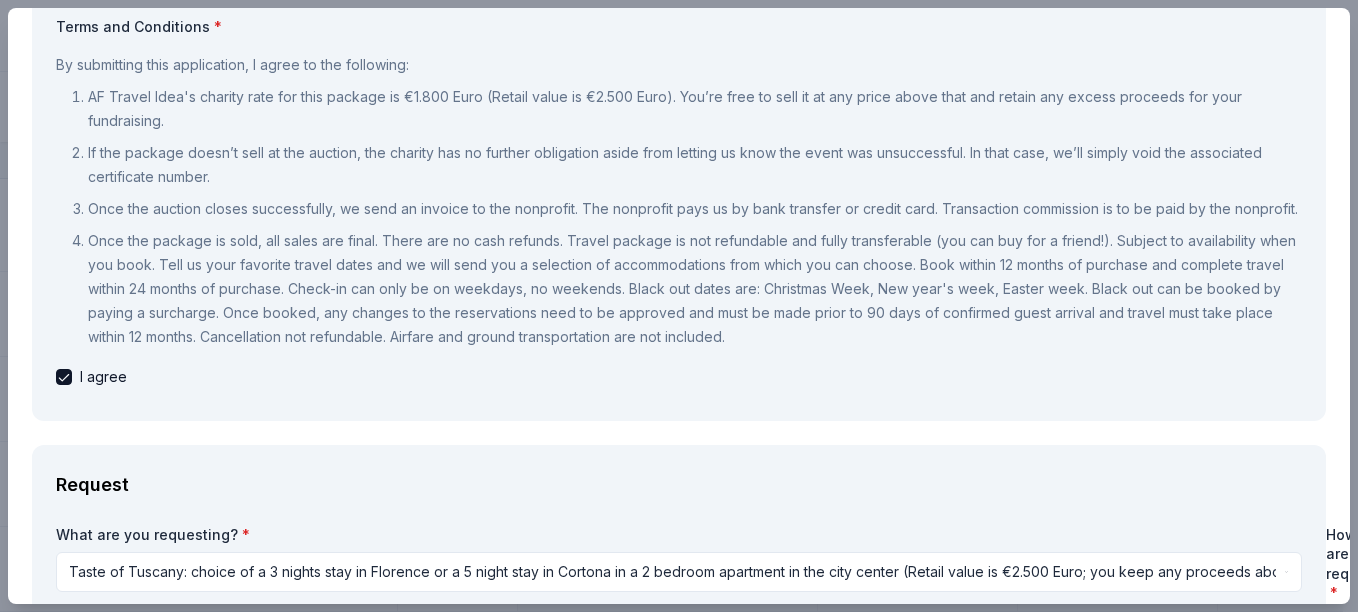 click on "Evening For Thanks Track  · [NUMBER] Discover All Access trial ends on [TIME], [DATE] Earn Rewards [NUMBER] Saved 3 Applied Approved Received Declined Not interested Add donor Export CSV Donor Status Donation Approval rate Value (avg) Apply method Assignee Notes AF Travel Ideas Due in 95 days Apply Saved Taste of Tuscany: choice of a 3 nights stay in [CITY] or a 5 night stay in [CITY] in a 2 bedroom apartment in the city center (Retail value is €[PRICE] Euro; you keep any proceeds above our charity rate of €[PRICE] Euro). The package includes a private walking tour of the town with a professional guide, a visit to an artisanal jewelry boutique with a glass of Italian Prosecco, wine tasting in a traditional Enoteca with local wines, pre-arrival and in-house local English speaking concierge and booking services, and all consumption fees (A/C, heating, etc). Upgrade and a la carte extras available on request. -- -- In app Alaska Airlines Due in 58 days ∙ 10 min app Apply Saved Donation depends on request 5% $[PRICE] ∙ 1%" at bounding box center [679, 306] 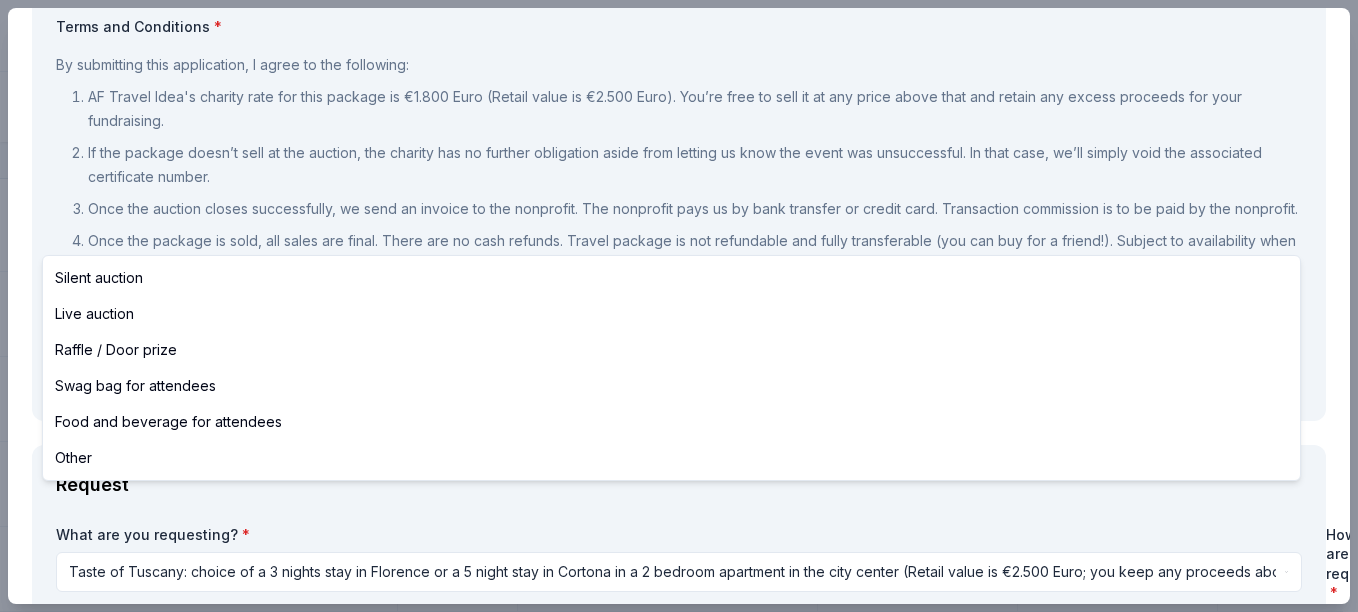 select on "silentAuction" 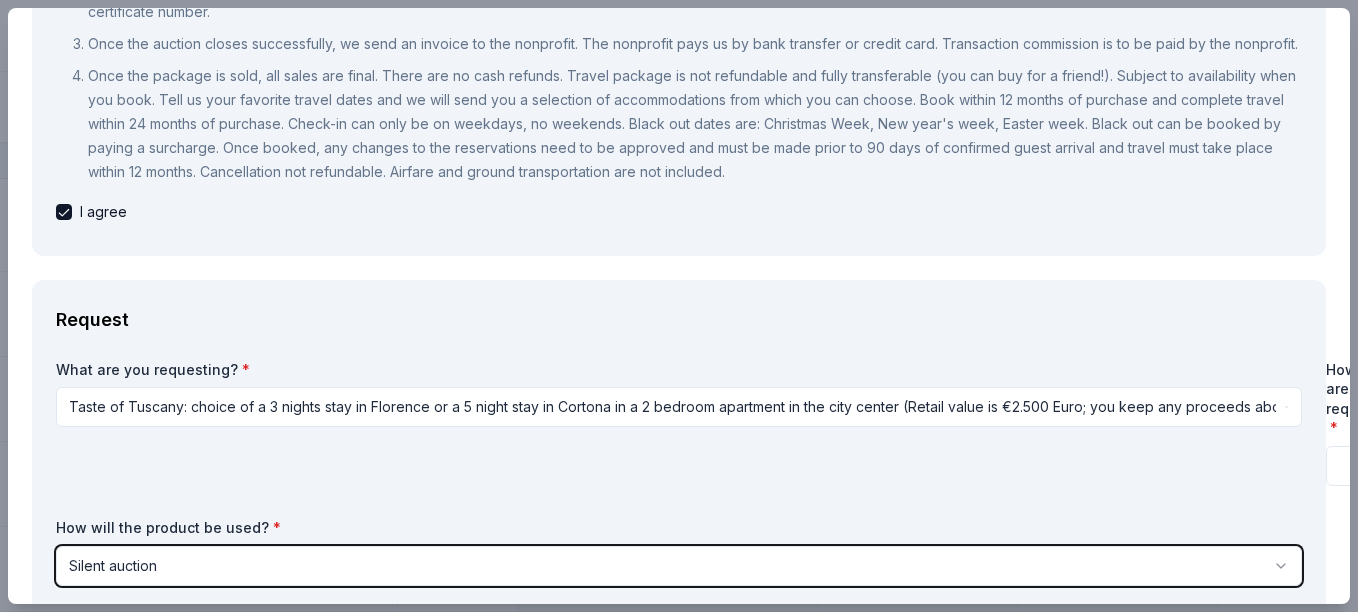 scroll, scrollTop: 400, scrollLeft: 0, axis: vertical 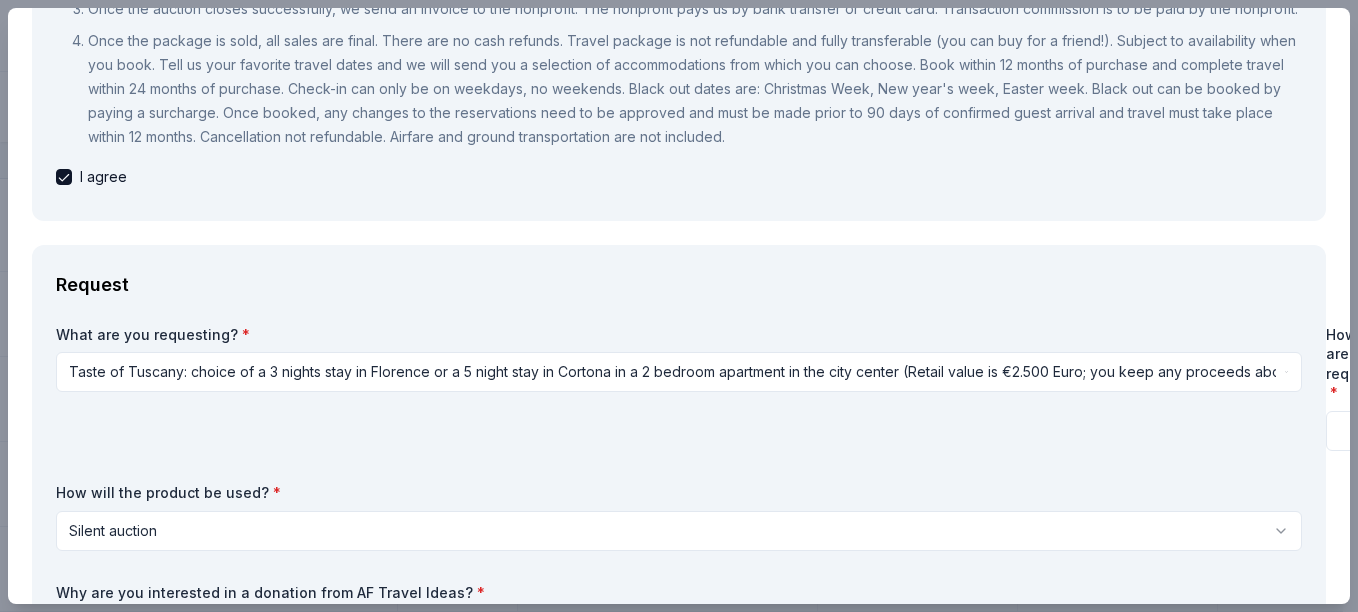 click at bounding box center [679, 650] 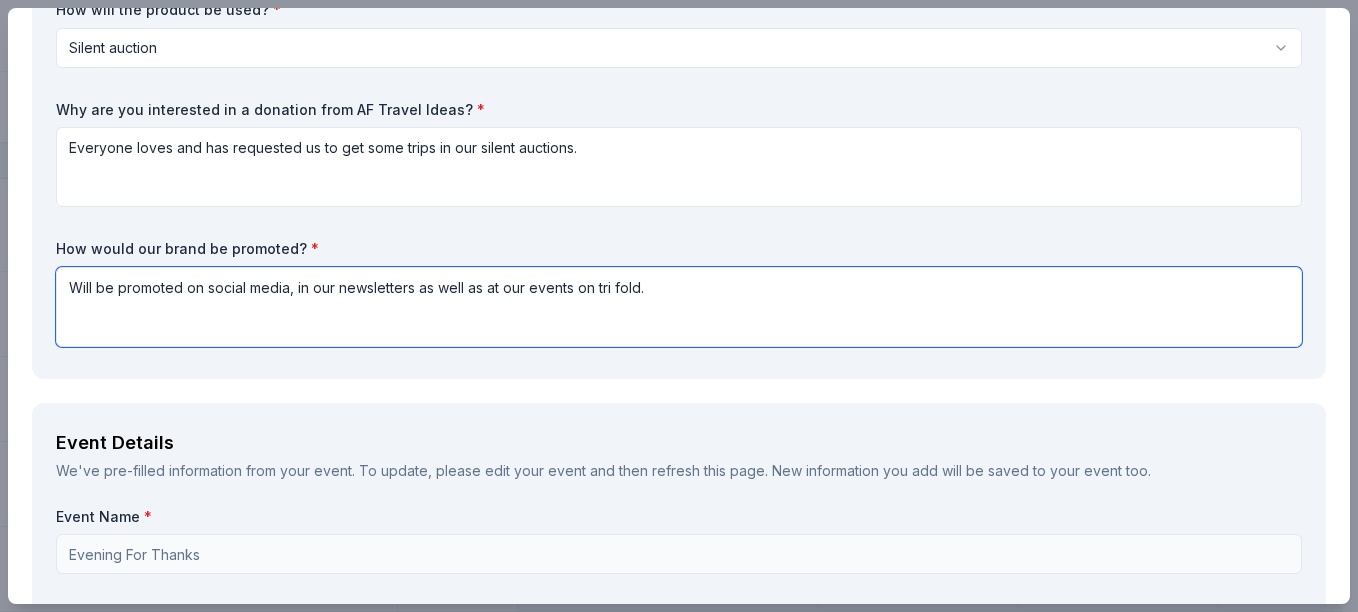 scroll, scrollTop: 900, scrollLeft: 0, axis: vertical 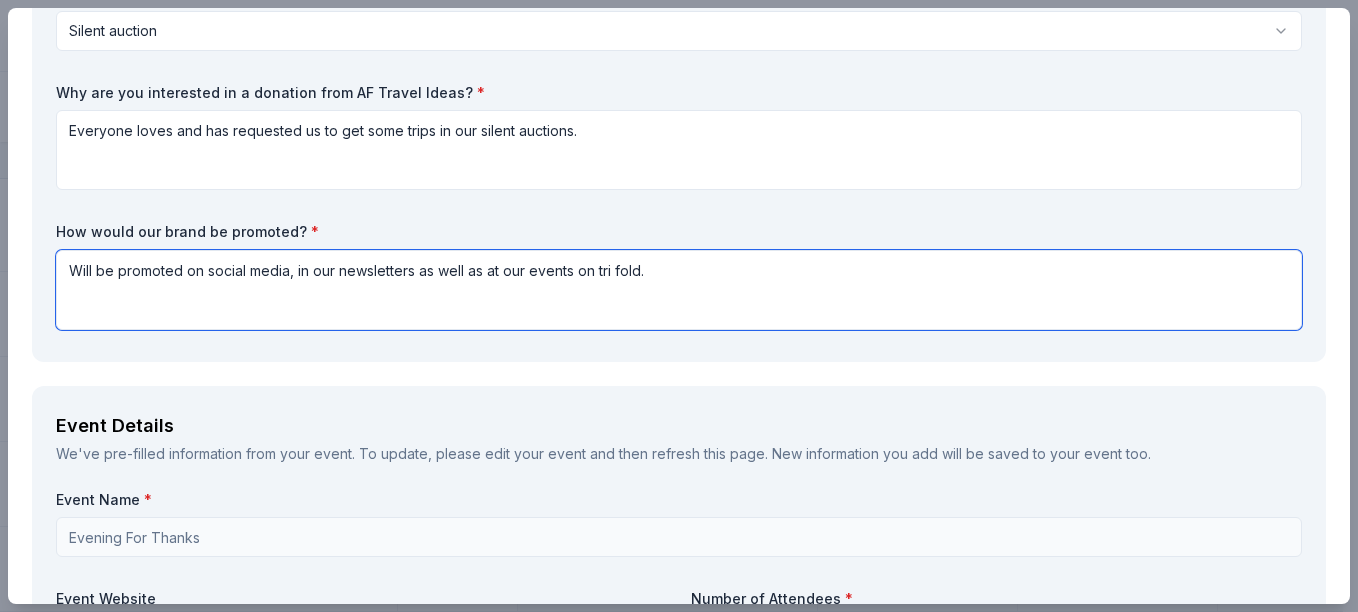 type on "Will be promoted on social media, in our newsletters as well as at our events on tri fold." 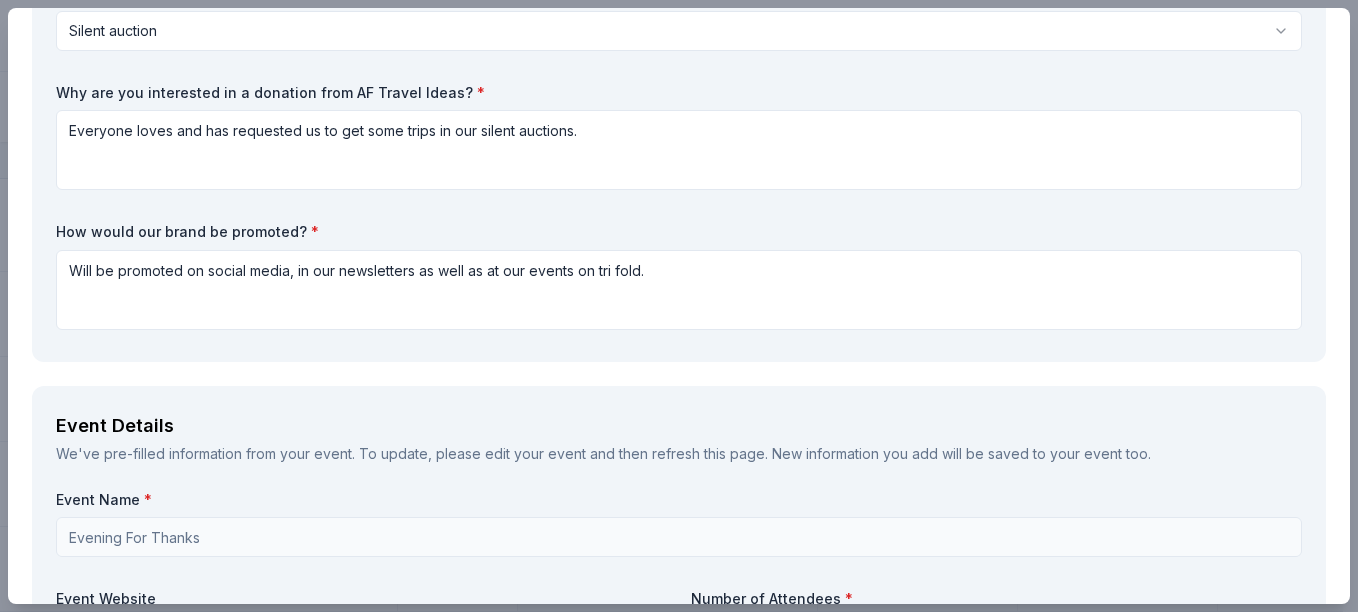 click on "11/14/2025" at bounding box center [361, 737] 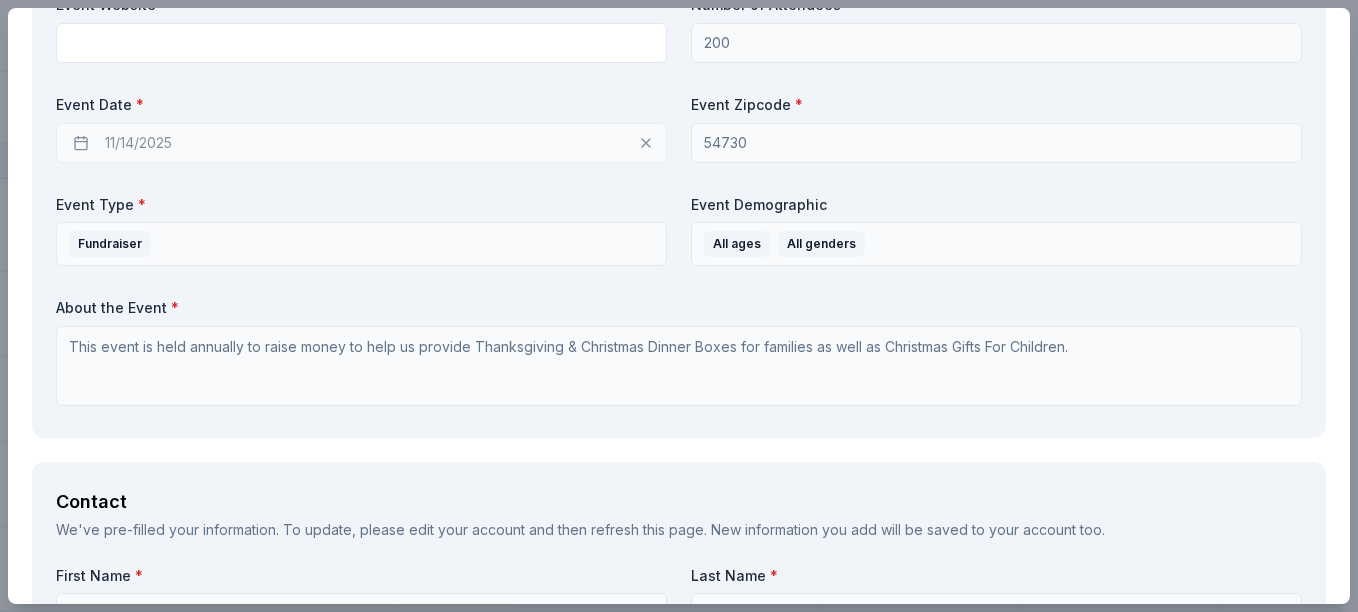 scroll, scrollTop: 1500, scrollLeft: 0, axis: vertical 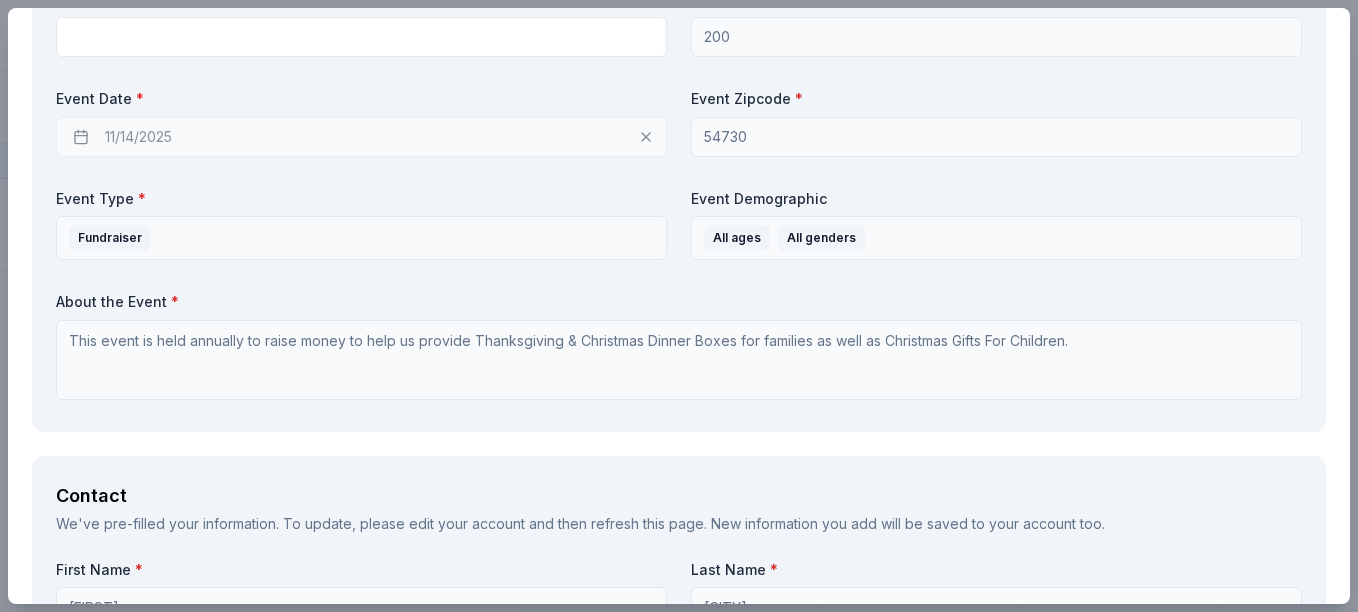 click at bounding box center (996, 707) 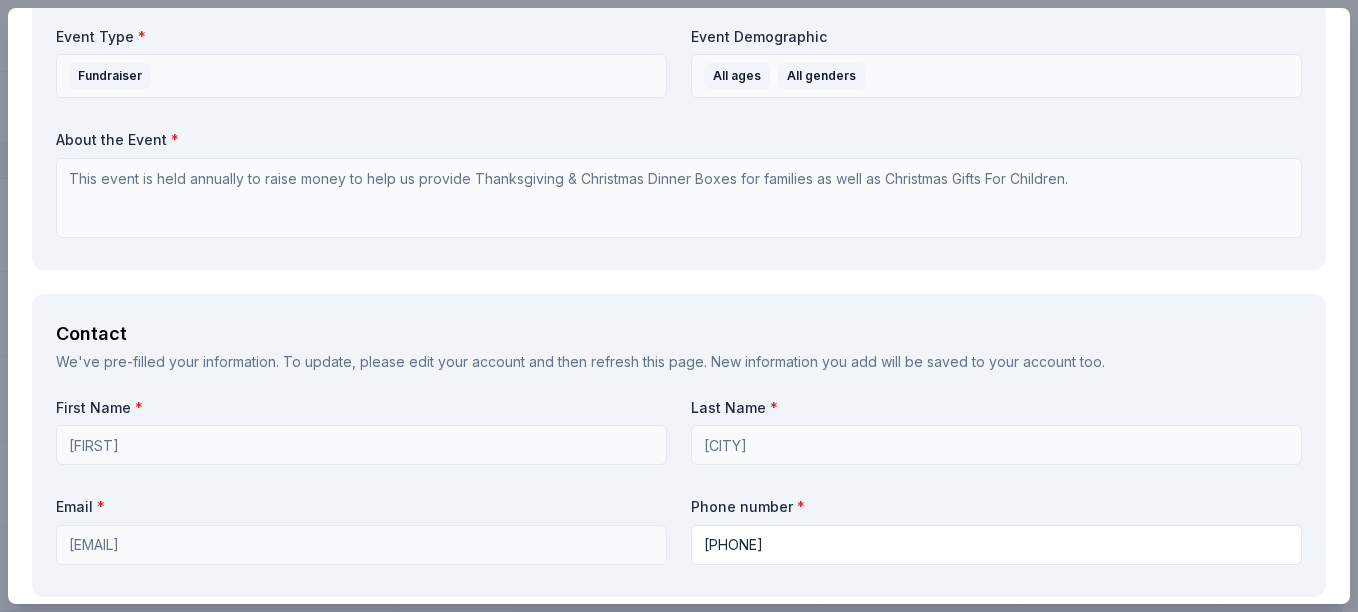 scroll, scrollTop: 1700, scrollLeft: 0, axis: vertical 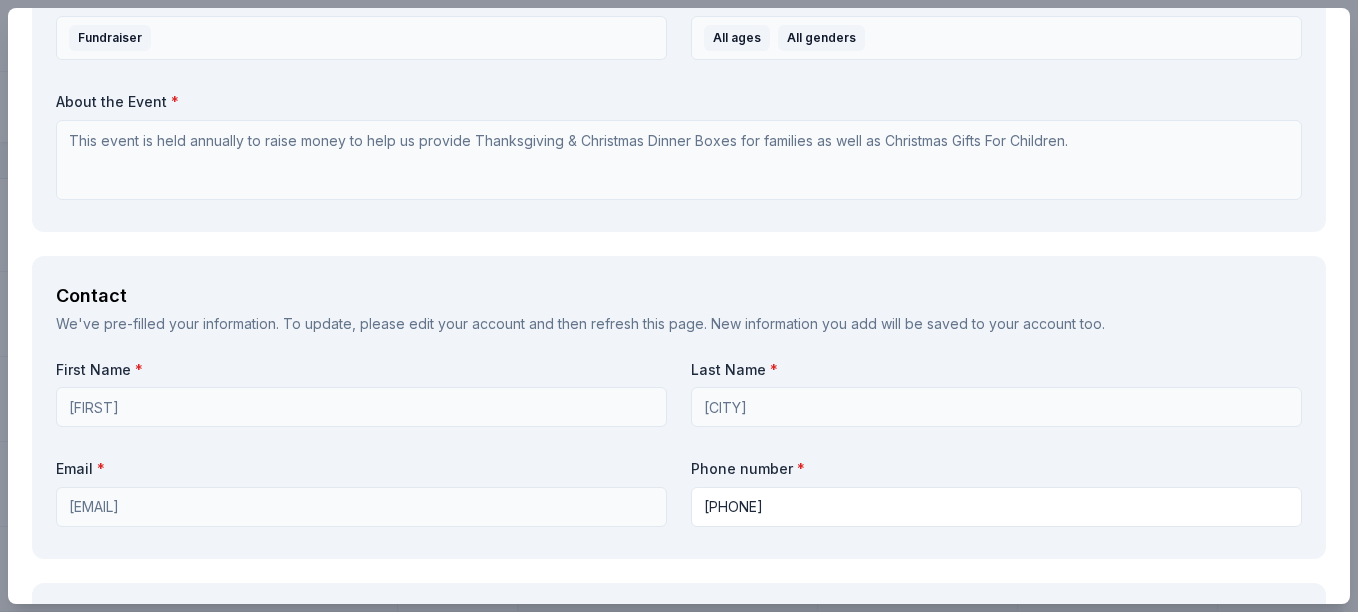 type on "We are dedicated to helping CHildren & Families with their daily essential needs. We thrive to aid as well as providing list of resources. No child left behind or wihtout daily essentials." 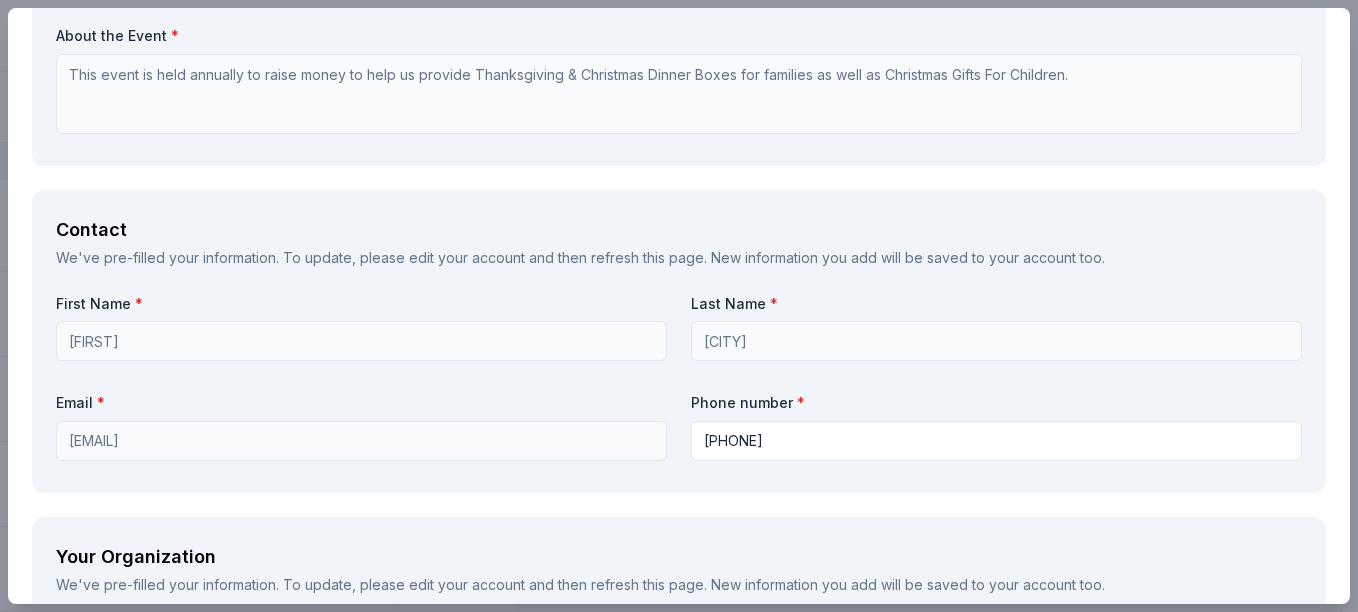 scroll, scrollTop: 1800, scrollLeft: 0, axis: vertical 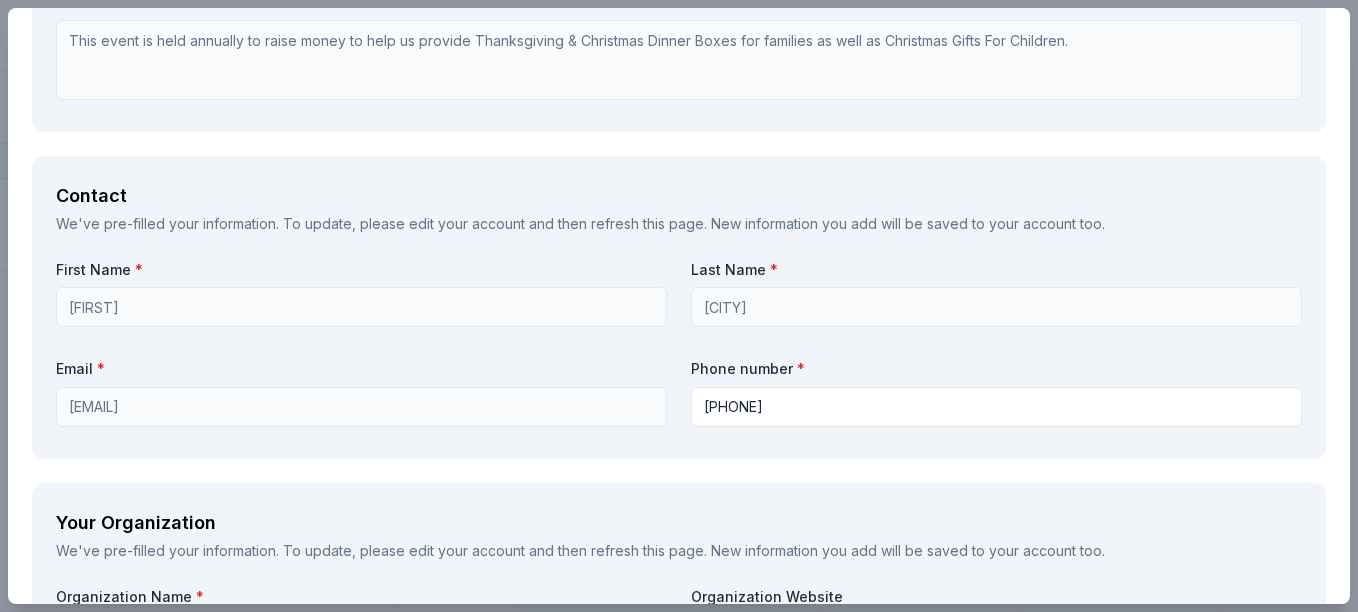 click on "Children" at bounding box center (361, 1011) 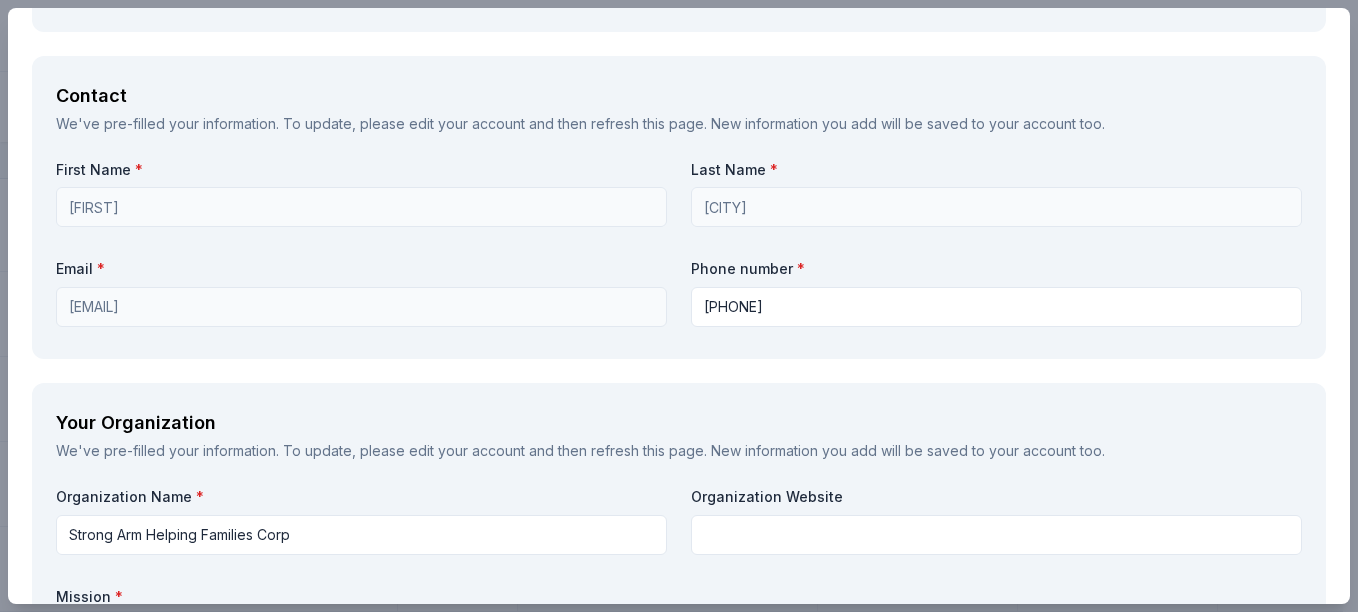 scroll, scrollTop: 1800, scrollLeft: 0, axis: vertical 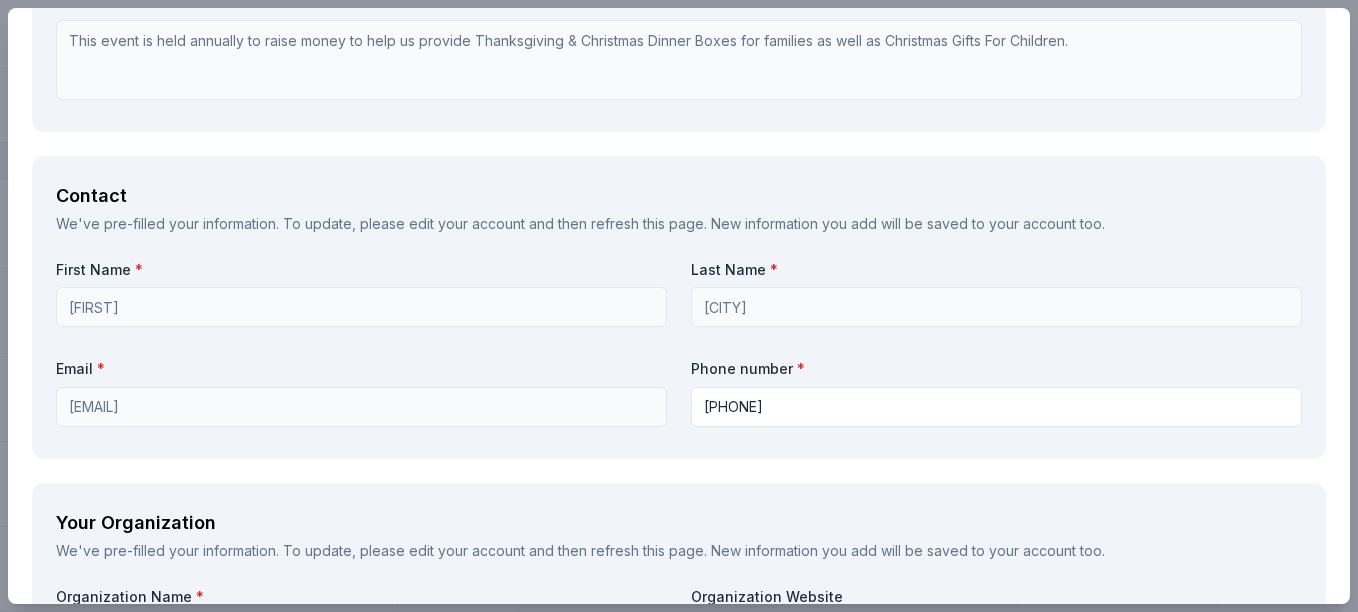click on "Education" at bounding box center [361, 1009] 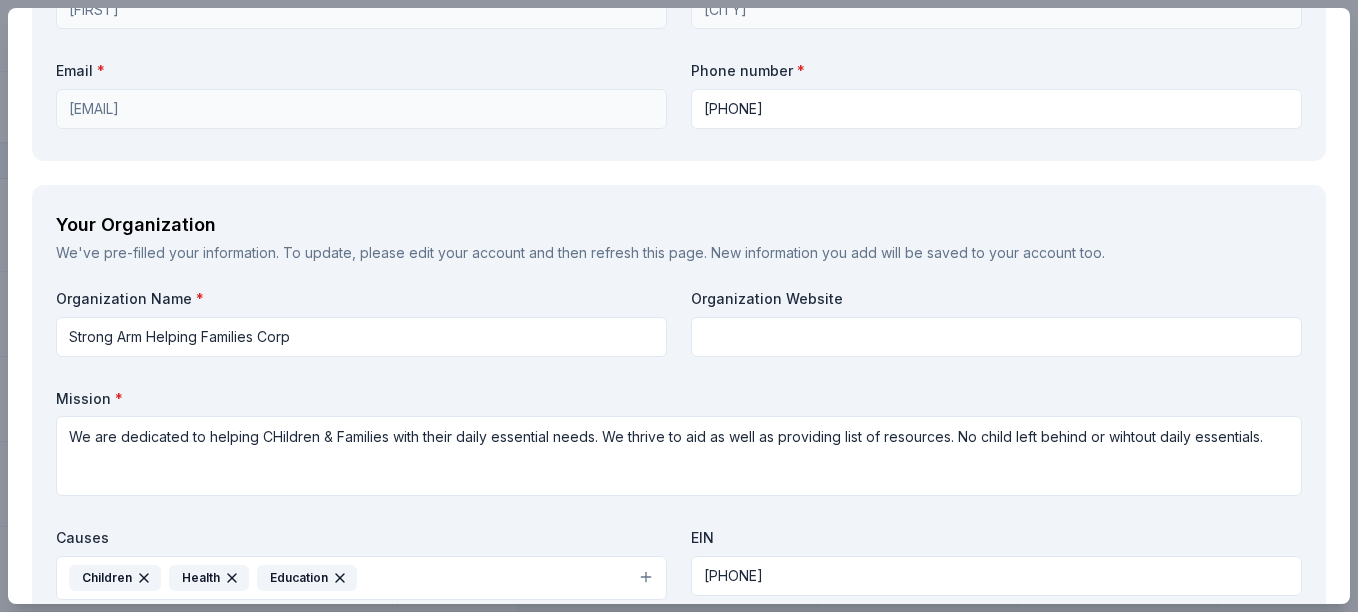 scroll, scrollTop: 2100, scrollLeft: 0, axis: vertical 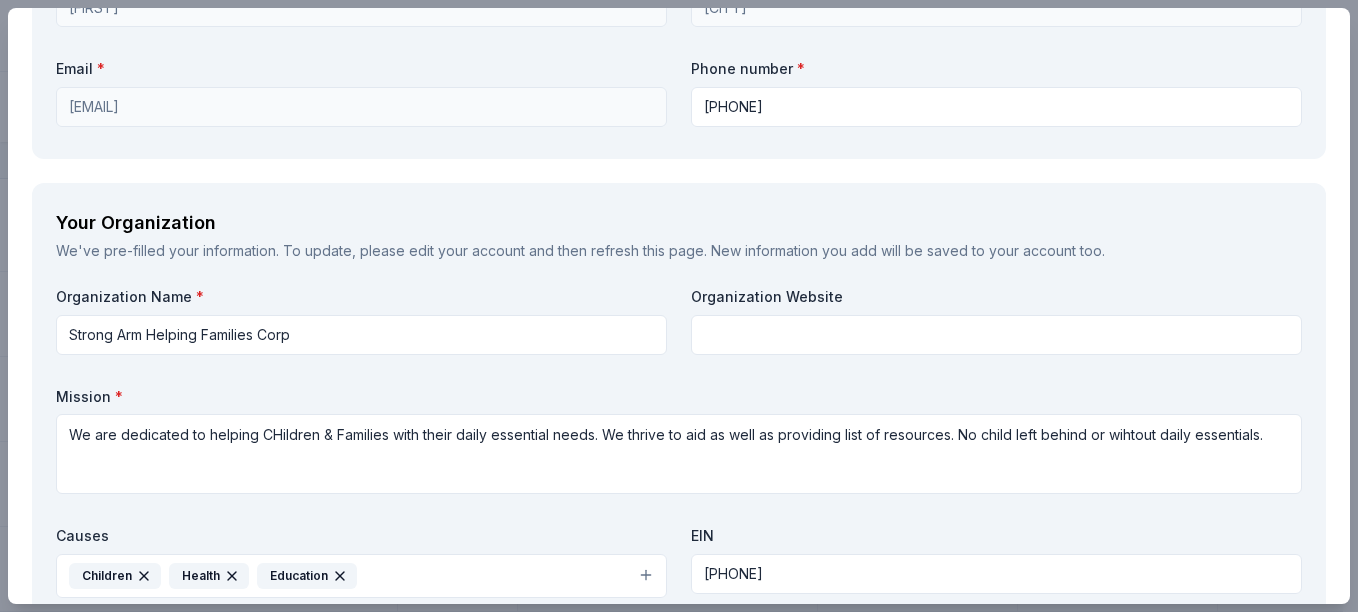 click at bounding box center [361, 1052] 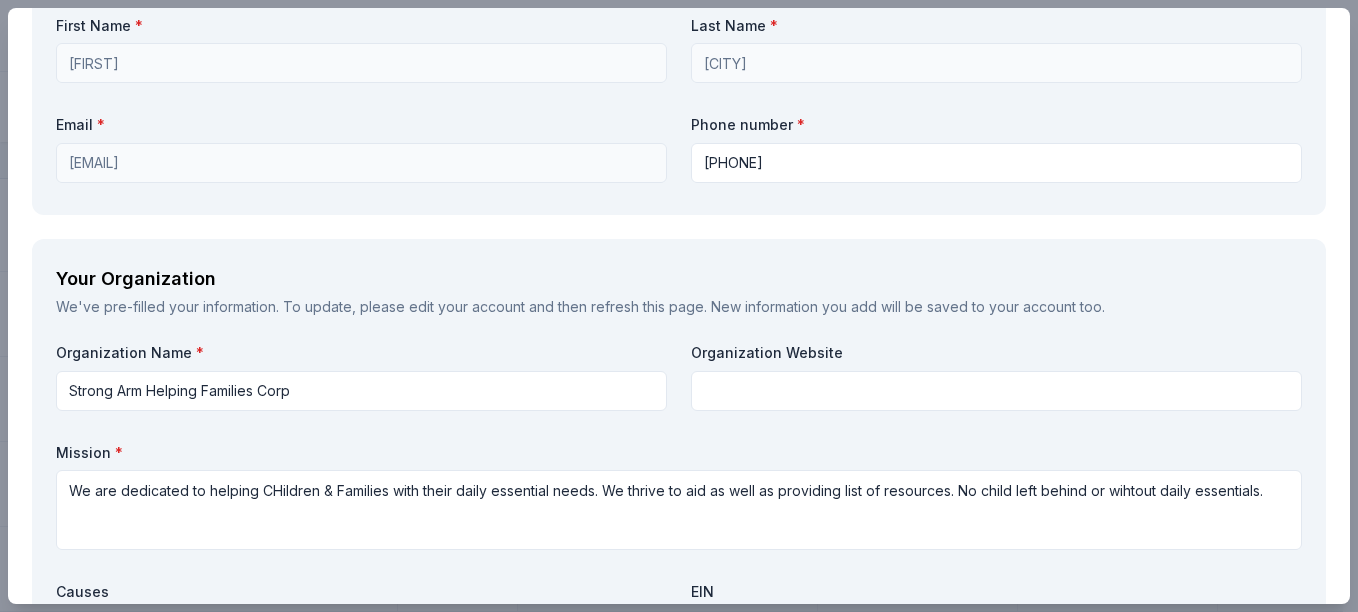 scroll, scrollTop: 1725, scrollLeft: 0, axis: vertical 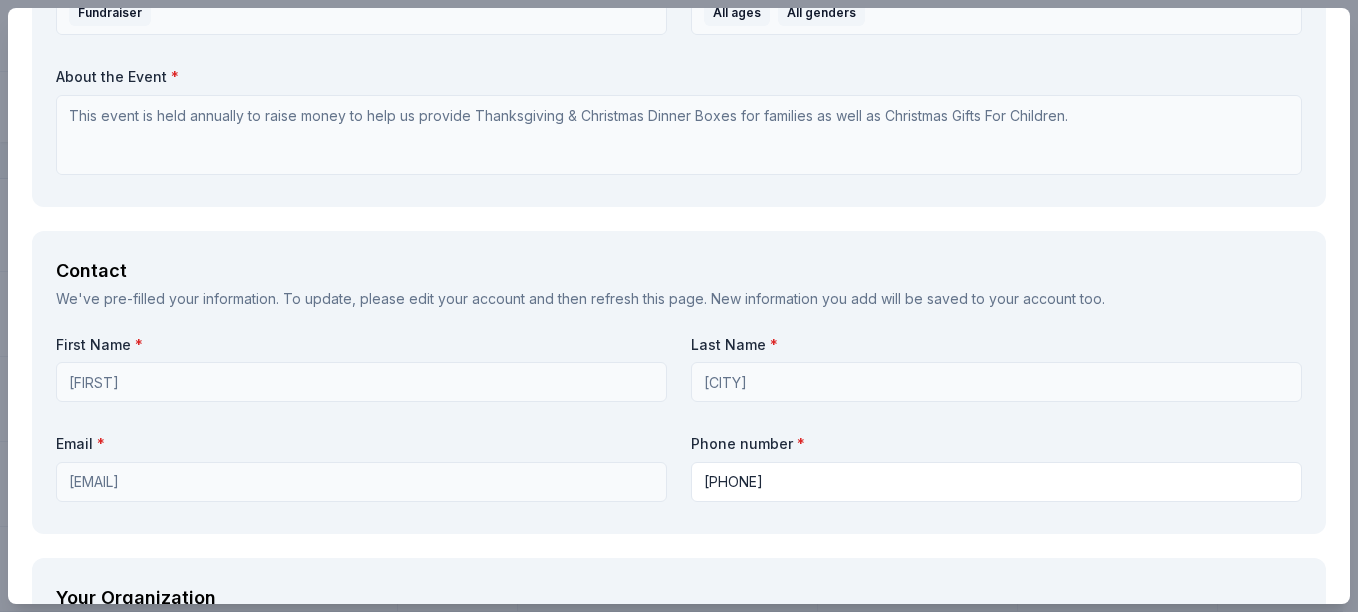 type on "[BRAND]" 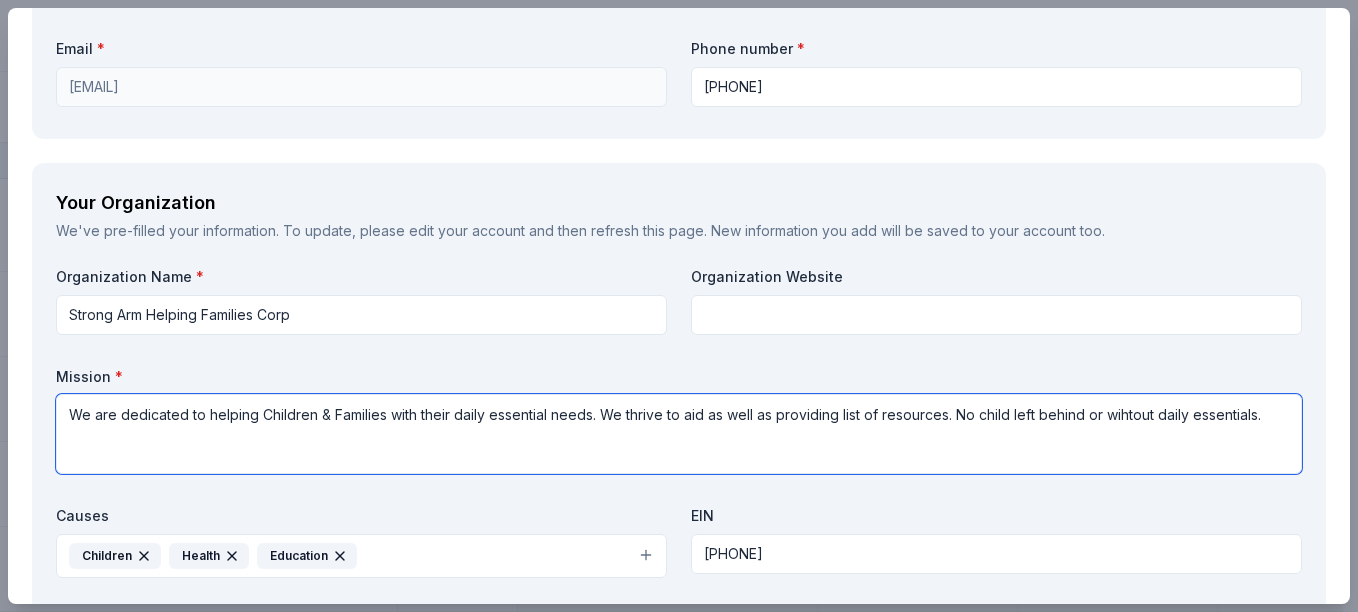 scroll, scrollTop: 2125, scrollLeft: 0, axis: vertical 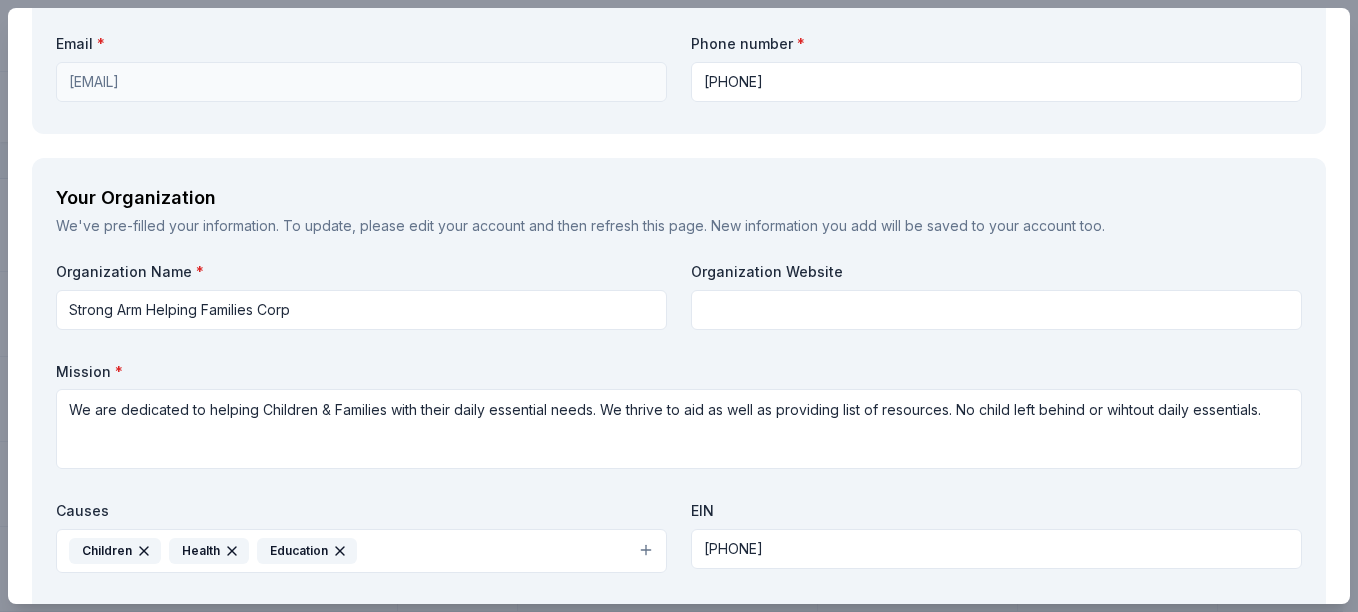 click on "Submit" at bounding box center (679, 1383) 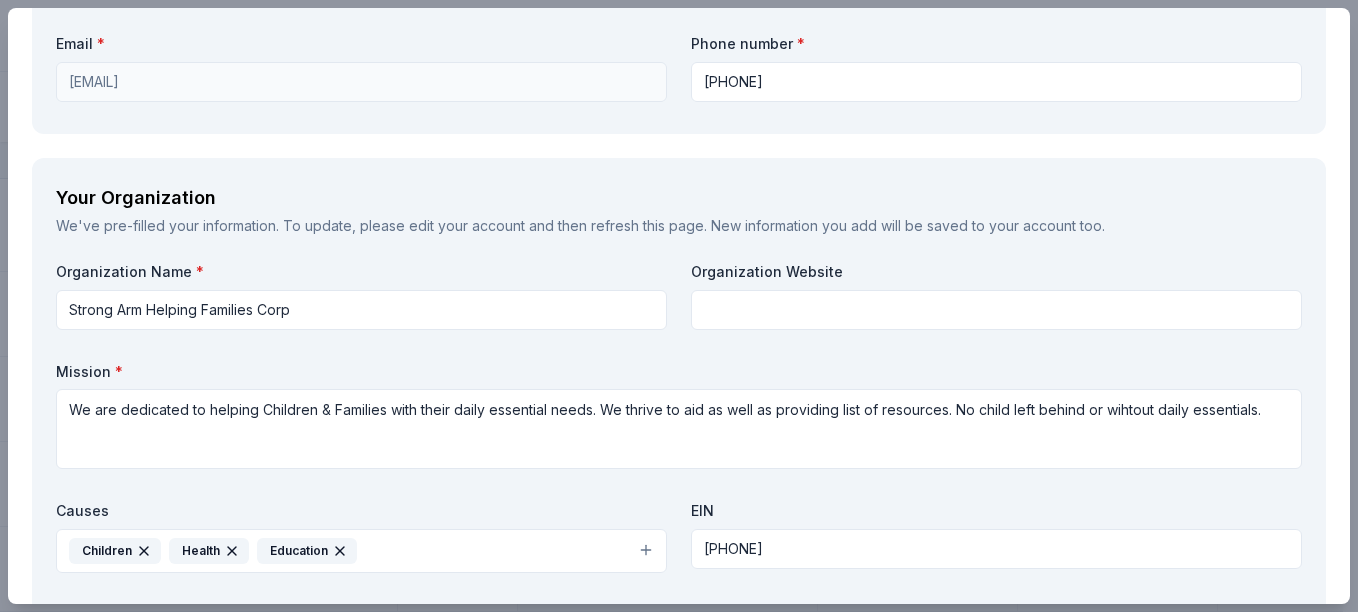 click at bounding box center (679, 1251) 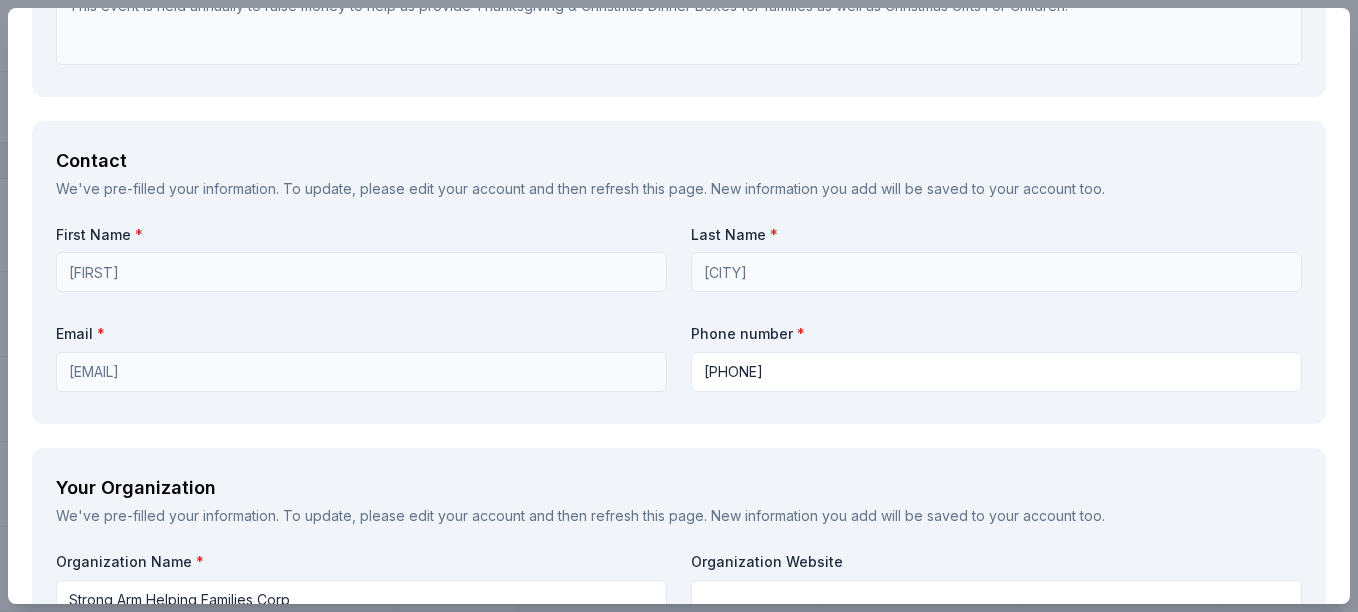 scroll, scrollTop: 1825, scrollLeft: 0, axis: vertical 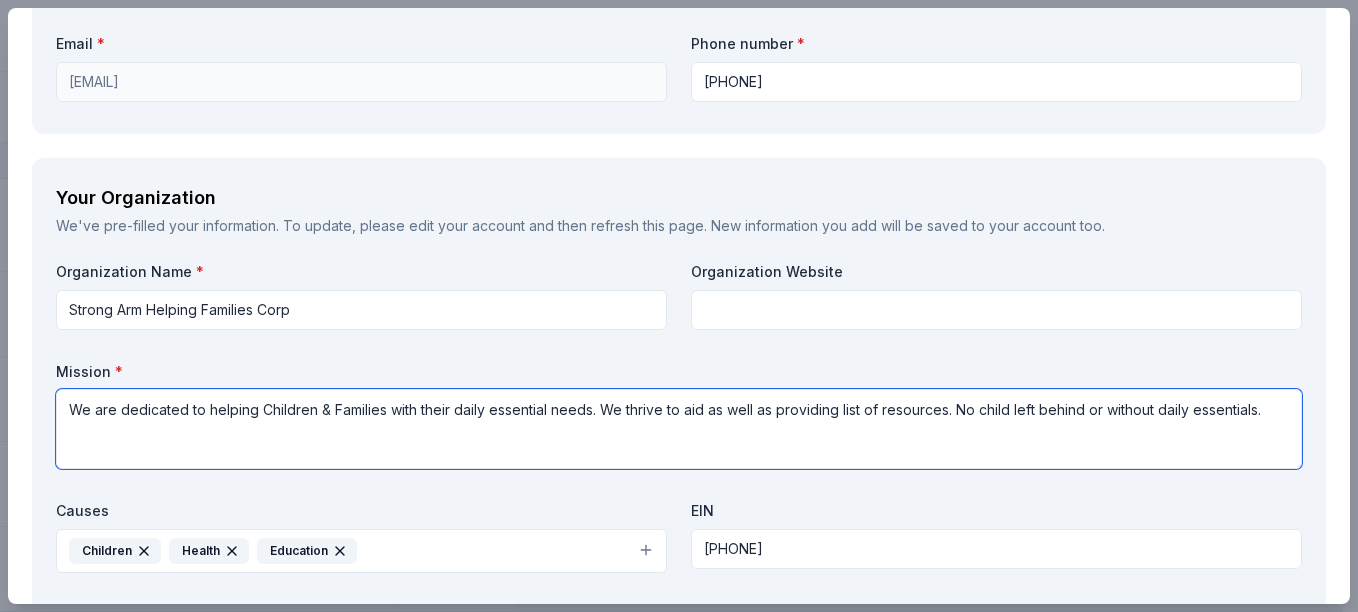 type on "We are dedicated to helping Children & Families with their daily essential needs. We thrive to aid as well as providing list of resources. No child left behind or without daily essentials." 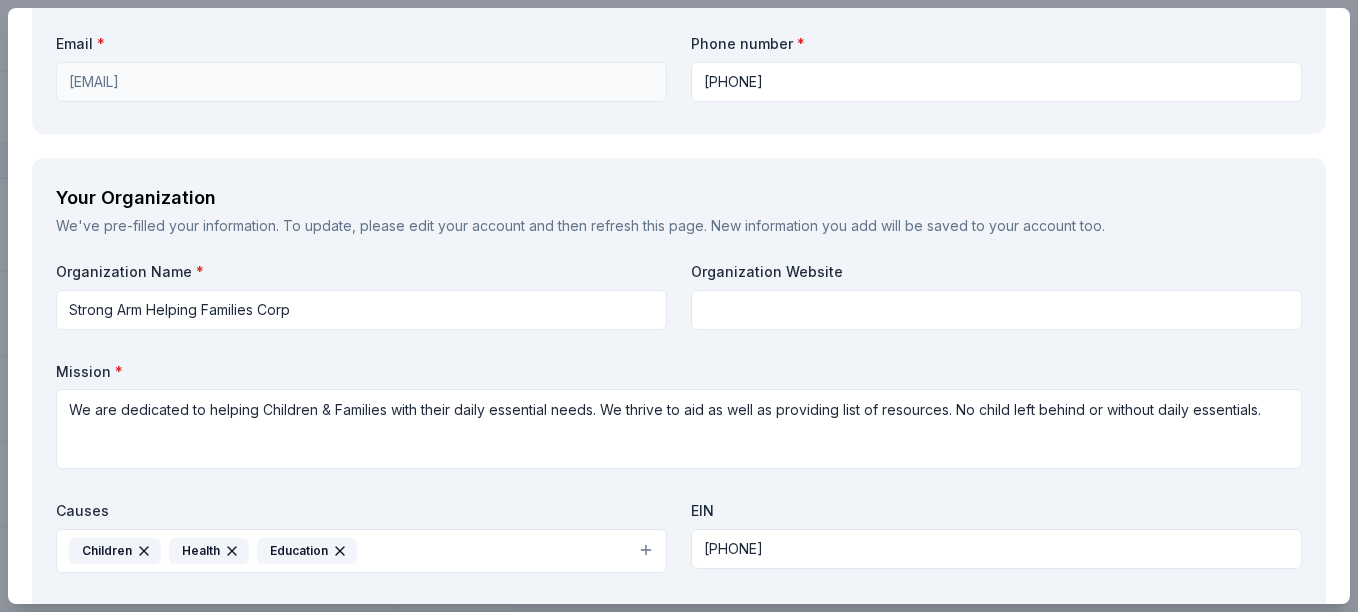 click on "Submit" at bounding box center [679, 1383] 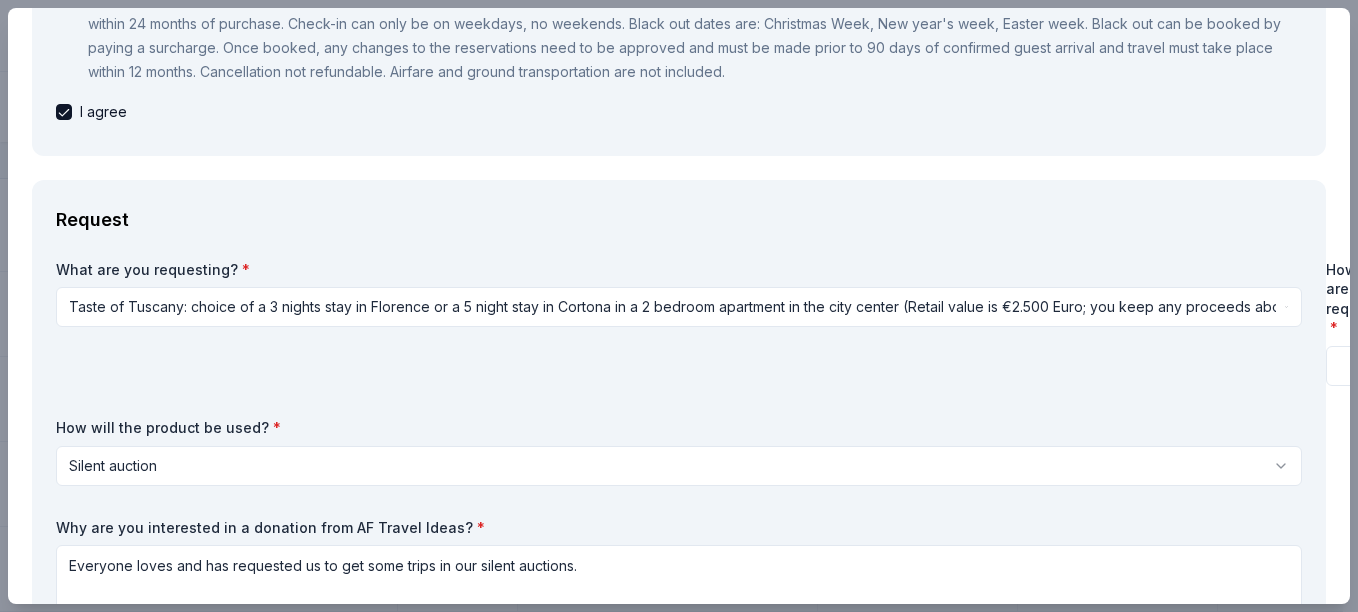 scroll, scrollTop: 500, scrollLeft: 0, axis: vertical 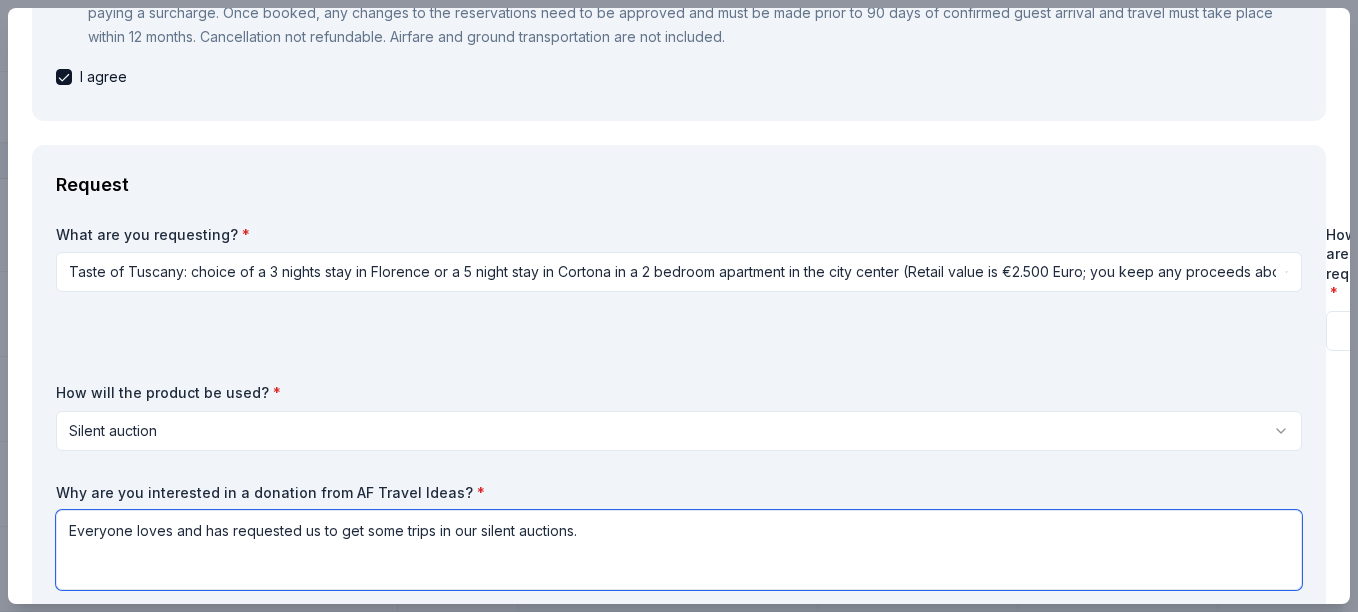 click on "Everyone loves and has requested us to get some trips in our silent auctions." at bounding box center [679, 550] 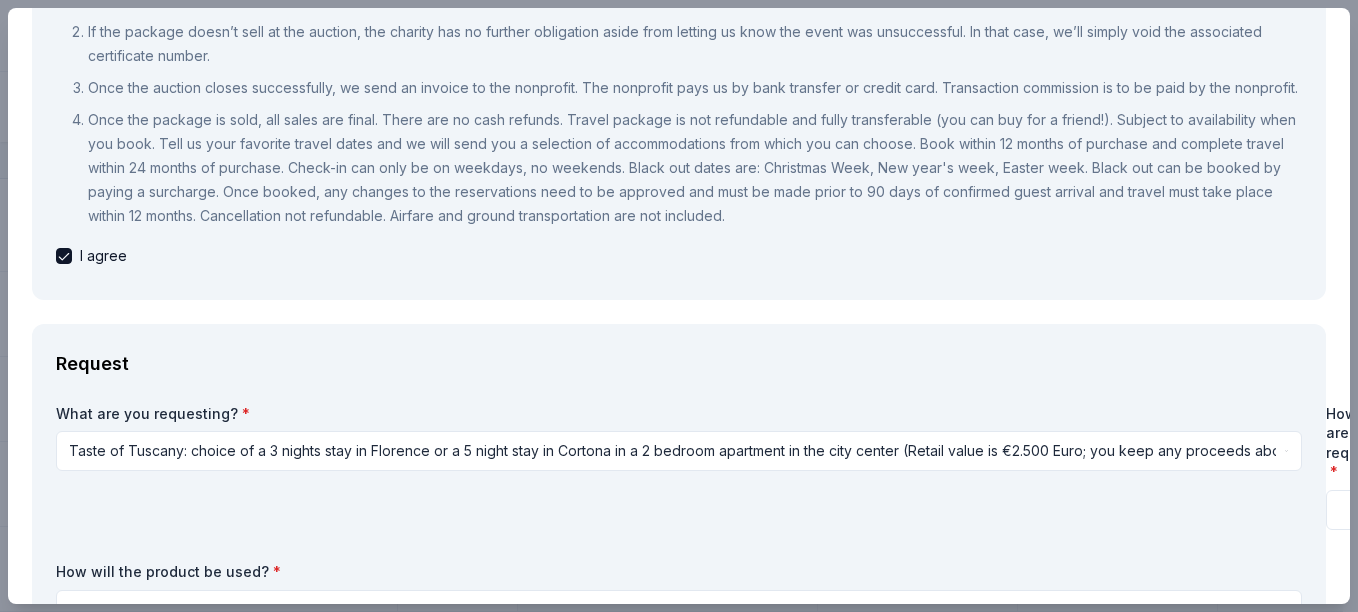 scroll, scrollTop: 300, scrollLeft: 0, axis: vertical 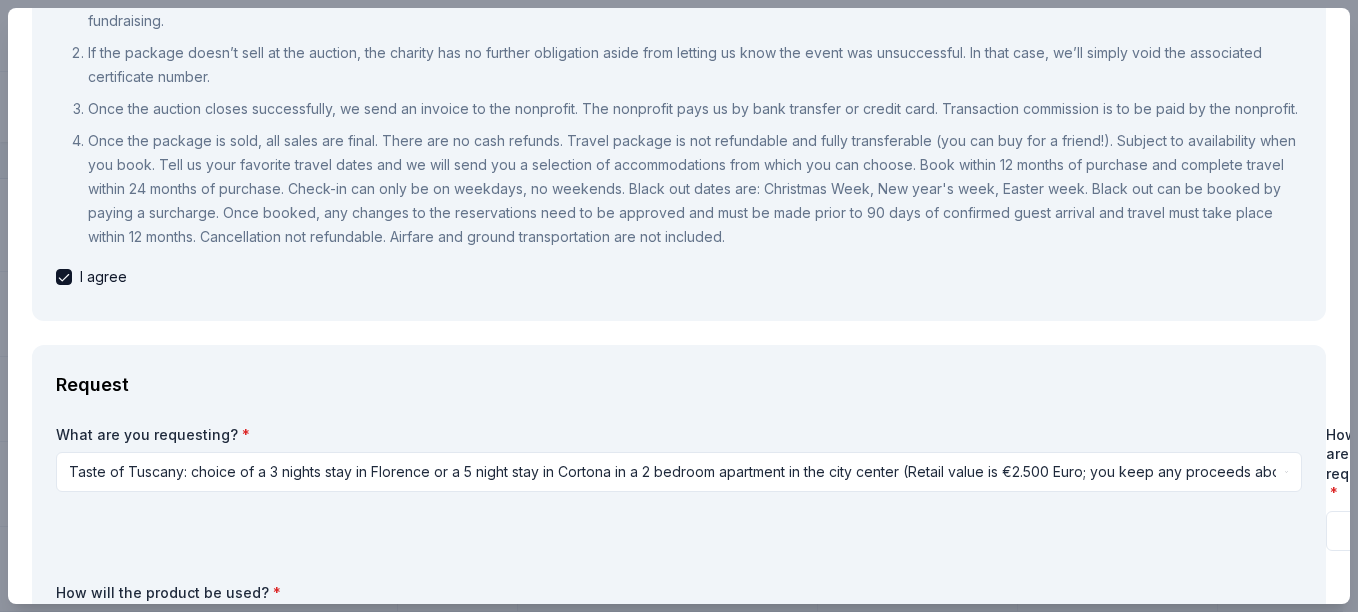 type on "Everyone loves and has requested us to get some trips in our silent auctions. We love the idea behind" 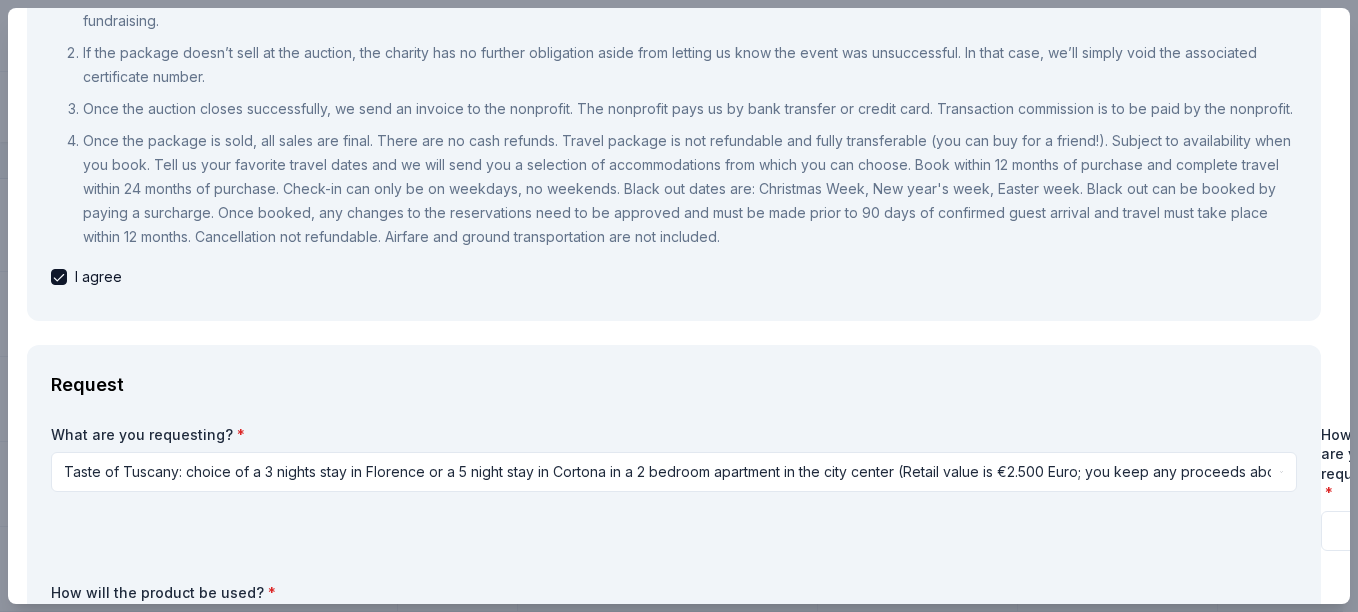 scroll, scrollTop: 300, scrollLeft: 41, axis: both 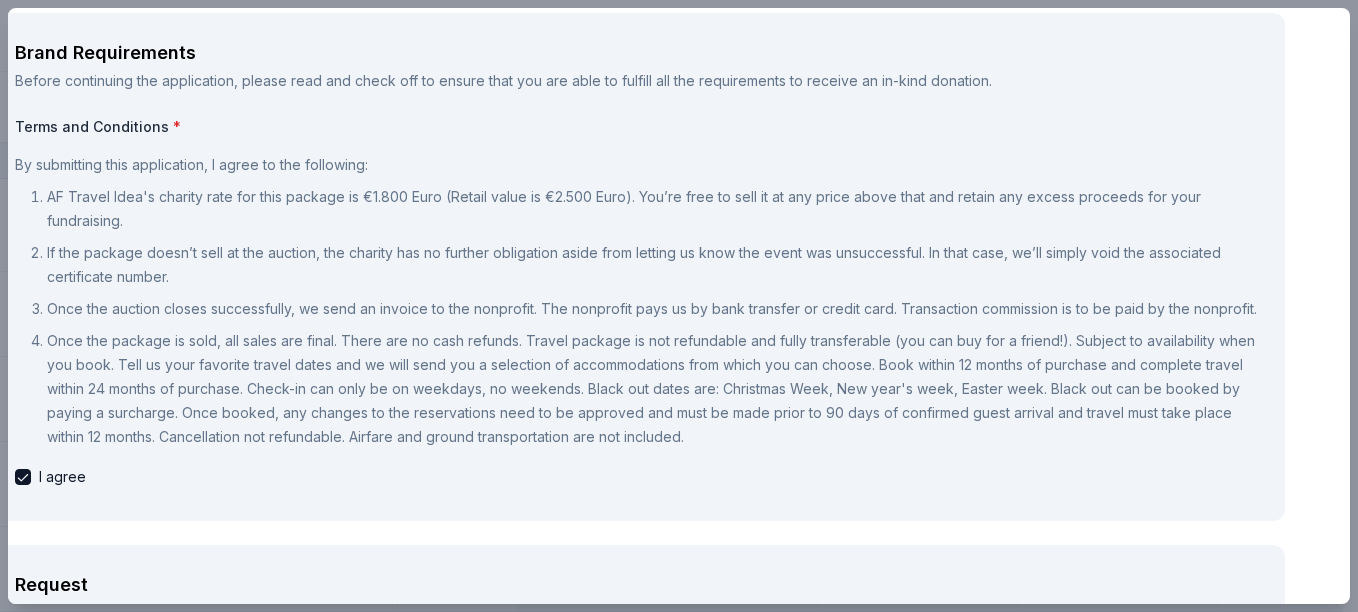 click at bounding box center [1327, 731] 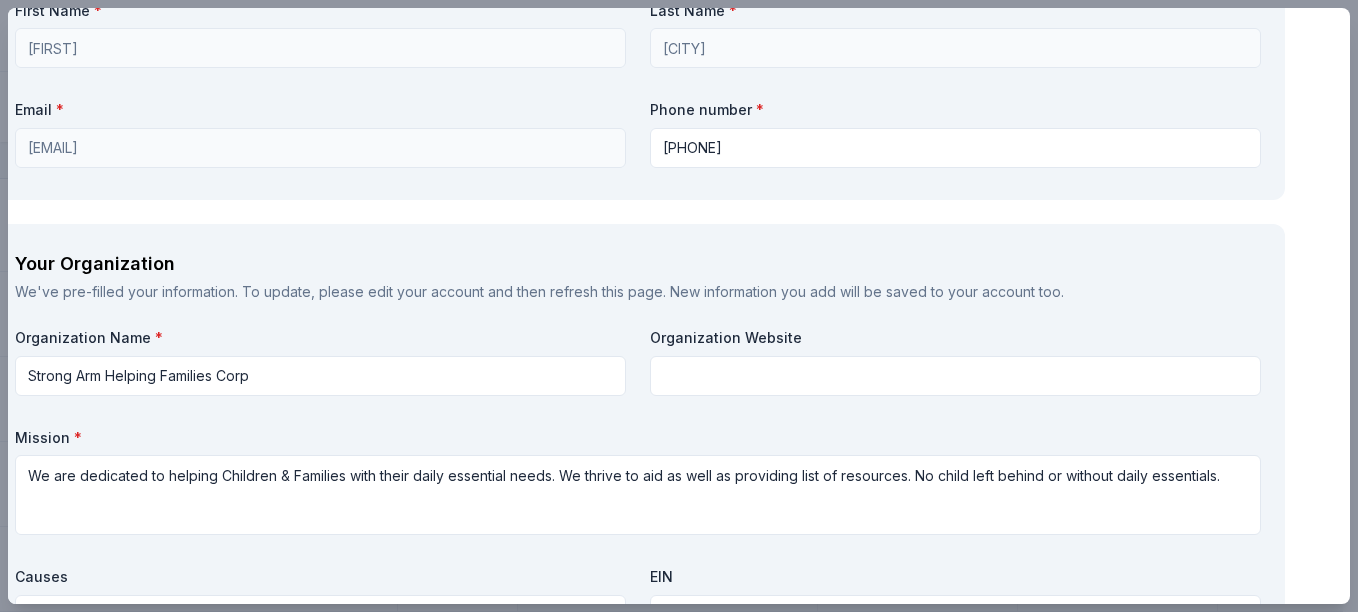 scroll, scrollTop: 2125, scrollLeft: 41, axis: both 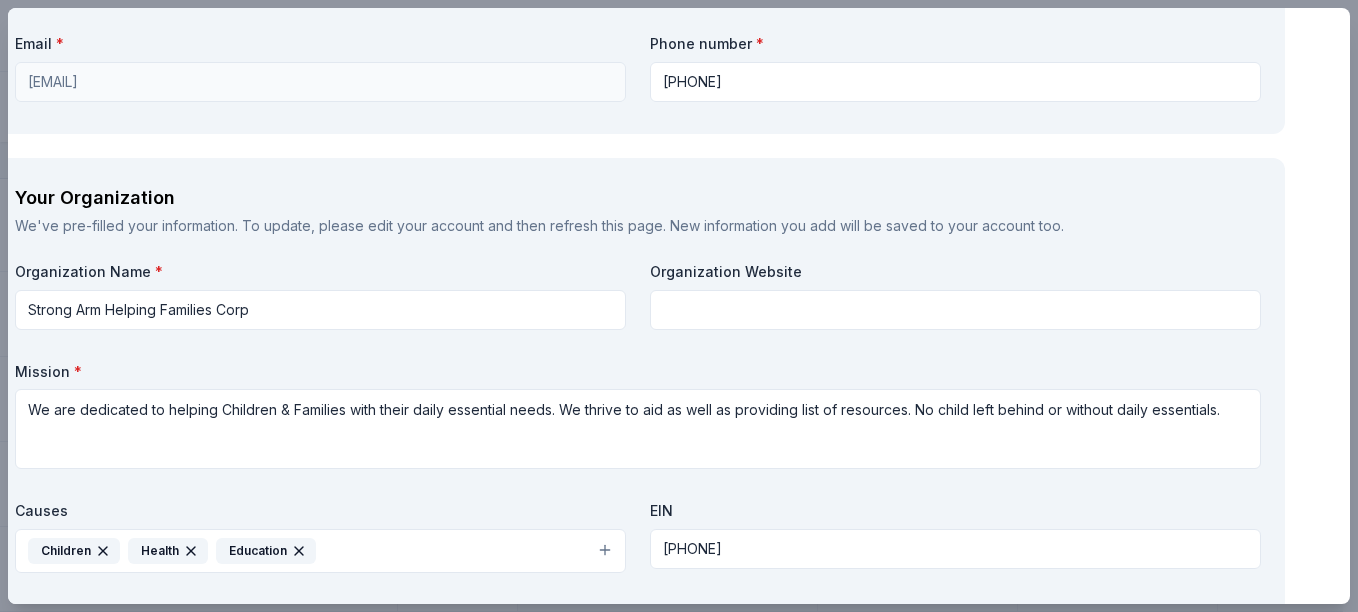 click on "Submit" at bounding box center (1245, 1383) 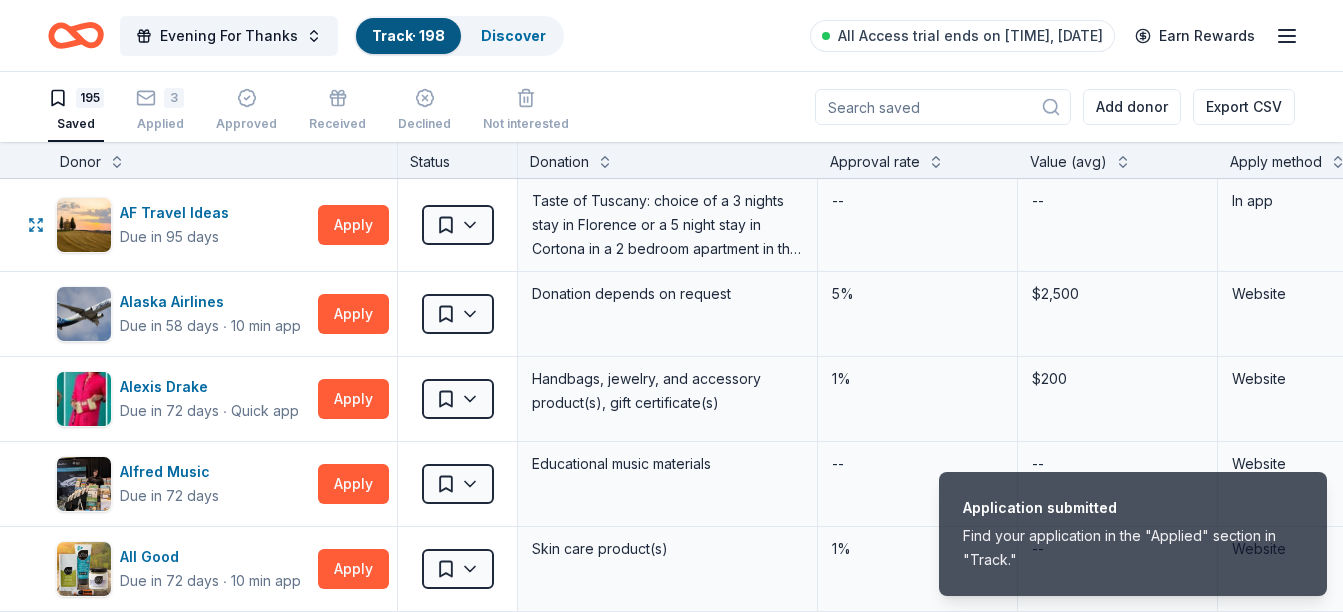 click on "Application submitted Find your application in the "Applied" section in "Track." Evening For Thanks Track  · 198 Discover All Access trial ends on 9AM, 8/12 Earn Rewards 195 Saved 3 Applied Approved Received Declined Not interested Add donor Export CSV Donor Status Donation Approval rate Value (avg) Apply method Assignee Notes AF Travel Ideas Due in 95 days Apply Saved Taste of Tuscany: choice of a 3 nights stay in Florence or a 5 night stay in Cortona in a 2 bedroom apartment in the city center (Retail value is €2.500 Euro; you keep any proceeds above our charity rate of €1.800 Euro). The package includes a private walking tour of the town with a professional guide, a visit to an artisanal jewelry boutique with a glass of Italian Prosecco, wine tasting in a traditional Enoteca with local wines, pre-arrival and in-house local English speaking concierge and booking services, and all consumption fees (A/C, heating, etc). Upgrade and a la carte extras available on request. -- -- In app Alaska Airlines ∙" at bounding box center [671, 306] 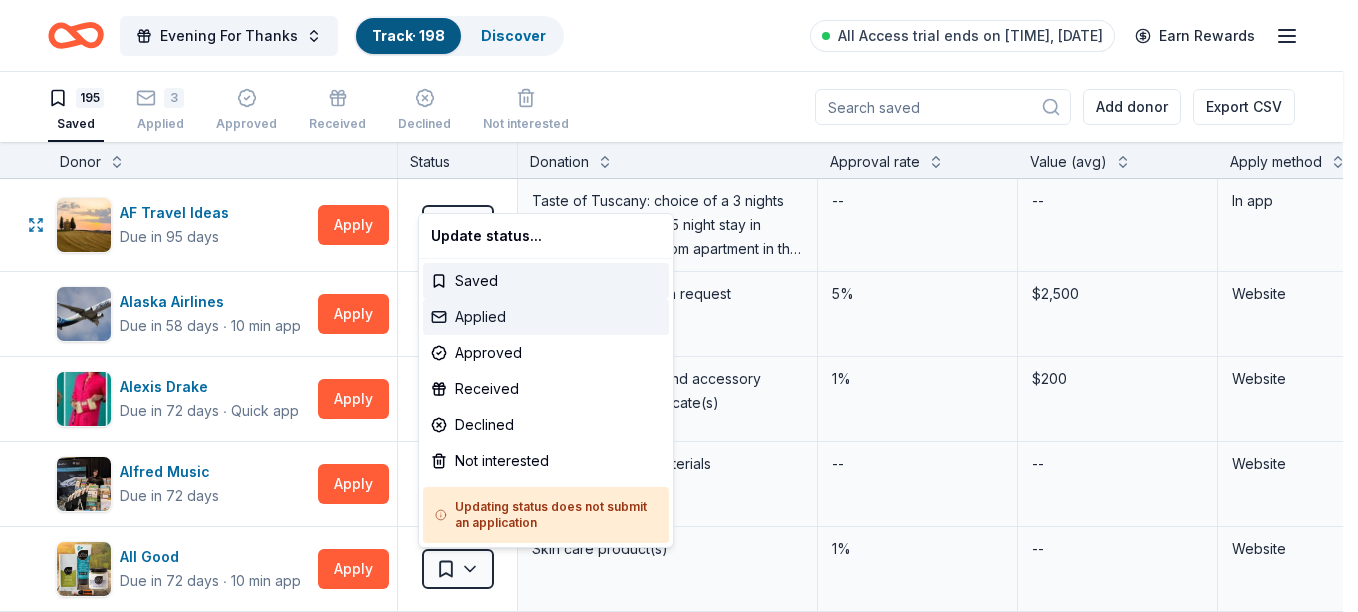 click on "Applied" at bounding box center [546, 317] 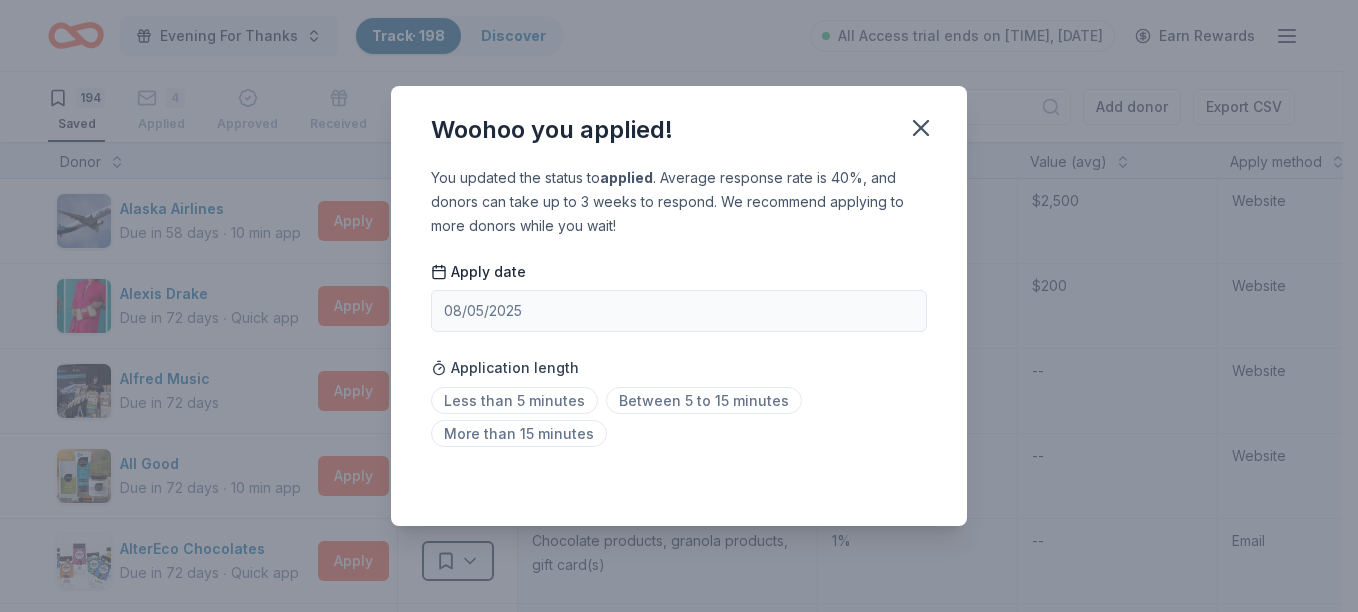 drag, startPoint x: 645, startPoint y: 378, endPoint x: 775, endPoint y: 256, distance: 178.28067 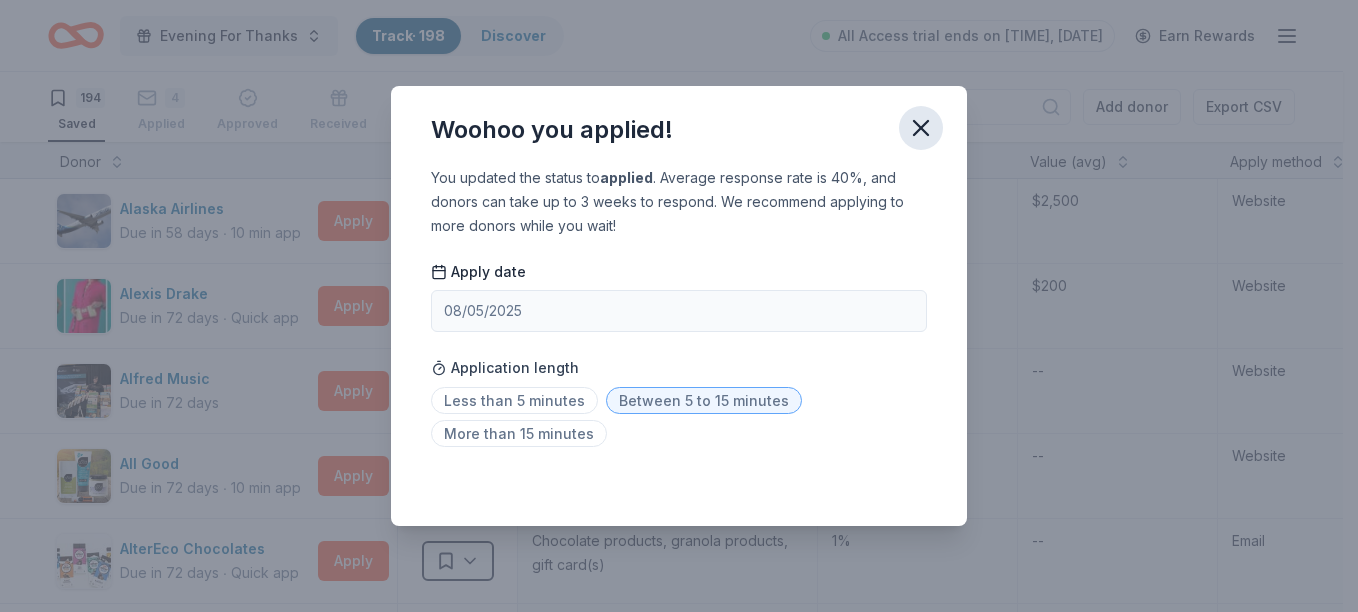 click 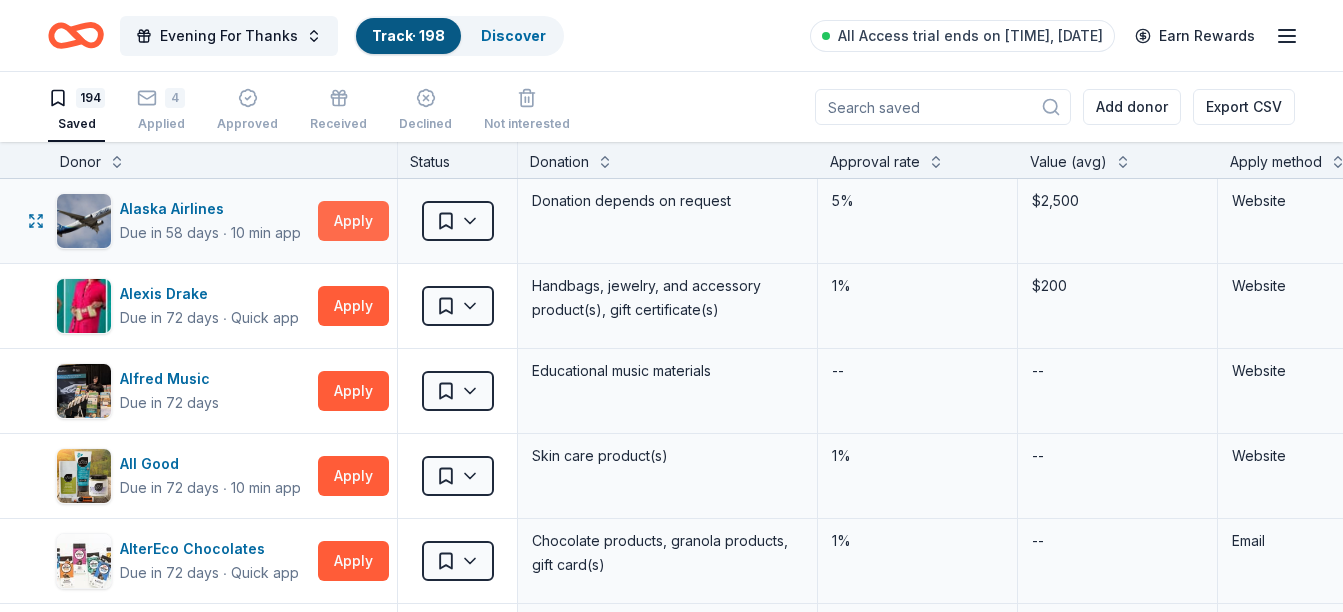 click on "Apply" at bounding box center [353, 221] 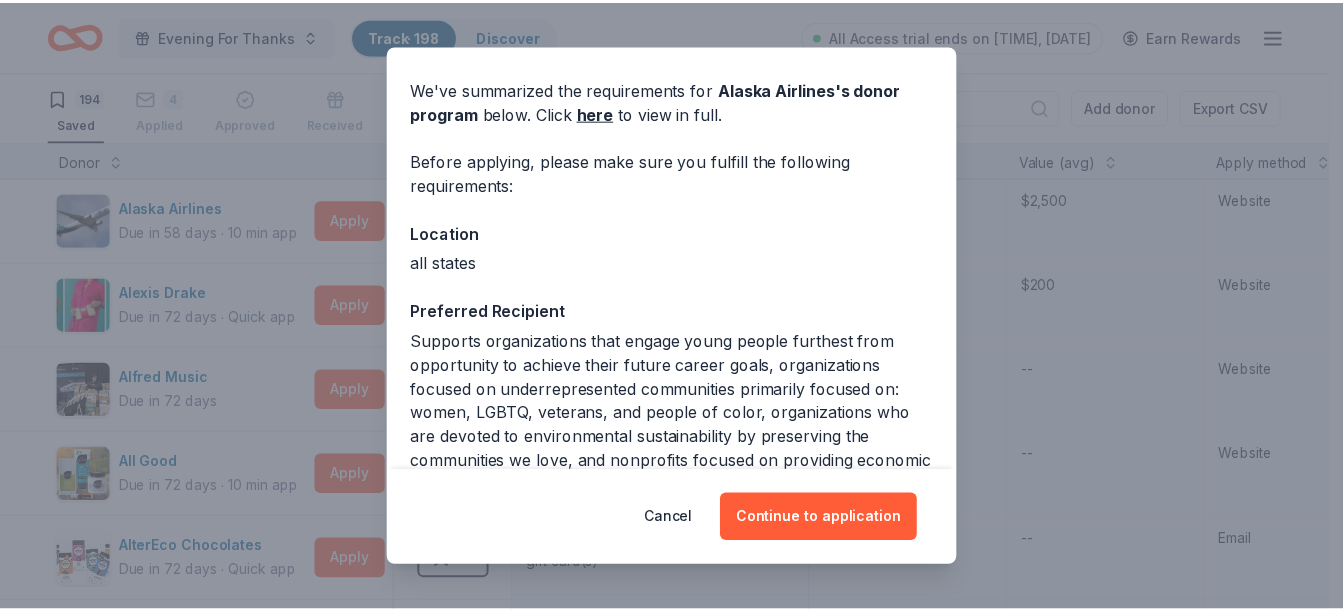 scroll, scrollTop: 100, scrollLeft: 0, axis: vertical 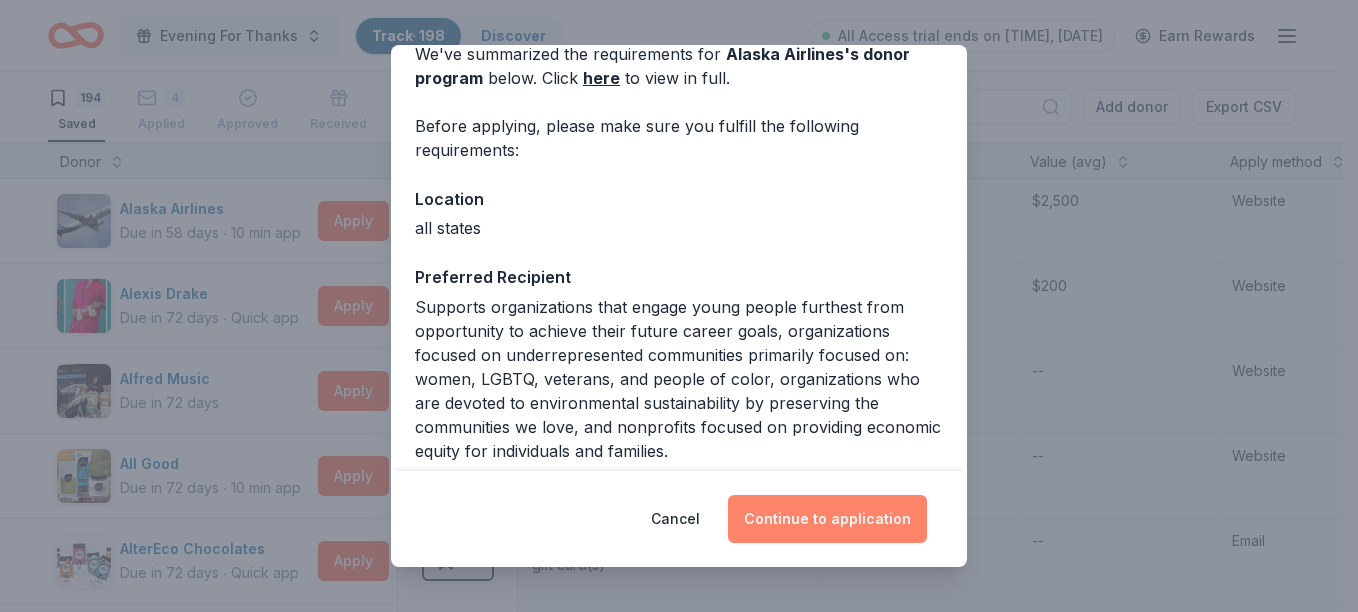 click on "Continue to application" at bounding box center [827, 519] 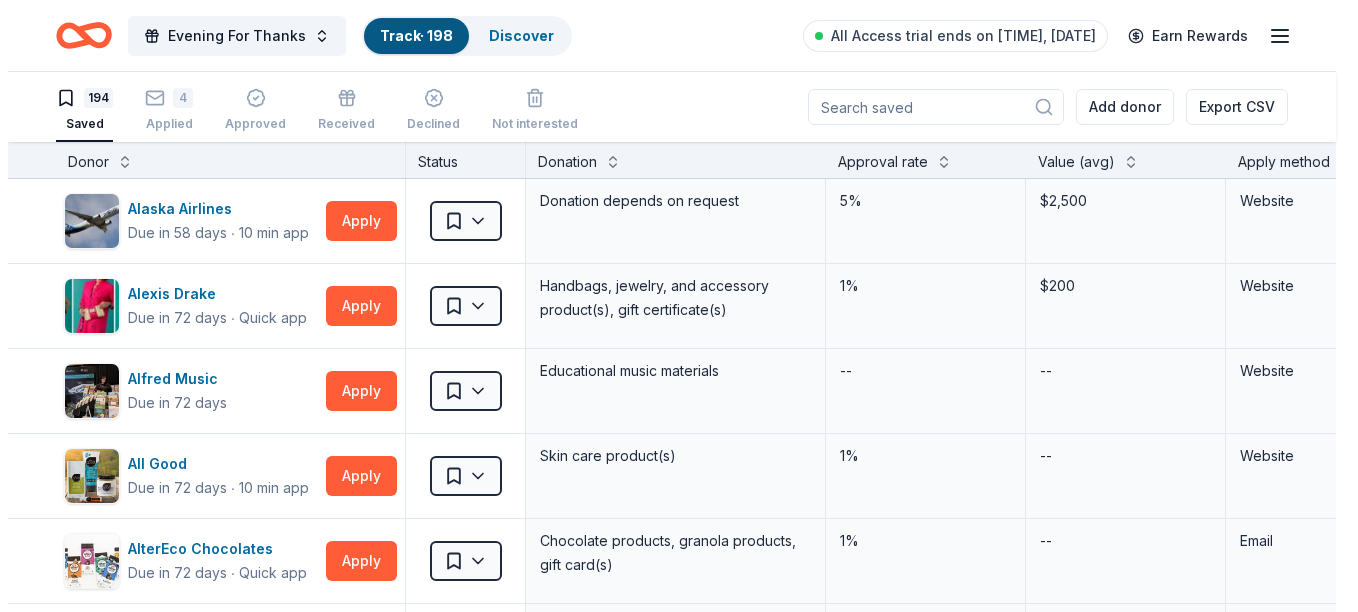 scroll, scrollTop: 0, scrollLeft: 0, axis: both 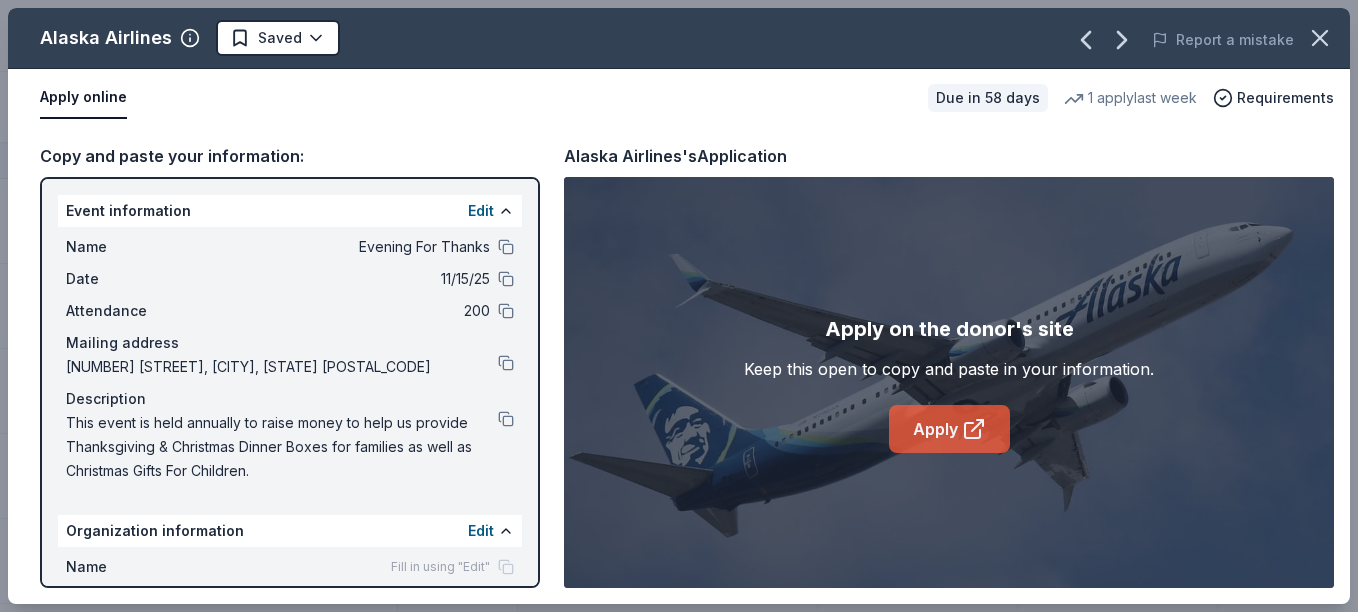 click on "Apply" at bounding box center (949, 429) 